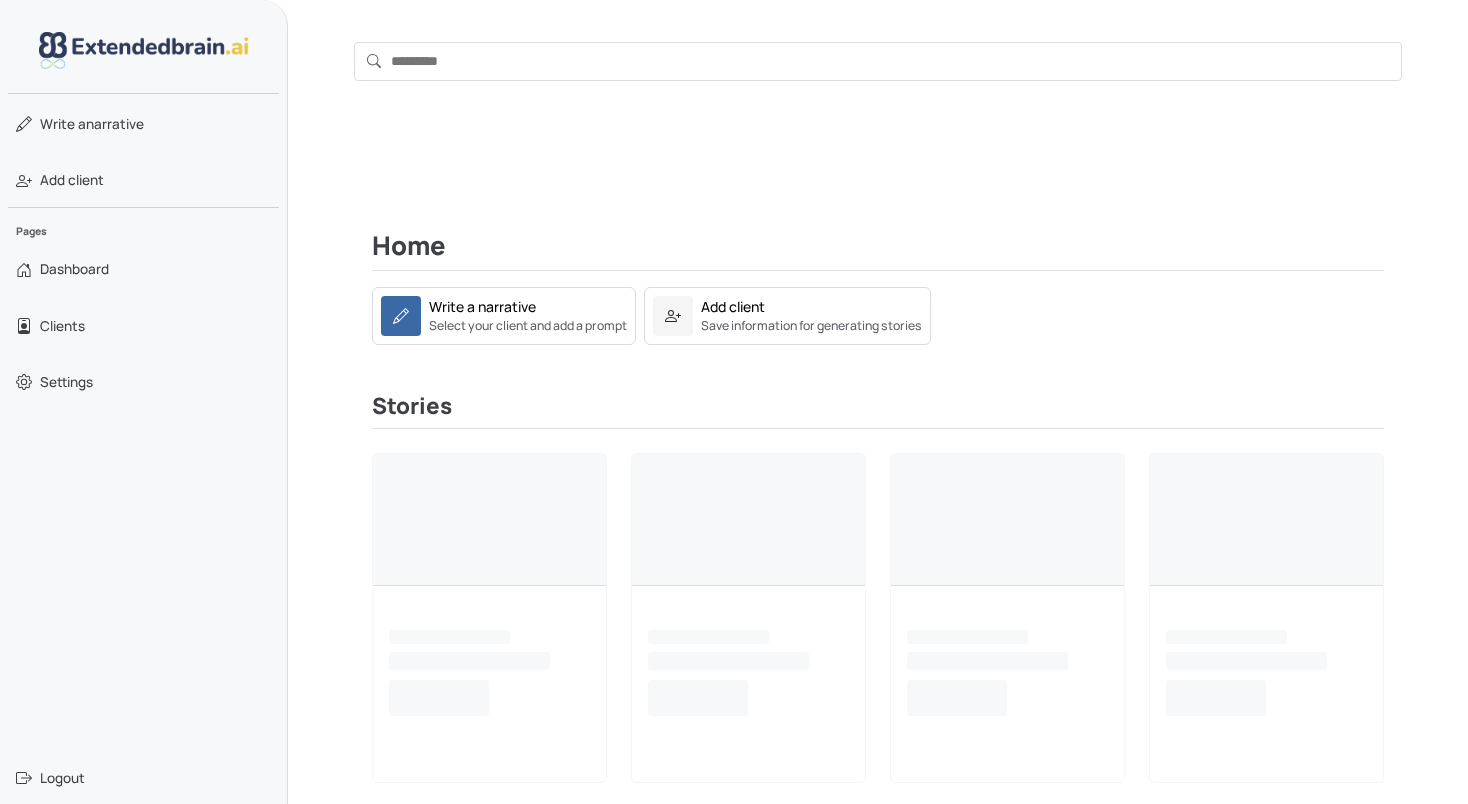 scroll, scrollTop: 0, scrollLeft: 0, axis: both 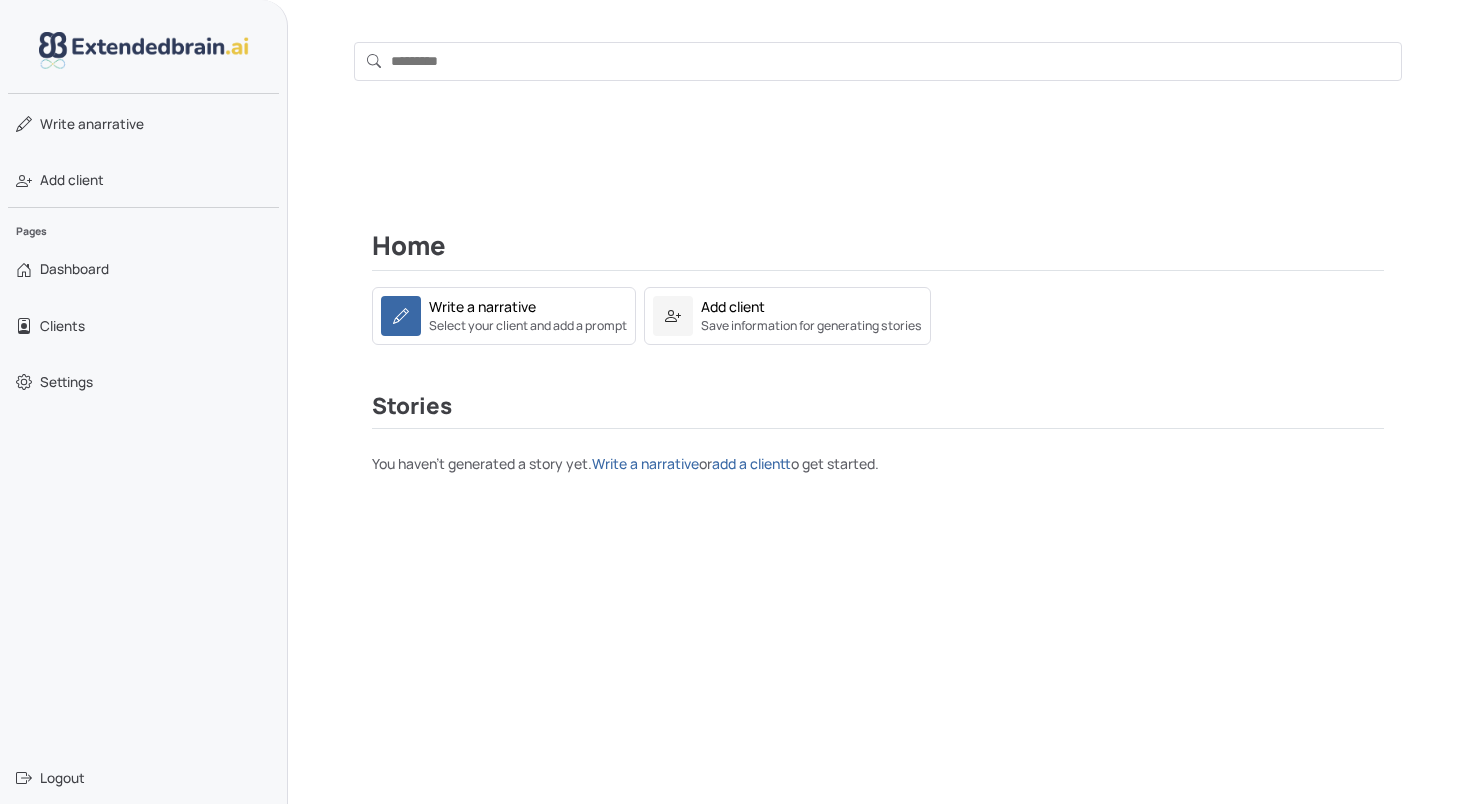 click on "Home Write a narrative Select your client and add a prompt Add client Save information for generating stories Stories  You haven't generated a story yet.  Write a narrative  or  add a client  to get started." at bounding box center [878, 452] 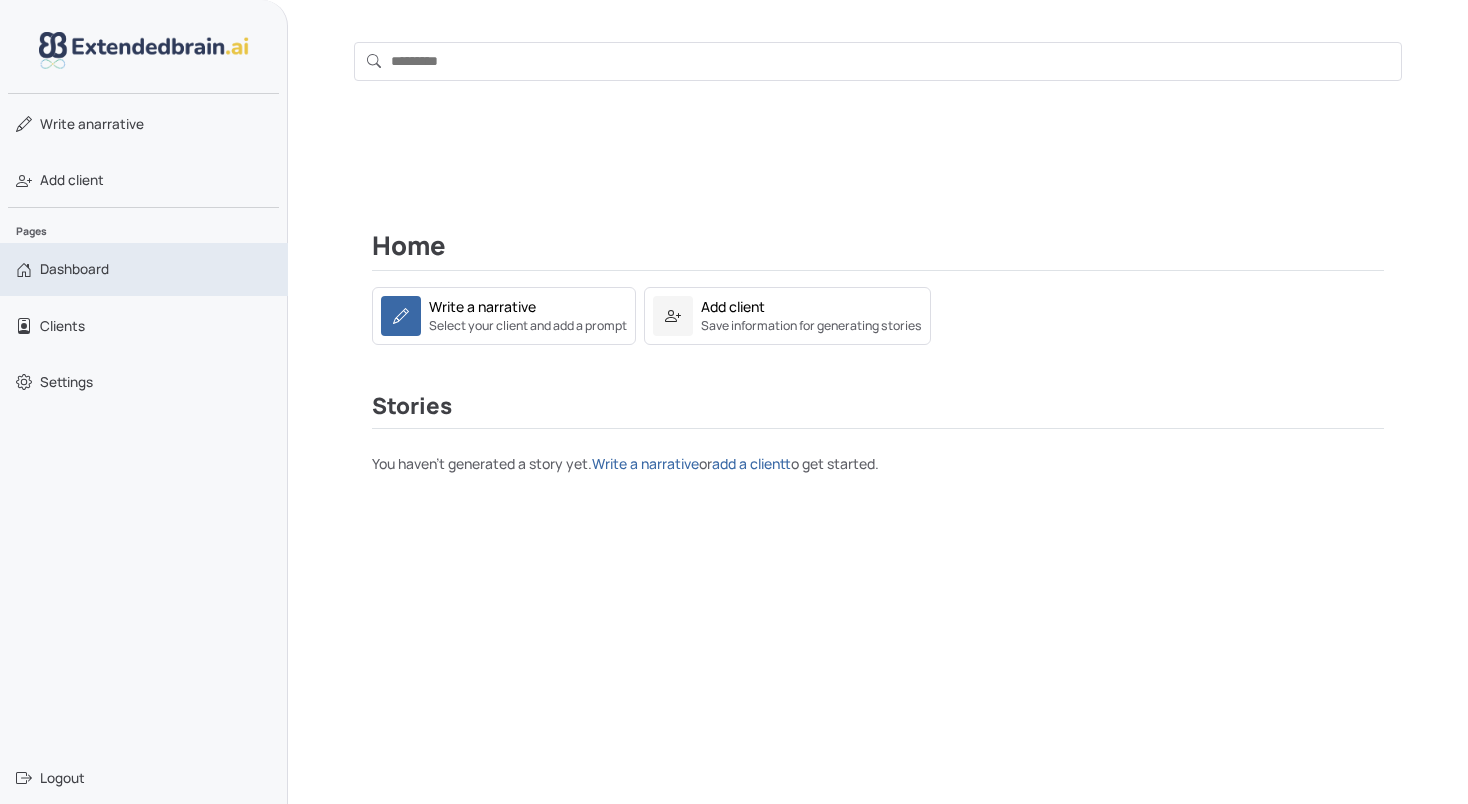 click on "Dashboard" at bounding box center [74, 269] 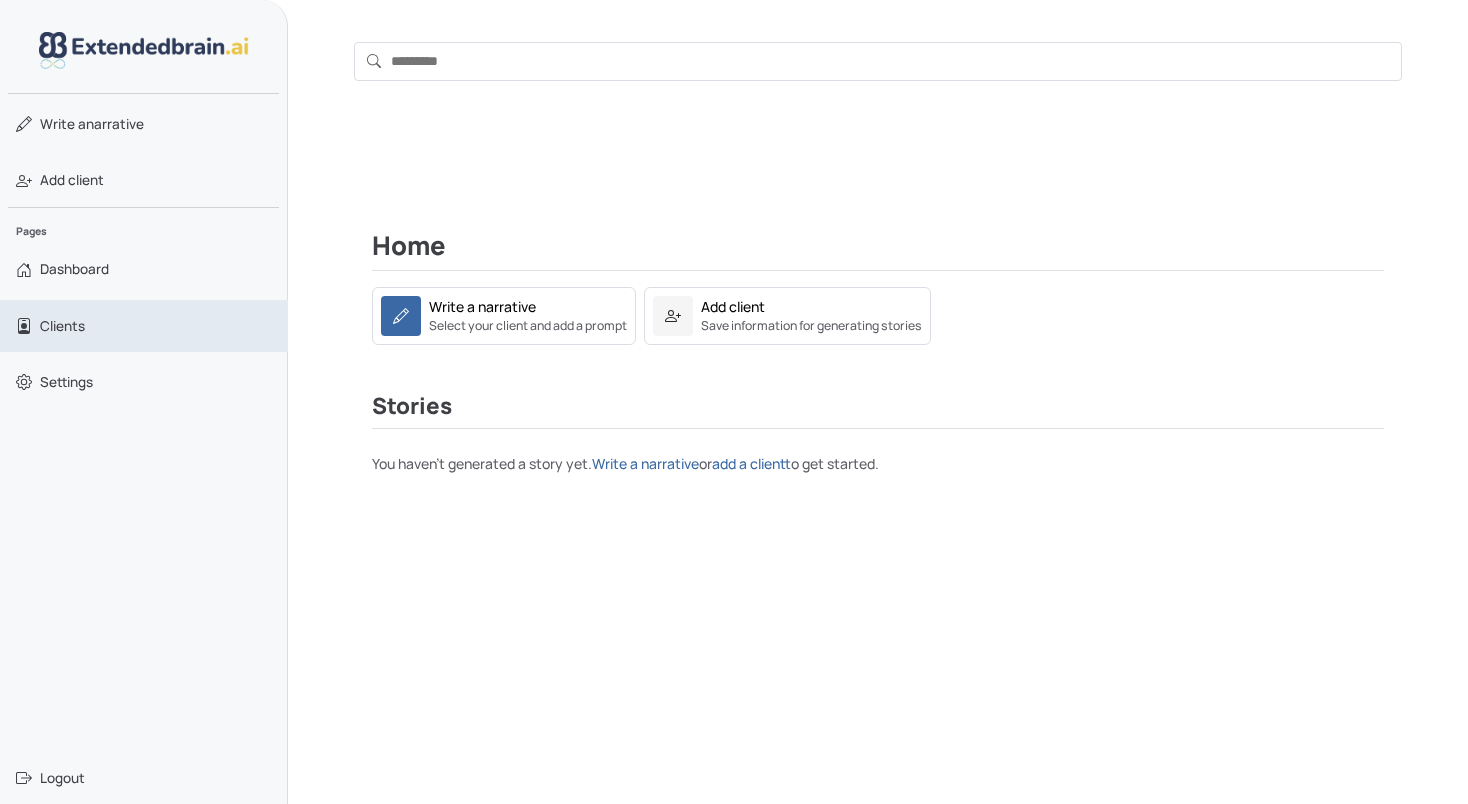 click on "Clients" at bounding box center [62, 326] 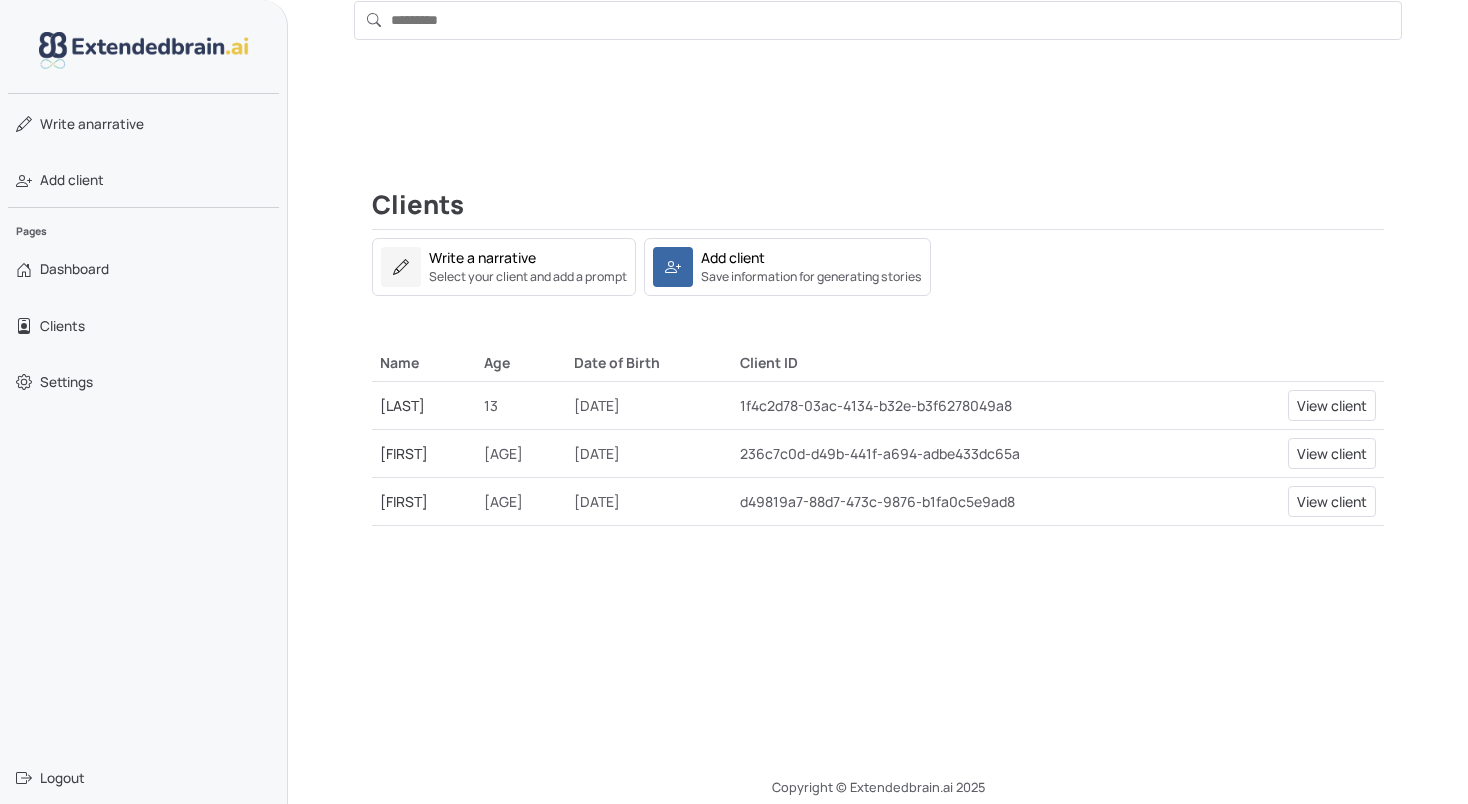 scroll, scrollTop: 63, scrollLeft: 0, axis: vertical 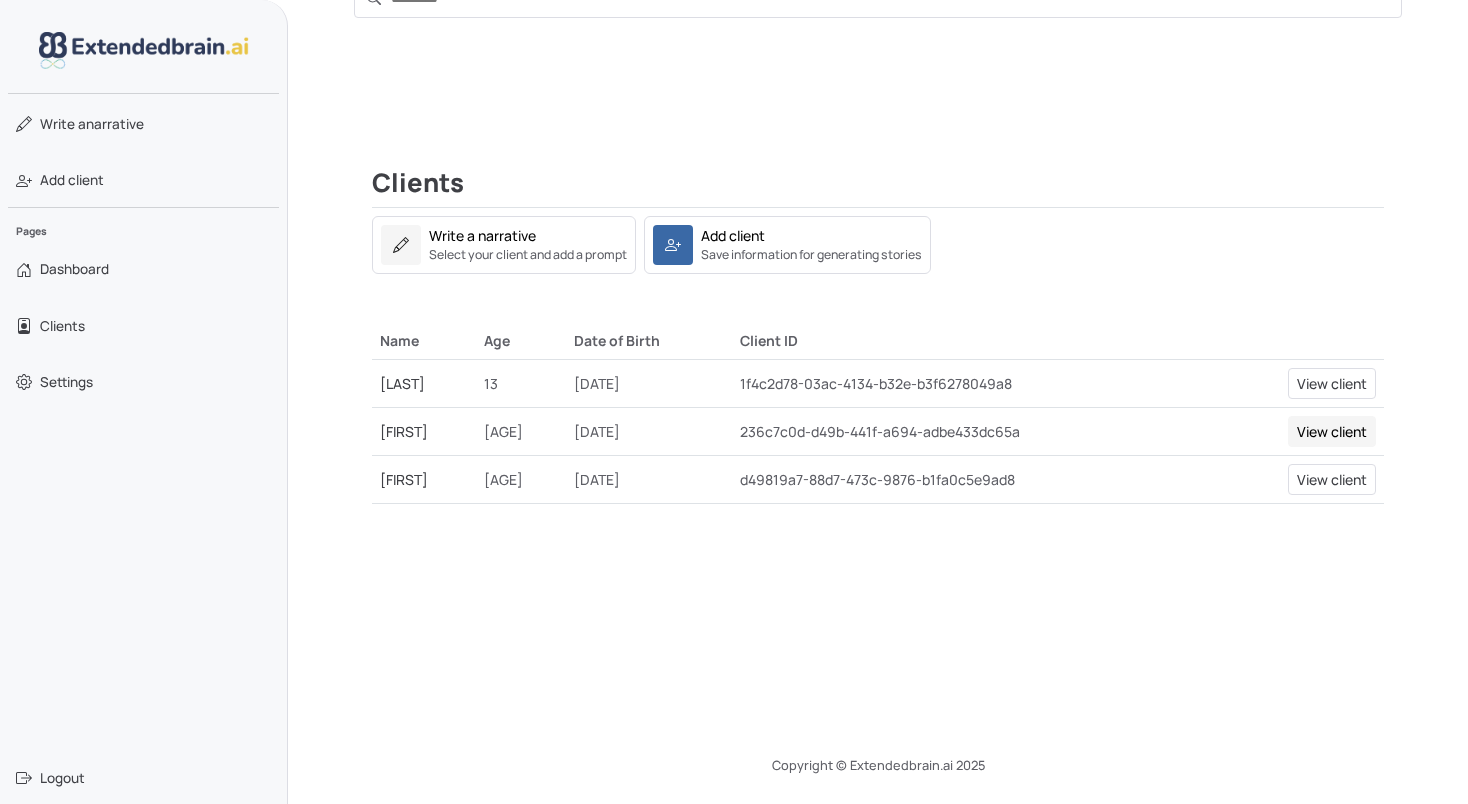 click on "View client" at bounding box center [1332, 431] 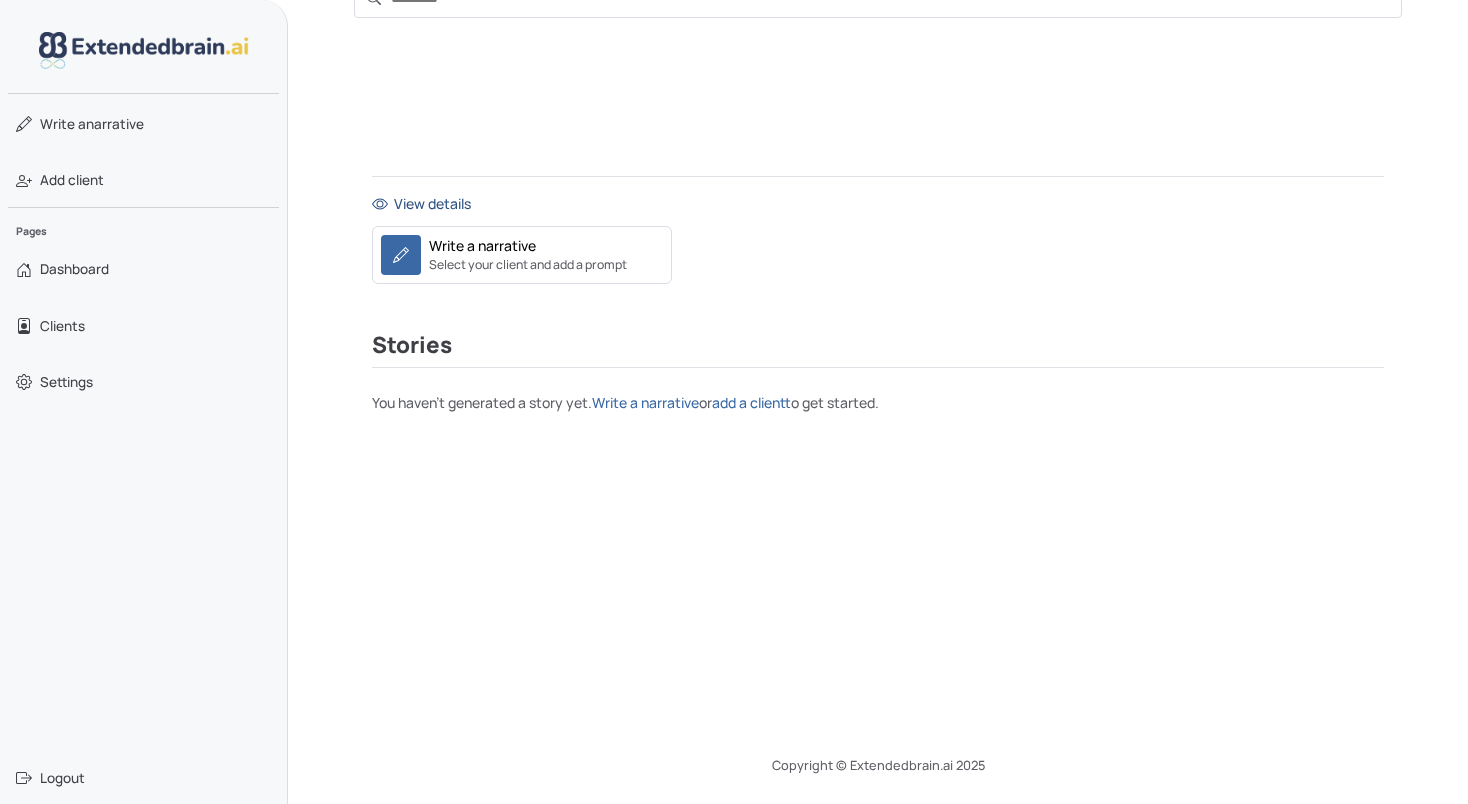 click on "View details" at bounding box center (878, 203) 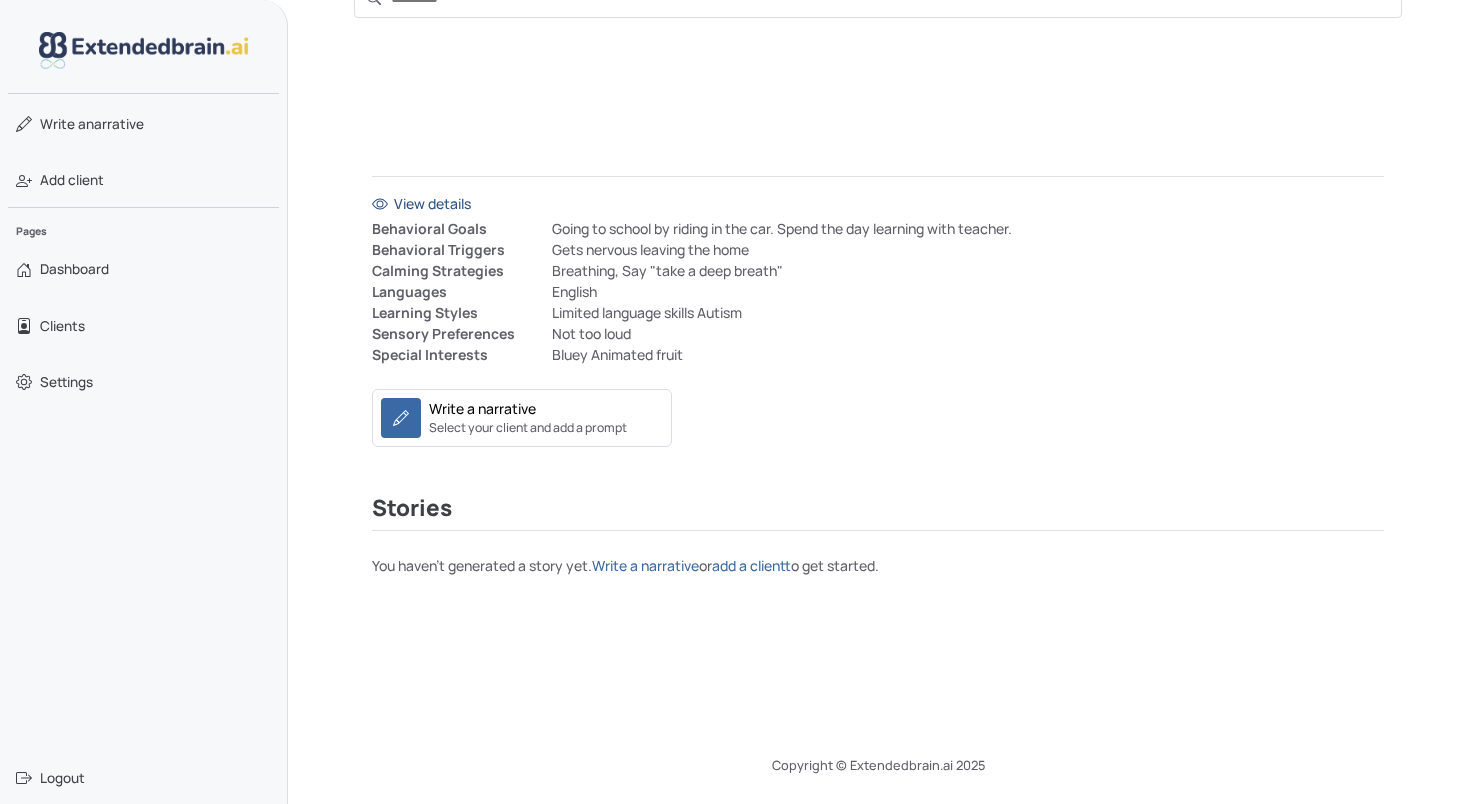 click on "View details" at bounding box center [878, 203] 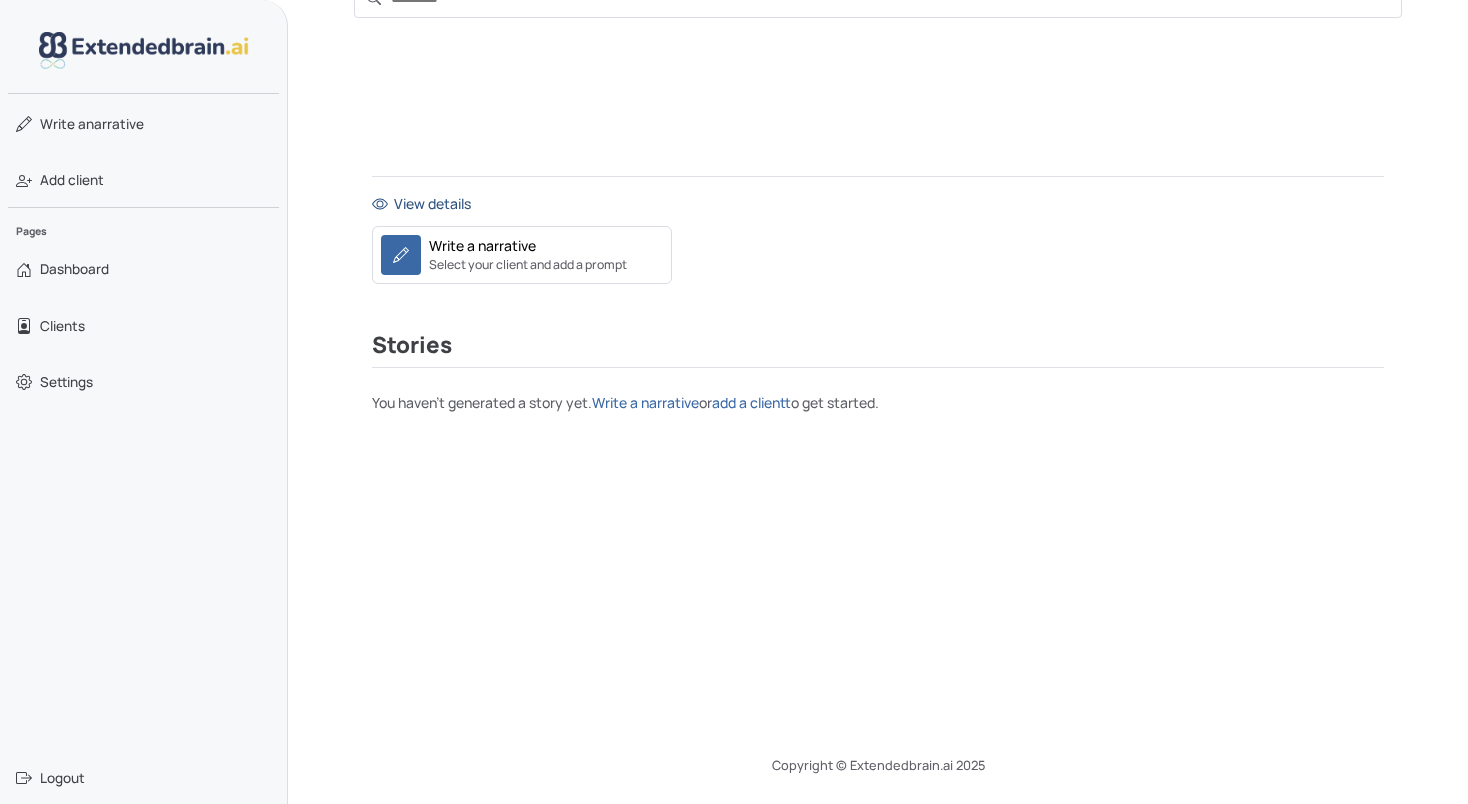 click on "View details" at bounding box center [878, 203] 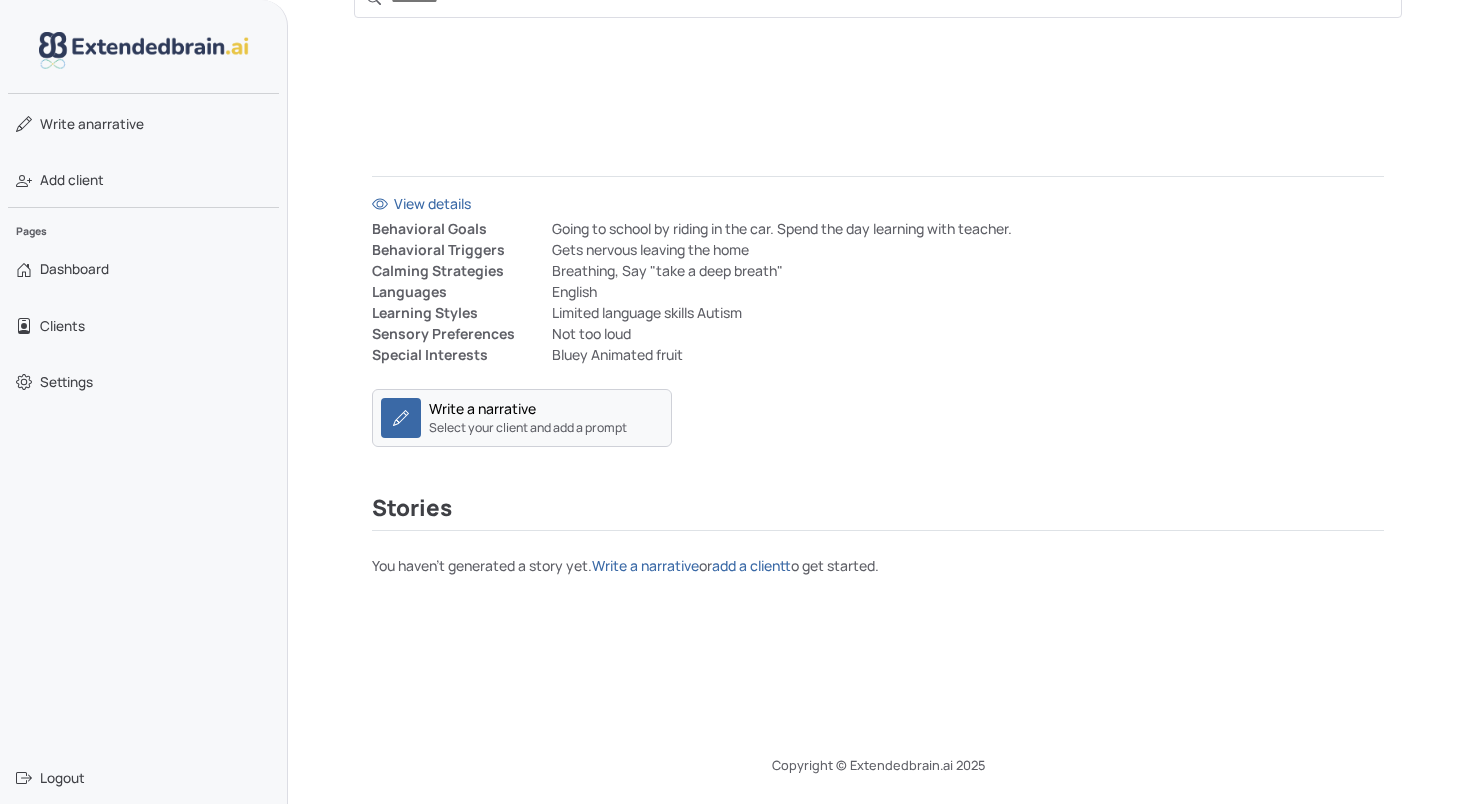 click on "Write a narrative" at bounding box center (482, 408) 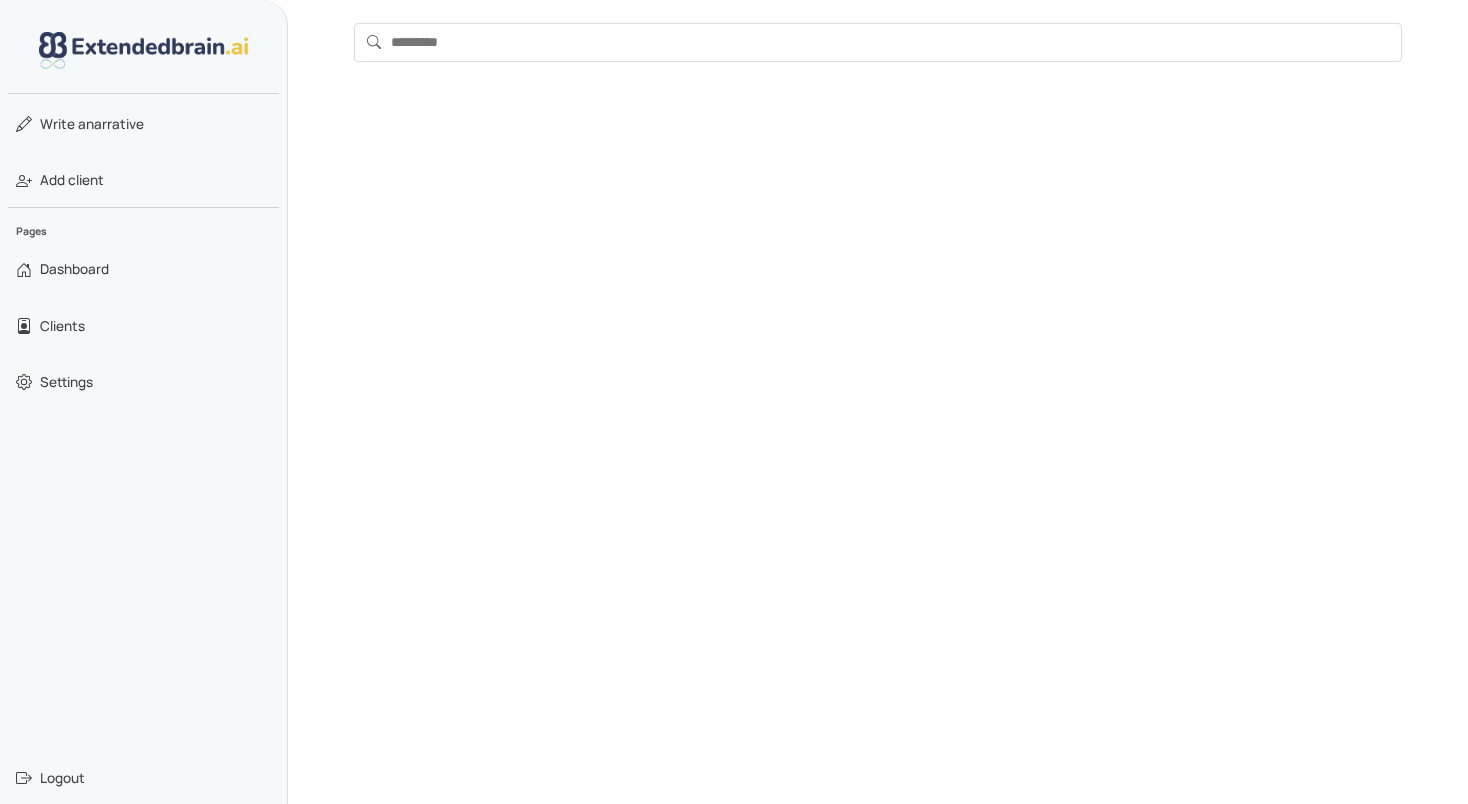 scroll, scrollTop: 0, scrollLeft: 0, axis: both 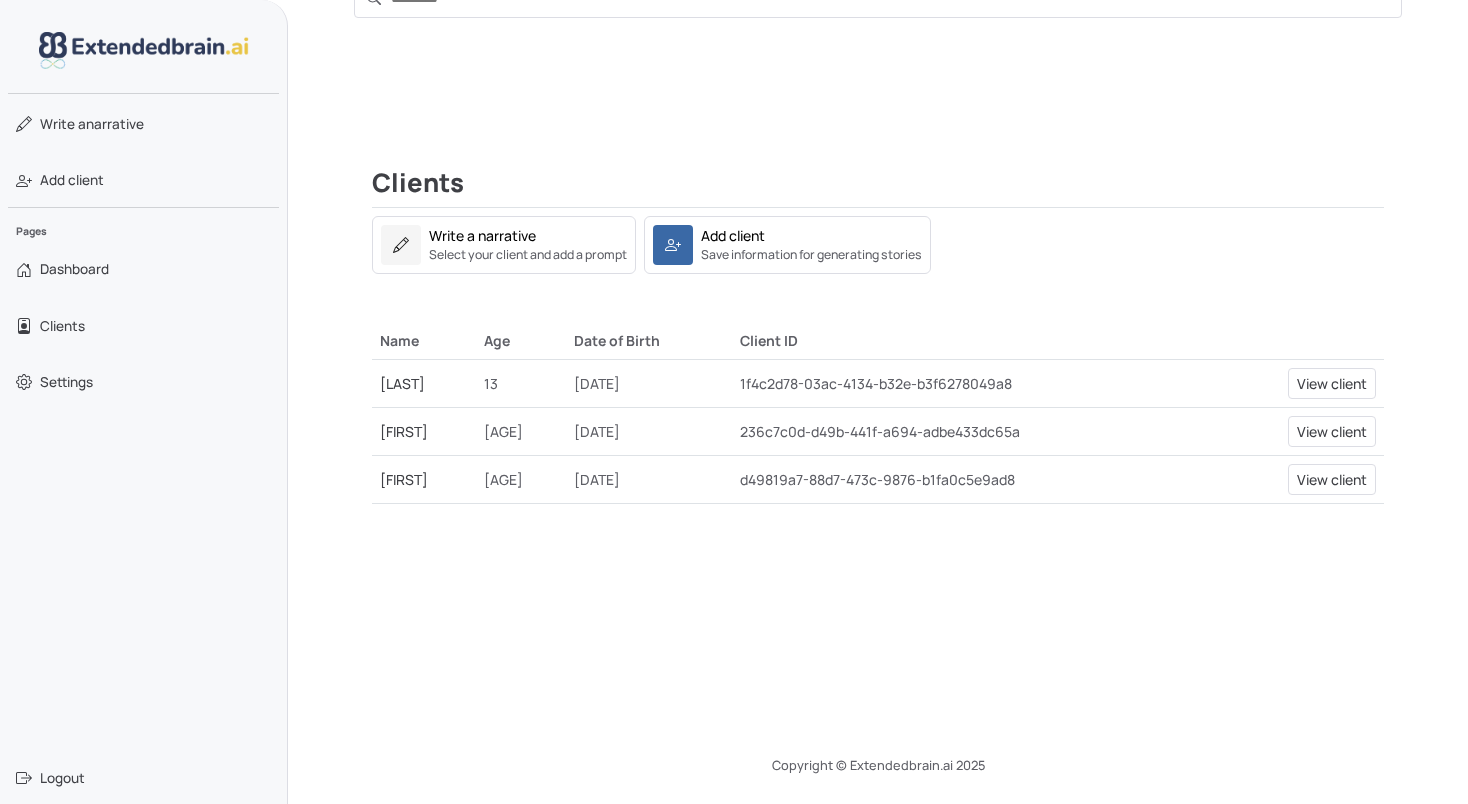 click on "1/1/2015" at bounding box center [649, 479] 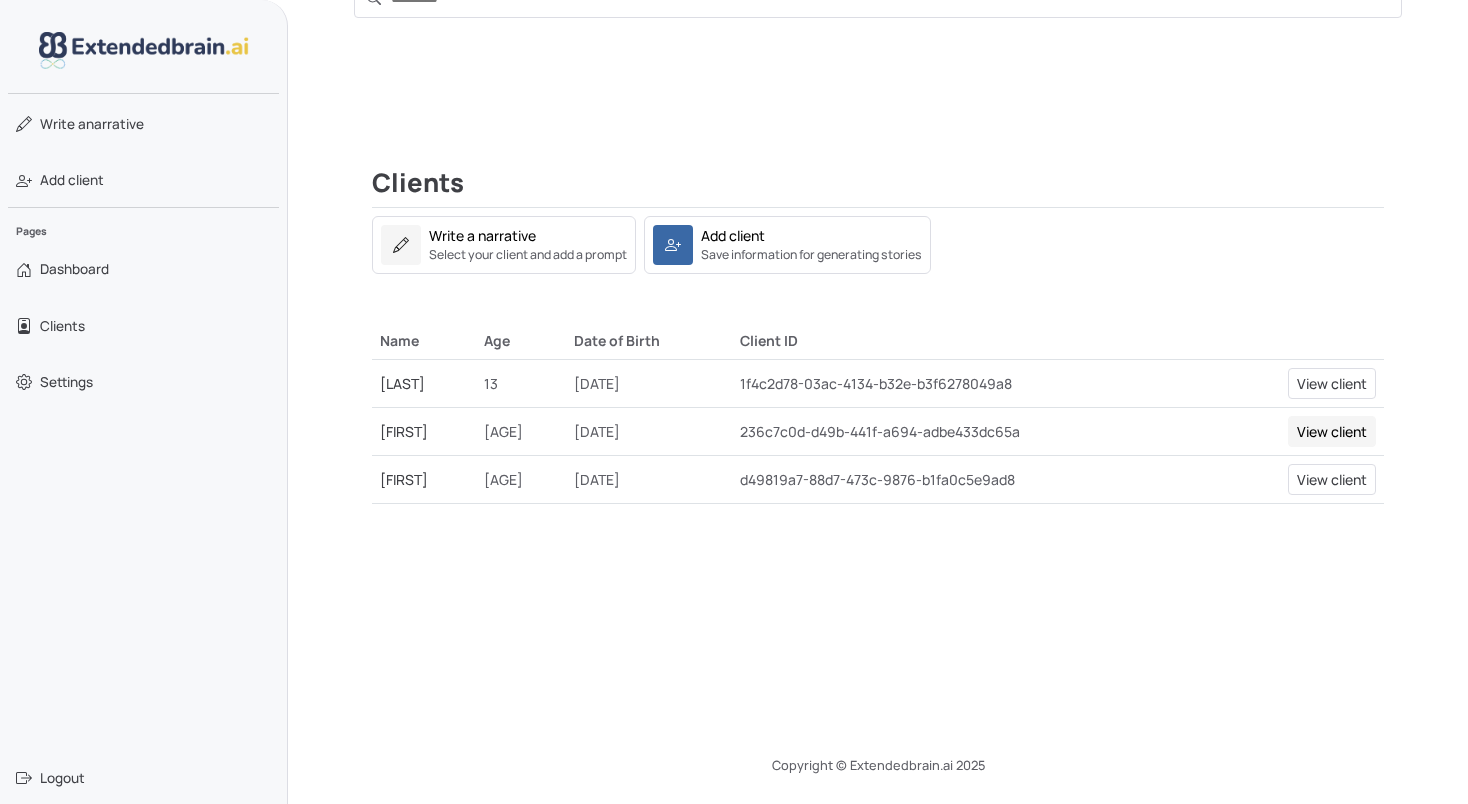 click on "View client" at bounding box center (1332, 431) 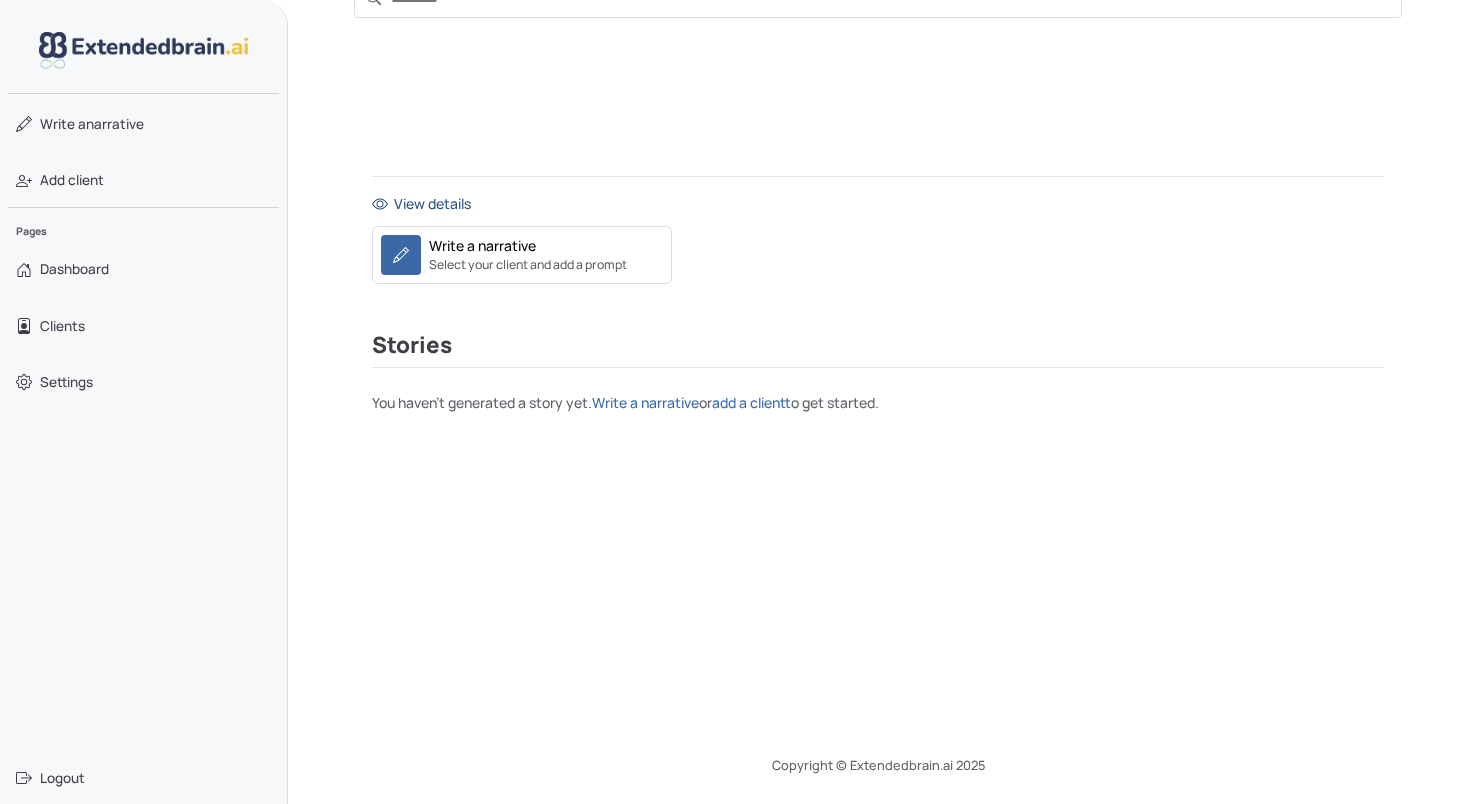 click on "View details" at bounding box center [878, 203] 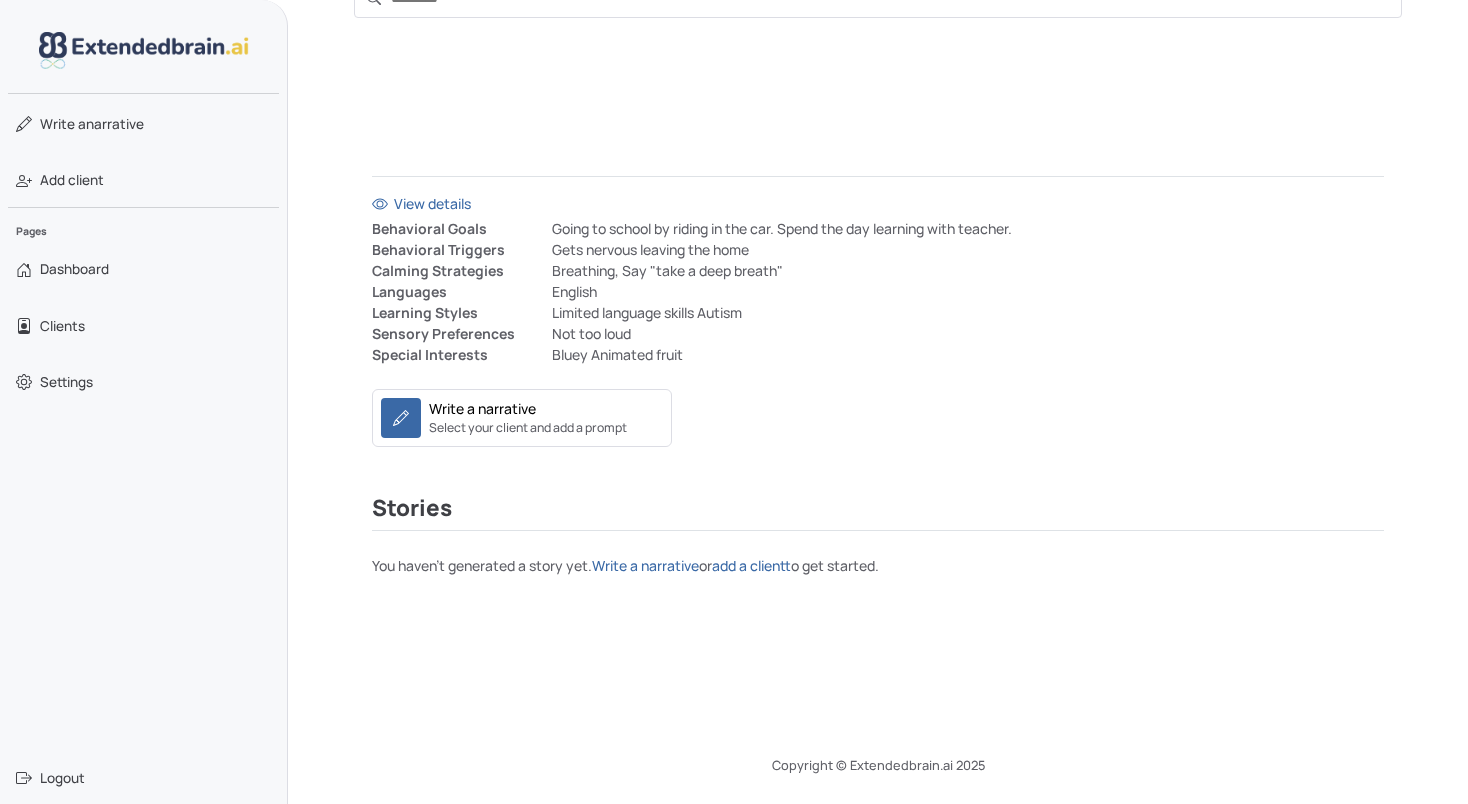 scroll, scrollTop: 0, scrollLeft: 0, axis: both 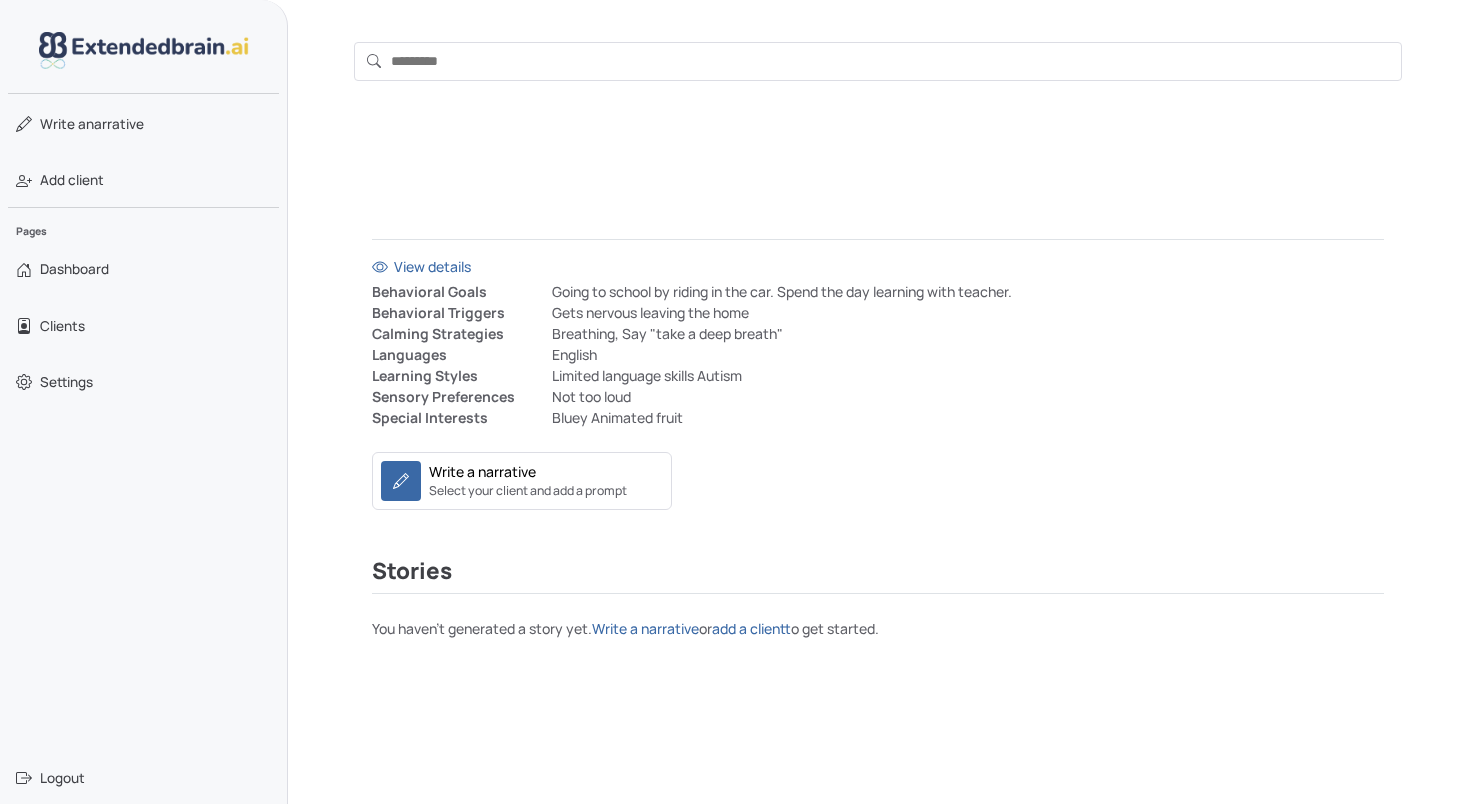 click on "View details  Behavioral Goals Going to school by riding in the car. Spend the day learning with teacher. Behavioral Triggers Gets nervous leaving the home Calming Strategies Breathing, Say "take a deep breath" Languages English Learning Styles Limited language skills
Autism Sensory Preferences Not too loud Special Interests Bluey
Animated fruit Write a narrative Select your client and add a prompt" at bounding box center [878, 370] 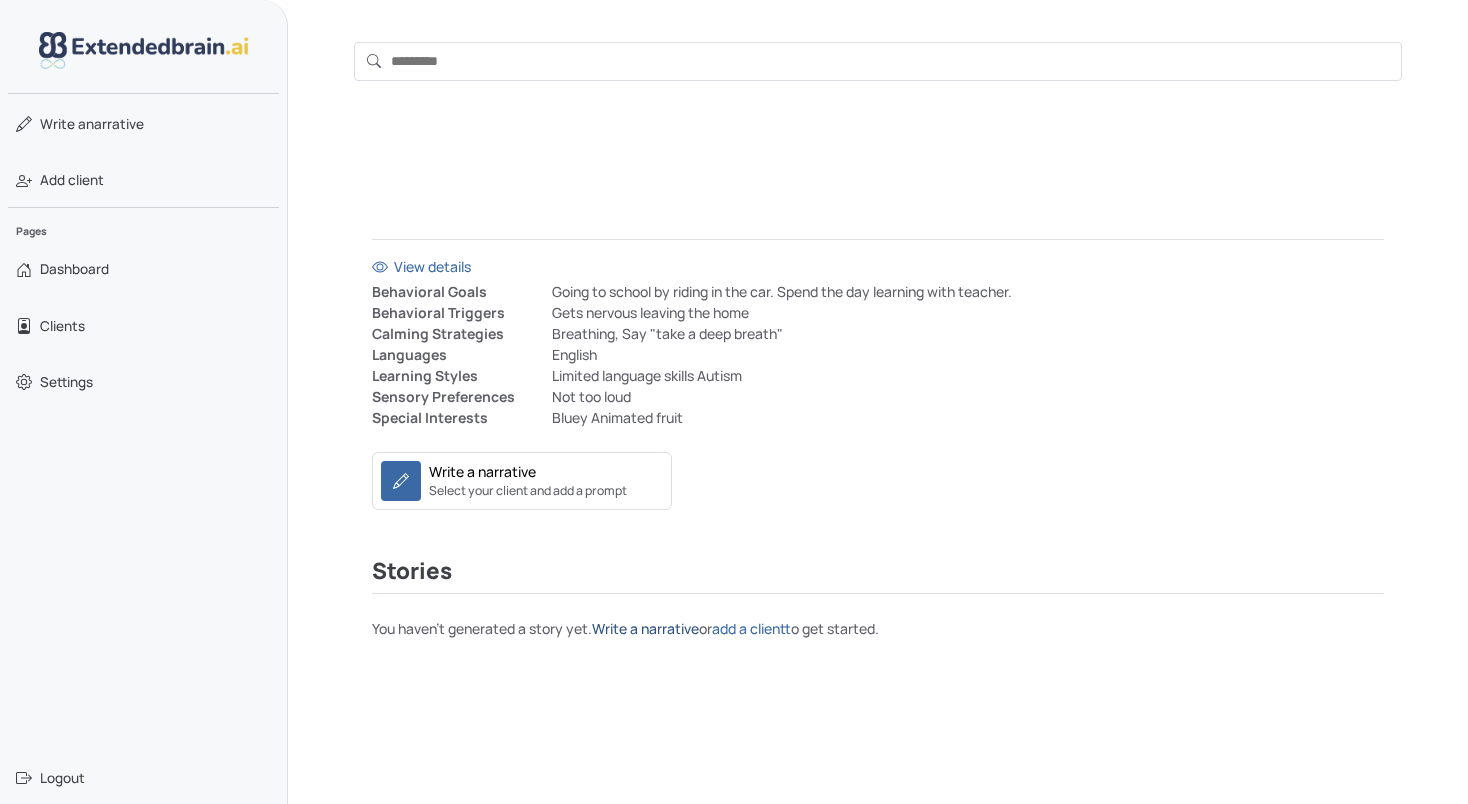 click on "Write a narrative" at bounding box center [645, 628] 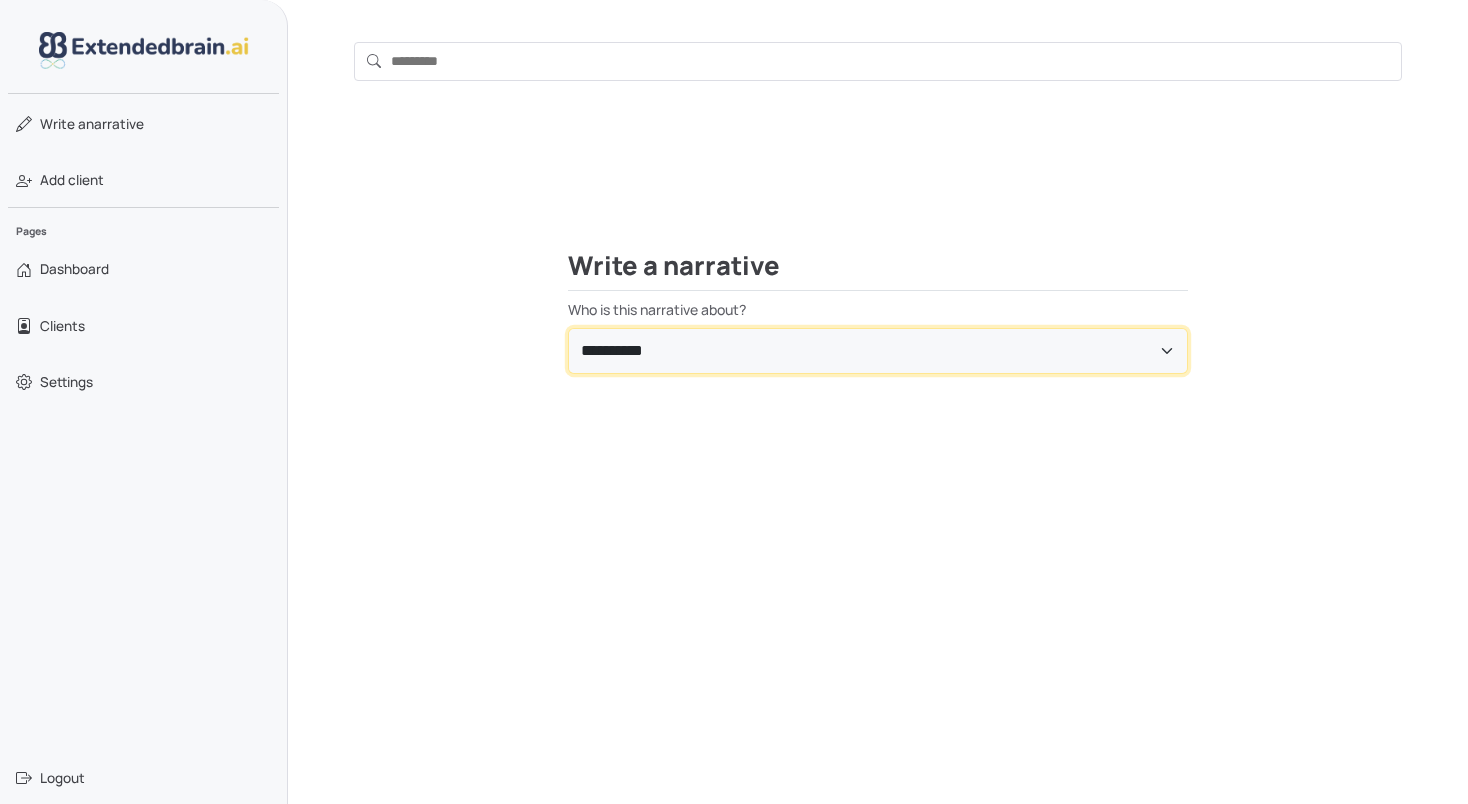 click on "**********" at bounding box center [878, 351] 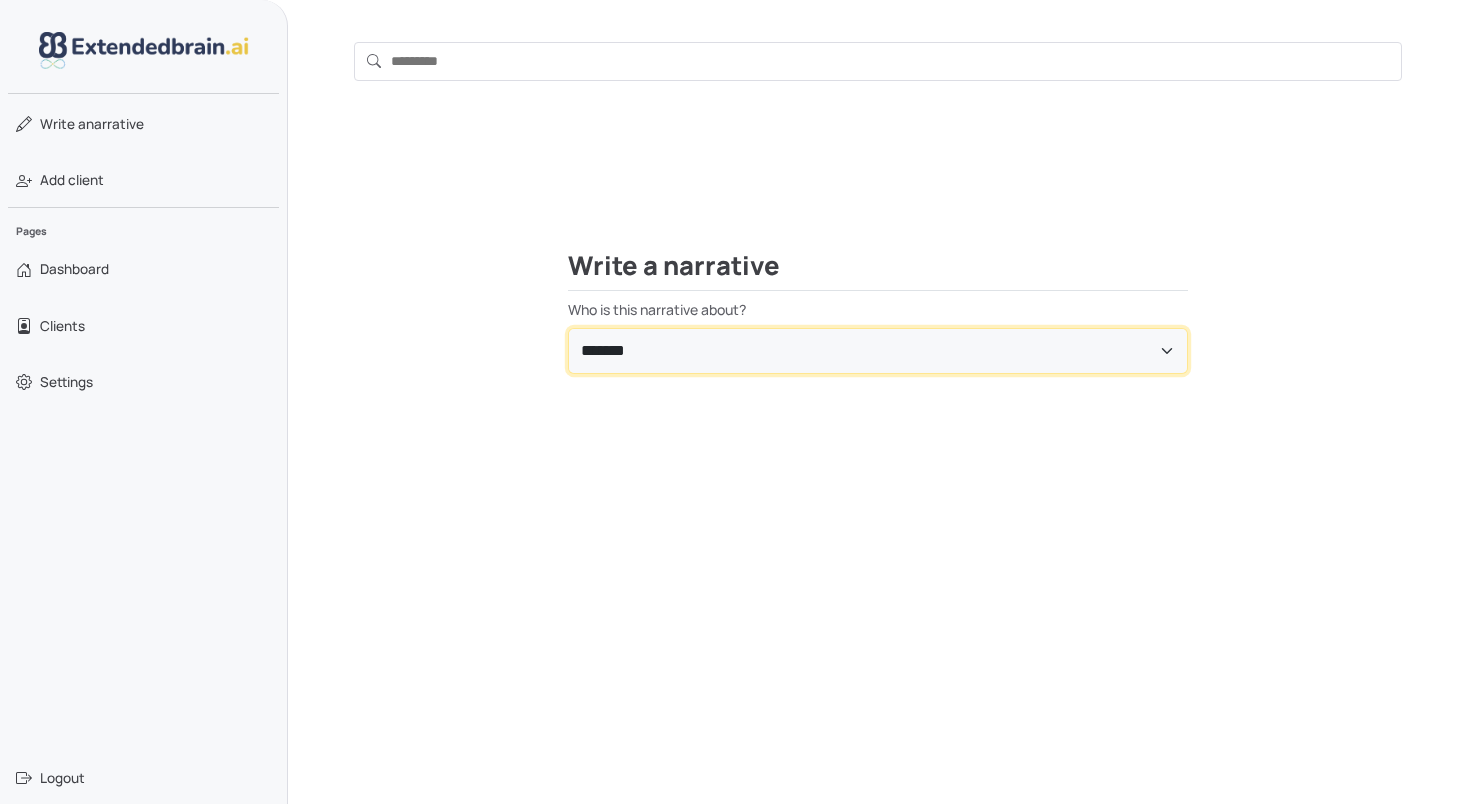 click on "**********" at bounding box center (878, 351) 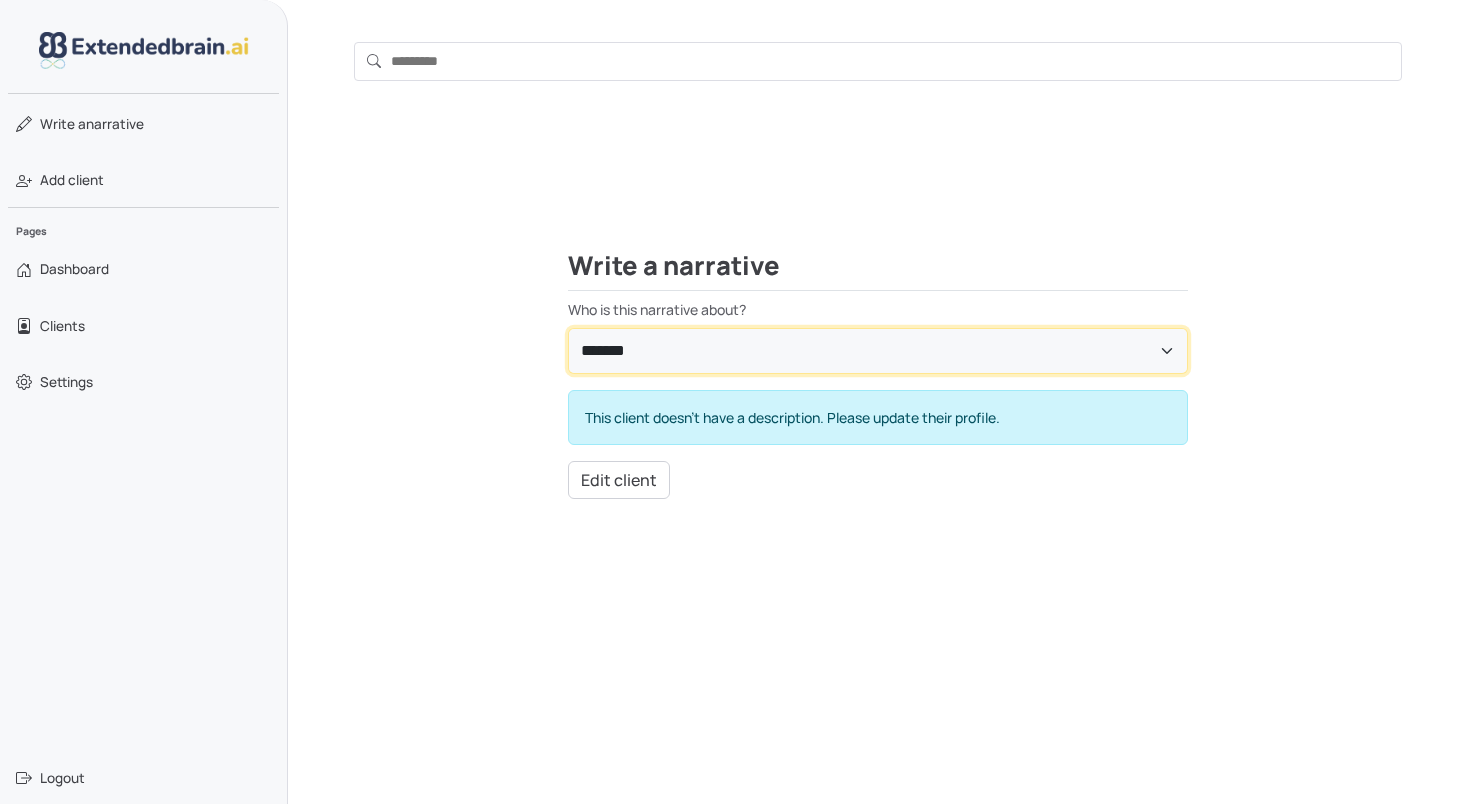 click on "**********" at bounding box center [878, 351] 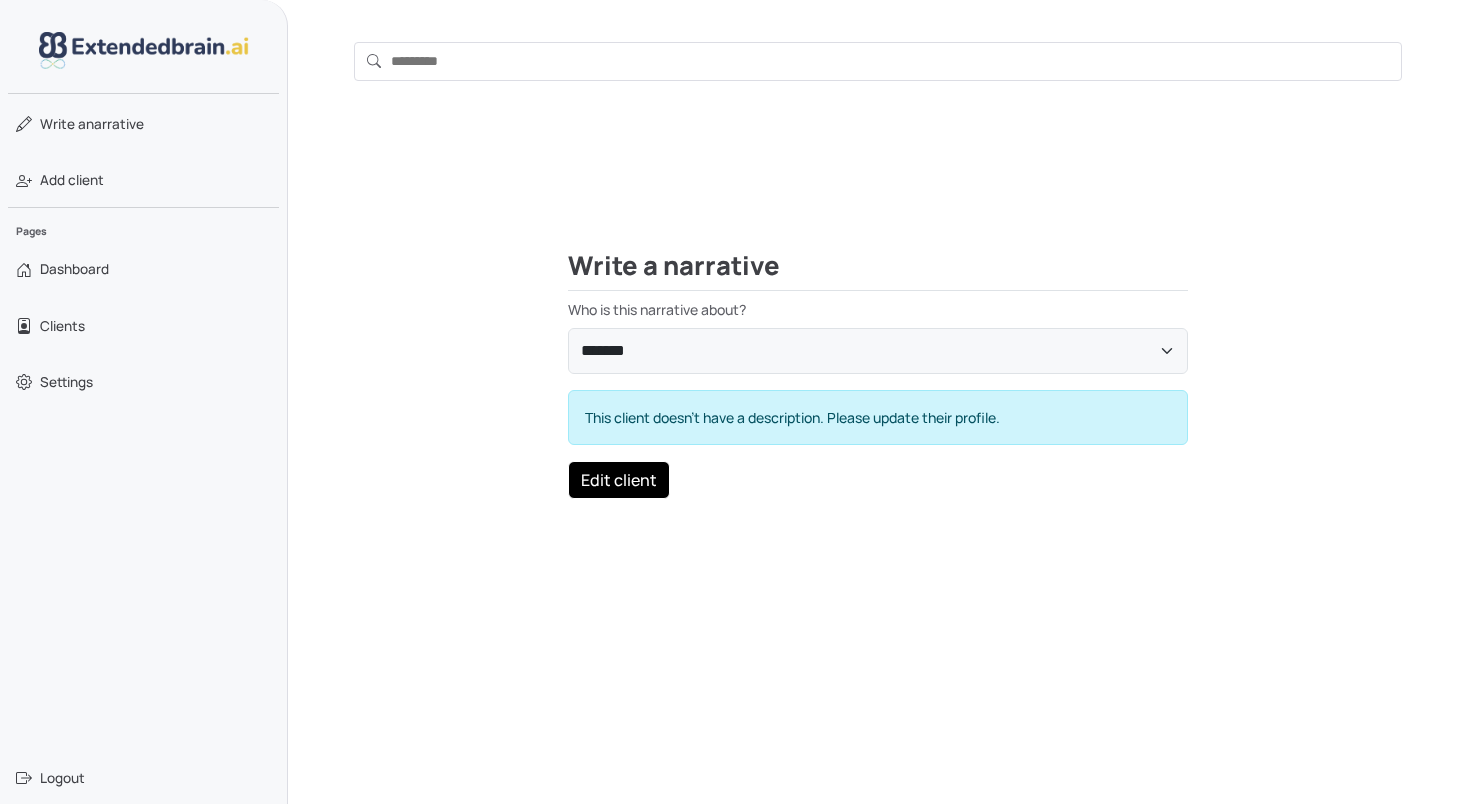 click on "Edit client" at bounding box center (619, 480) 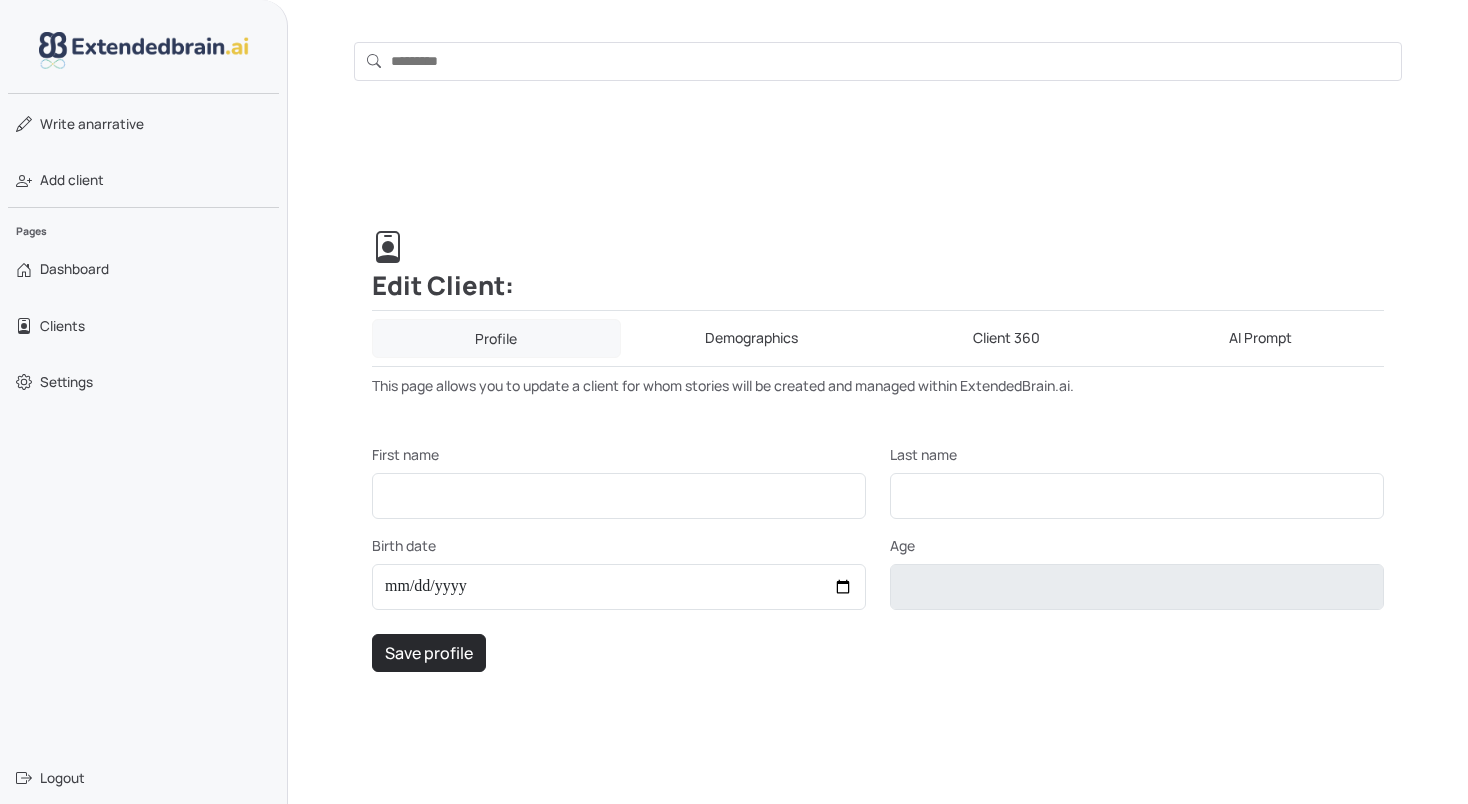 click on "Demographics" at bounding box center (752, 338) 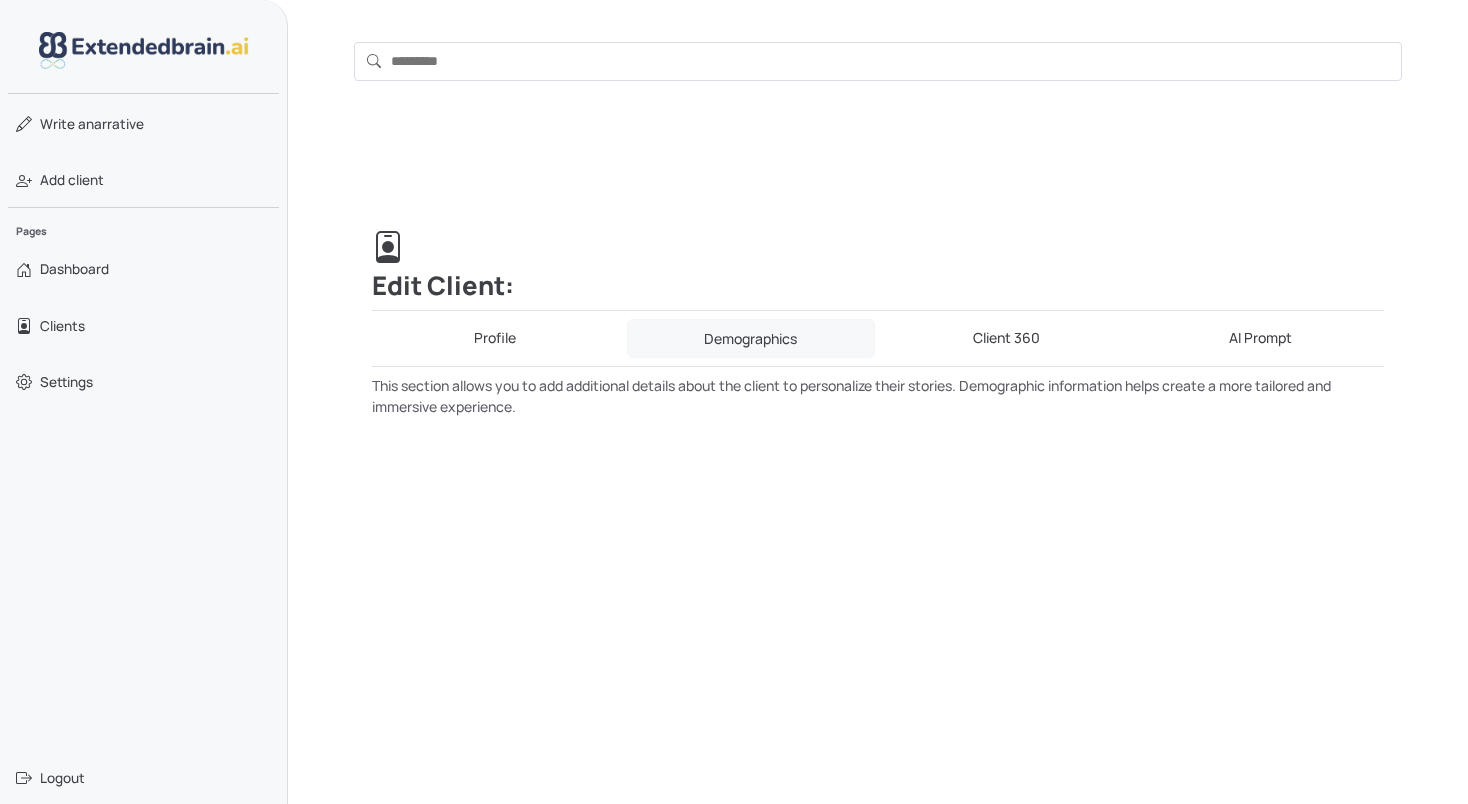 click on "Profile" at bounding box center [495, 338] 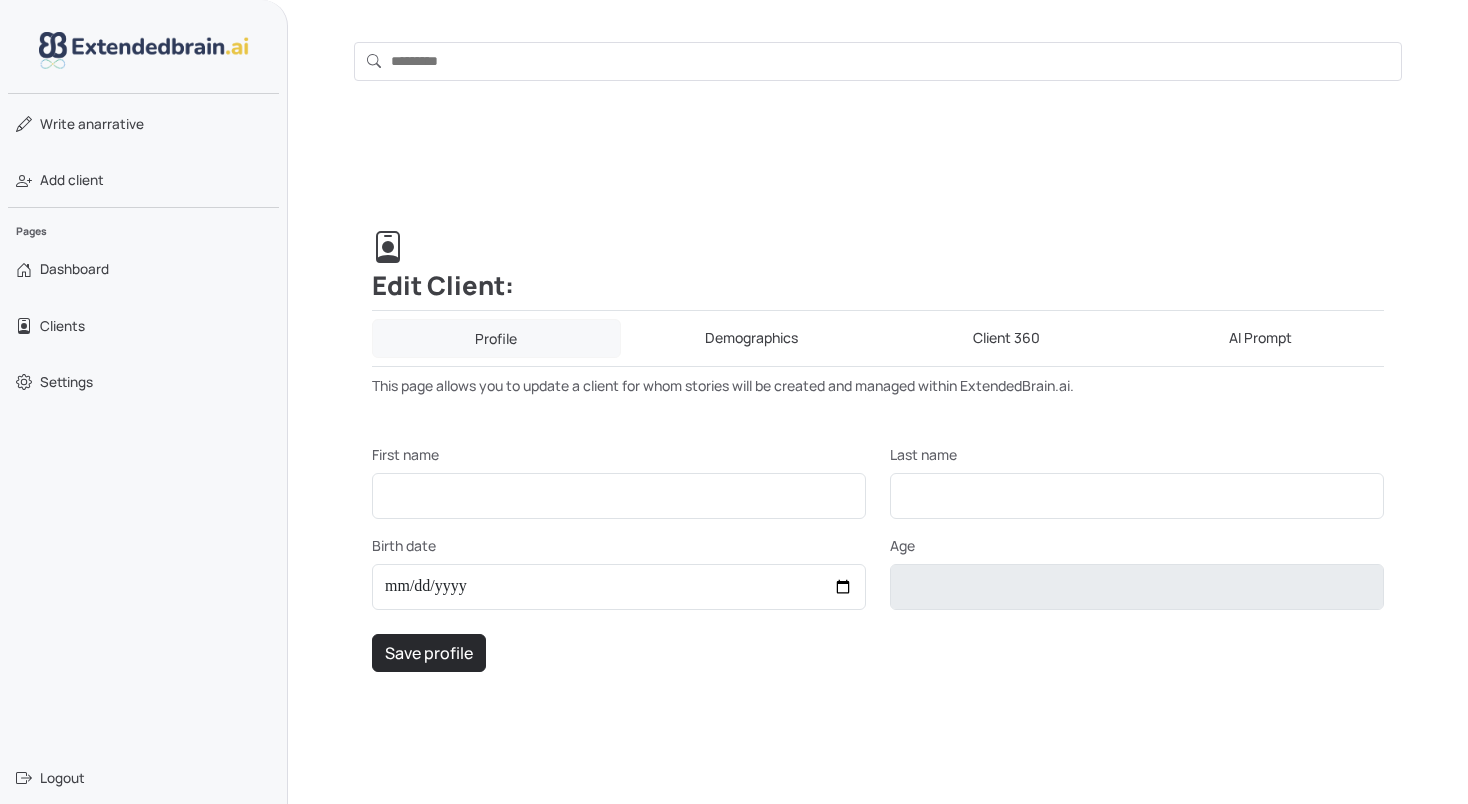 click on "Client 360" at bounding box center (1006, 338) 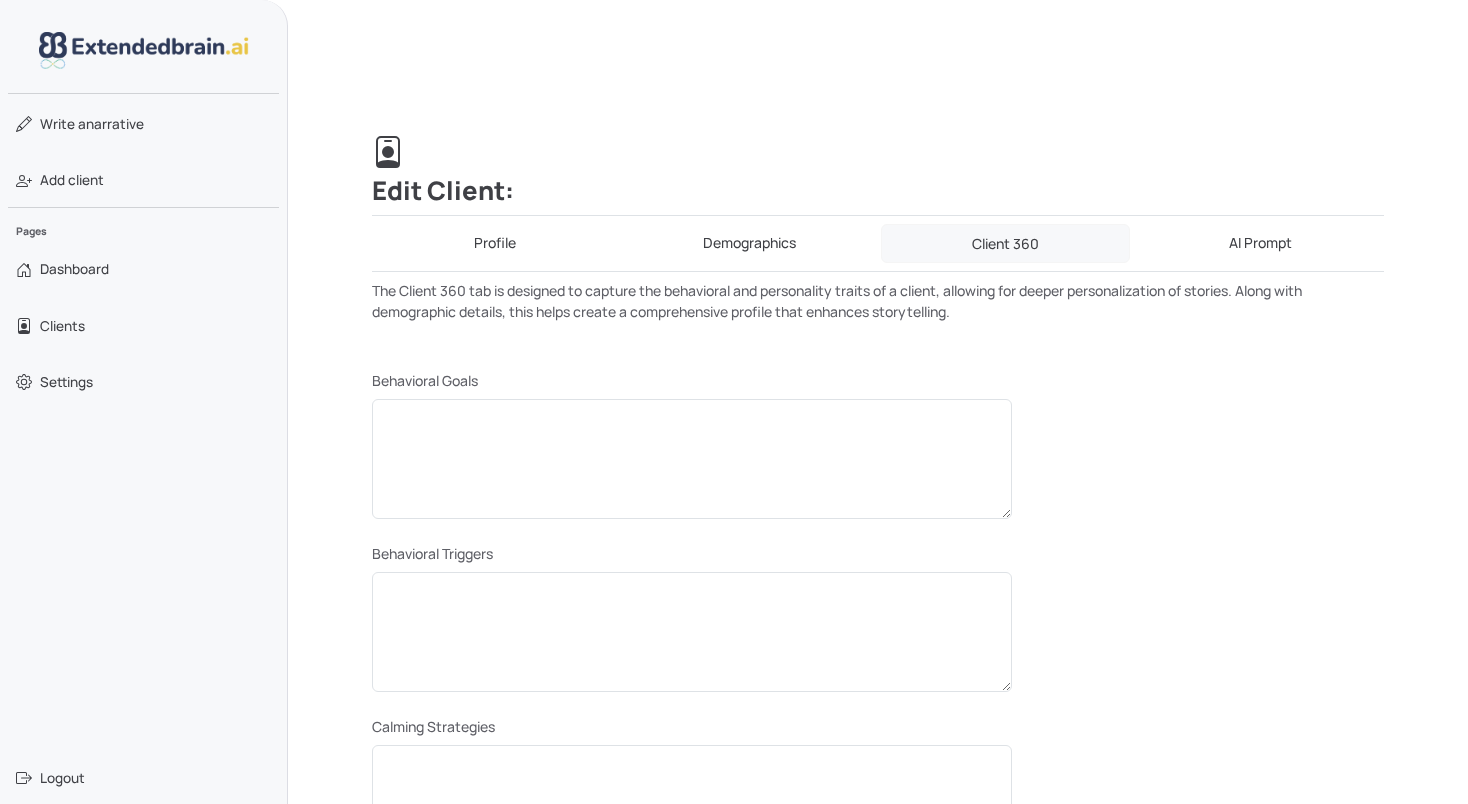 scroll, scrollTop: 0, scrollLeft: 0, axis: both 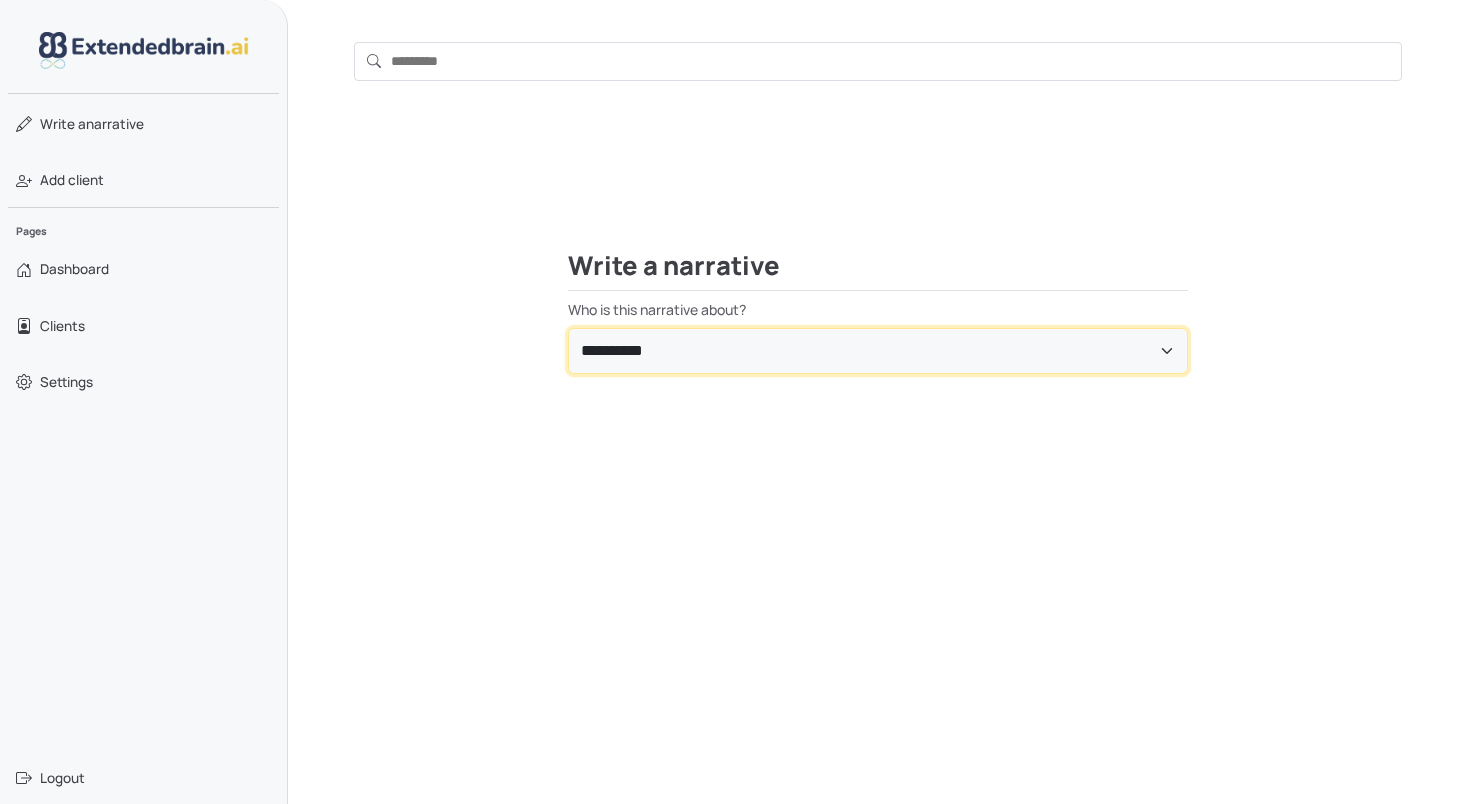 click on "**********" at bounding box center (878, 351) 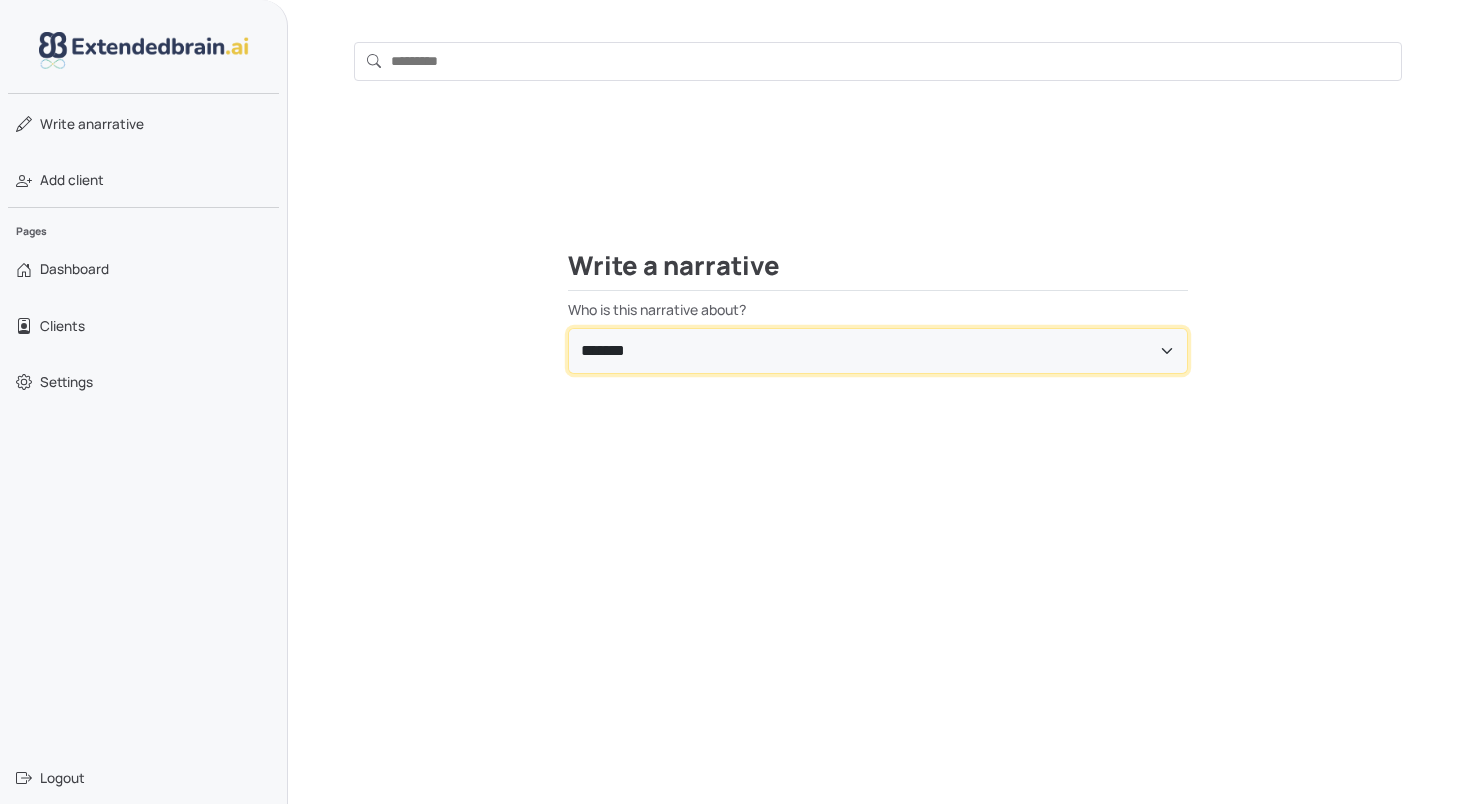 click on "**********" at bounding box center (878, 351) 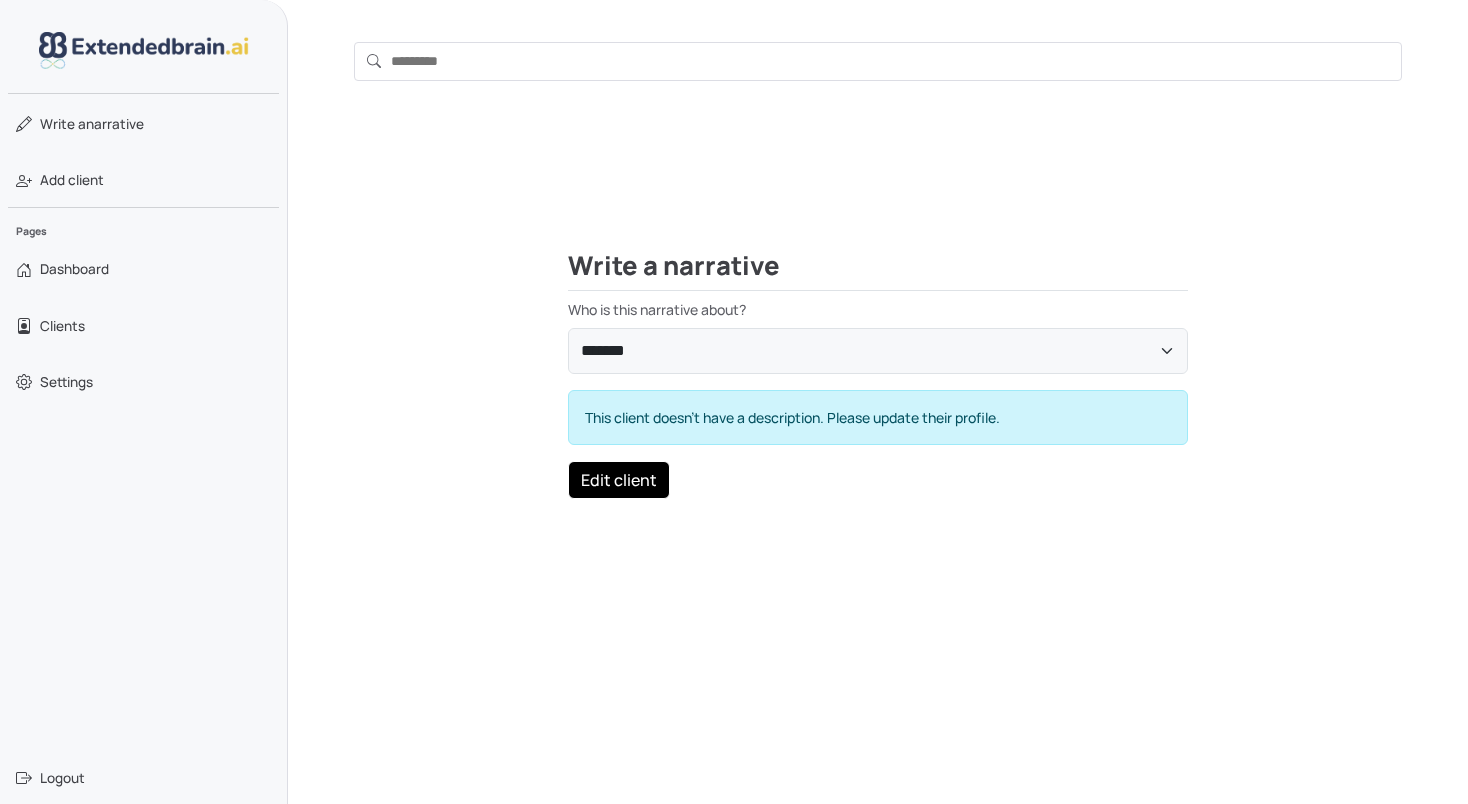 click on "Edit client" at bounding box center (619, 480) 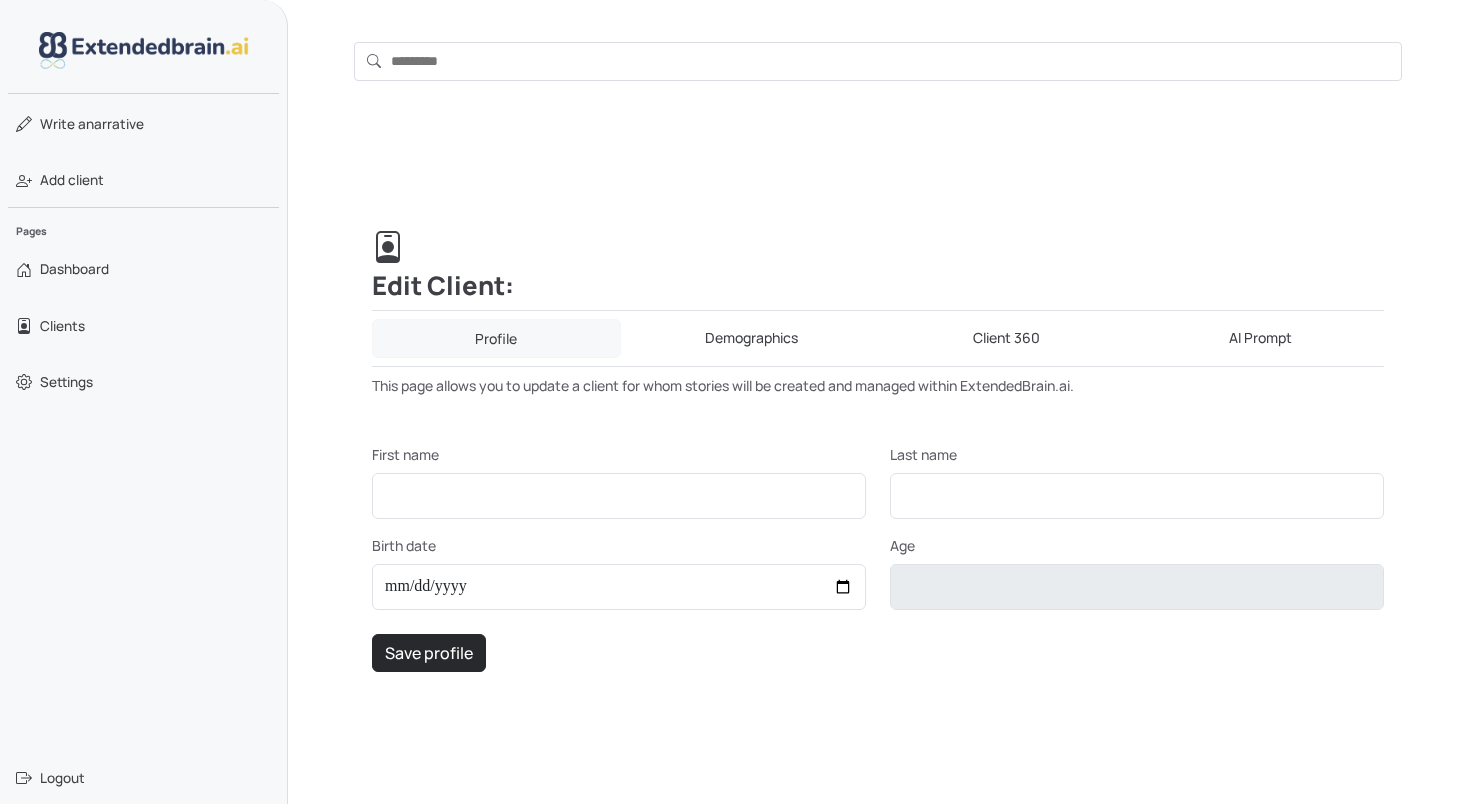 click on "Client 360" at bounding box center (1006, 338) 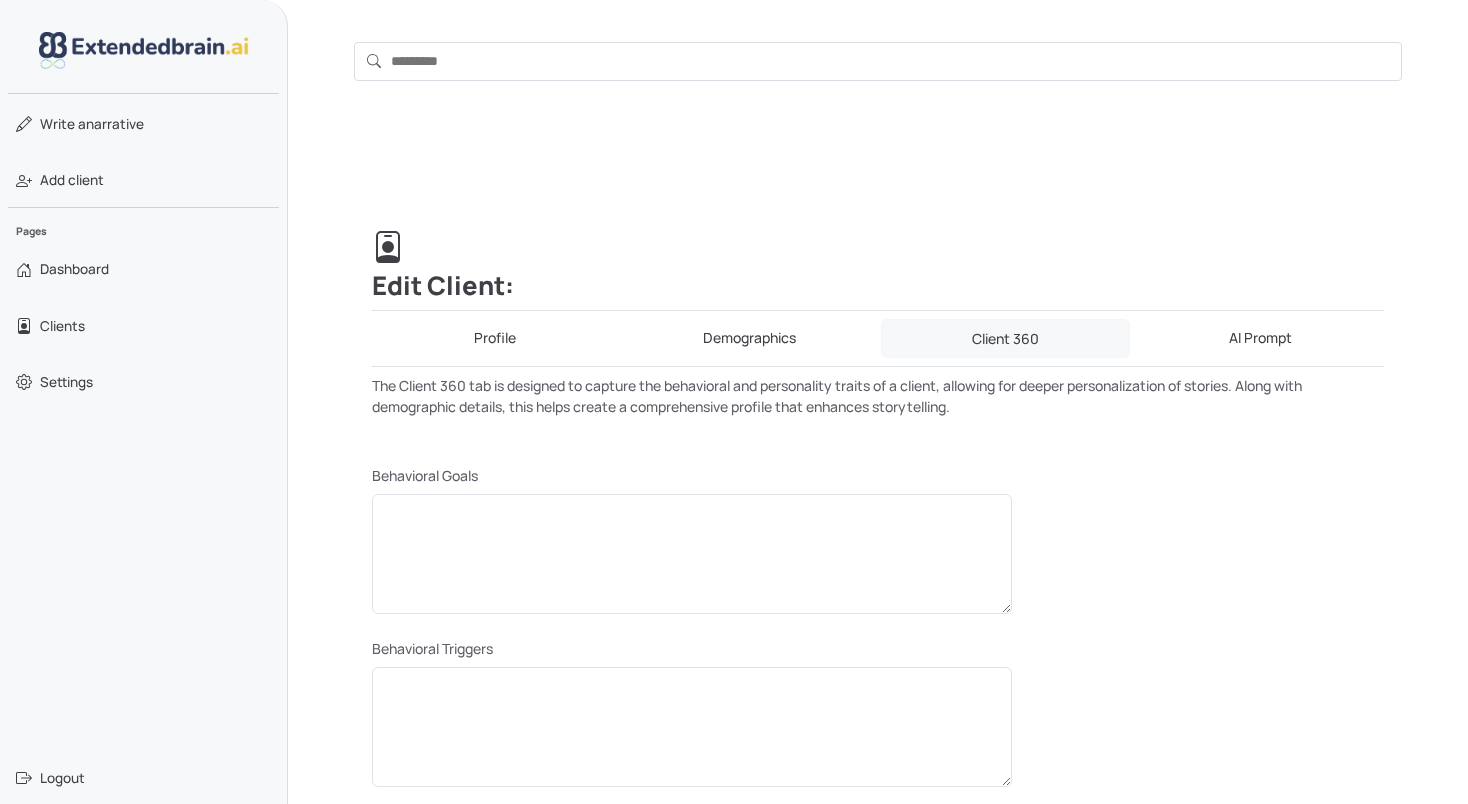 click on "Profile" at bounding box center (495, 338) 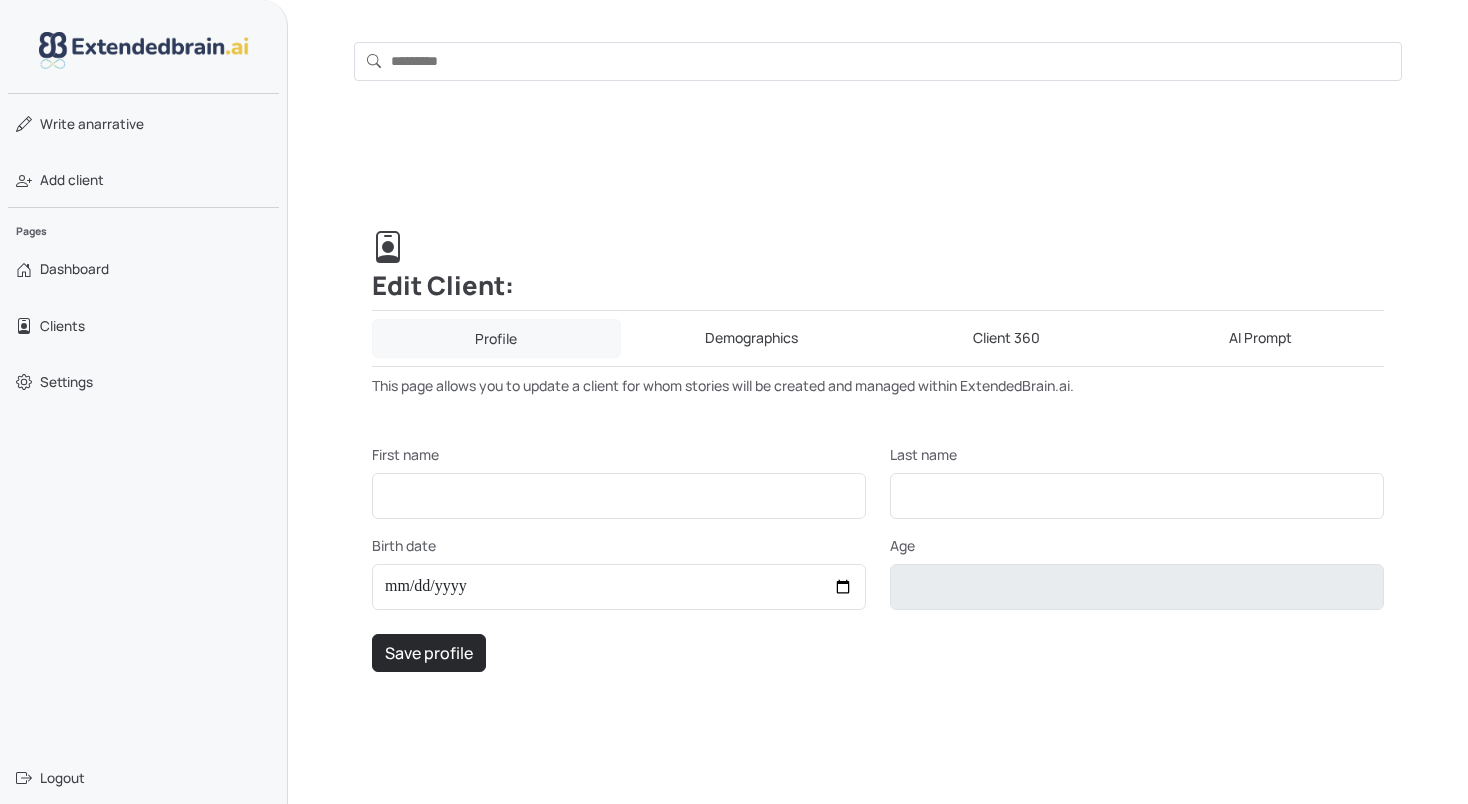 click on "Demographics" at bounding box center [752, 338] 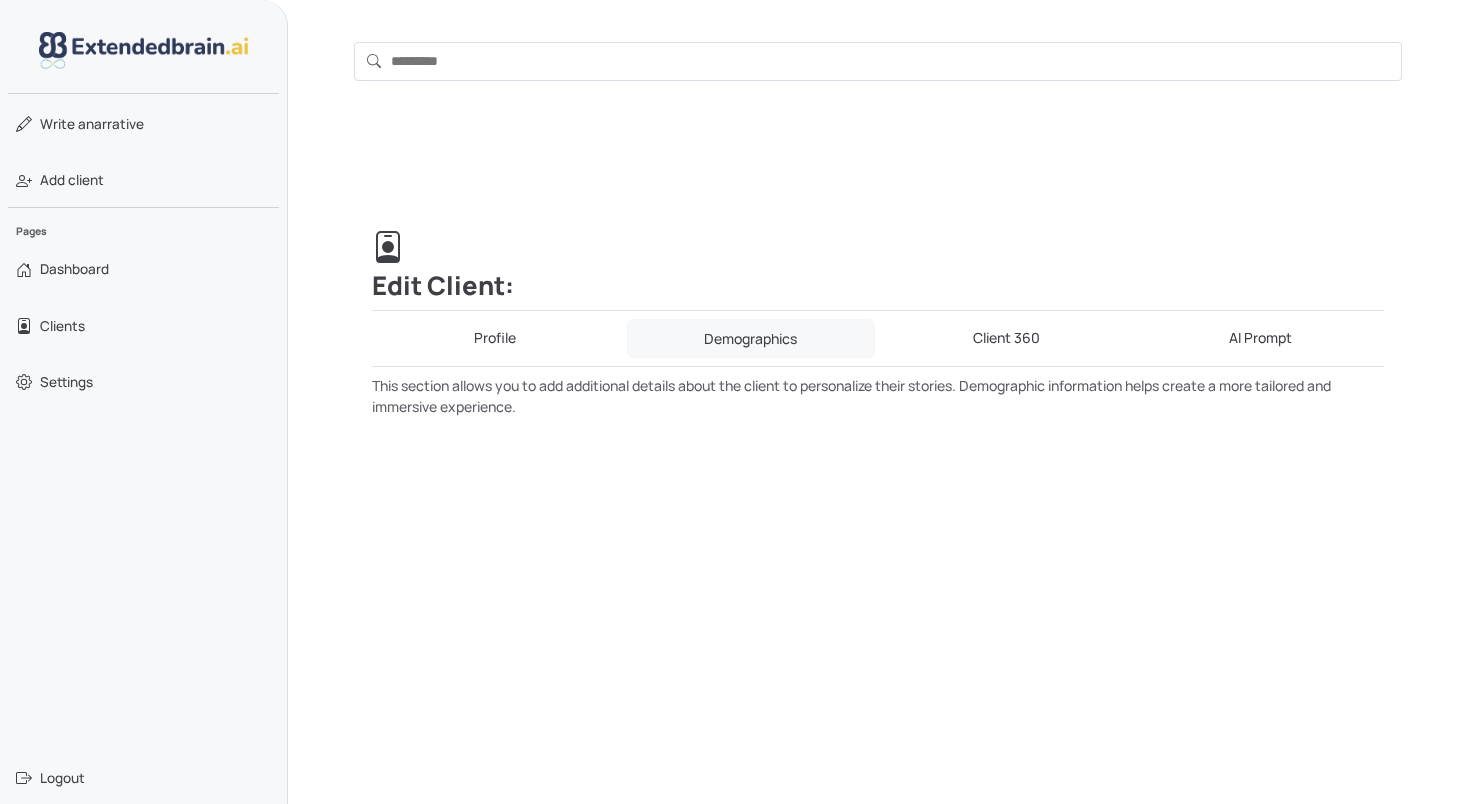 click on "AI Prompt" at bounding box center (1261, 338) 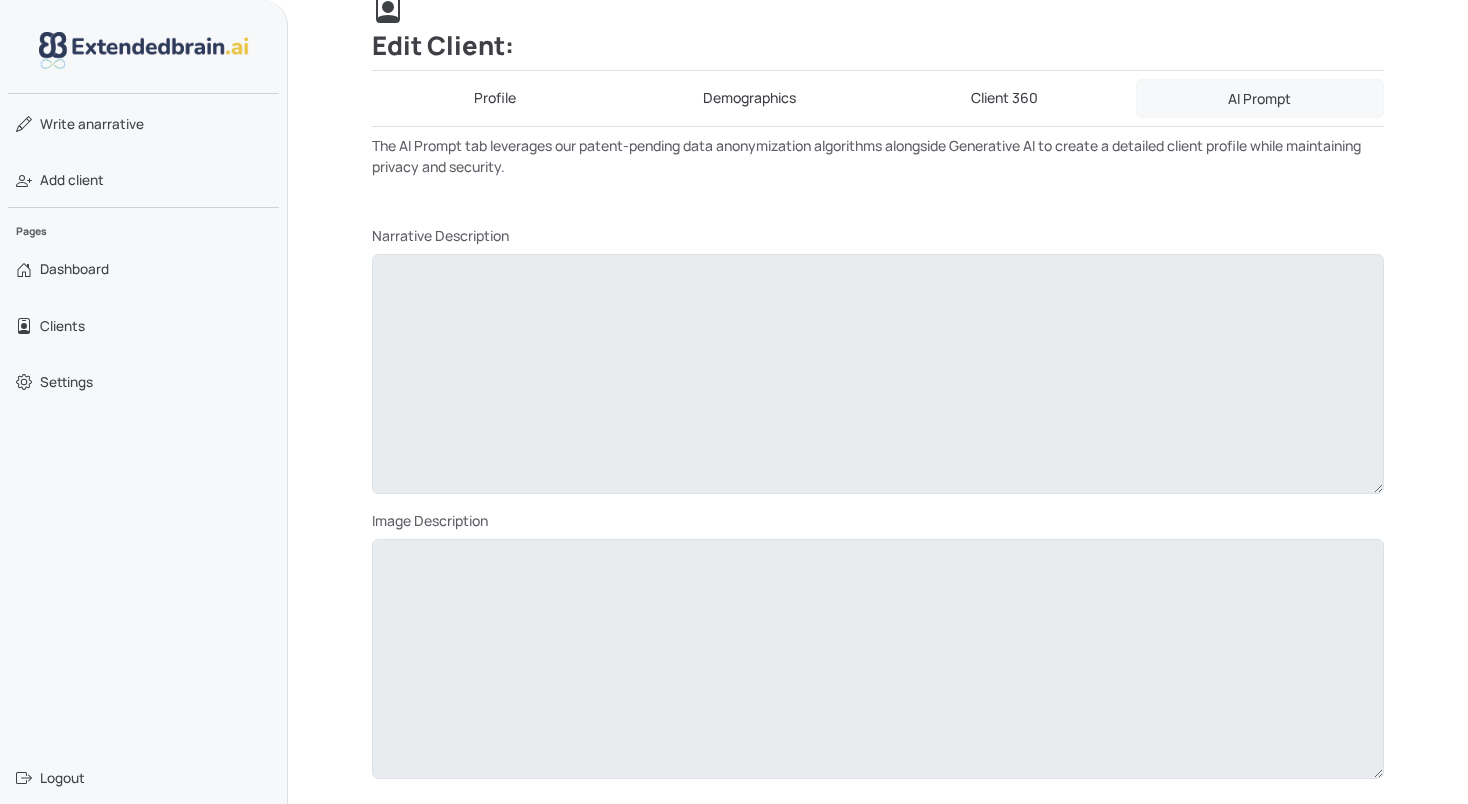 scroll, scrollTop: 0, scrollLeft: 0, axis: both 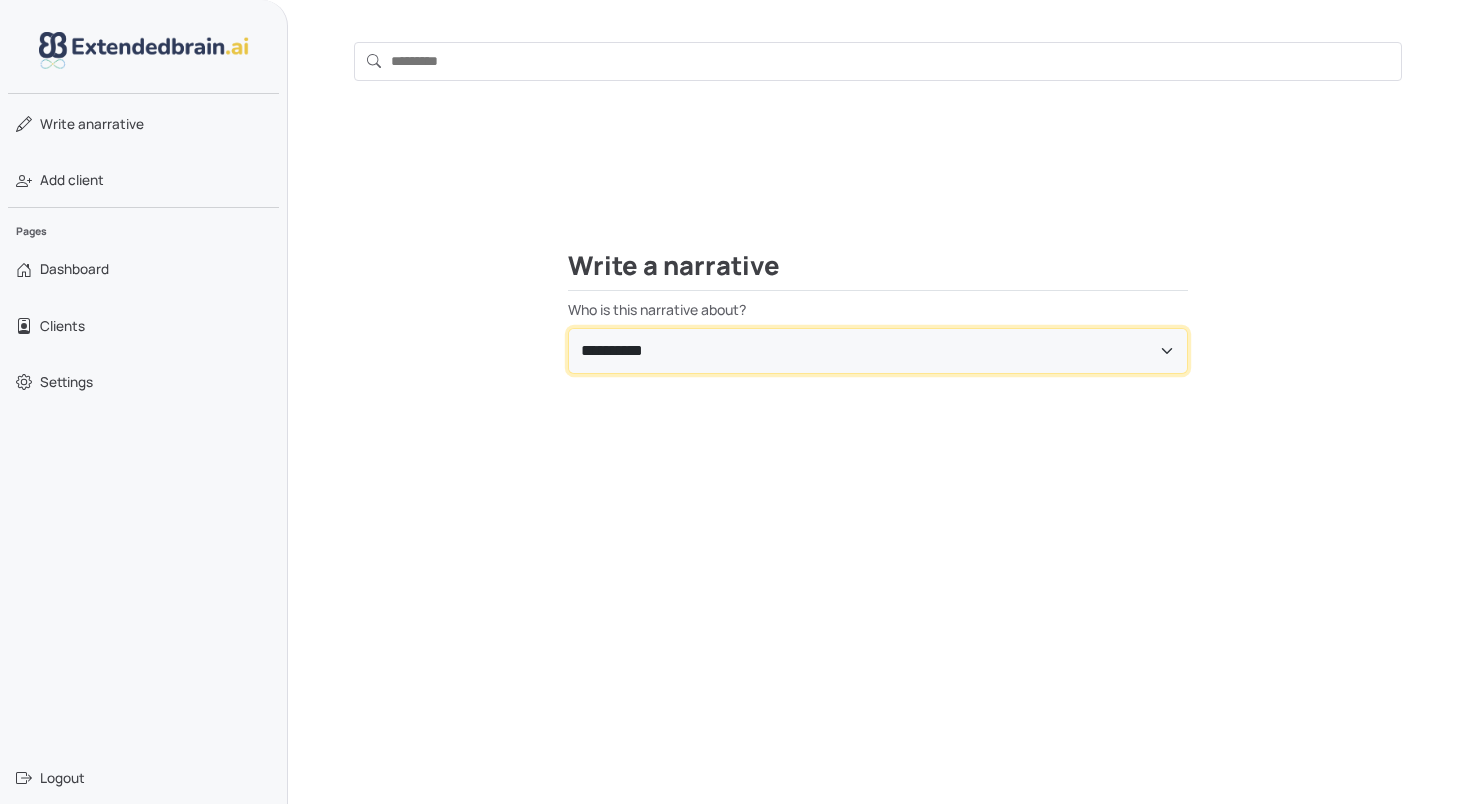click on "**********" at bounding box center [878, 351] 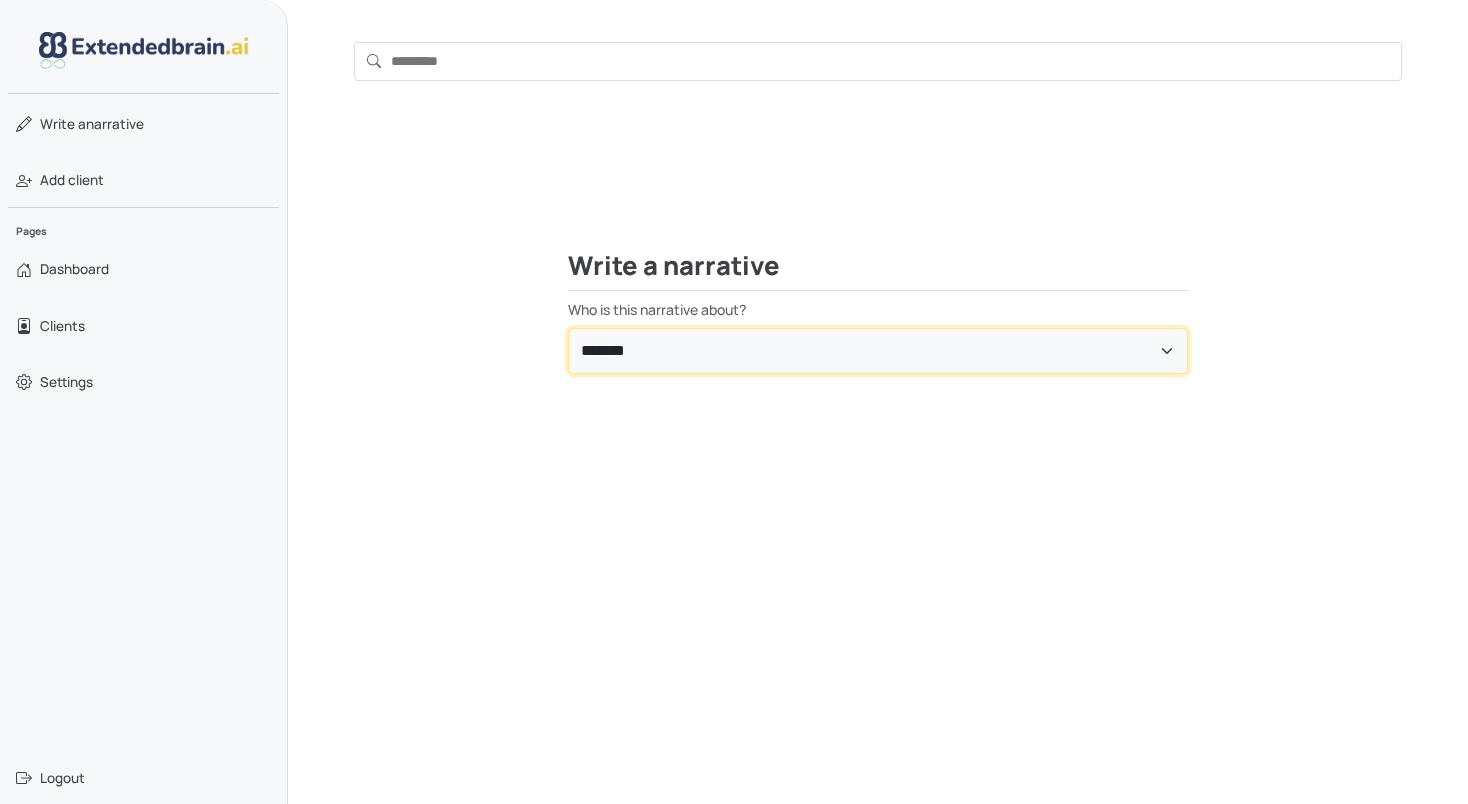 click on "**********" at bounding box center [878, 351] 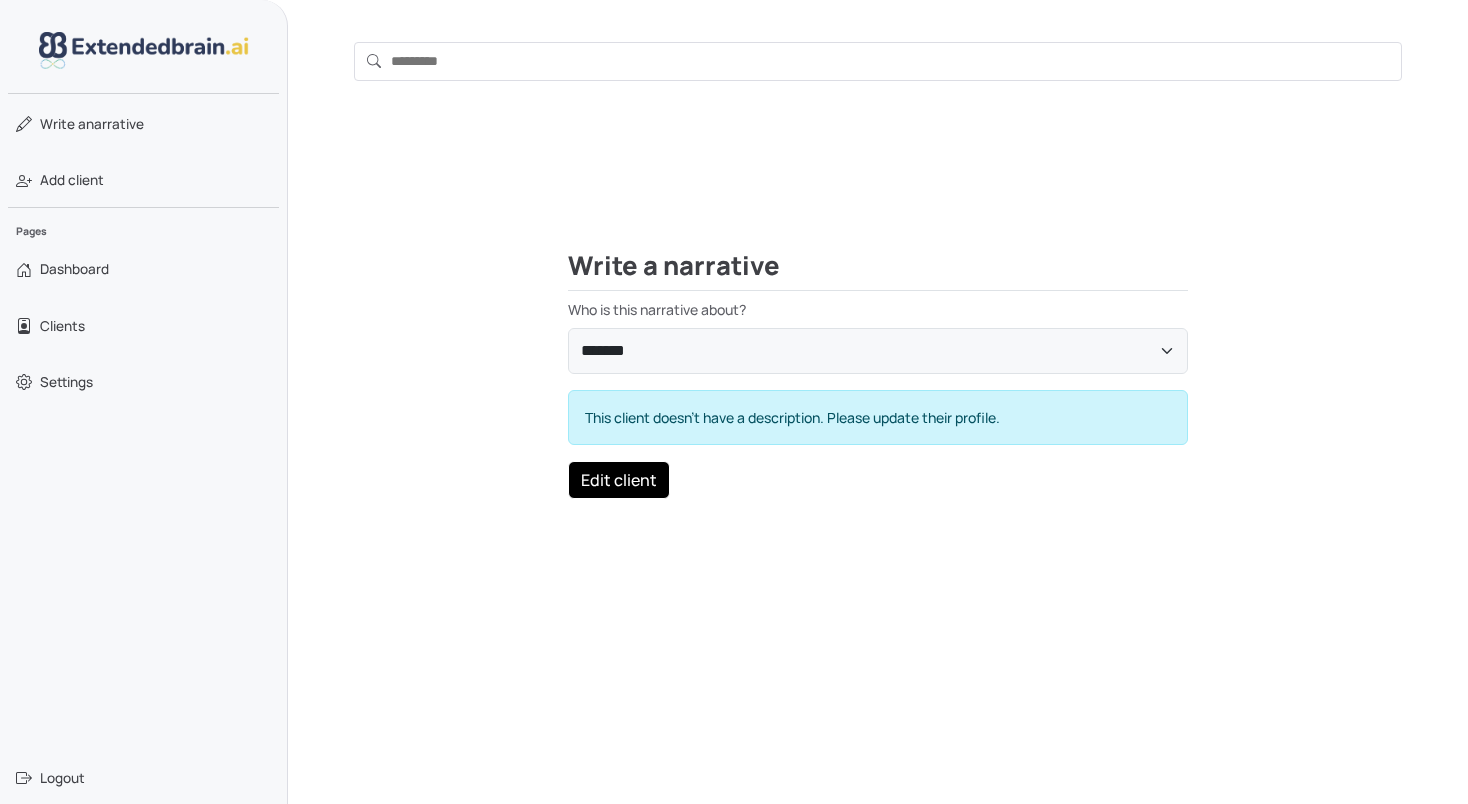 click on "Edit client" at bounding box center (619, 480) 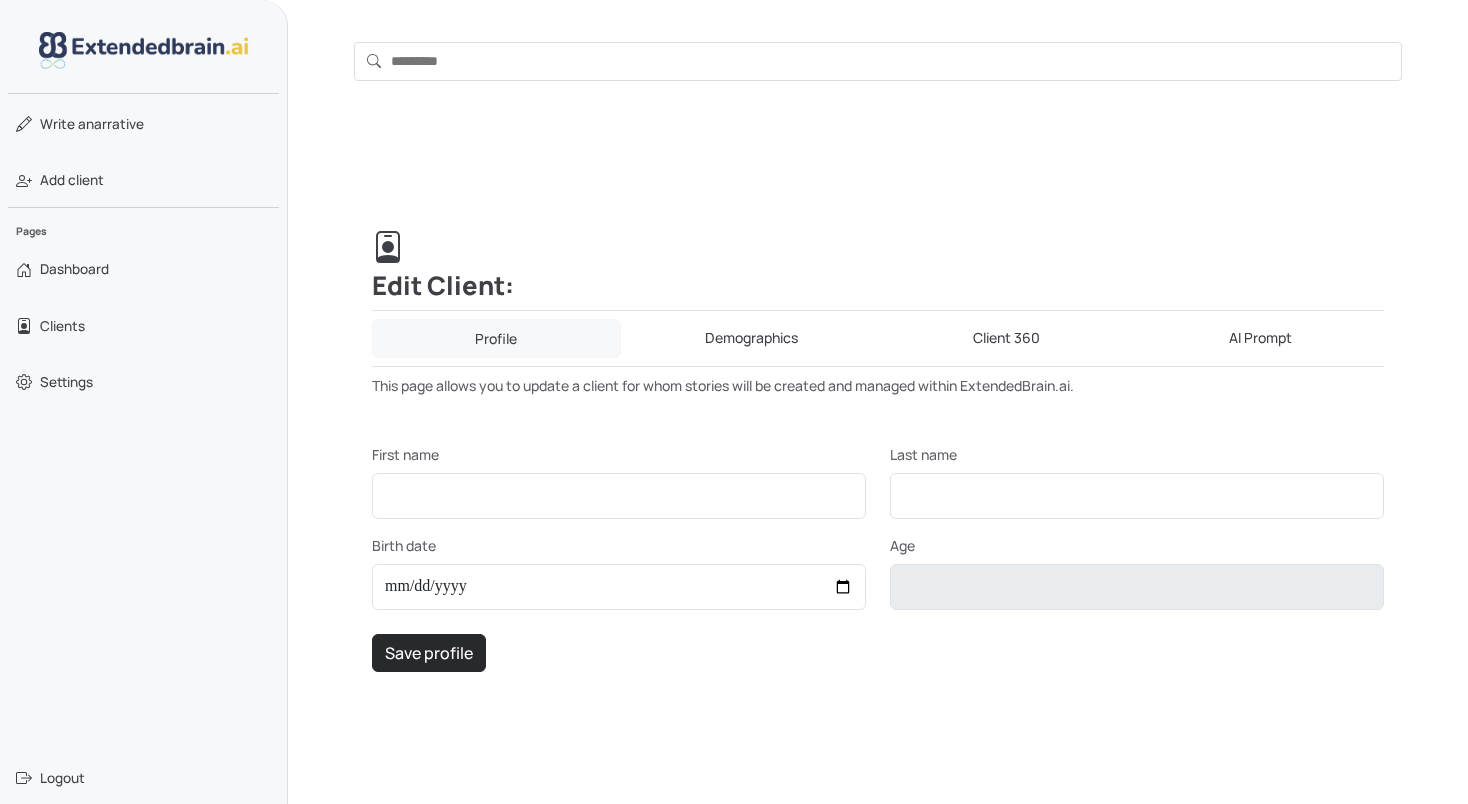click on "Demographics" at bounding box center (752, 338) 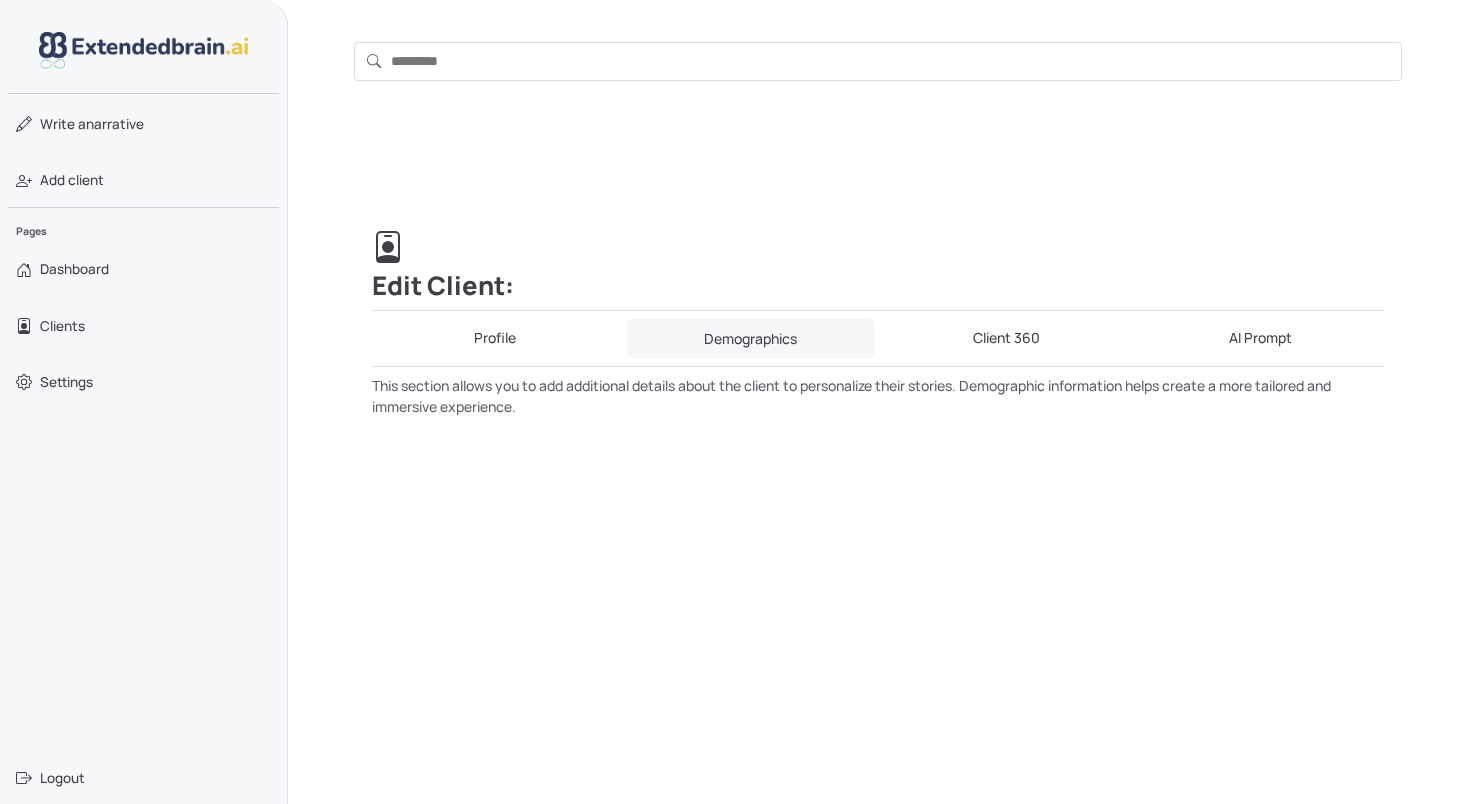 click on "Client 360" at bounding box center [1006, 338] 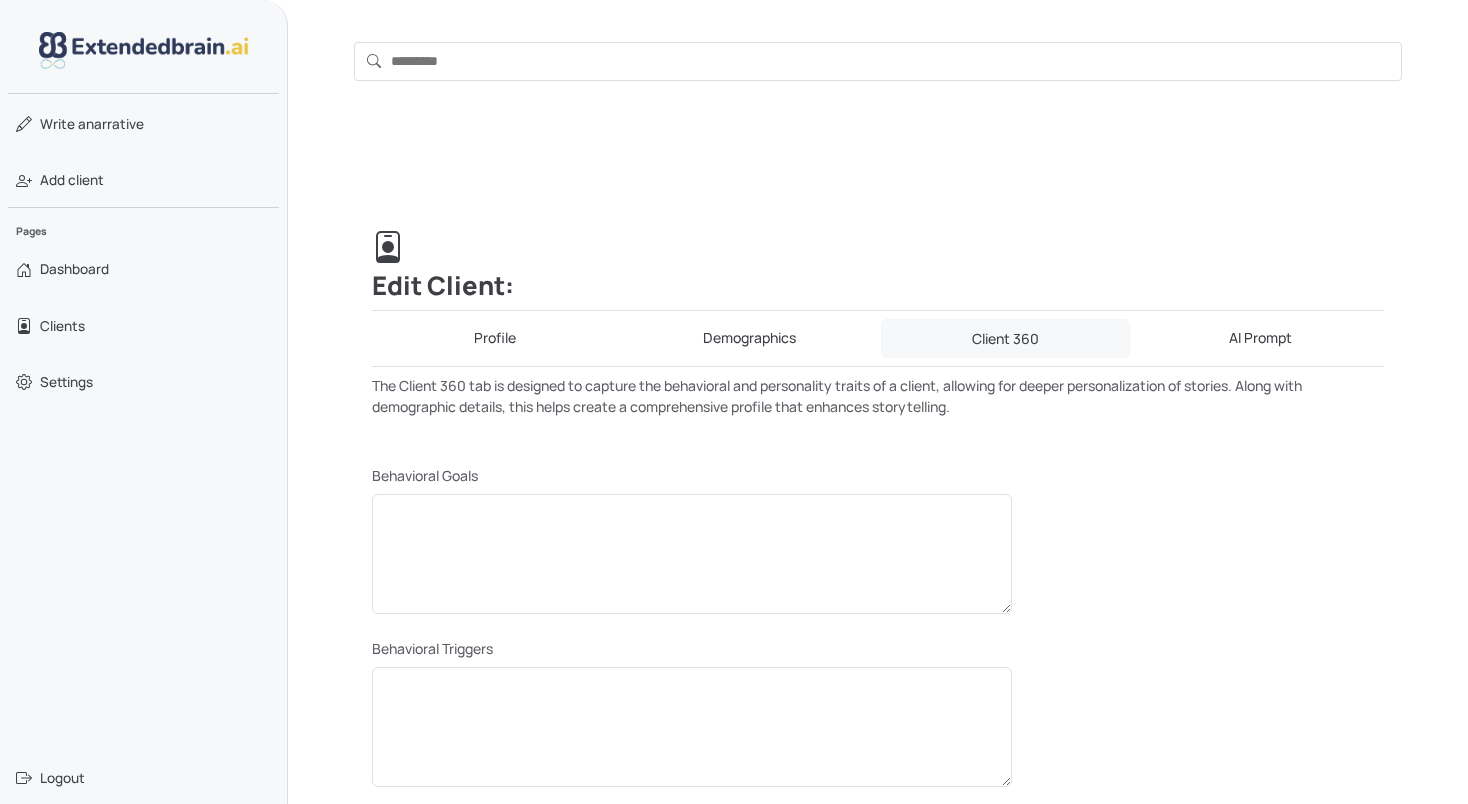 click on "AI Prompt" at bounding box center [1261, 338] 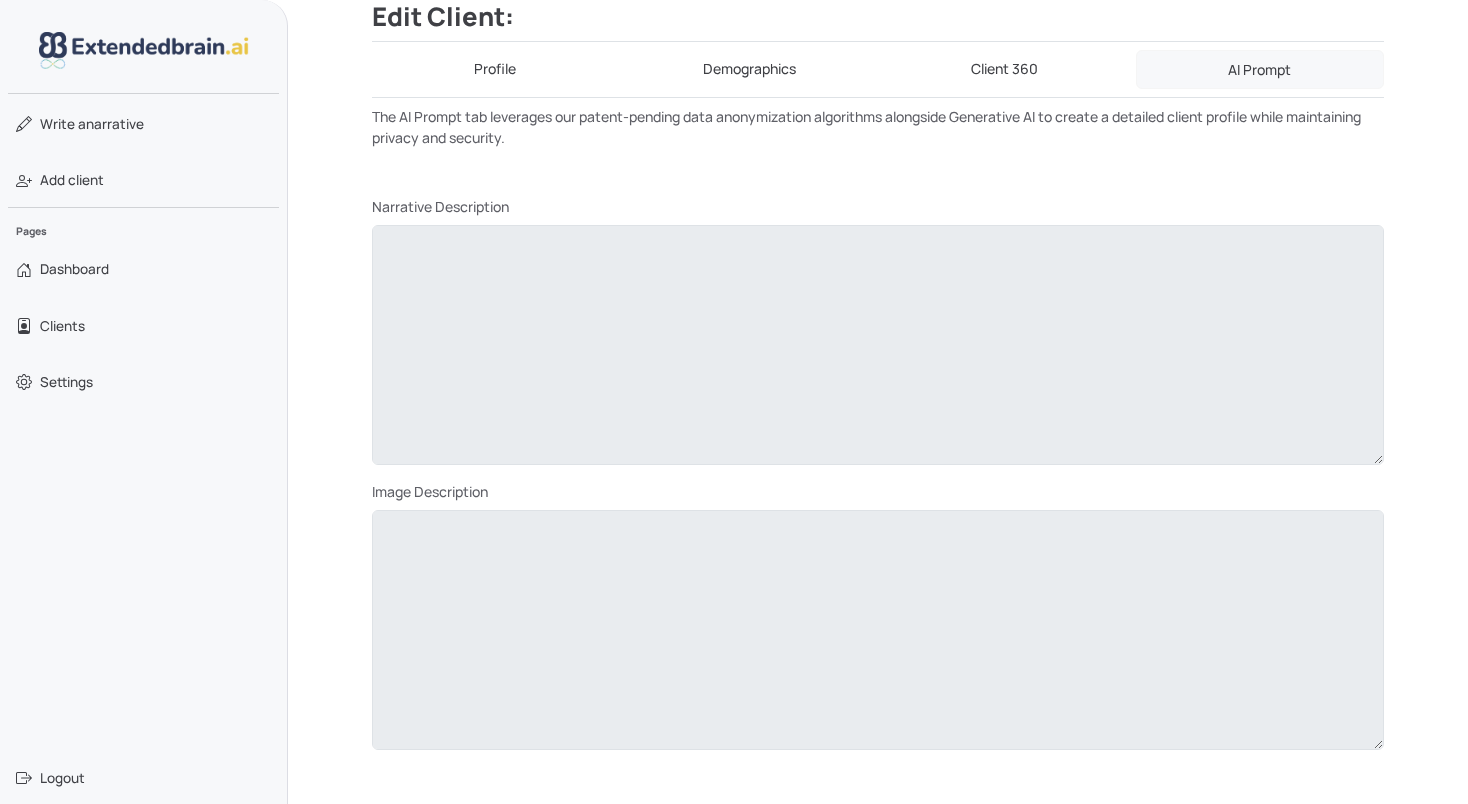 scroll, scrollTop: 0, scrollLeft: 0, axis: both 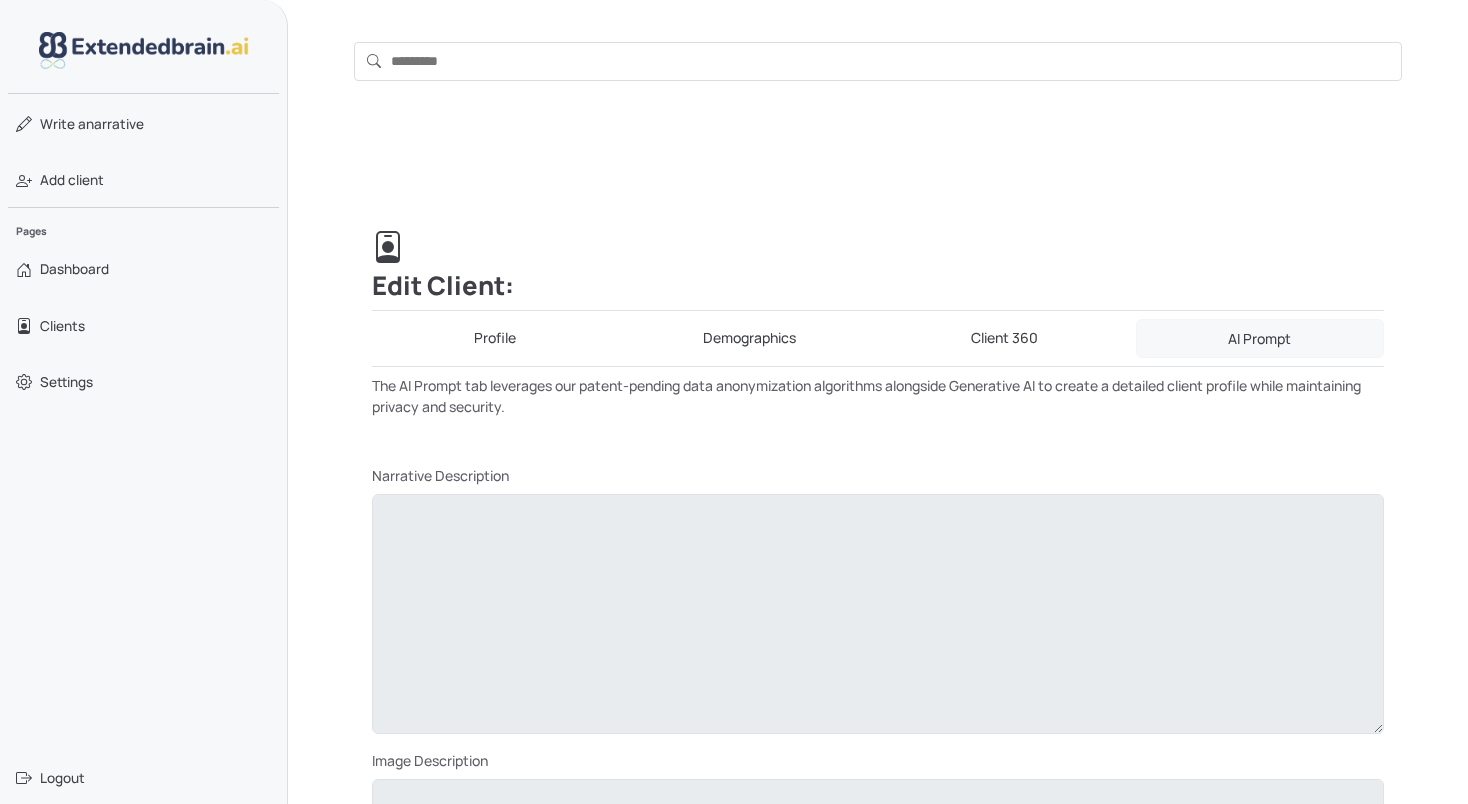 click on "Client 360" at bounding box center [1004, 338] 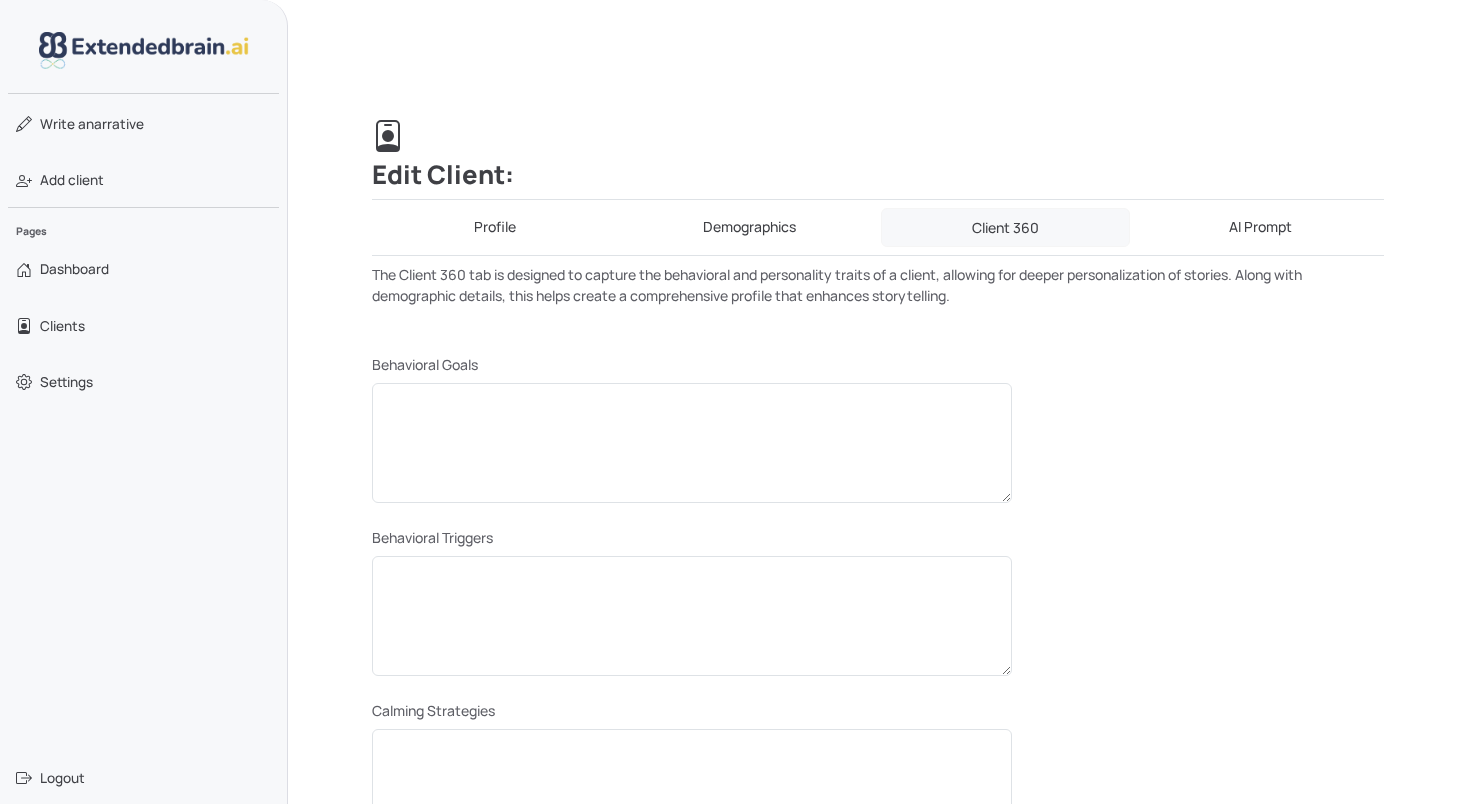 scroll, scrollTop: 0, scrollLeft: 0, axis: both 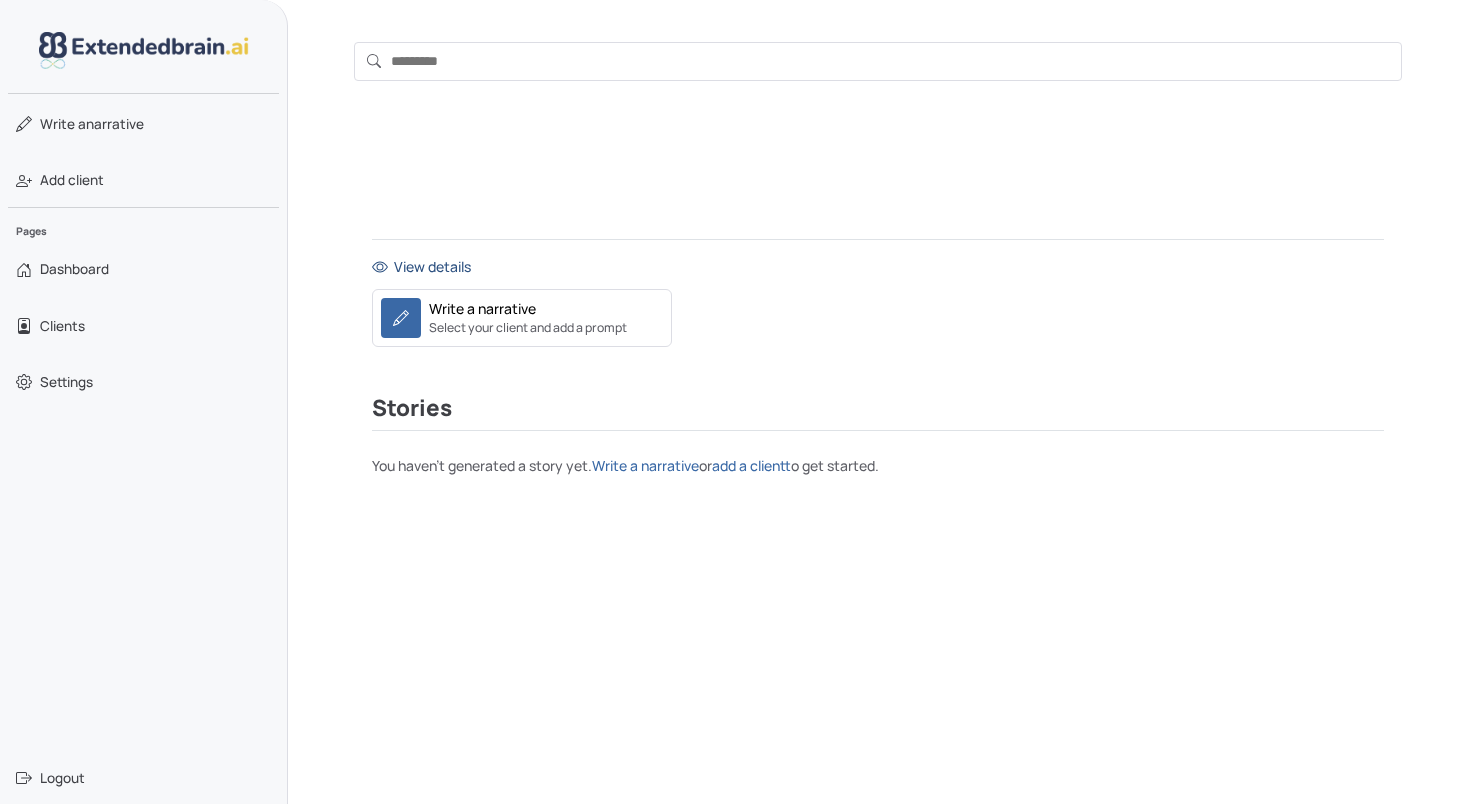 click on "View details" at bounding box center (878, 266) 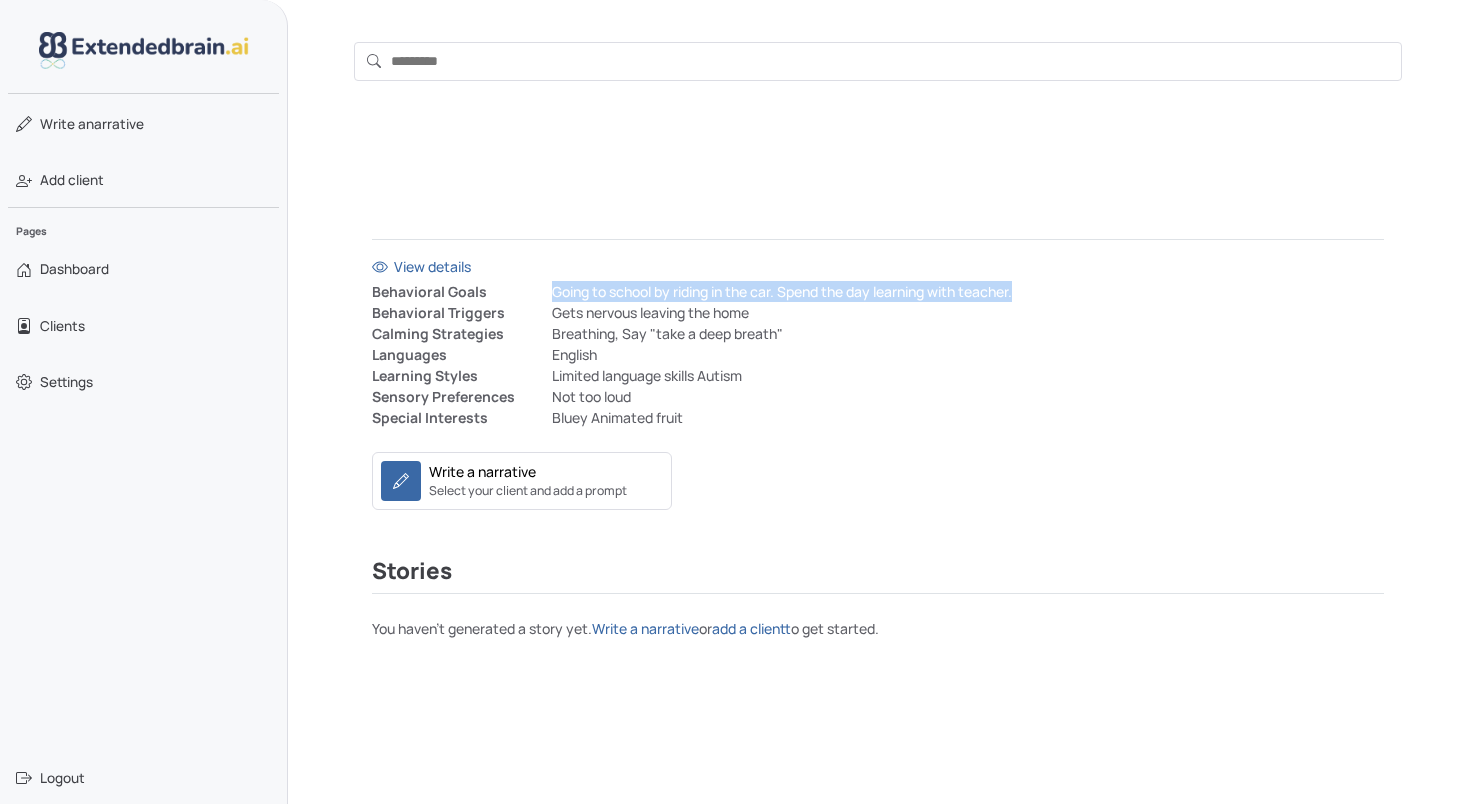 drag, startPoint x: 554, startPoint y: 291, endPoint x: 1020, endPoint y: 295, distance: 466.01718 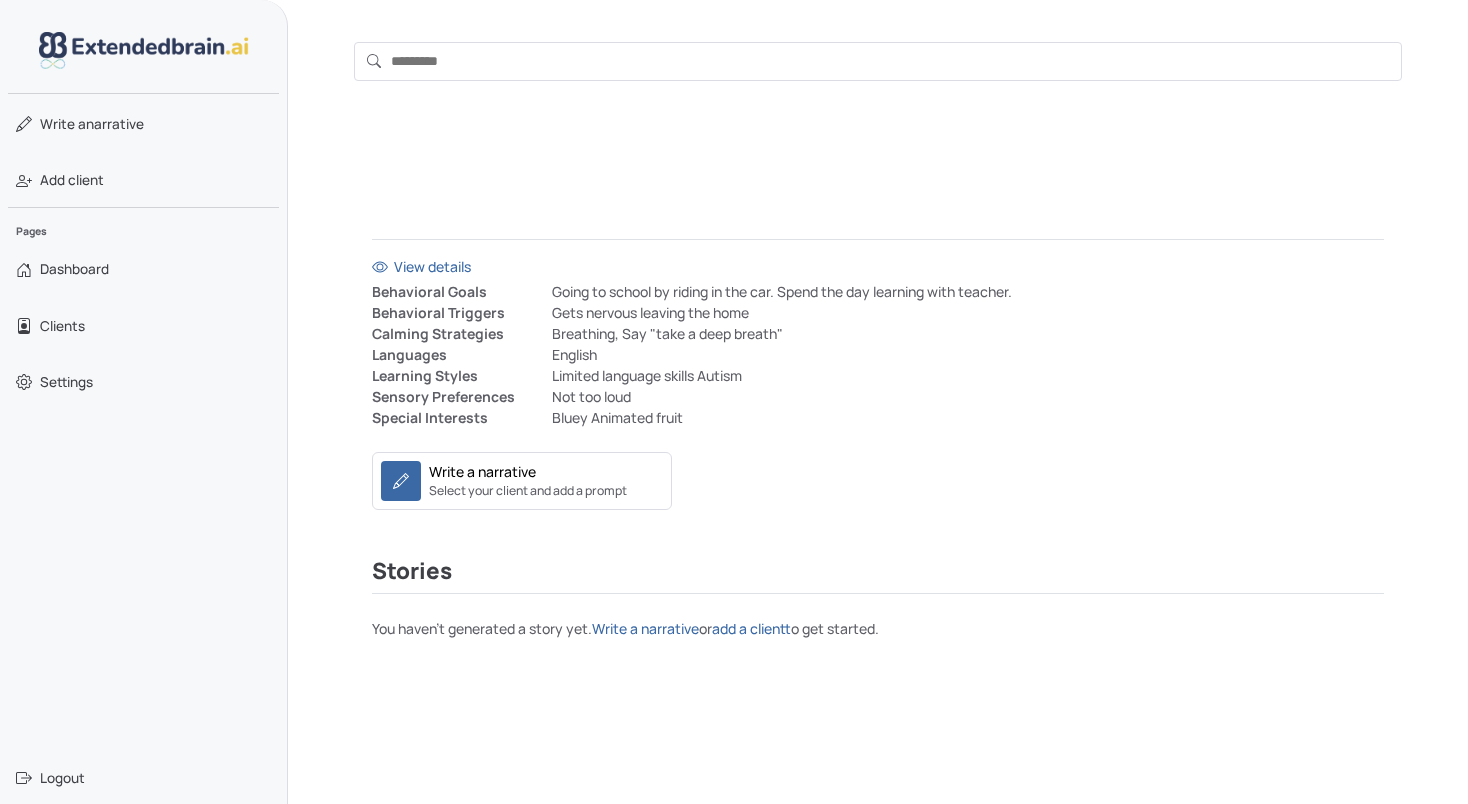click on "Bluey
Animated fruit" at bounding box center (968, 417) 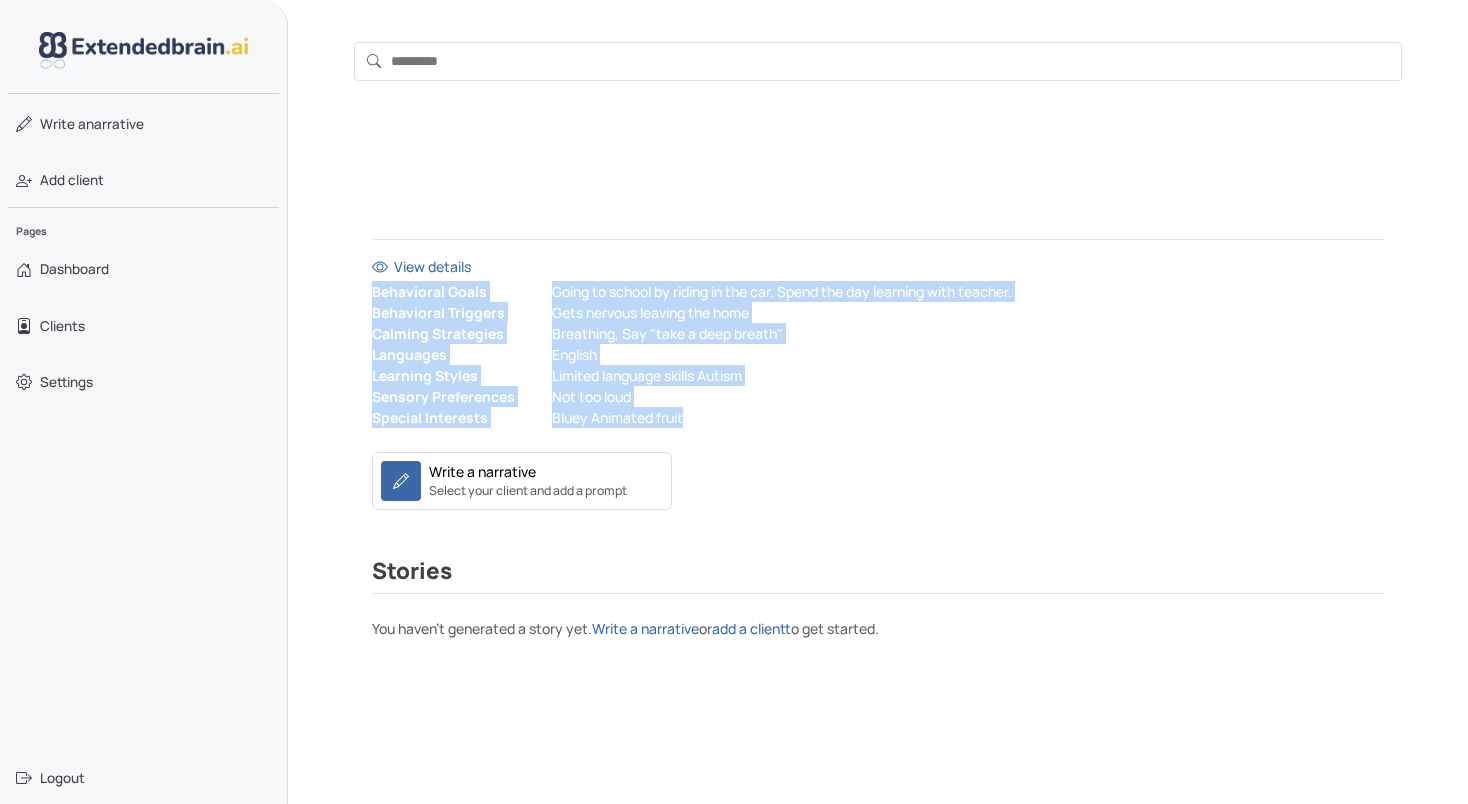 drag, startPoint x: 683, startPoint y: 421, endPoint x: 371, endPoint y: 293, distance: 337.2358 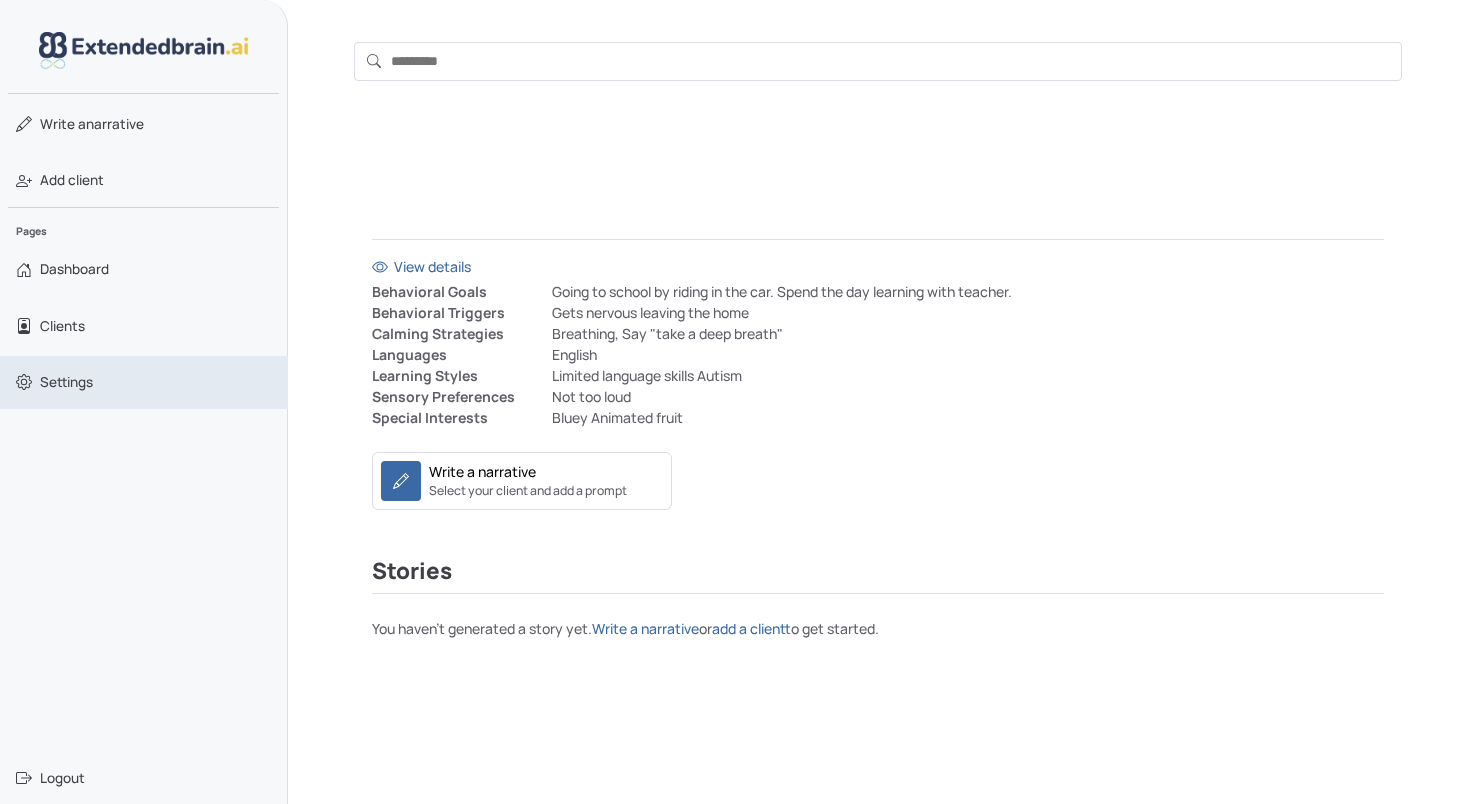 click on "Settings" at bounding box center (66, 382) 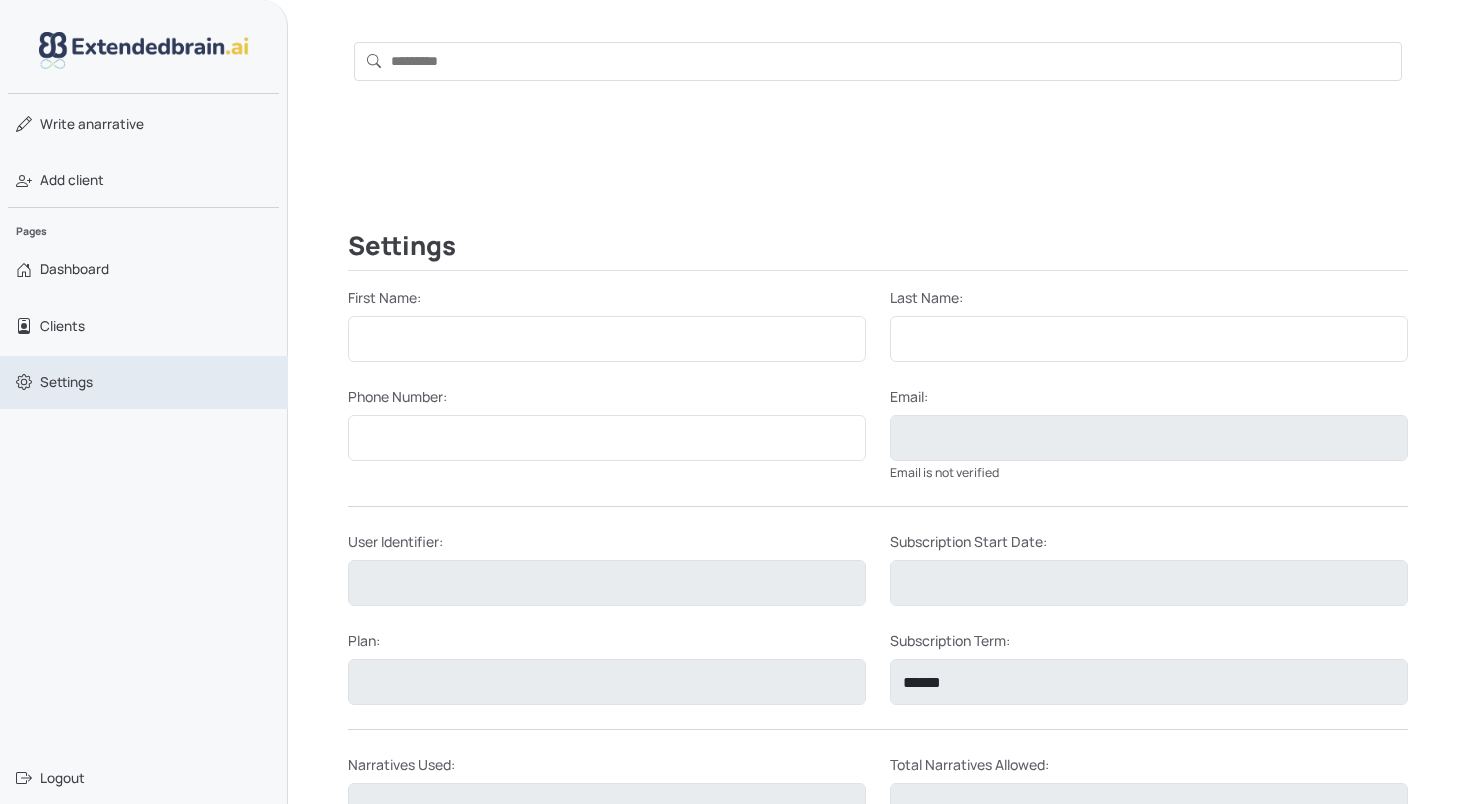 type on "********" 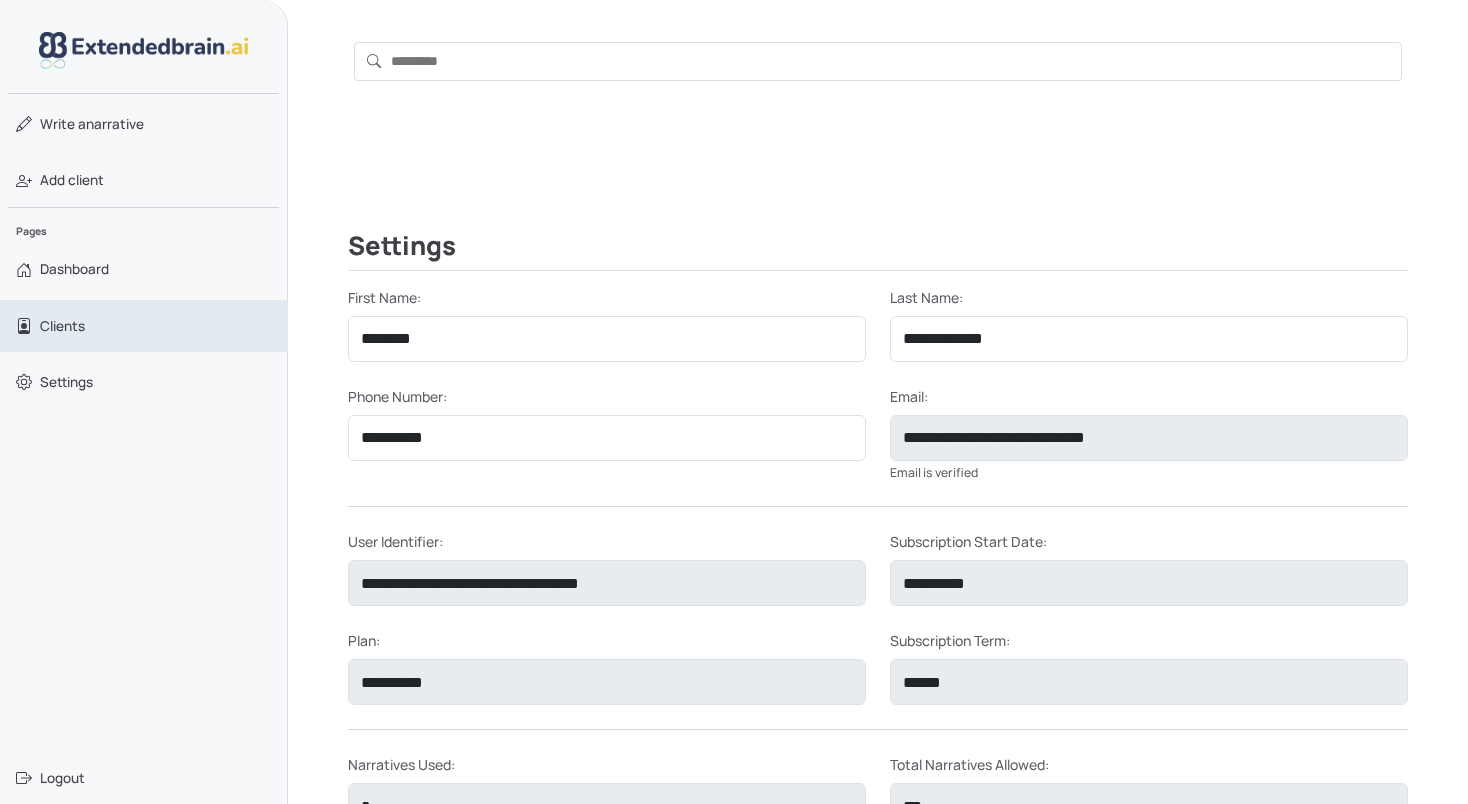 click on "Clients" at bounding box center [62, 326] 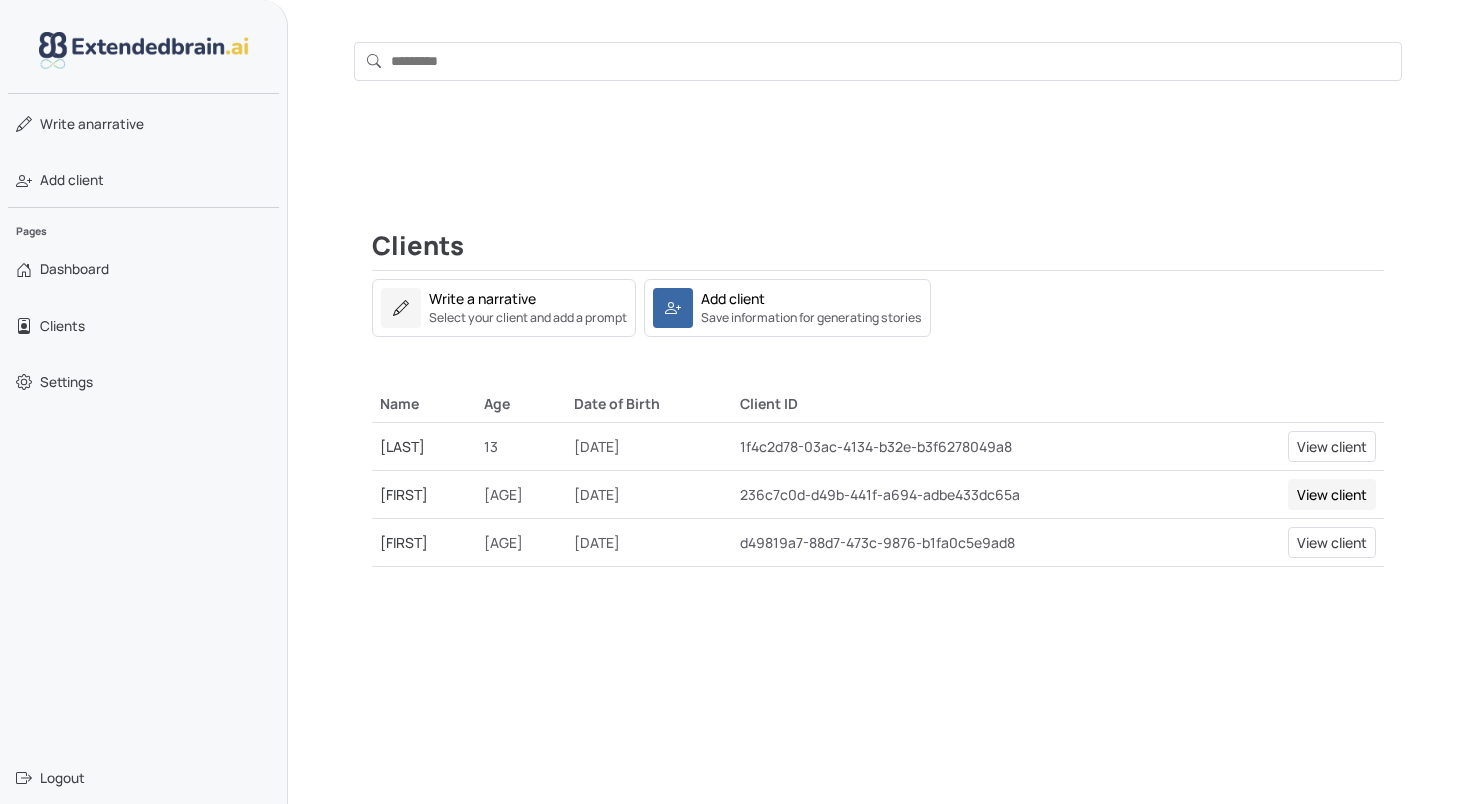 click on "View client" at bounding box center [1332, 494] 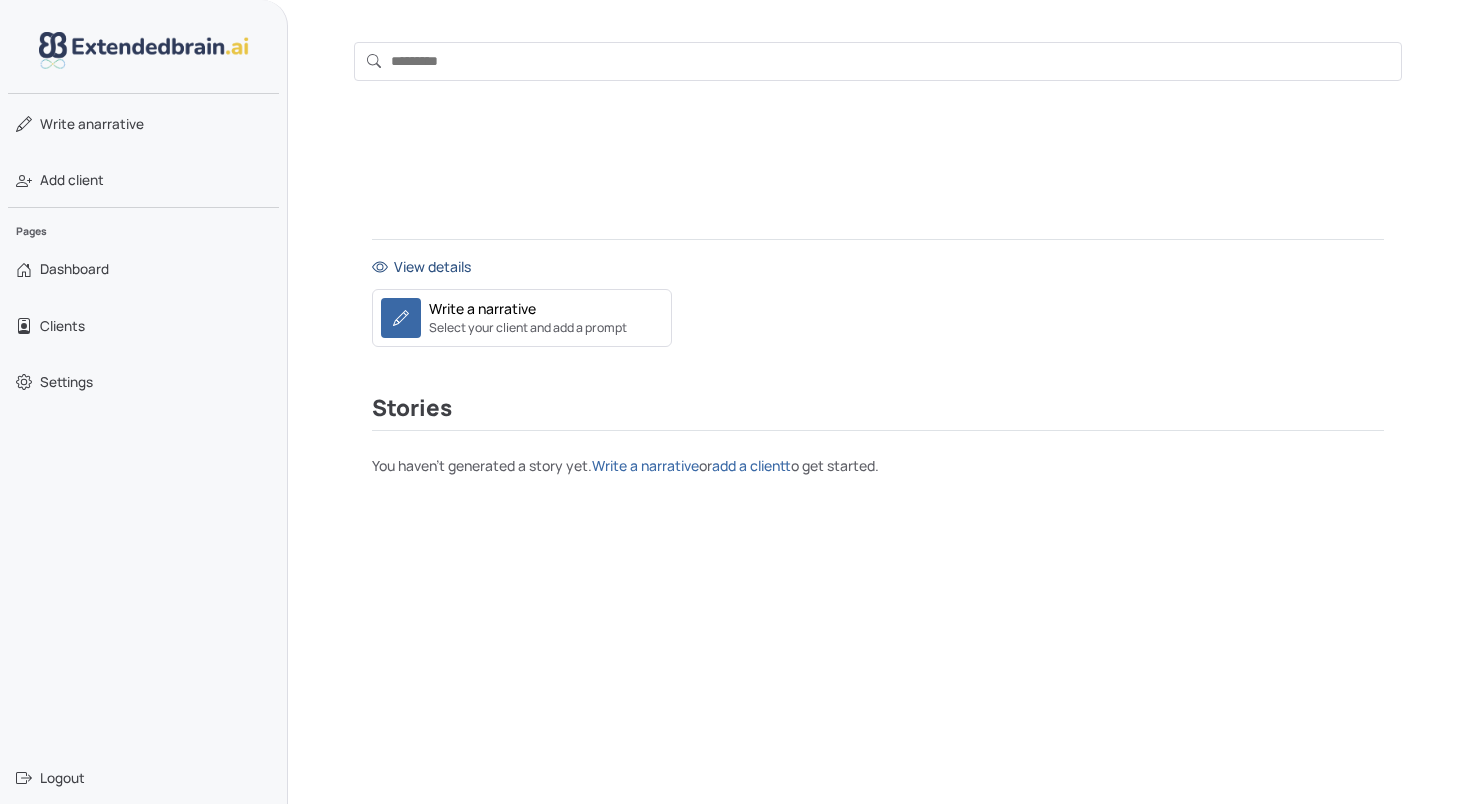 click on "View details" at bounding box center [878, 266] 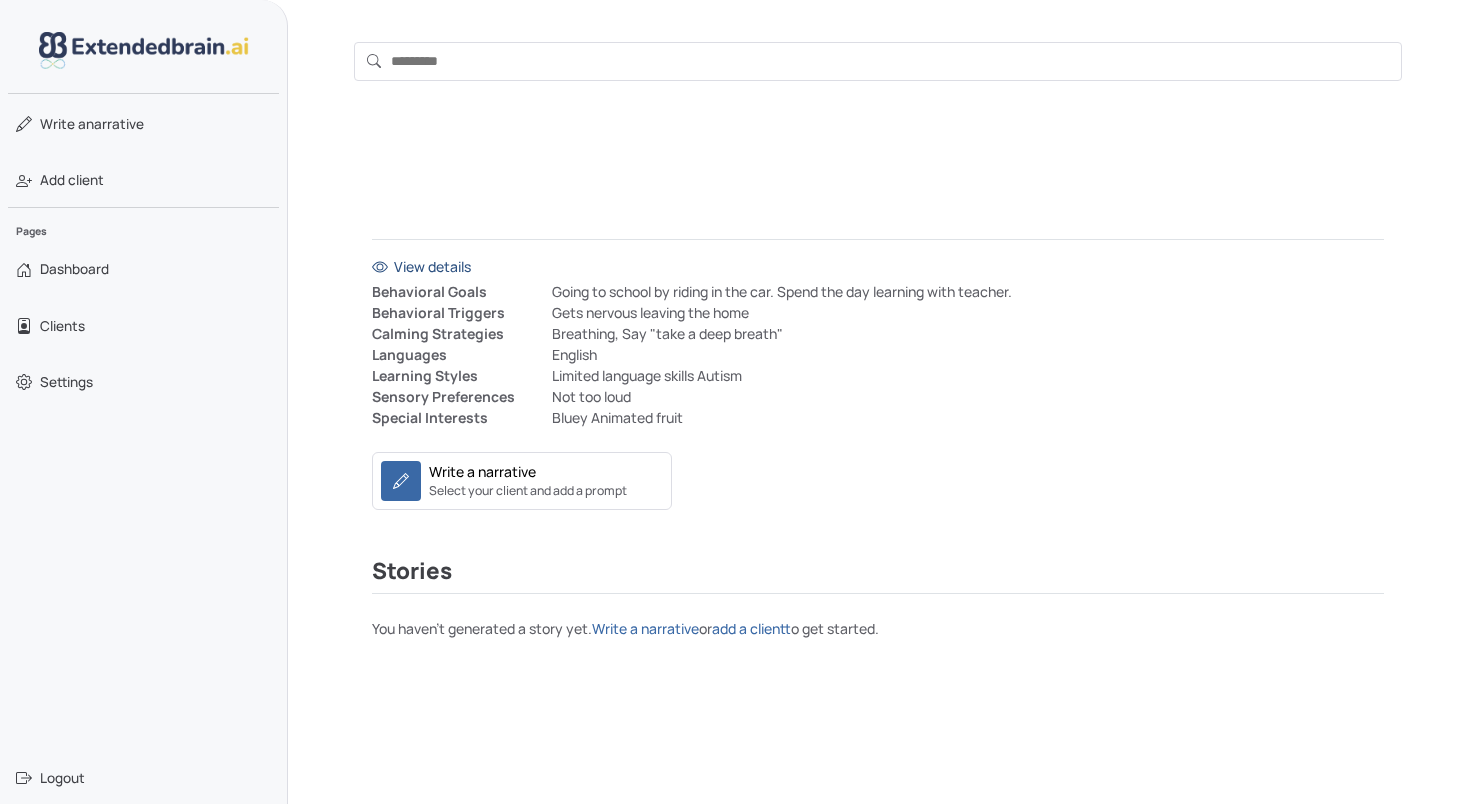 click on "View details" at bounding box center (878, 266) 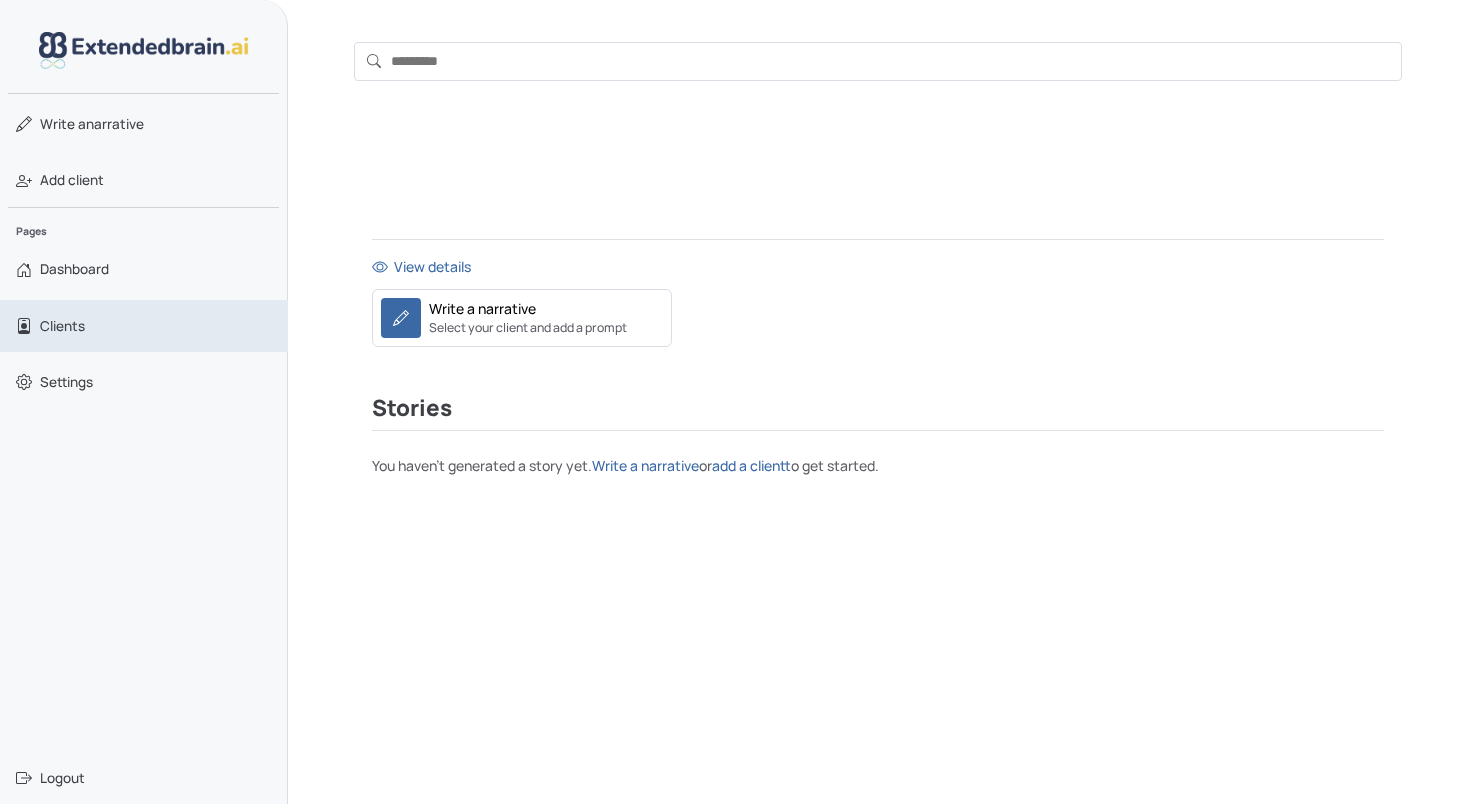 click on "Clients" at bounding box center [62, 326] 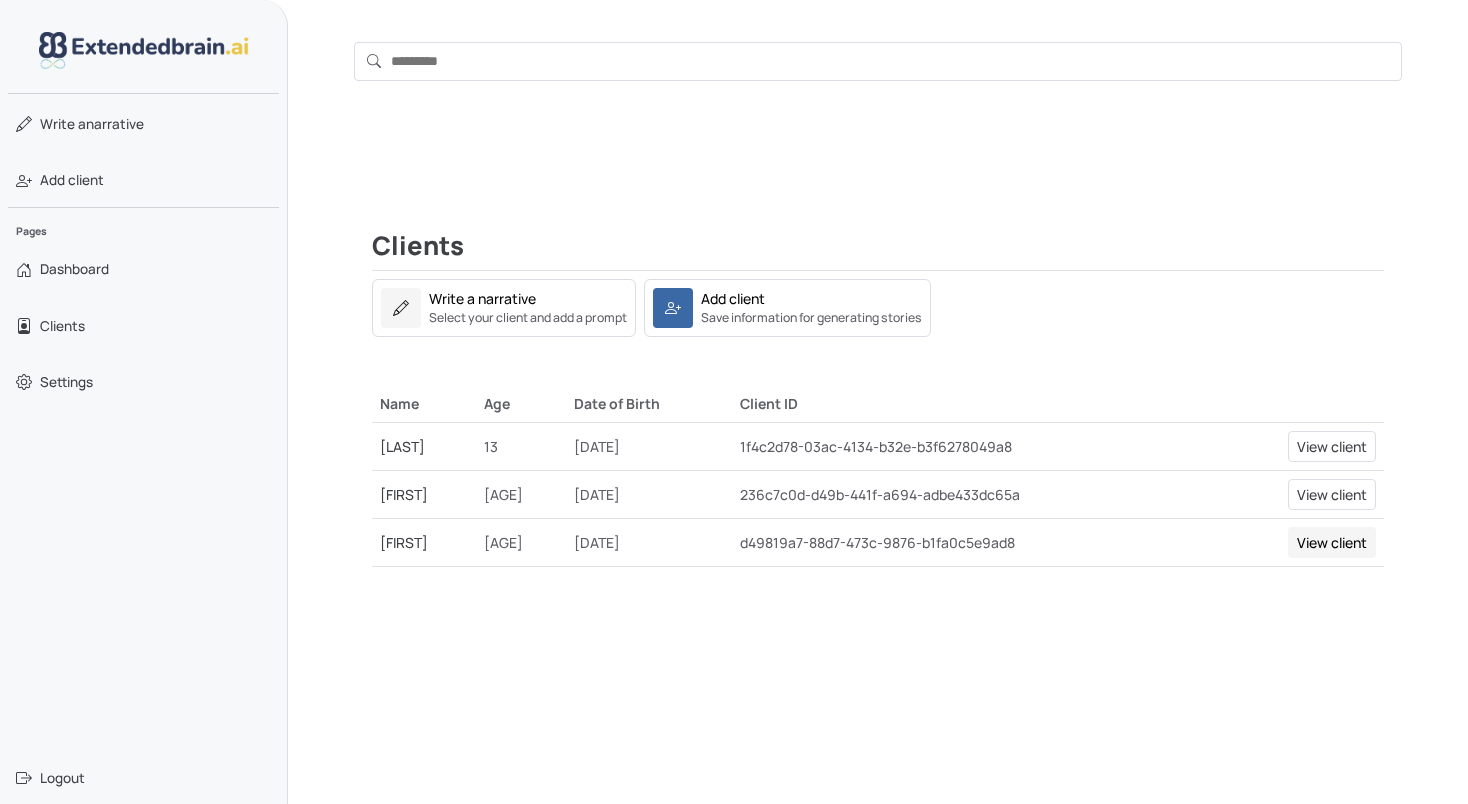 click on "View client" at bounding box center [1332, 542] 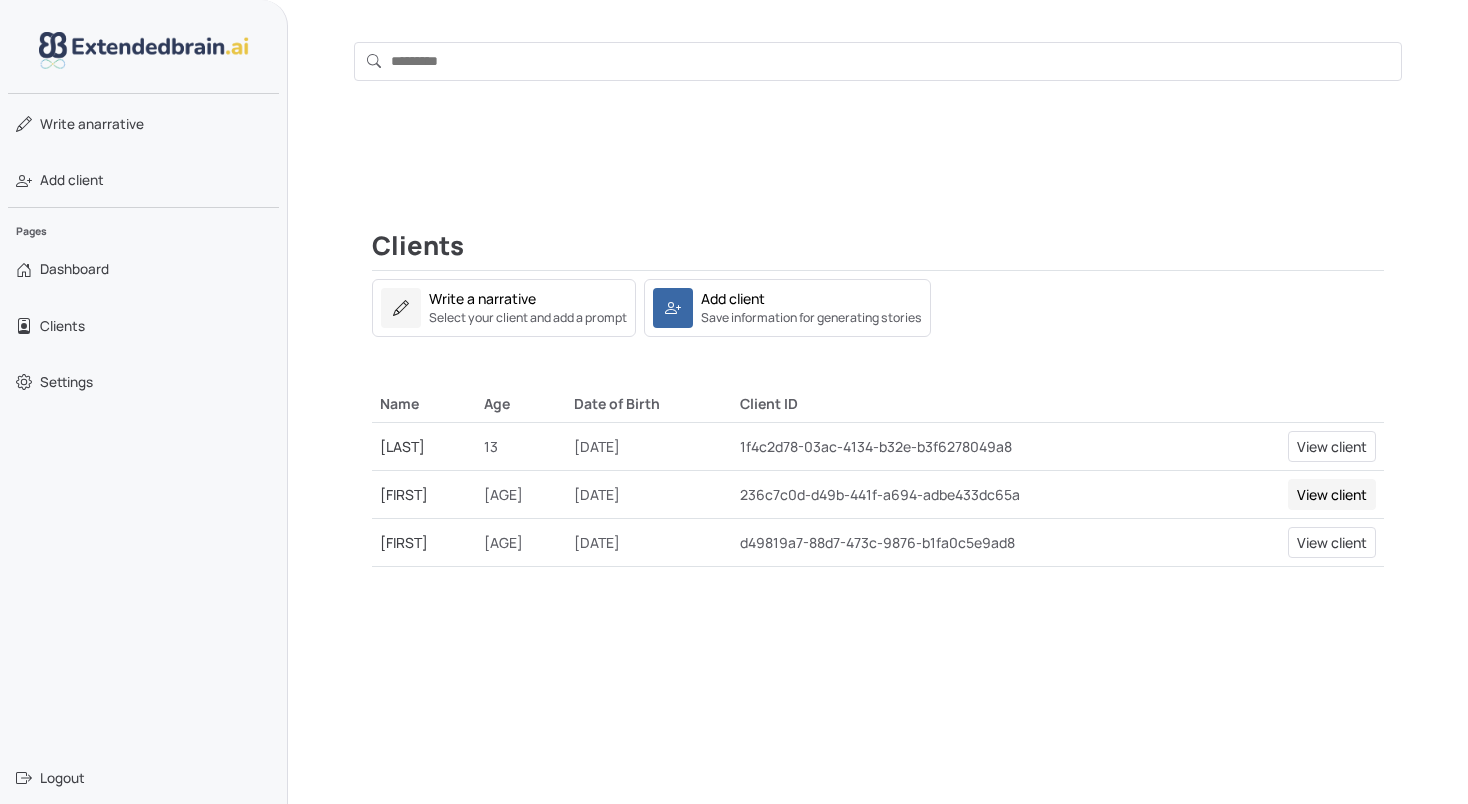 click on "View client" at bounding box center (1332, 494) 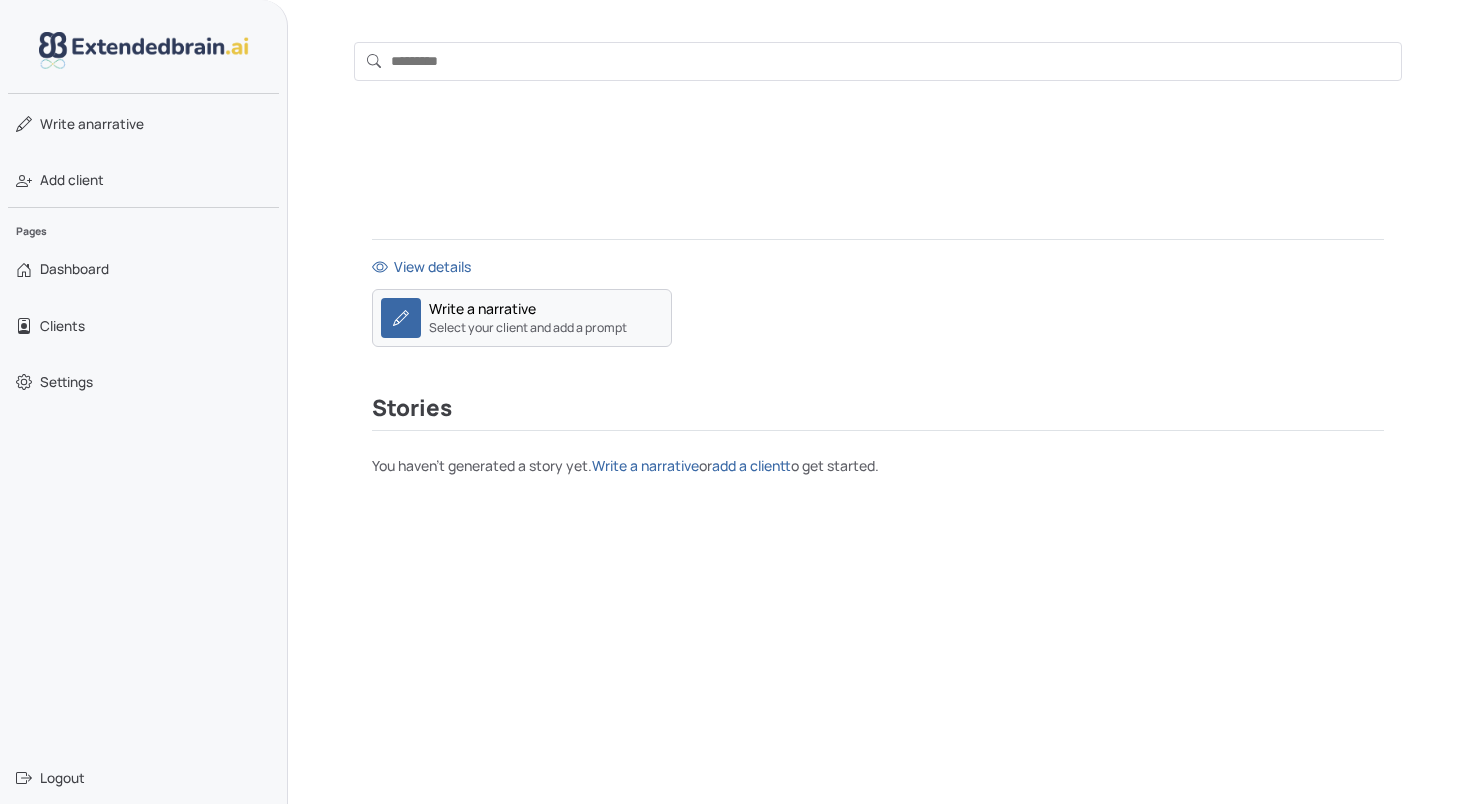 click on "Select your client and add a prompt" at bounding box center [528, 328] 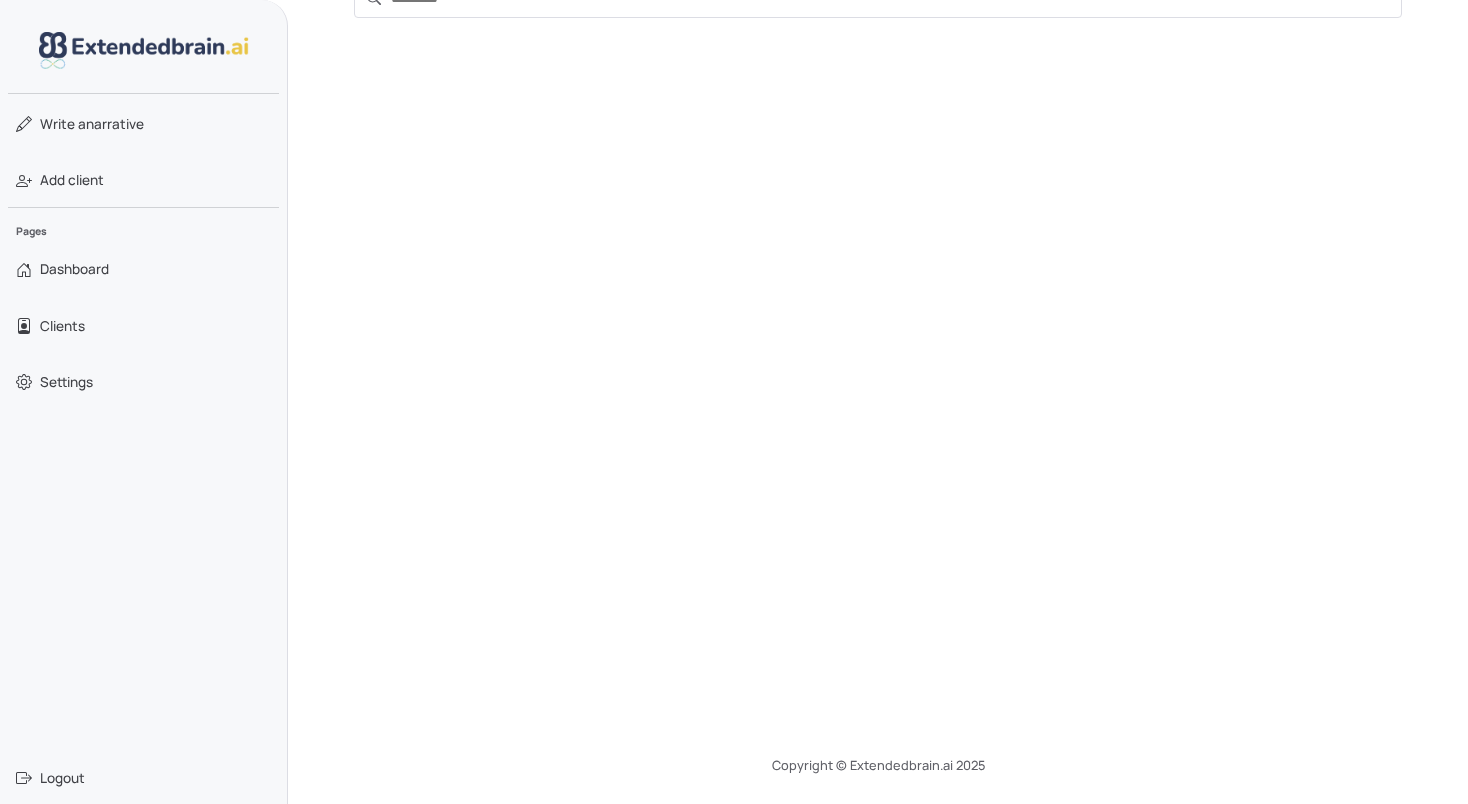 scroll, scrollTop: 0, scrollLeft: 0, axis: both 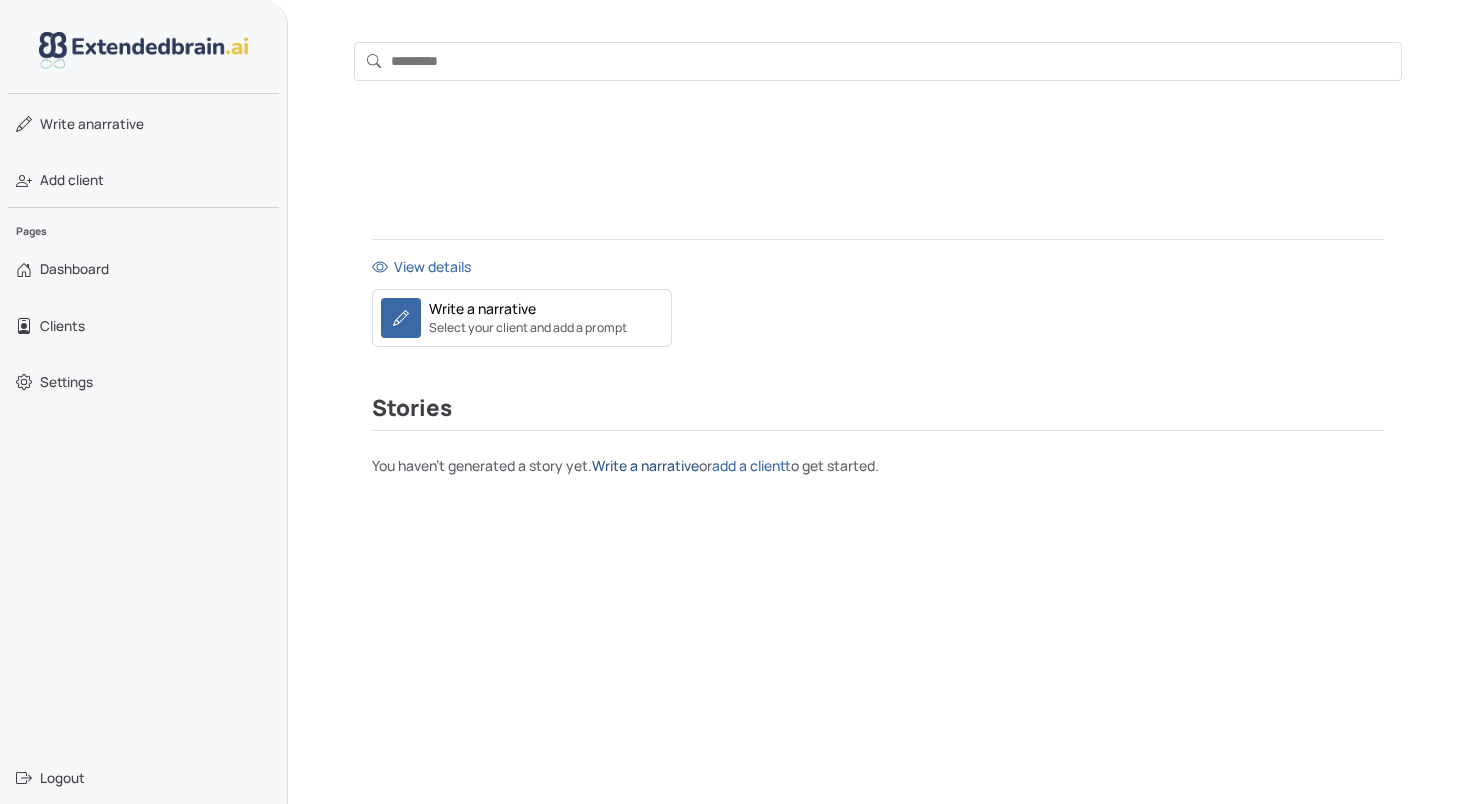 click on "Write a narrative" at bounding box center [645, 465] 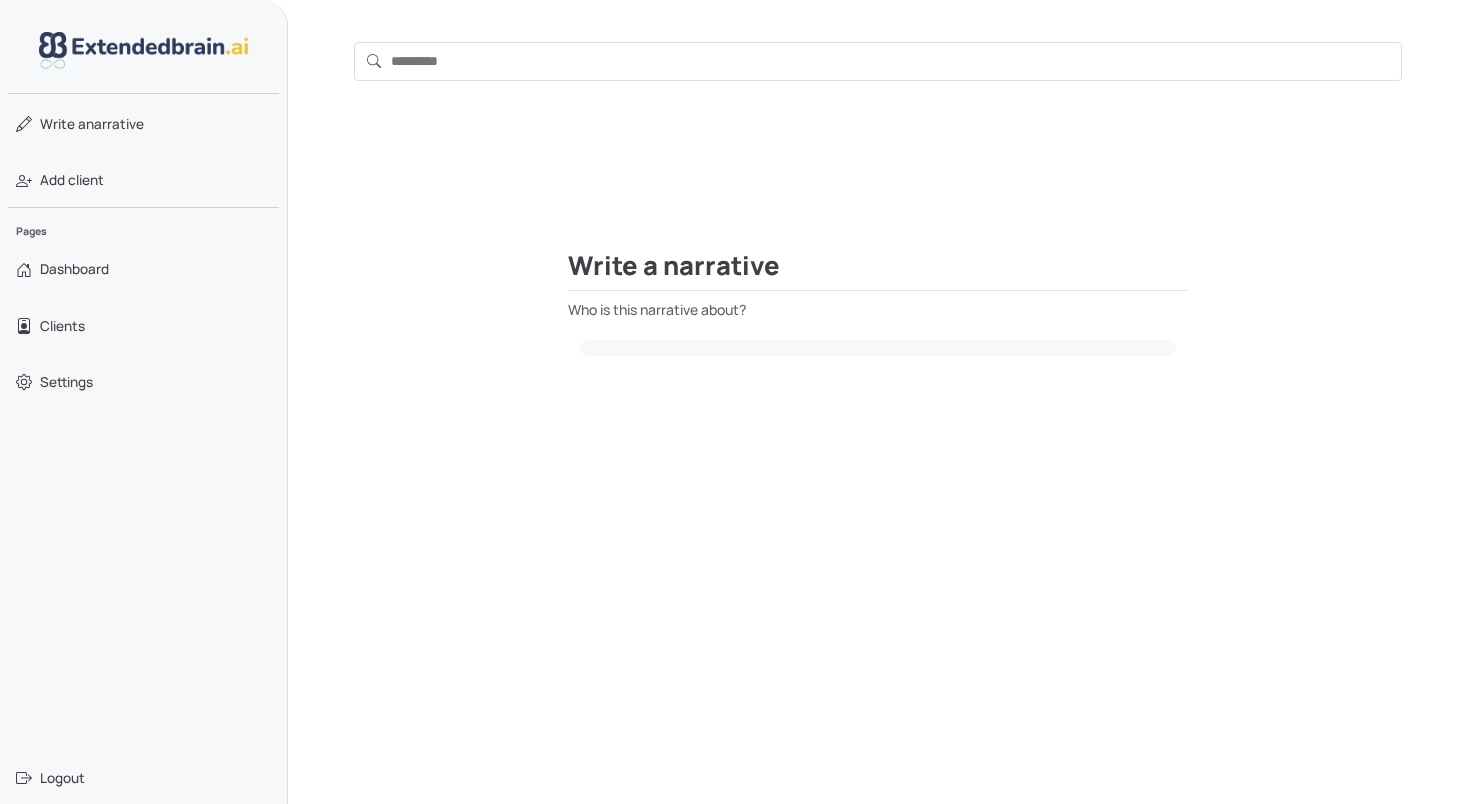 select 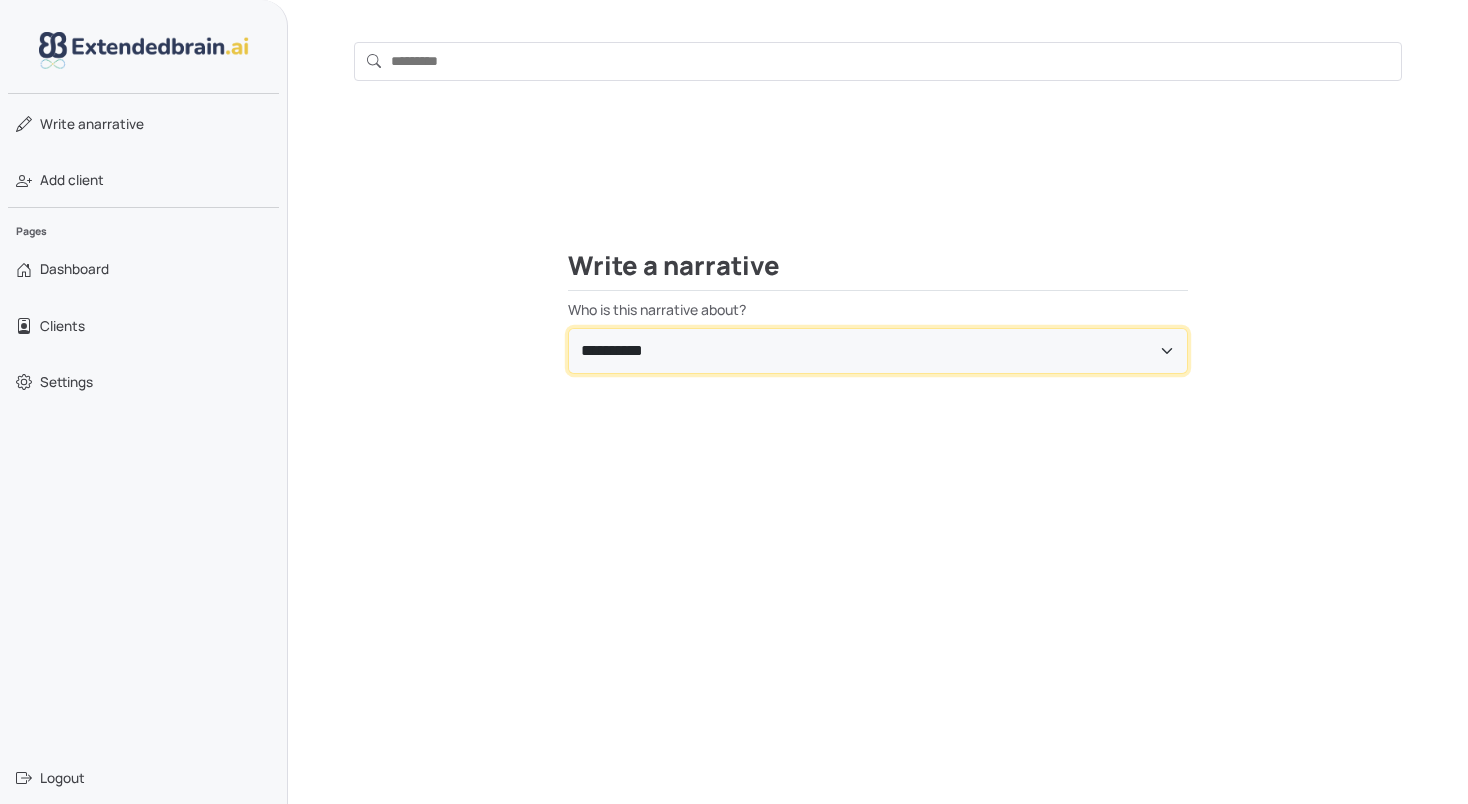 click on "**********" at bounding box center [878, 351] 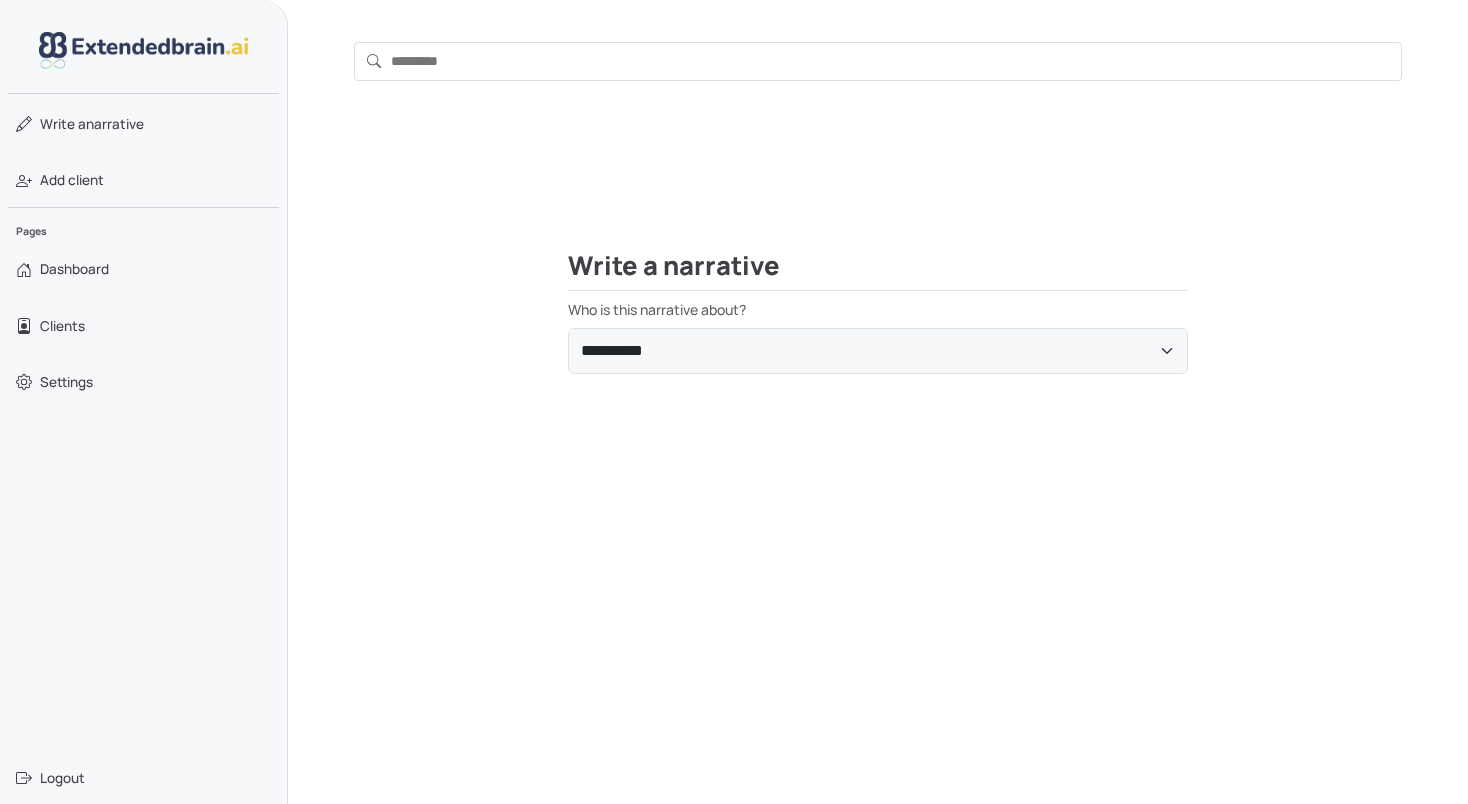 click on "**********" at bounding box center [878, 476] 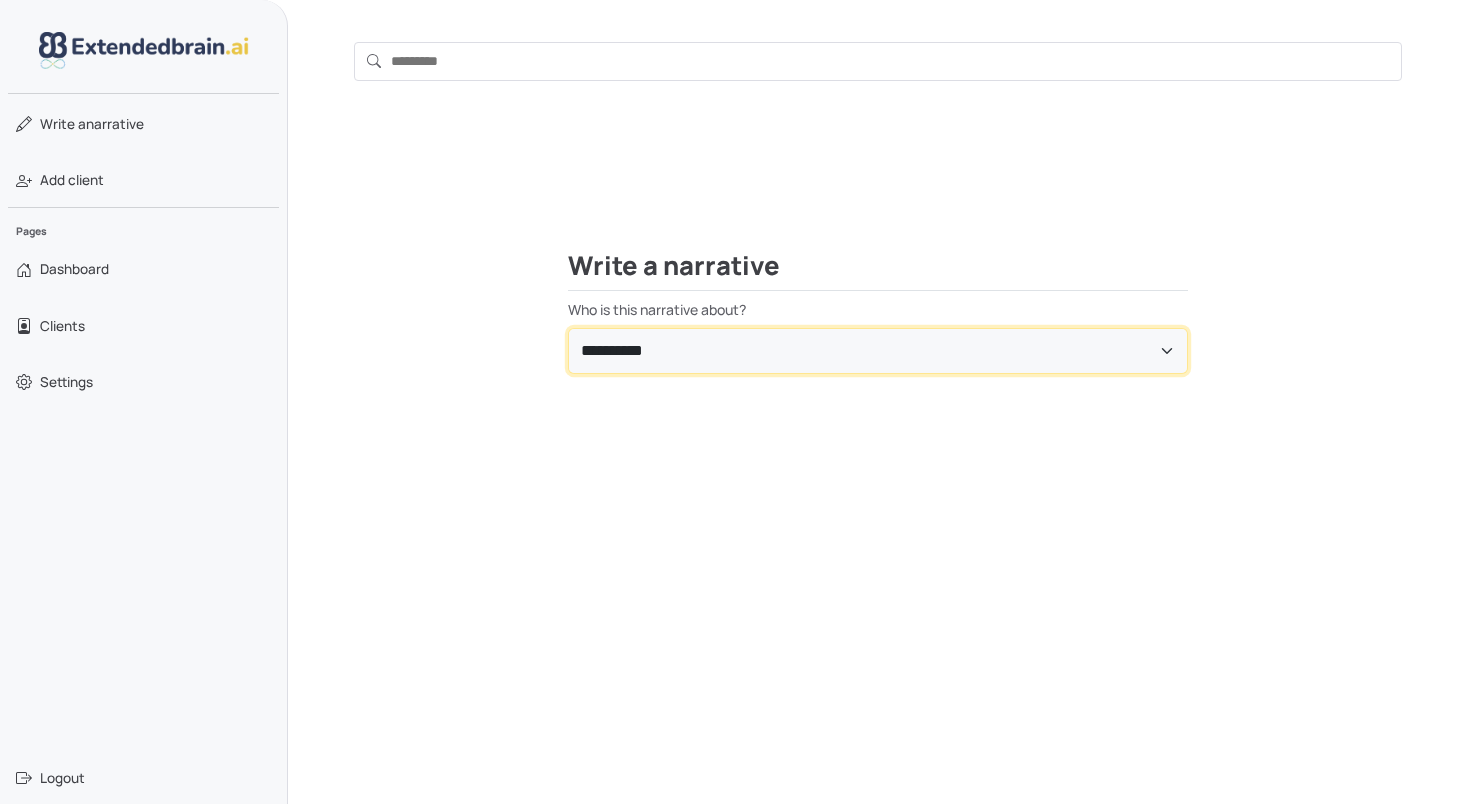 click on "**********" at bounding box center [878, 351] 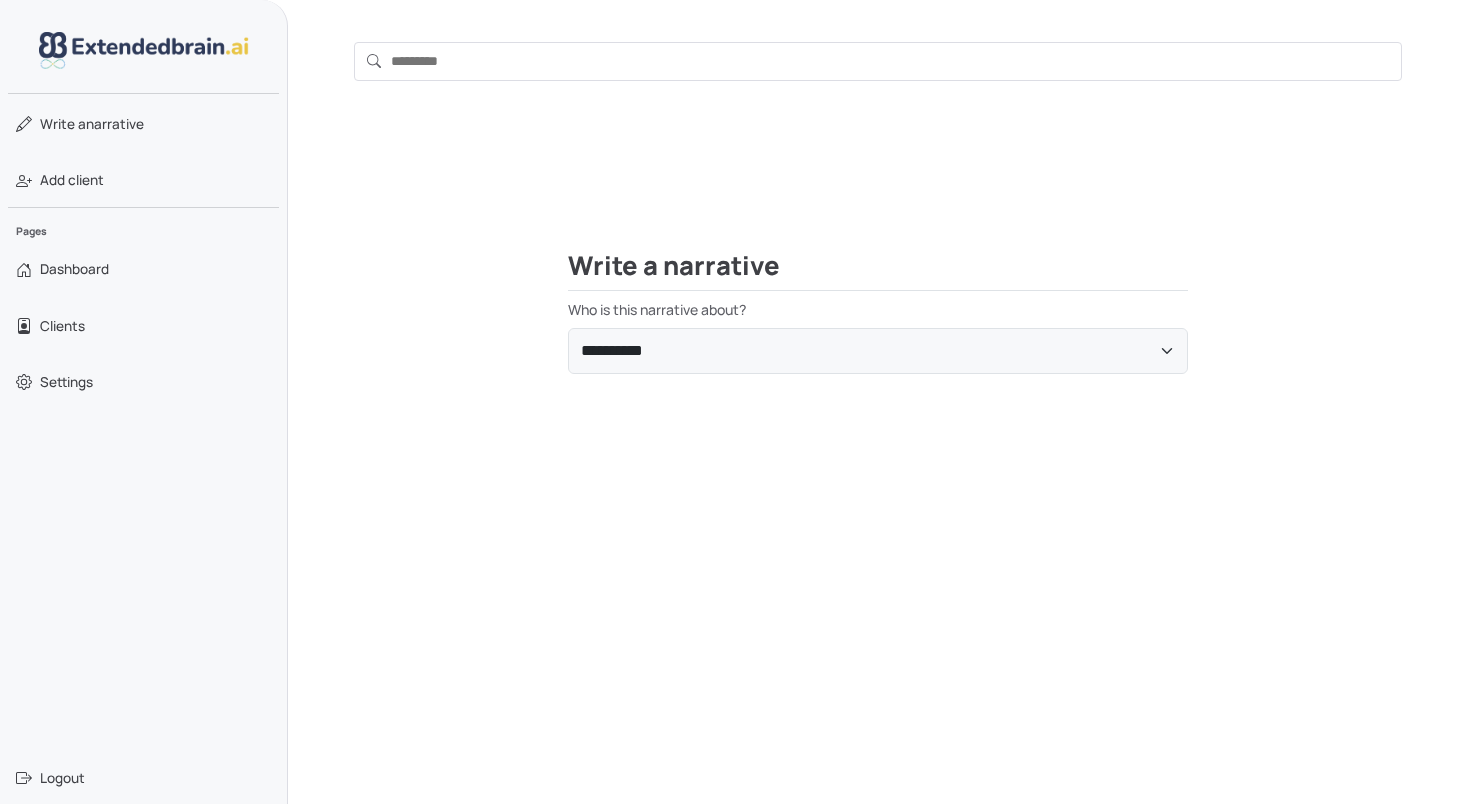 click on "**********" at bounding box center [878, 476] 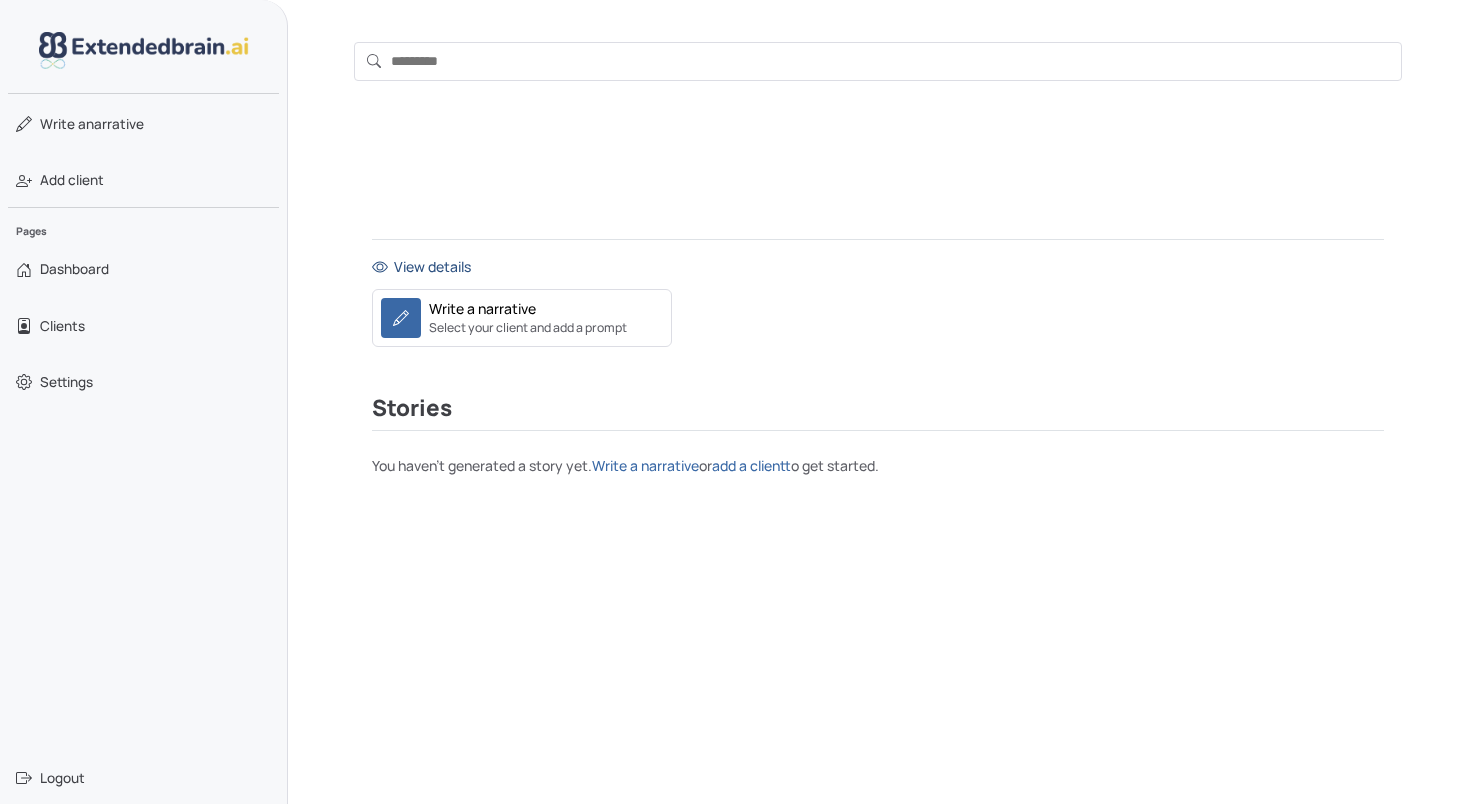 click on "View details" at bounding box center [878, 266] 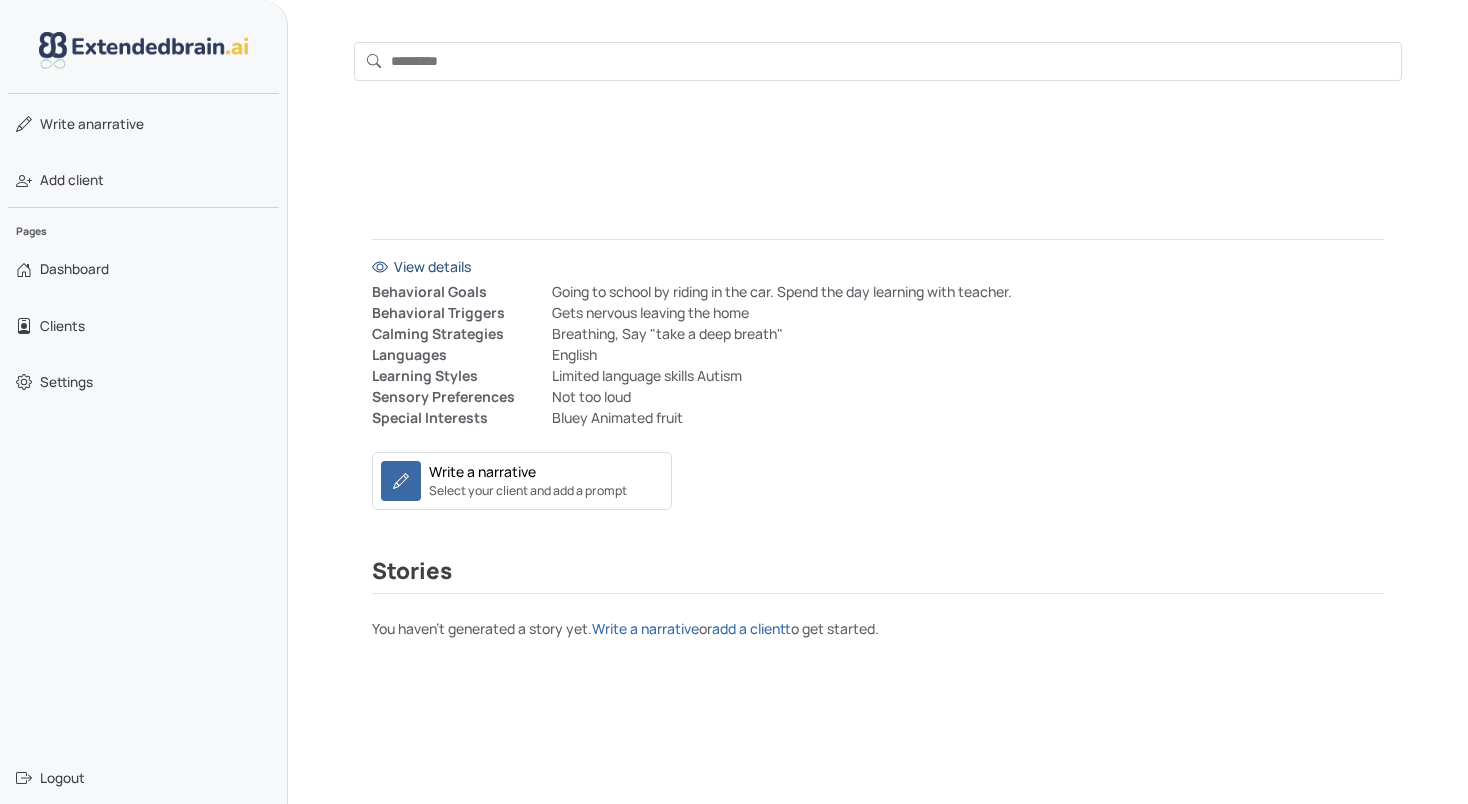 click on "View details" at bounding box center [878, 266] 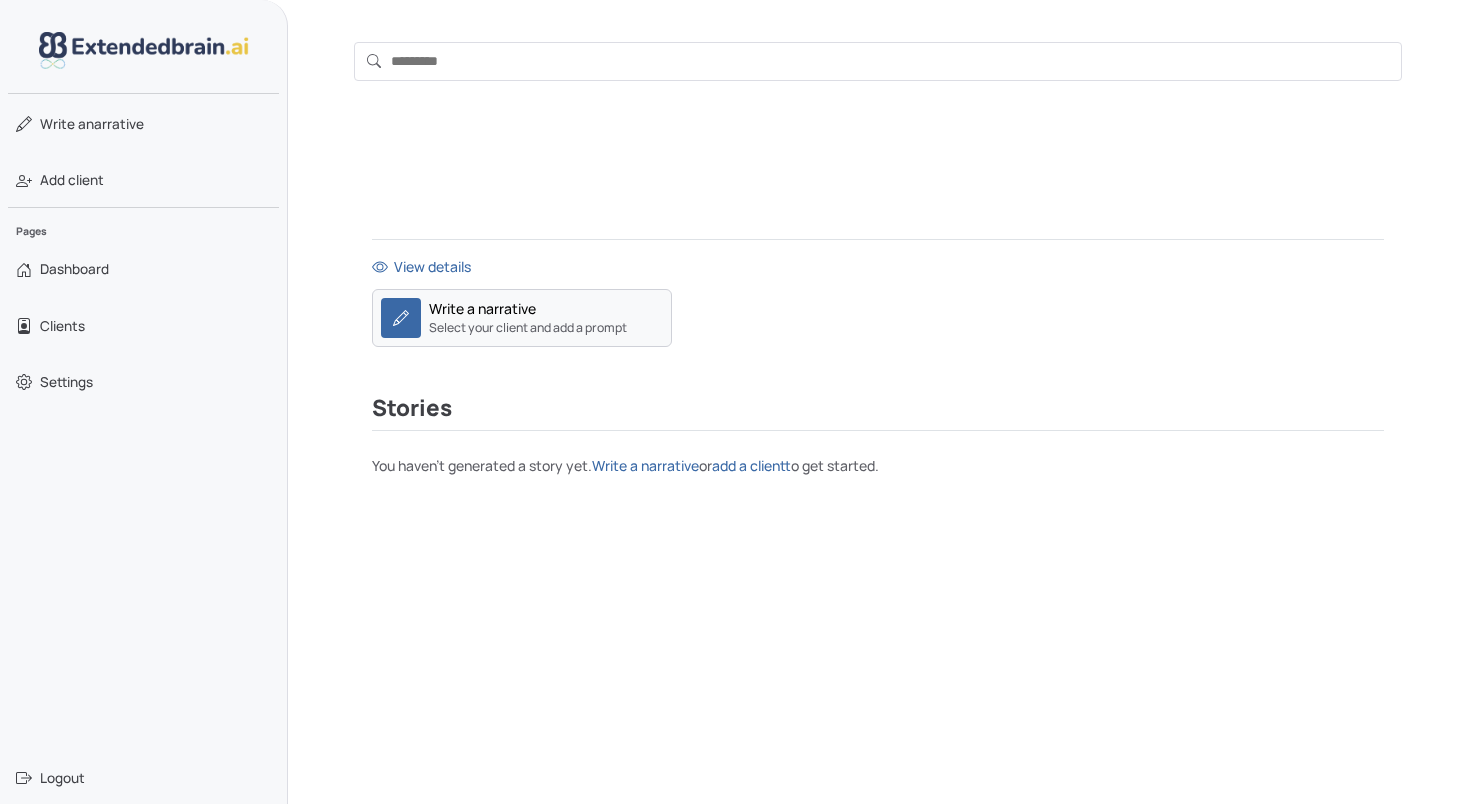 click on "Write a narrative Select your client and add a prompt" at bounding box center [528, 317] 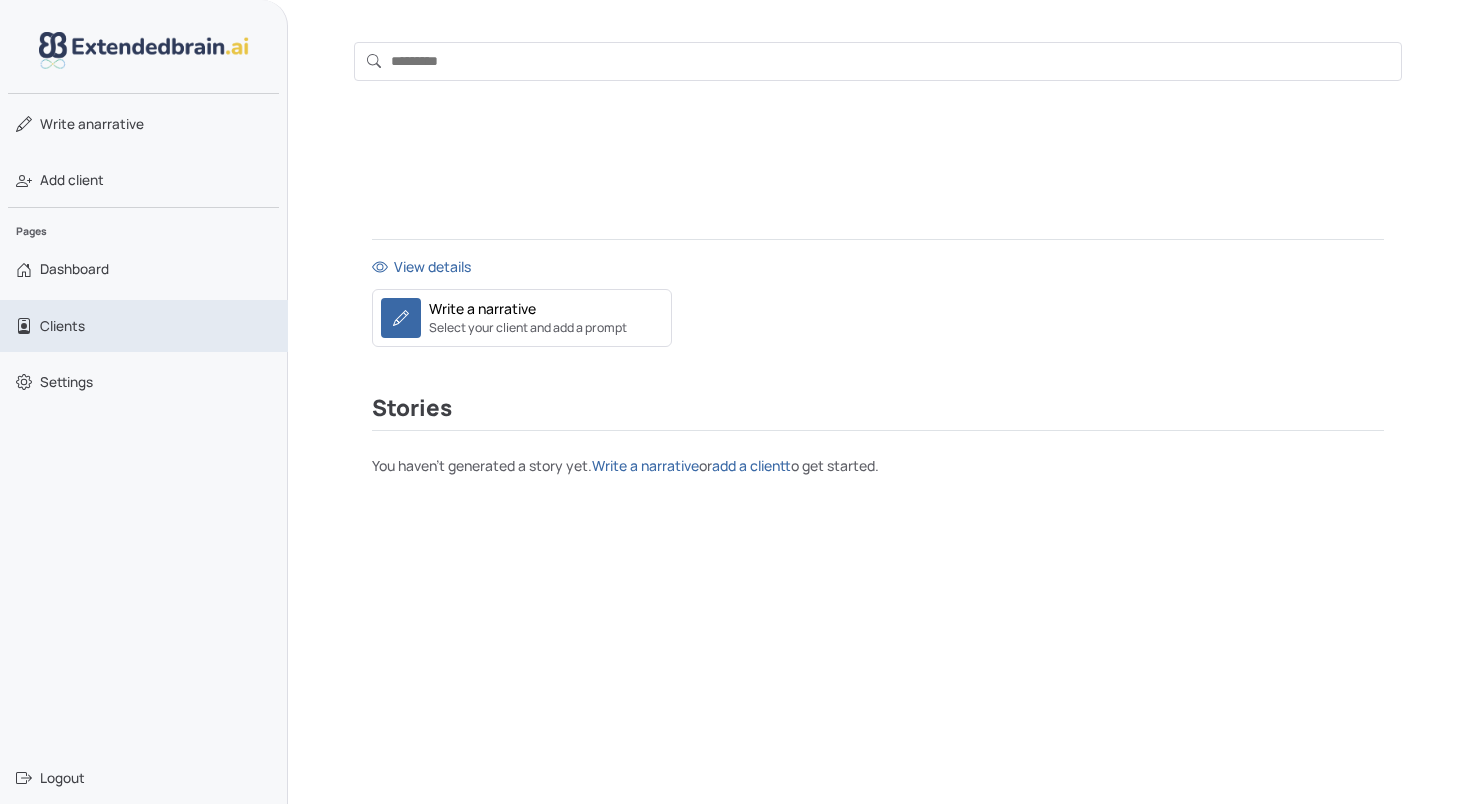 click on "Clients" at bounding box center [62, 326] 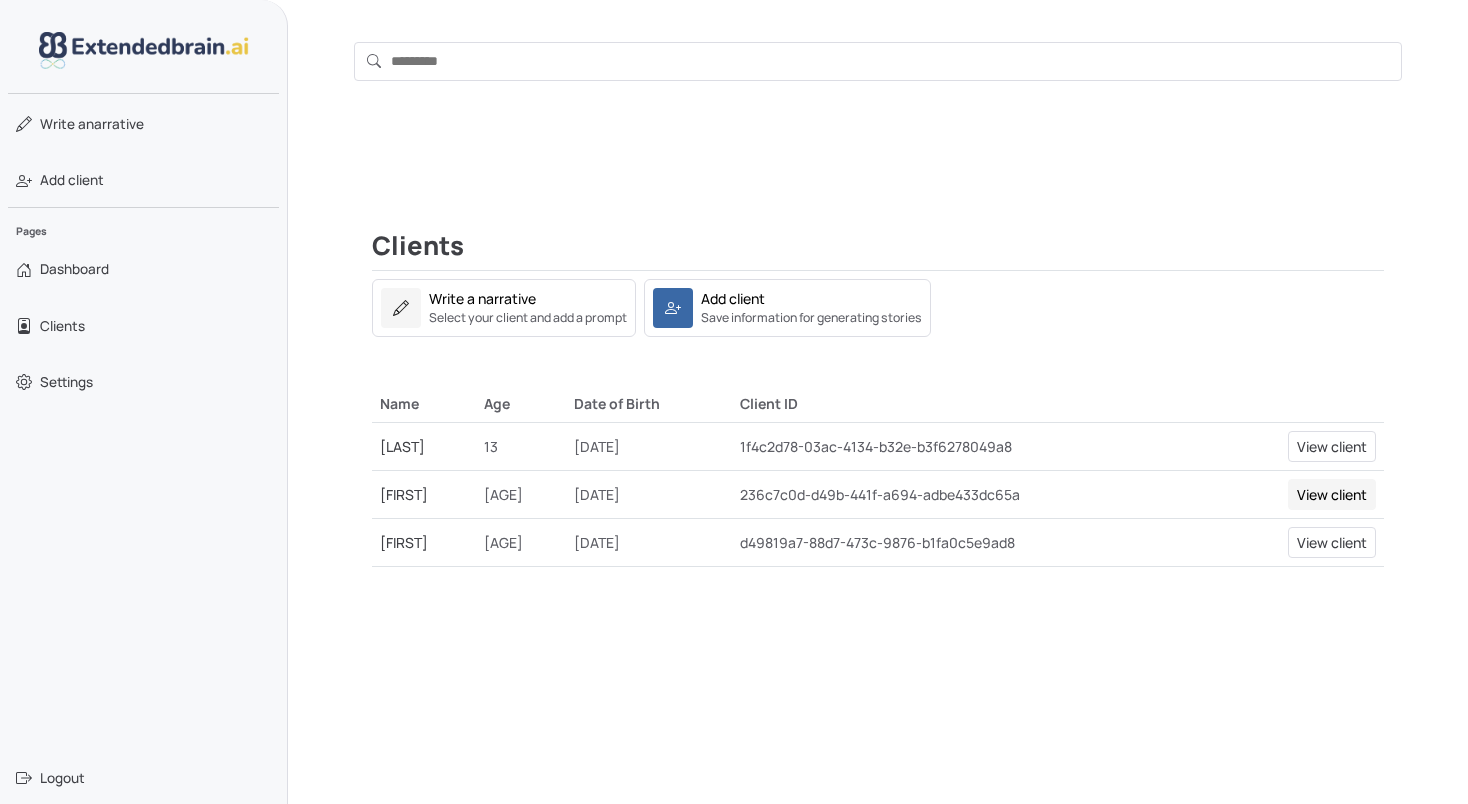 click on "View client" at bounding box center (1332, 494) 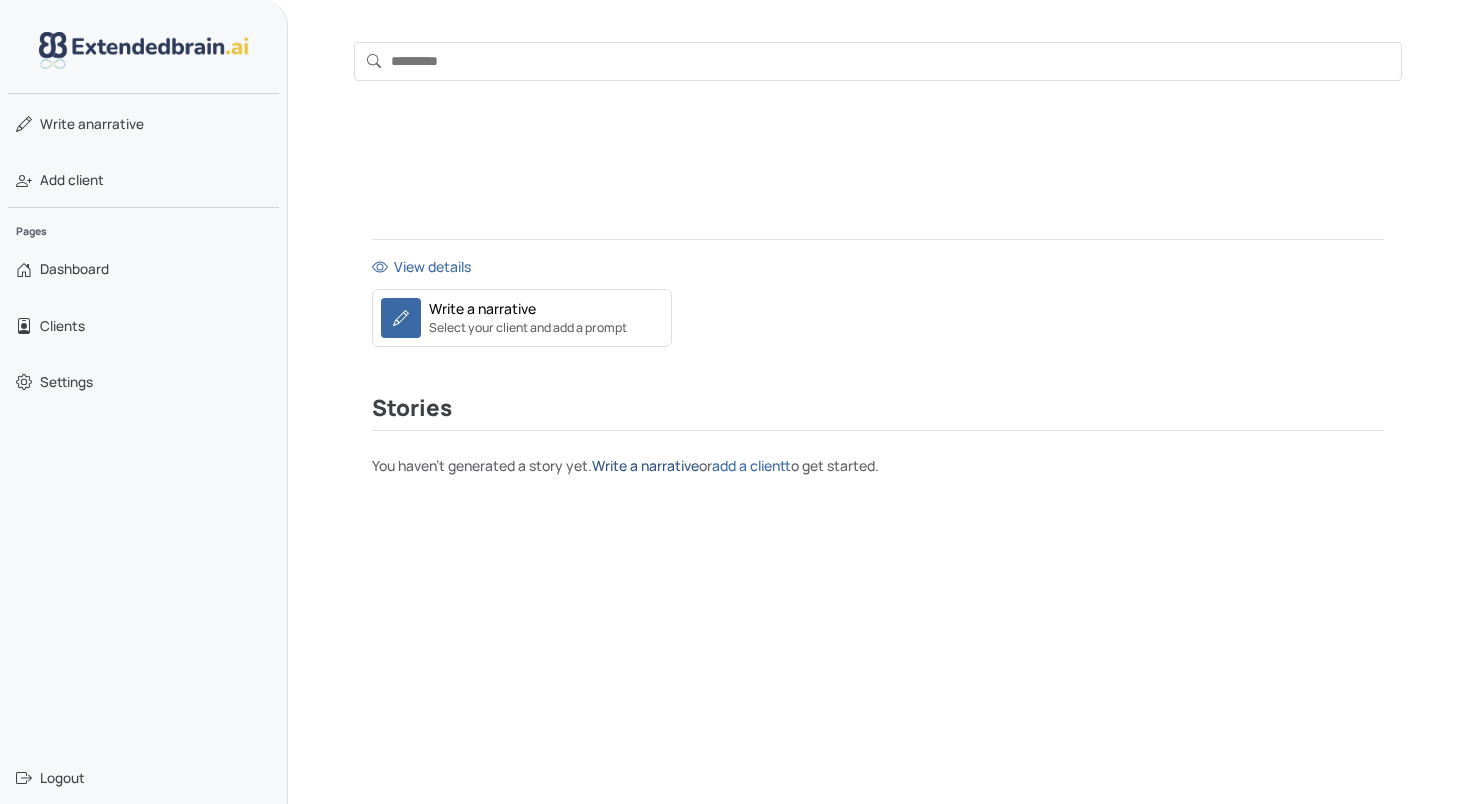 click on "Write a narrative" at bounding box center (645, 465) 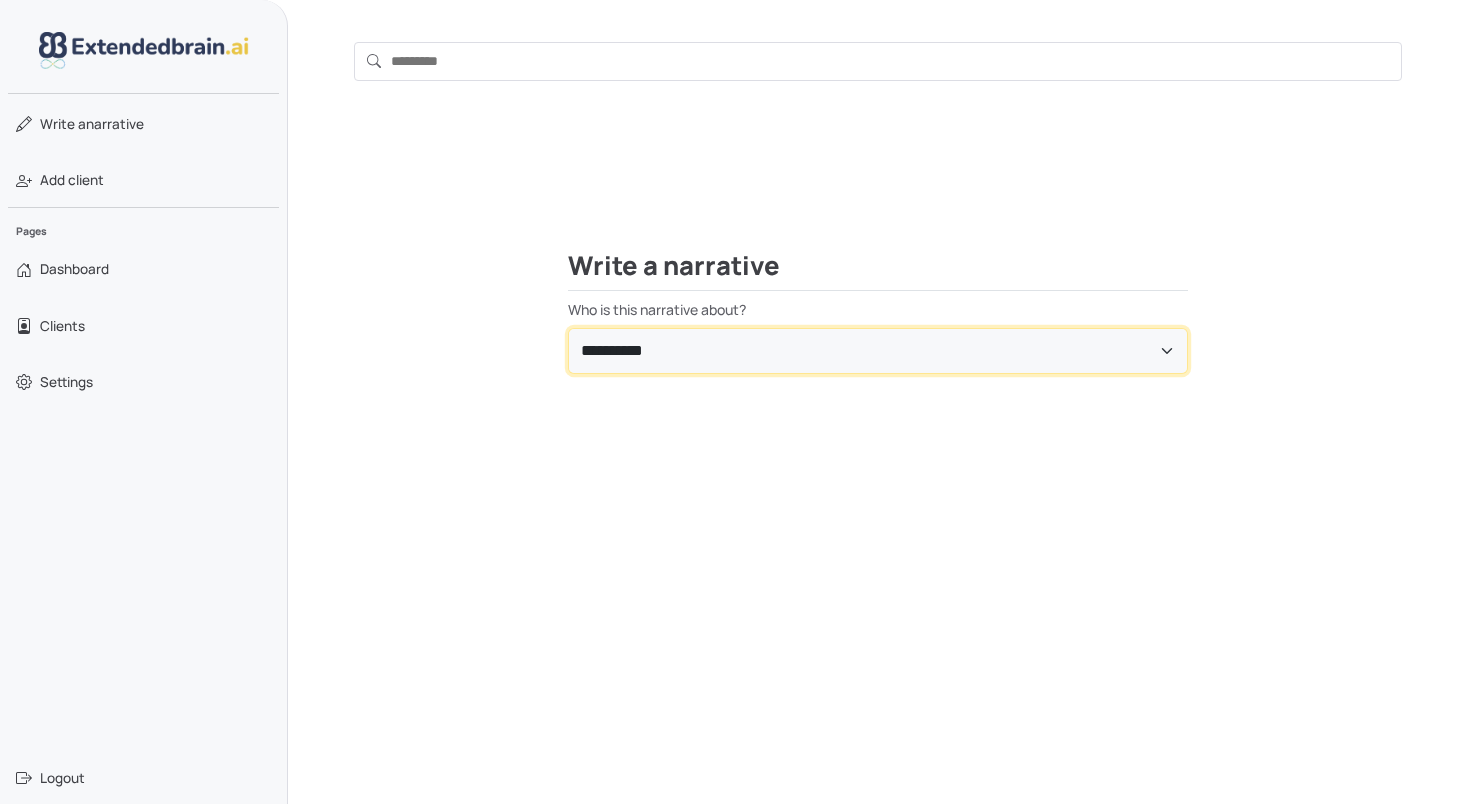 click on "**********" at bounding box center (878, 351) 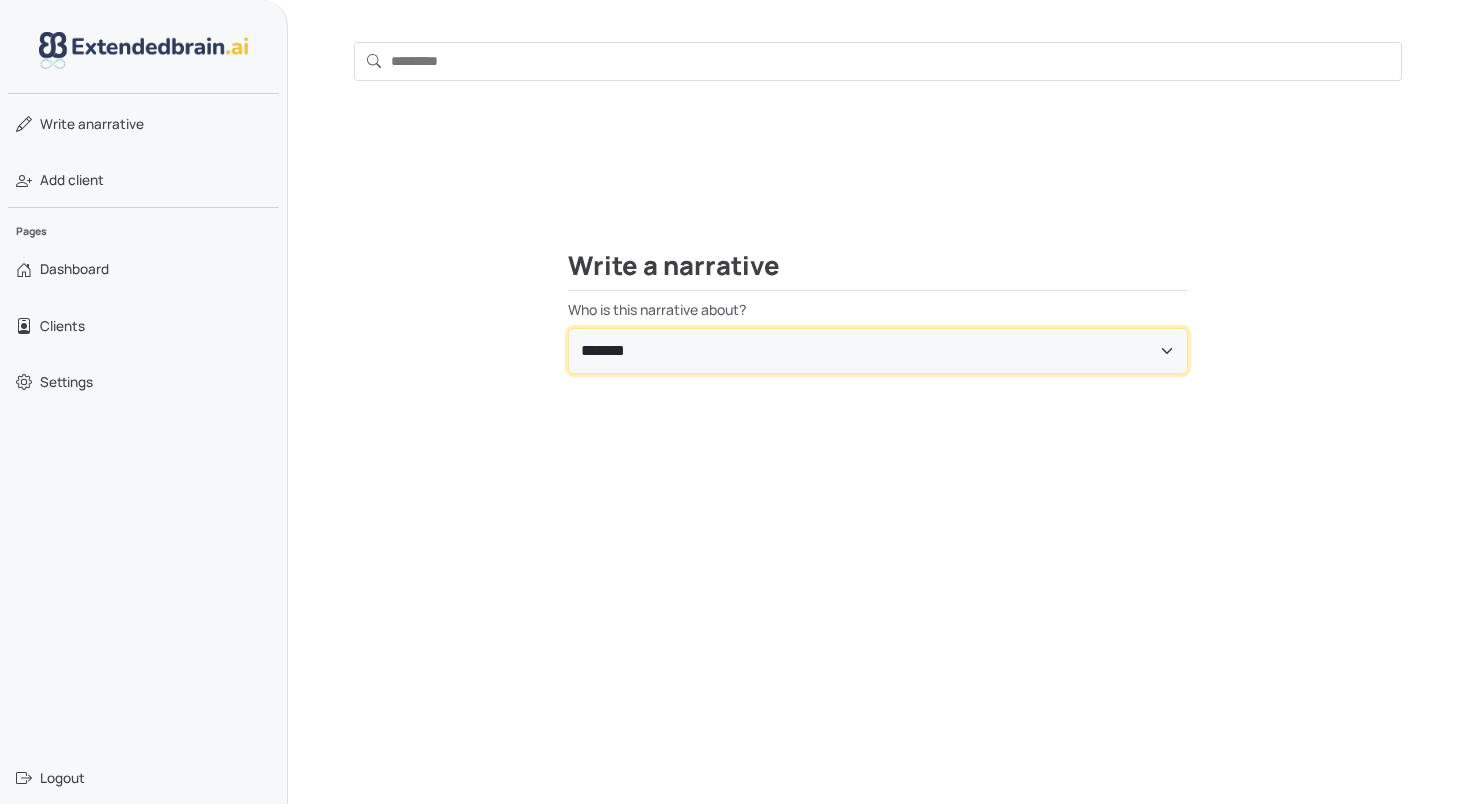 click on "**********" at bounding box center (878, 351) 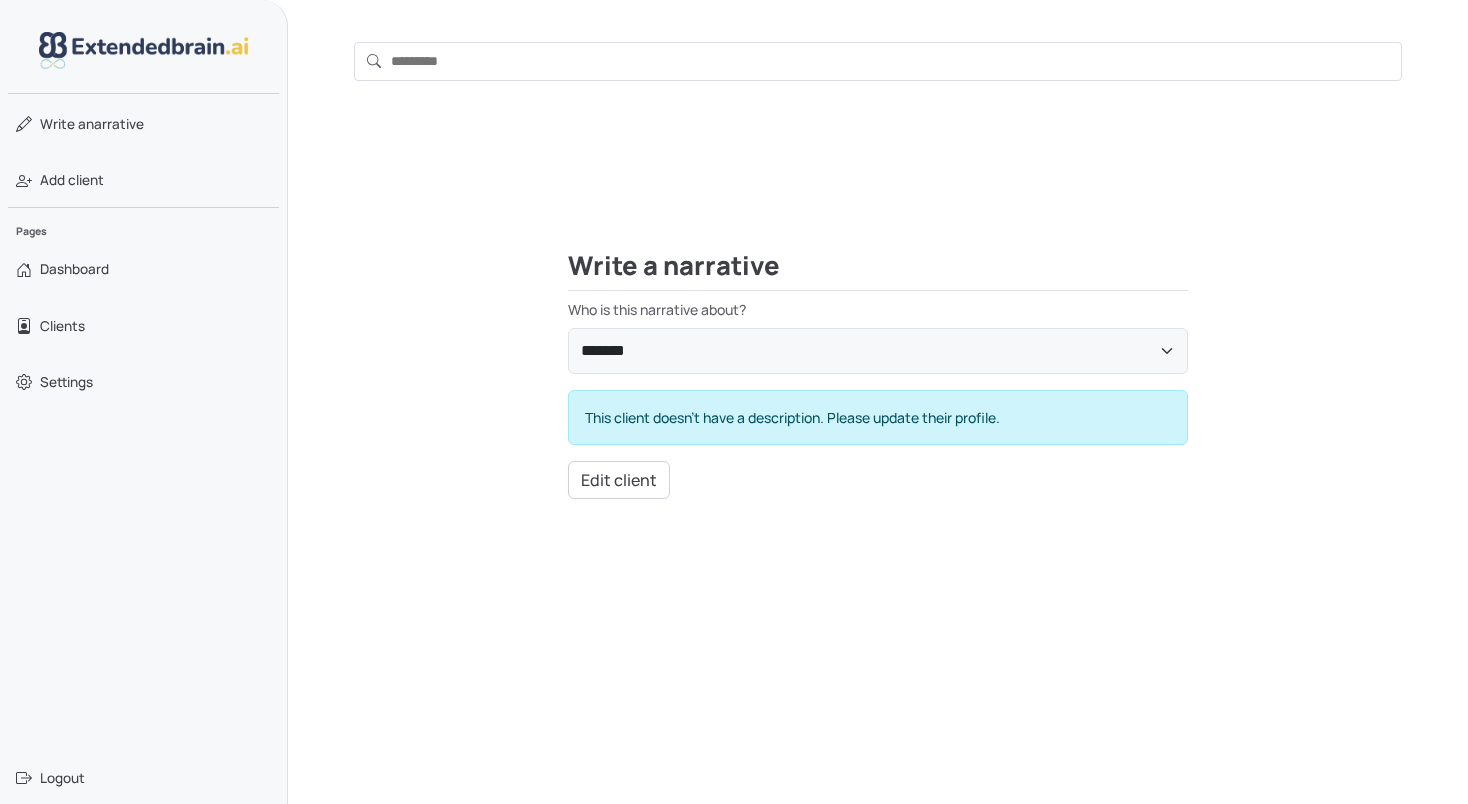 click on "**********" at bounding box center [878, 476] 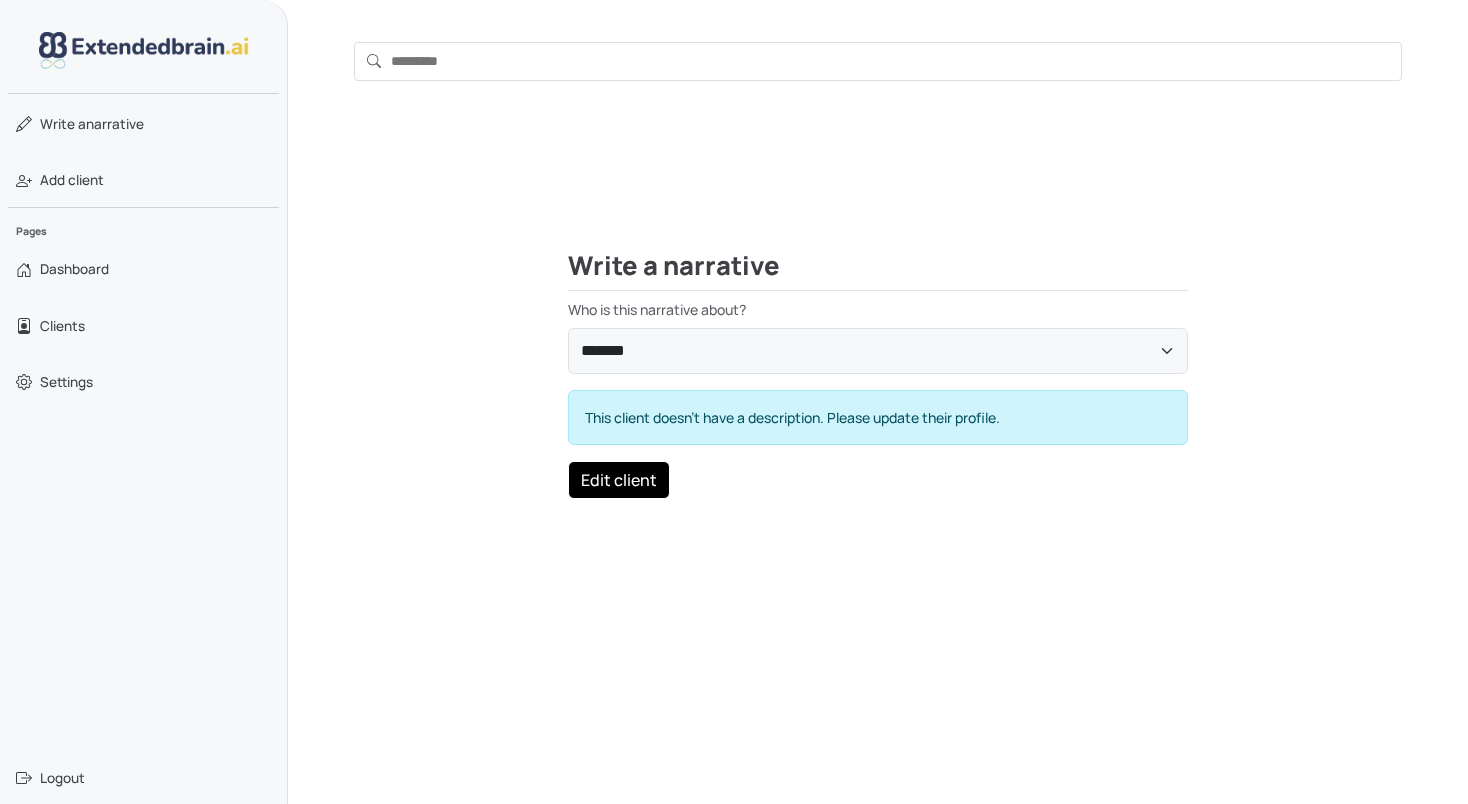 click on "Edit client" at bounding box center [619, 480] 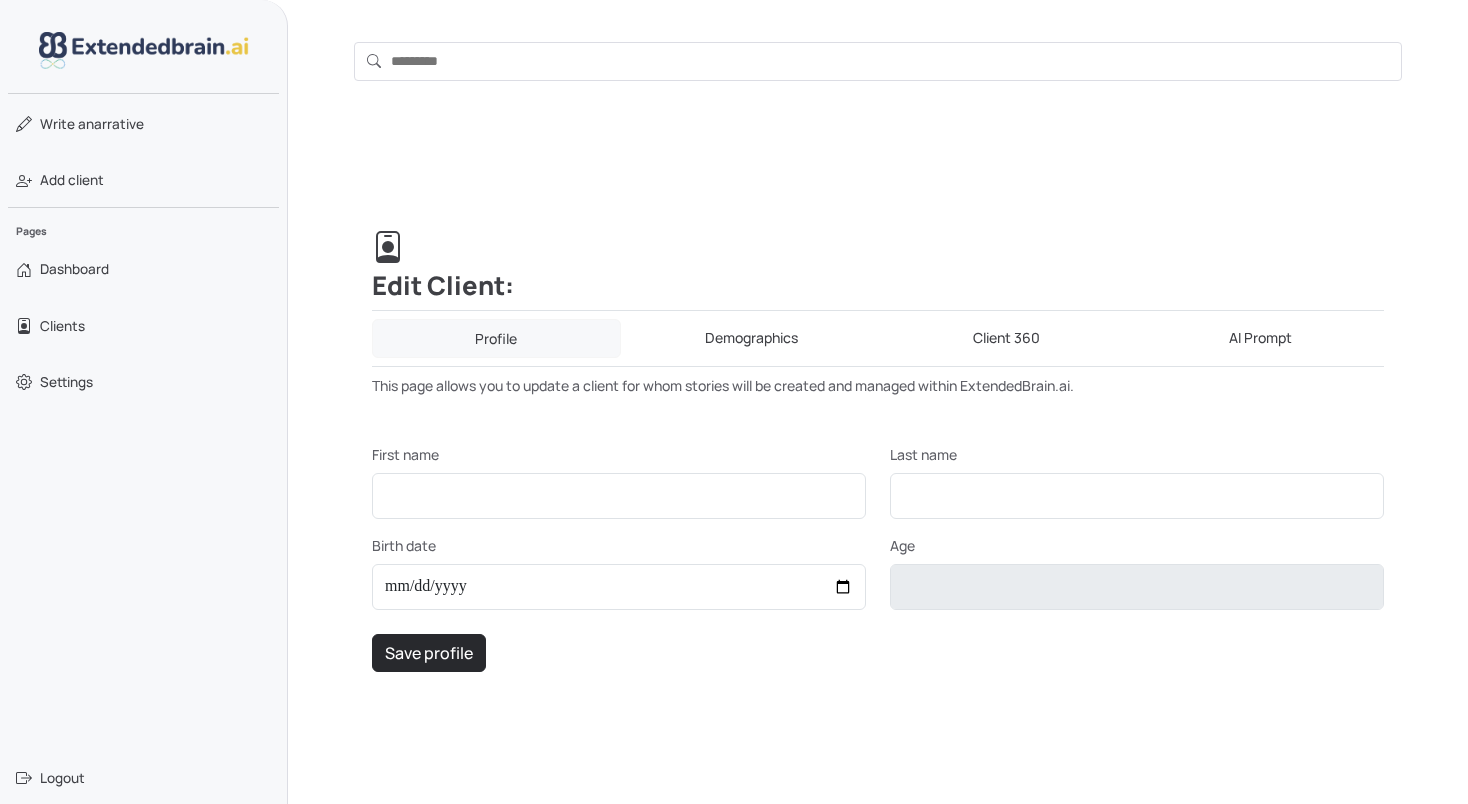 click on "Demographics" at bounding box center (752, 338) 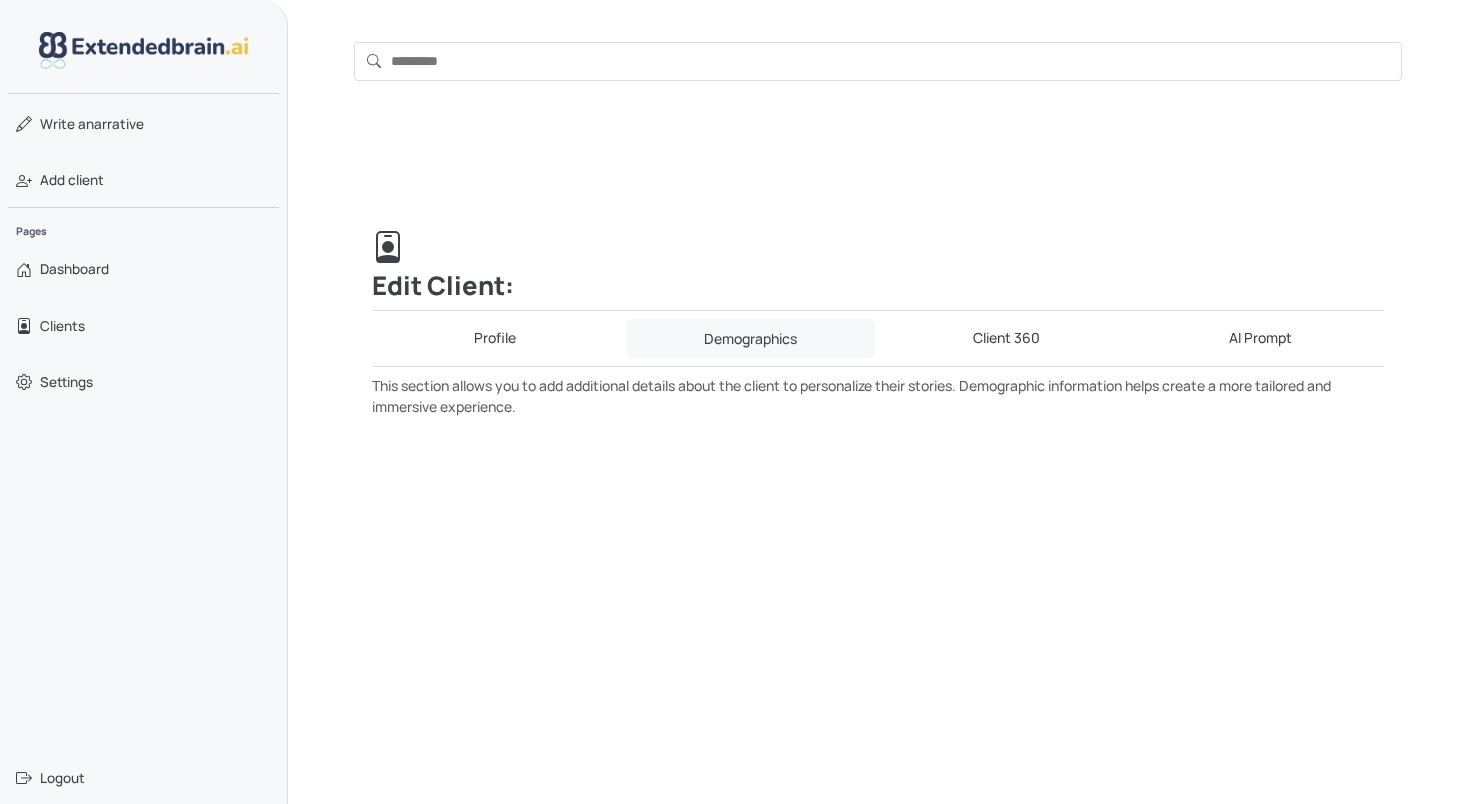 click on "Client 360" at bounding box center [1006, 338] 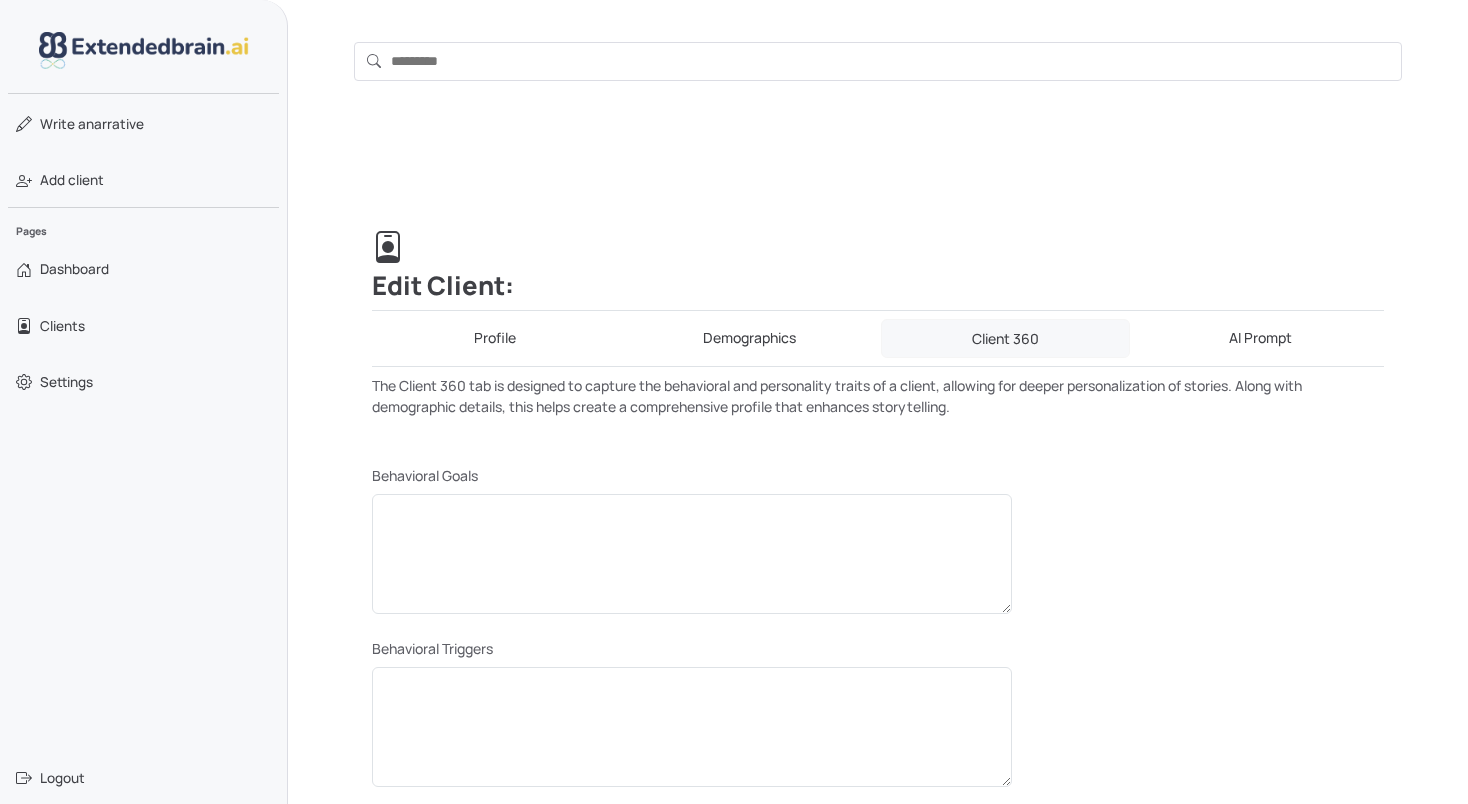 click on "AI Prompt" at bounding box center [1261, 338] 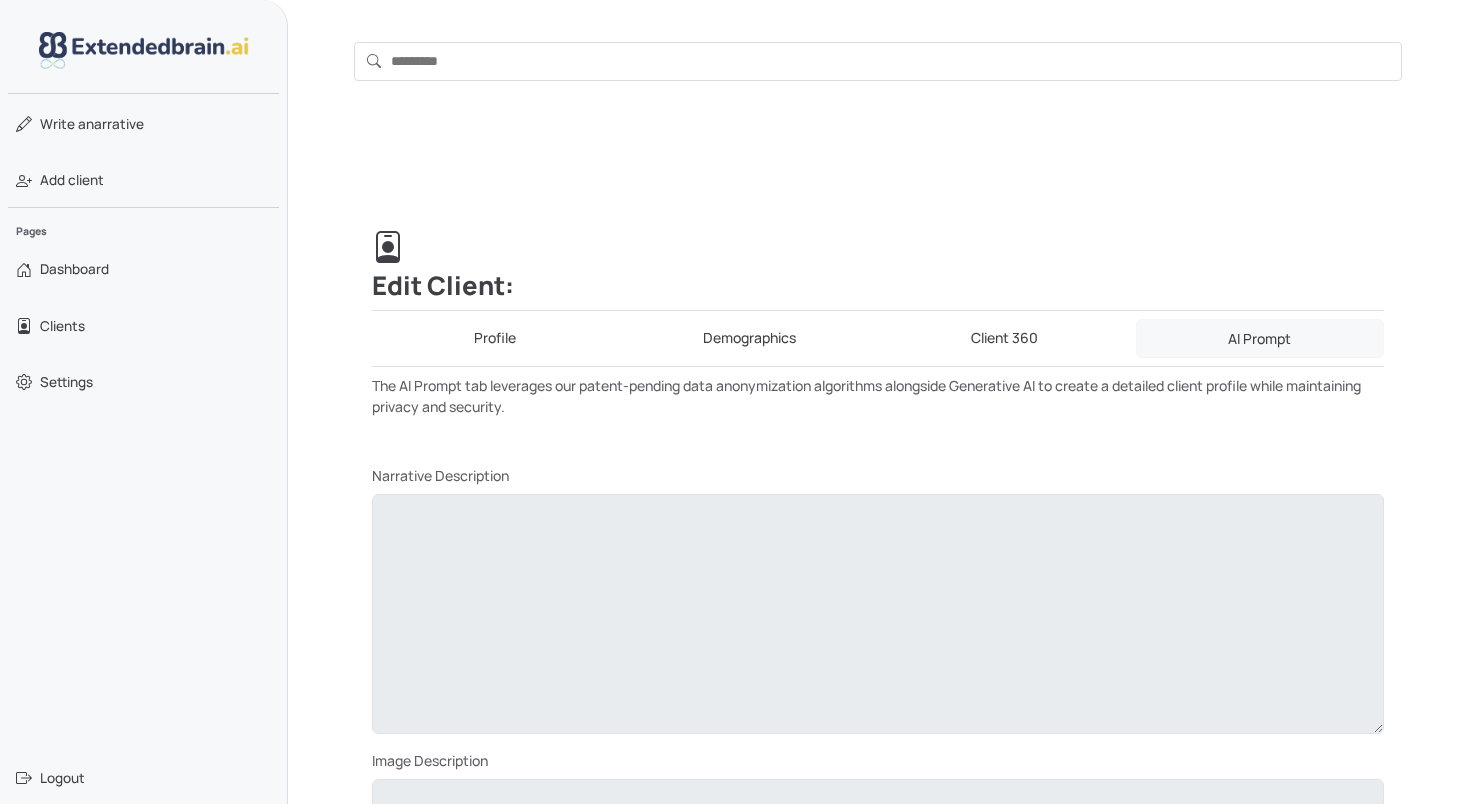 click on "Profile" at bounding box center (495, 338) 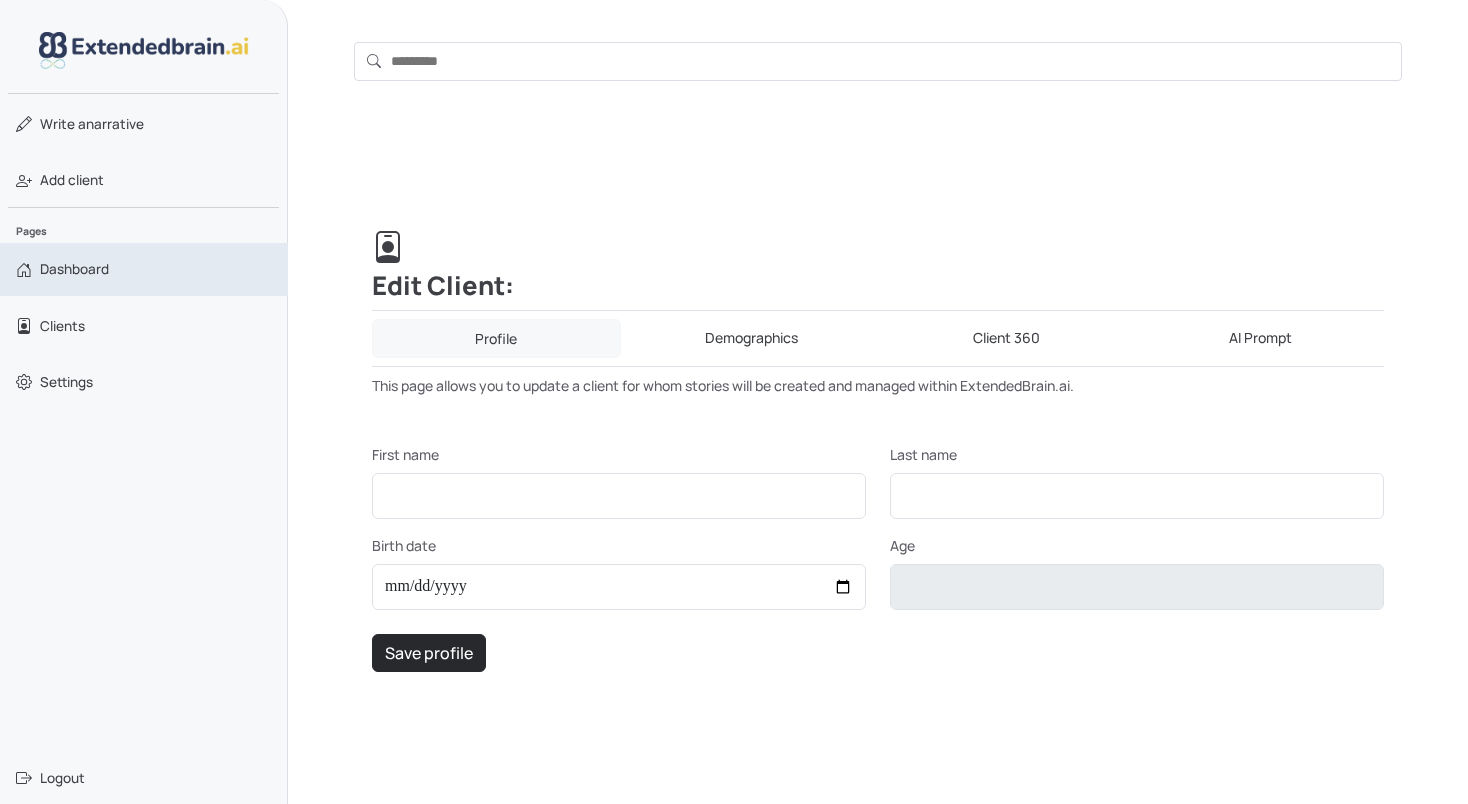 click on "Dashboard" at bounding box center [74, 269] 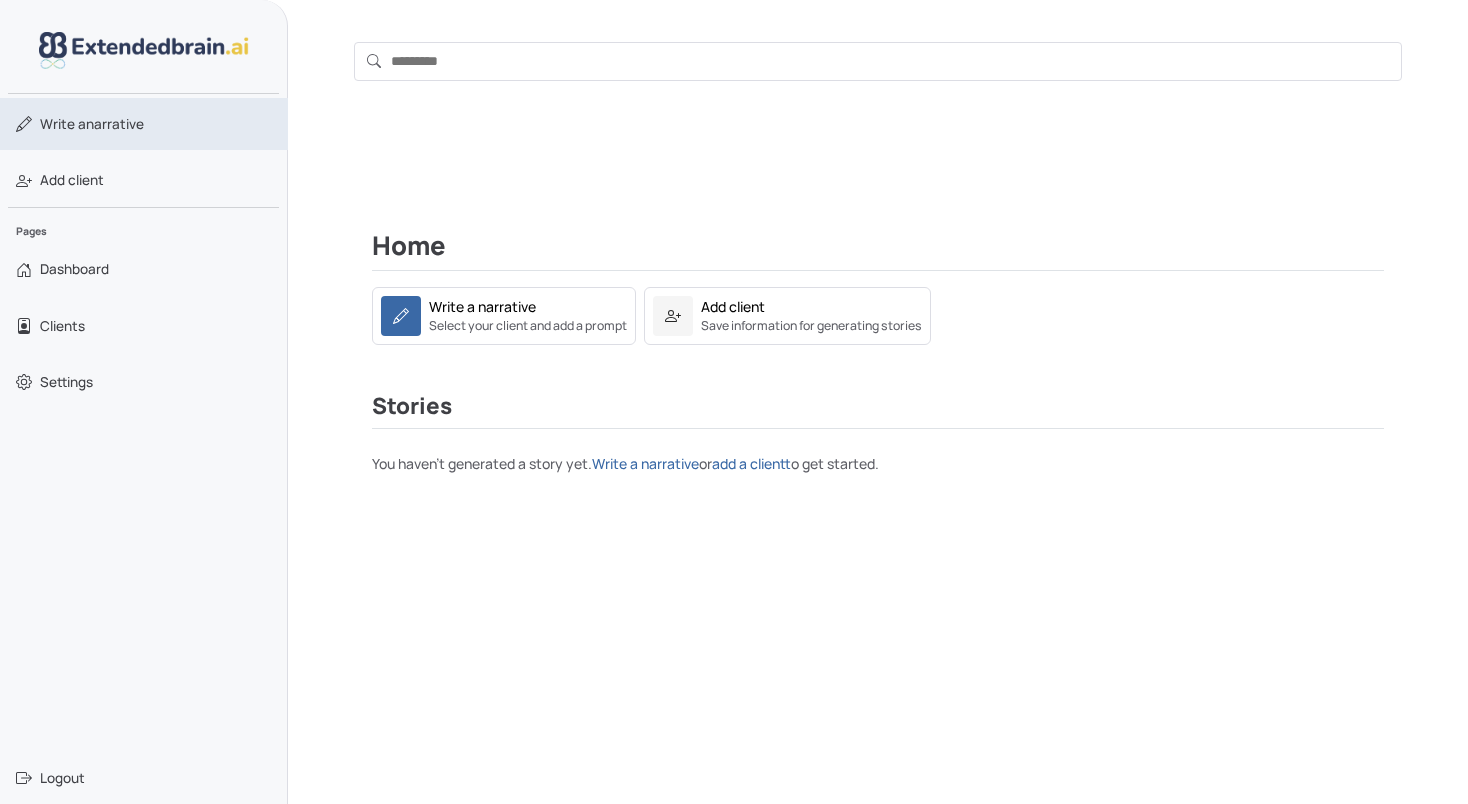 click on "Write a  narrative" at bounding box center (92, 124) 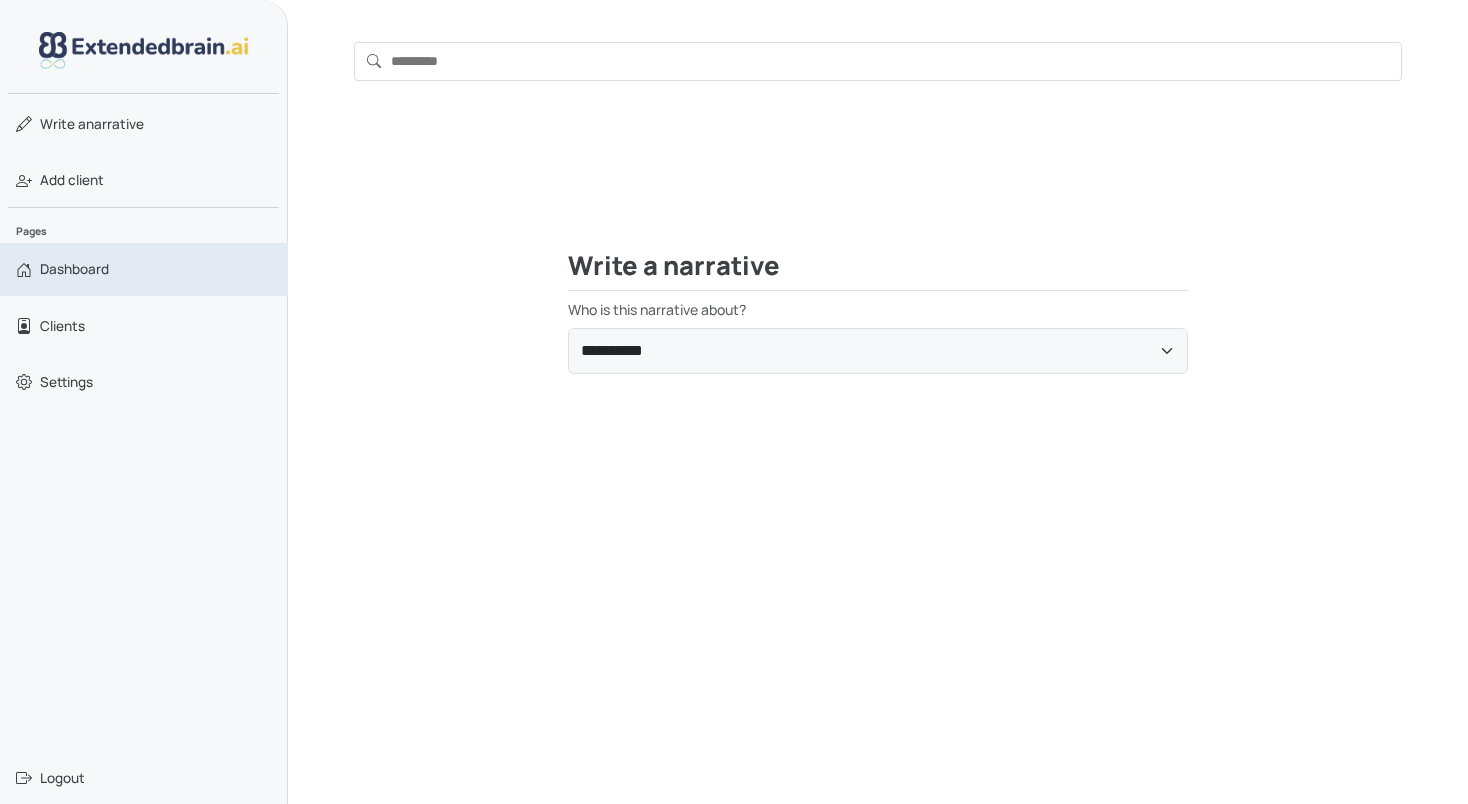 click on "Dashboard" at bounding box center [74, 269] 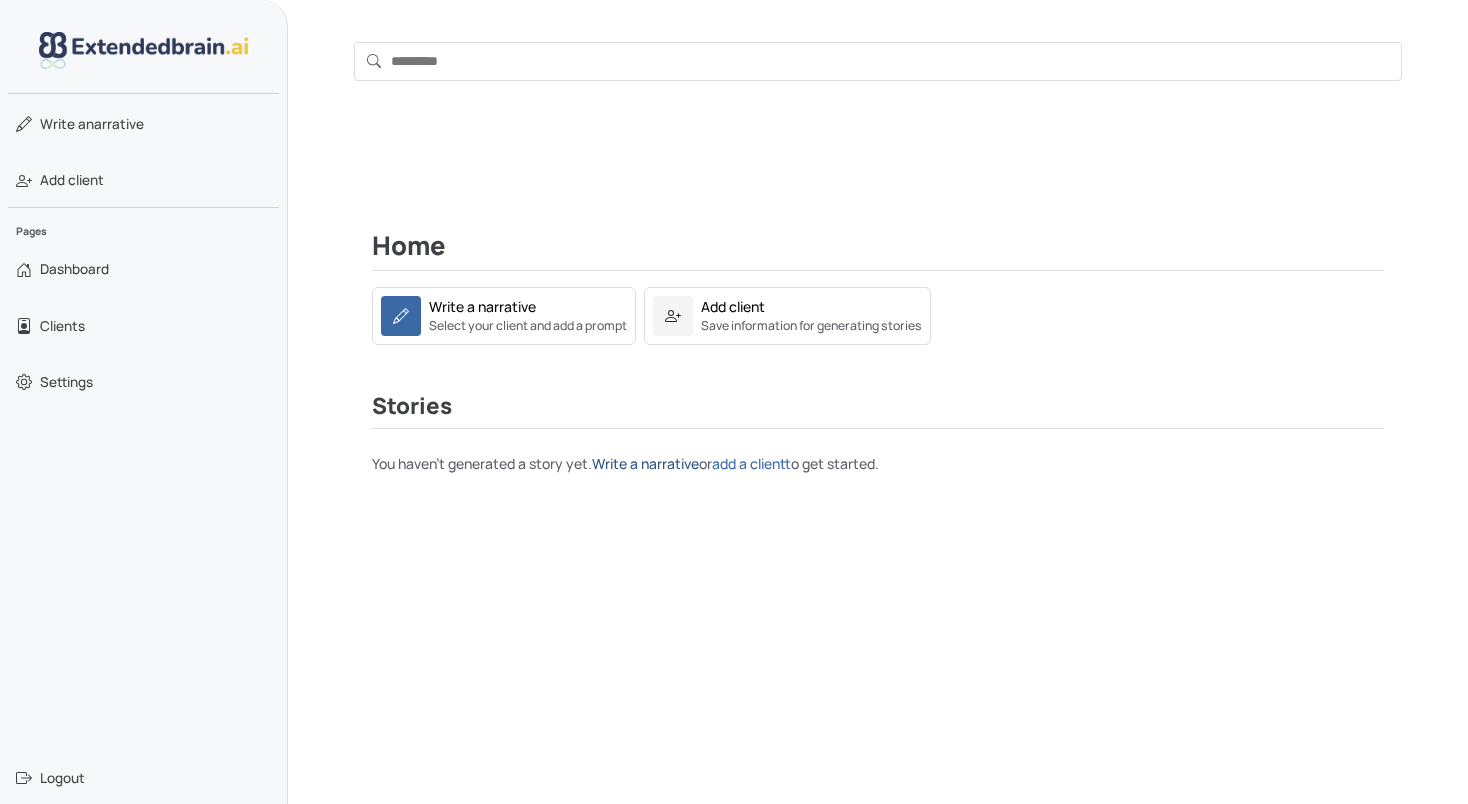 click on "Write a narrative" at bounding box center (645, 463) 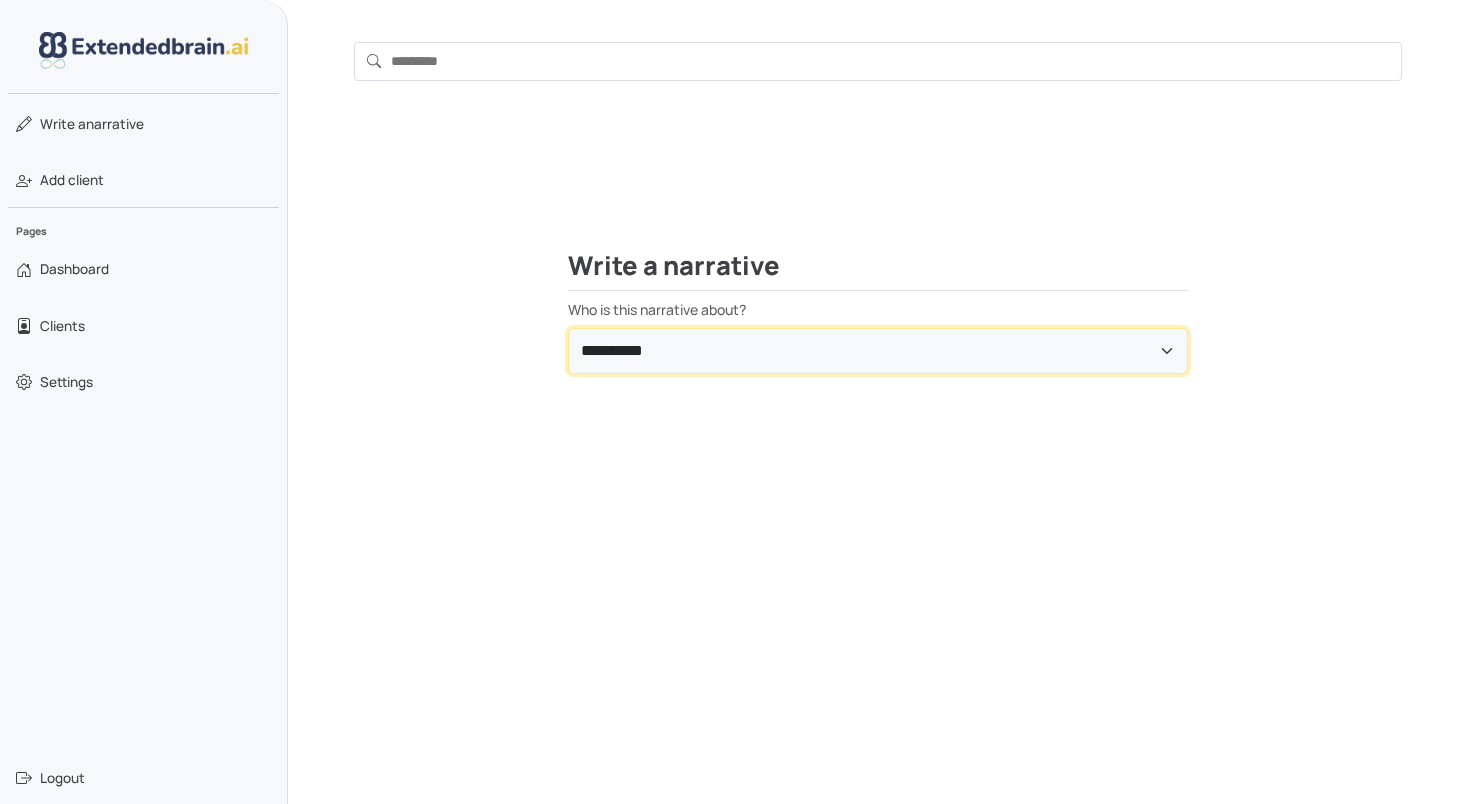 click on "**********" at bounding box center [878, 351] 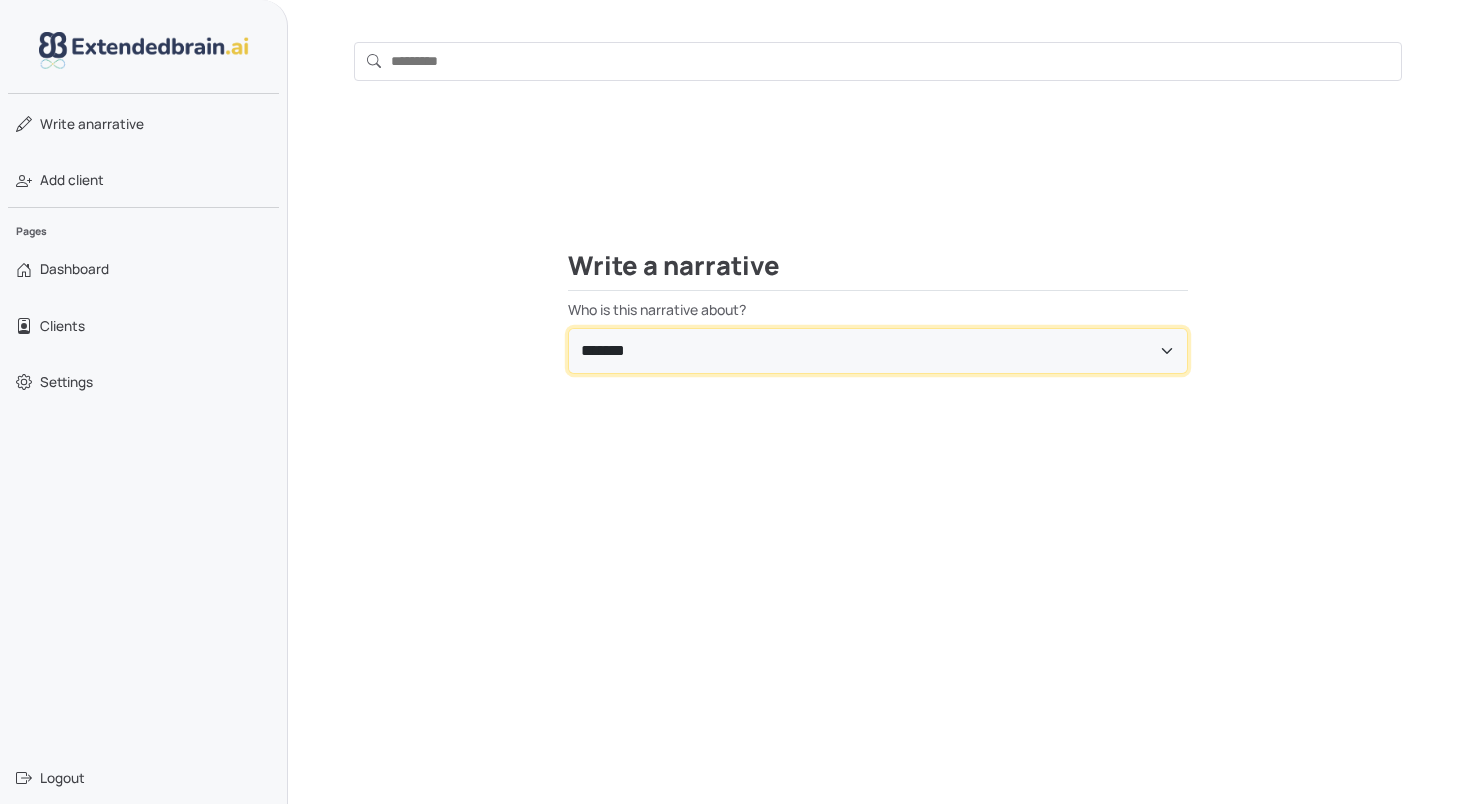 click on "**********" at bounding box center (878, 351) 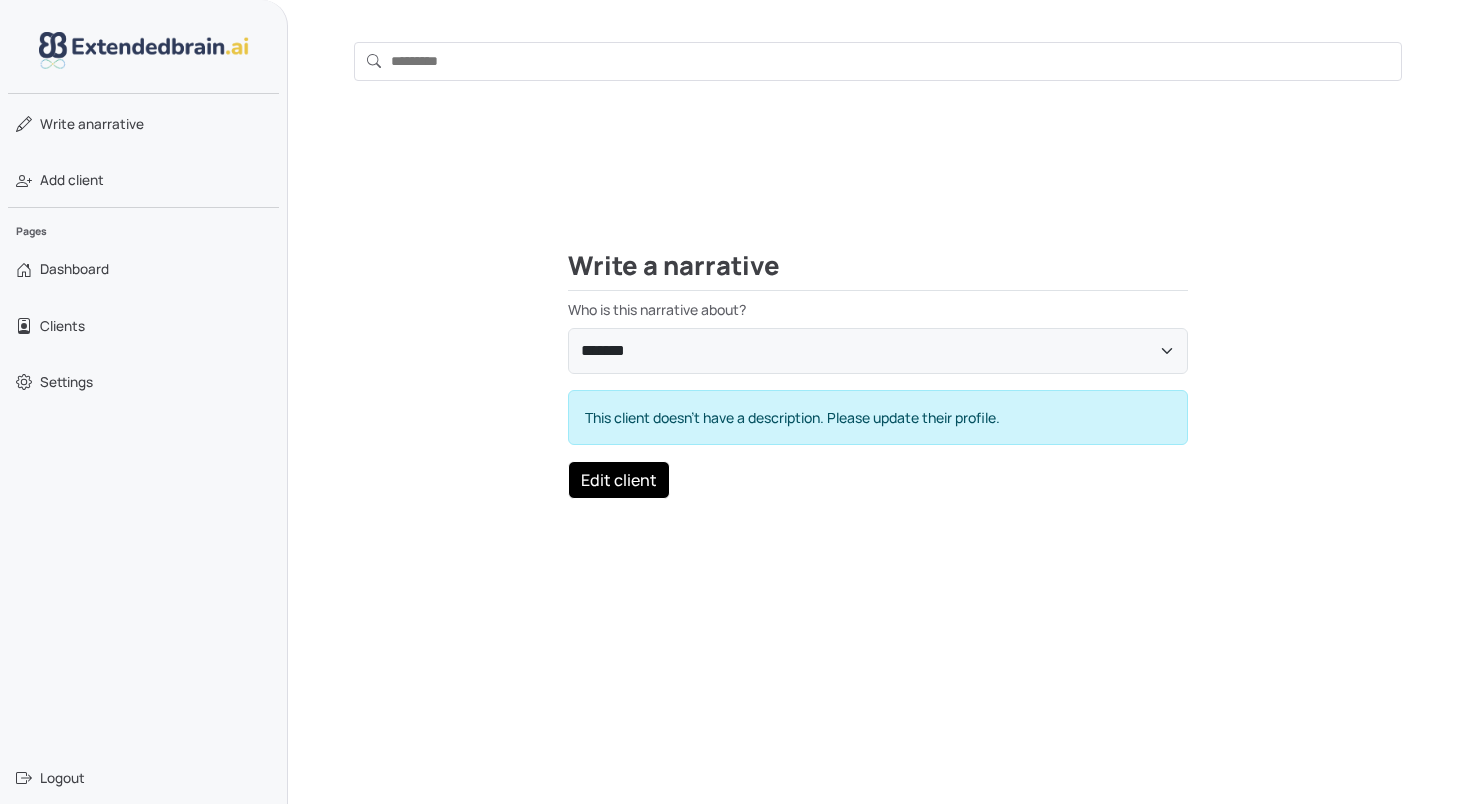 click on "Edit client" at bounding box center (619, 480) 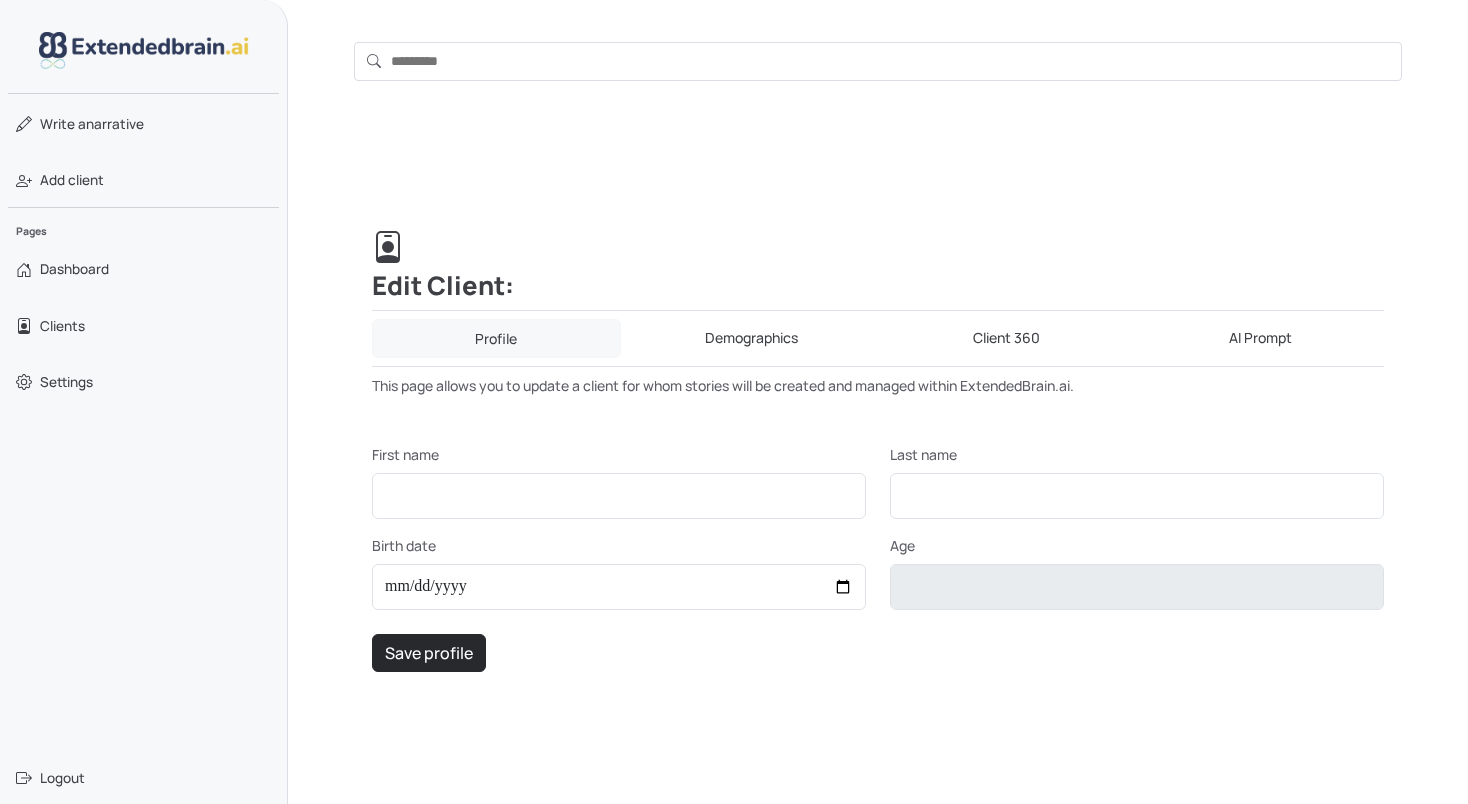 click on "Client 360" at bounding box center [1006, 338] 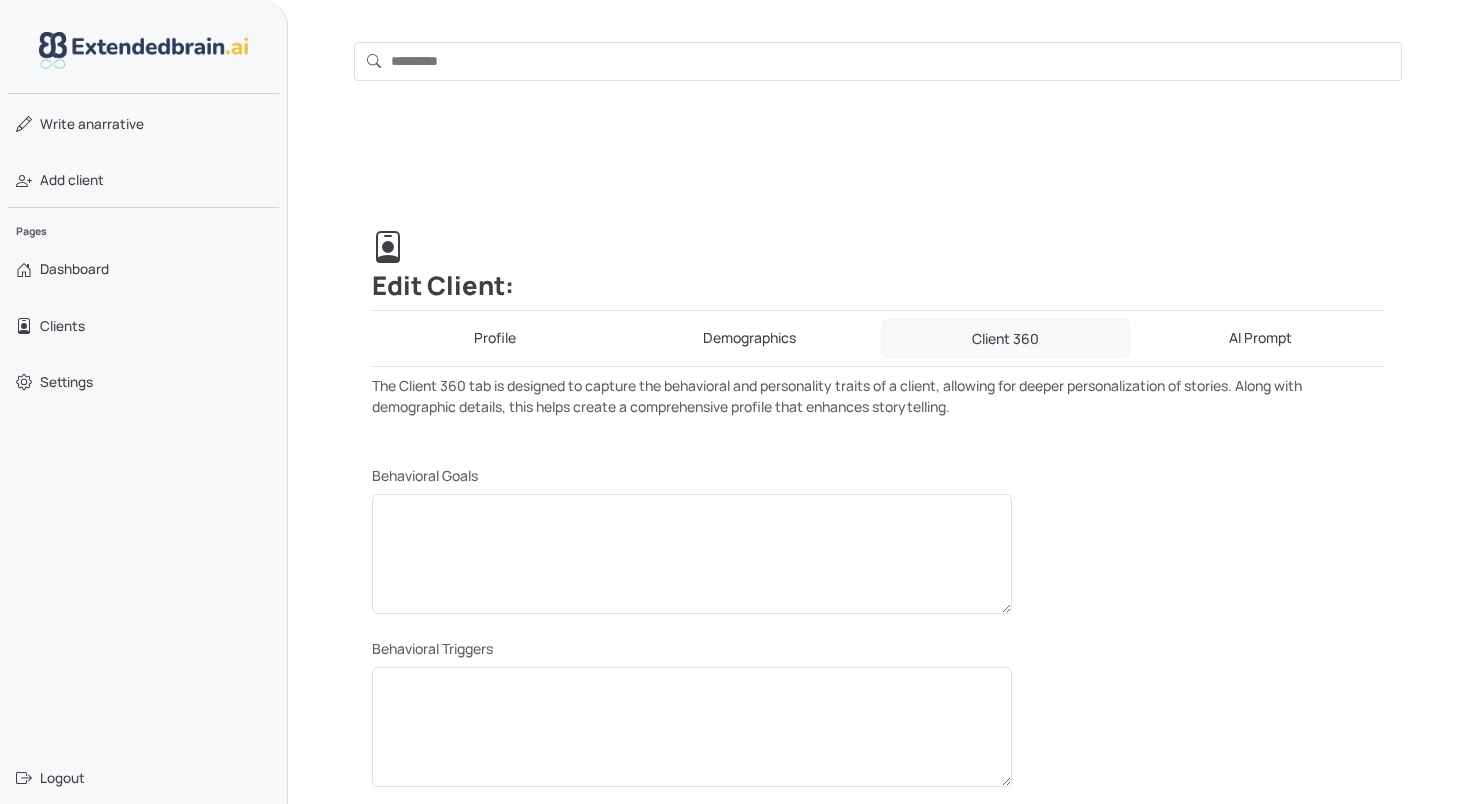 click on "Demographics" at bounding box center [750, 338] 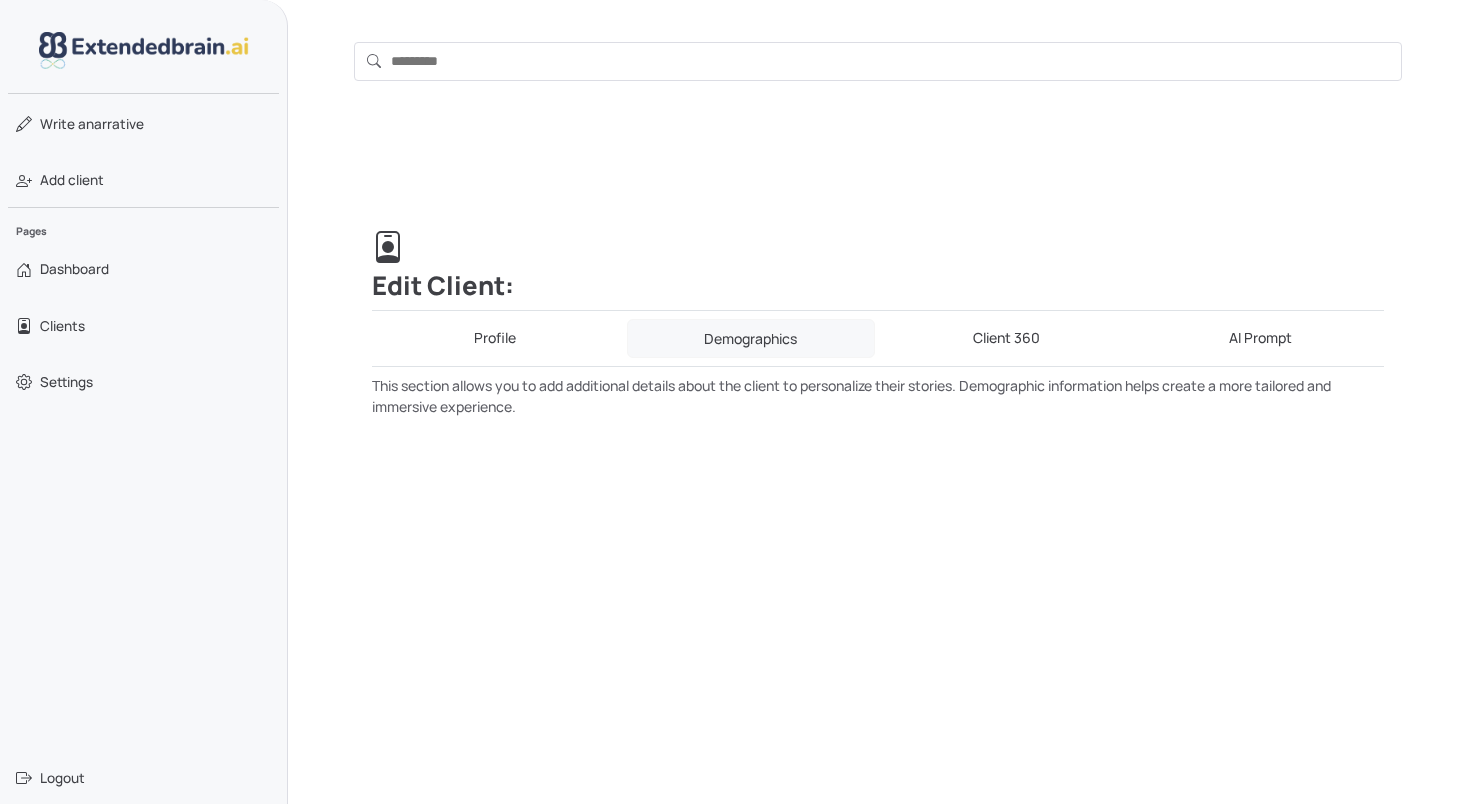 click on "Profile" at bounding box center [495, 338] 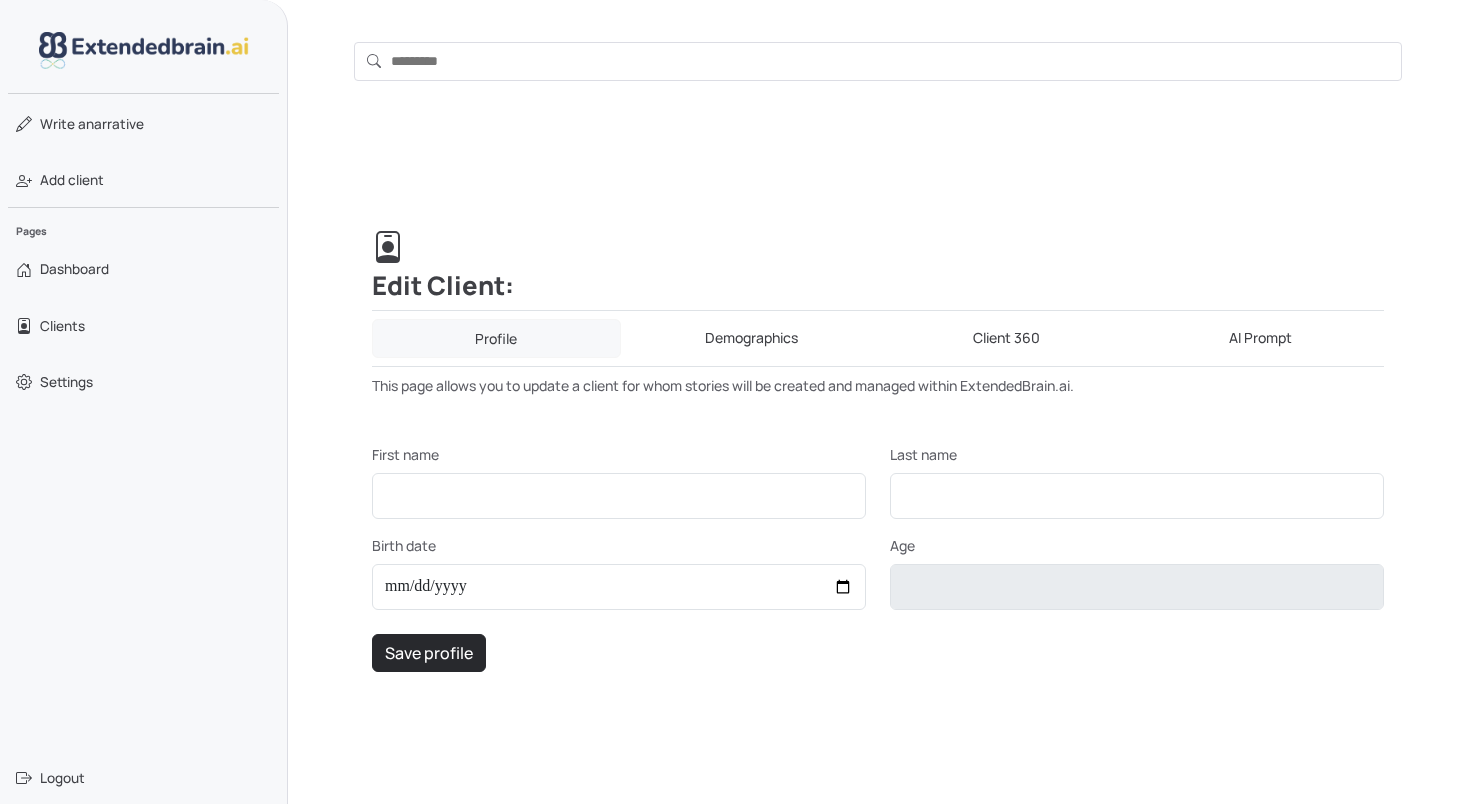 click on "Demographics" at bounding box center (752, 338) 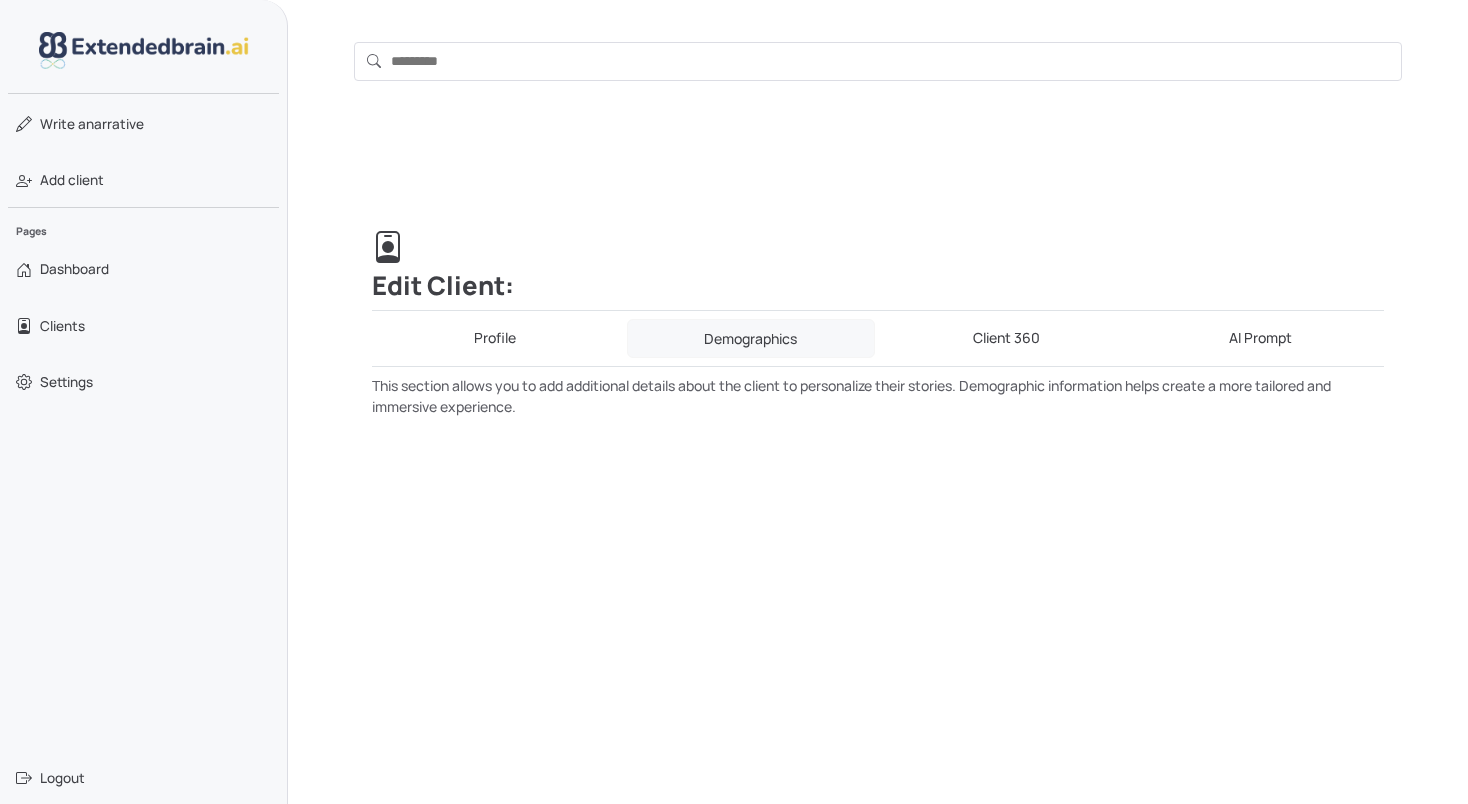click on "Client 360" at bounding box center (1006, 338) 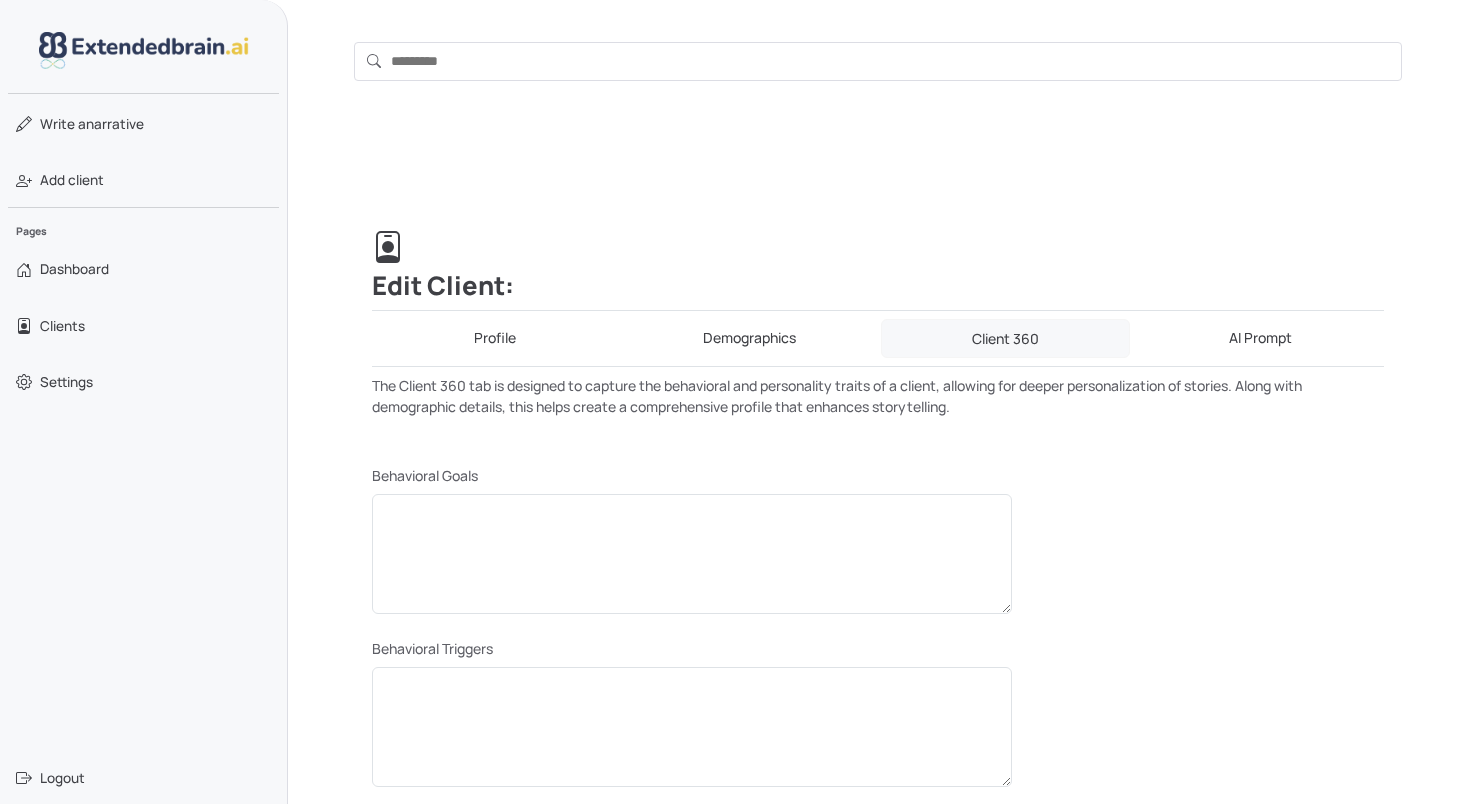 click on "Profile" at bounding box center [495, 338] 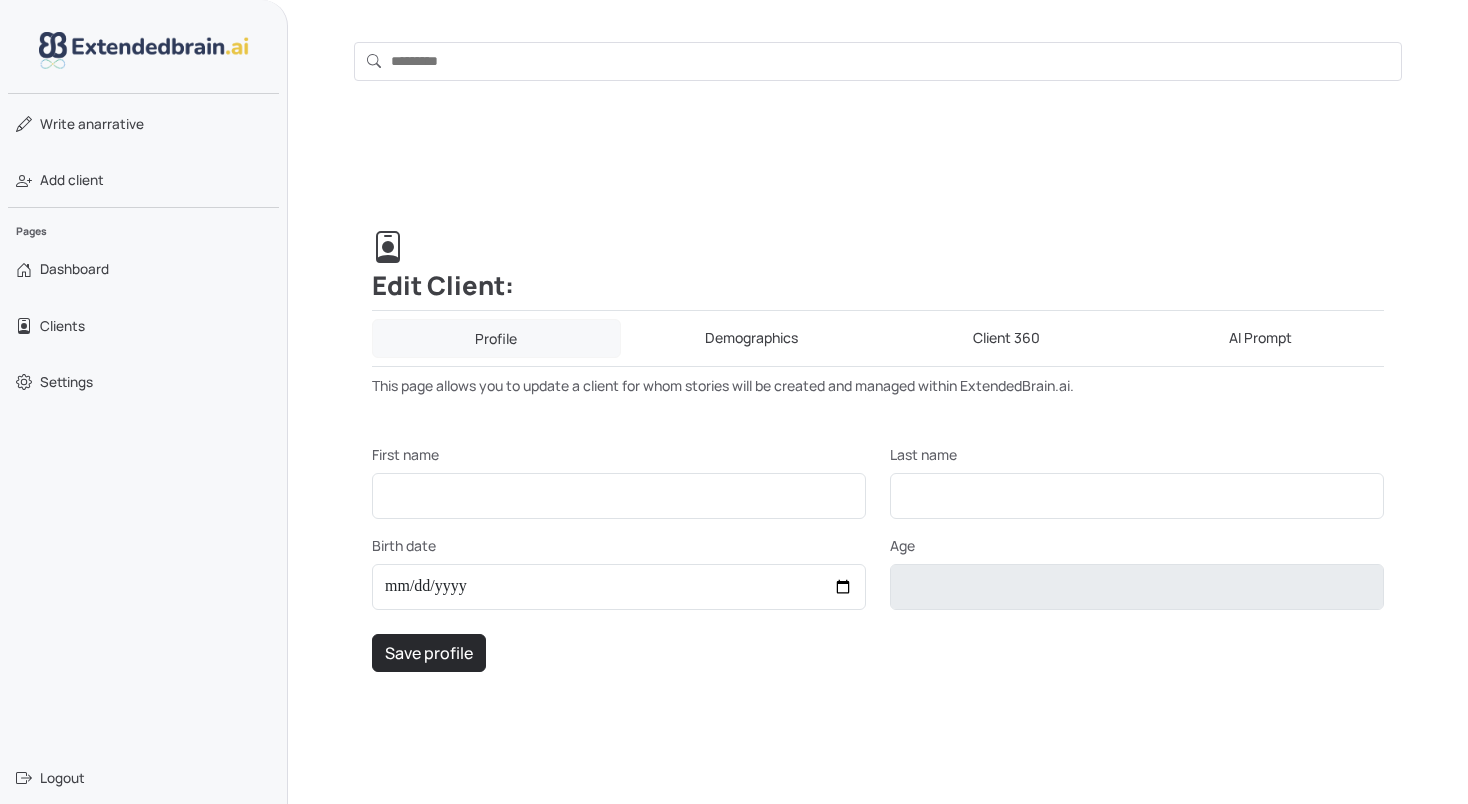 click on "Write a  narrative Add client Pages Dashboard Clients Settings Logout" at bounding box center [144, 402] 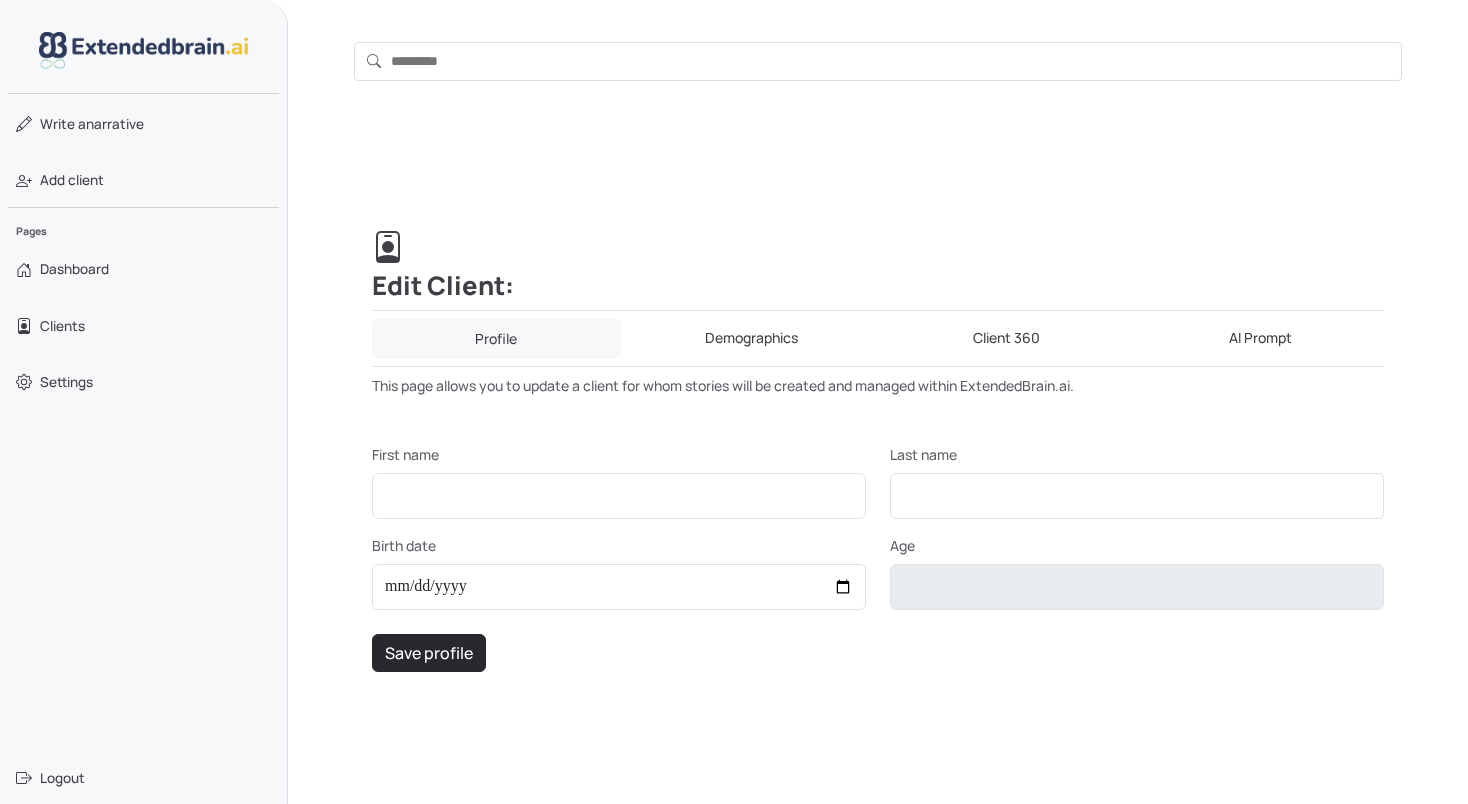 click on "Edit Client:   Profile   Demographics   Client 360   AI Prompt  This page allows you to update a client for whom stories will be created and managed within ExtendedBrain.ai. First name Last name Birth date Age Save profile This section allows you to add additional details about the client to personalize their stories. Demographic information helps create a more tailored and immersive experience. The Client 360 tab is designed to capture the behavioral and personality traits of a client, allowing for deeper personalization of stories. Along with demographic details, this helps create a comprehensive profile that enhances storytelling. Behavioral Goals Behavioral Triggers Calming Strategies Languages Learning Styles Sensory Preferences Special Interests Save Client 360 The AI Prompt tab leverages our patent-pending data anonymization algorithms alongside Generative AI to create a detailed client profile while maintaining privacy and security. Narrative Description Image Description" at bounding box center [878, 451] 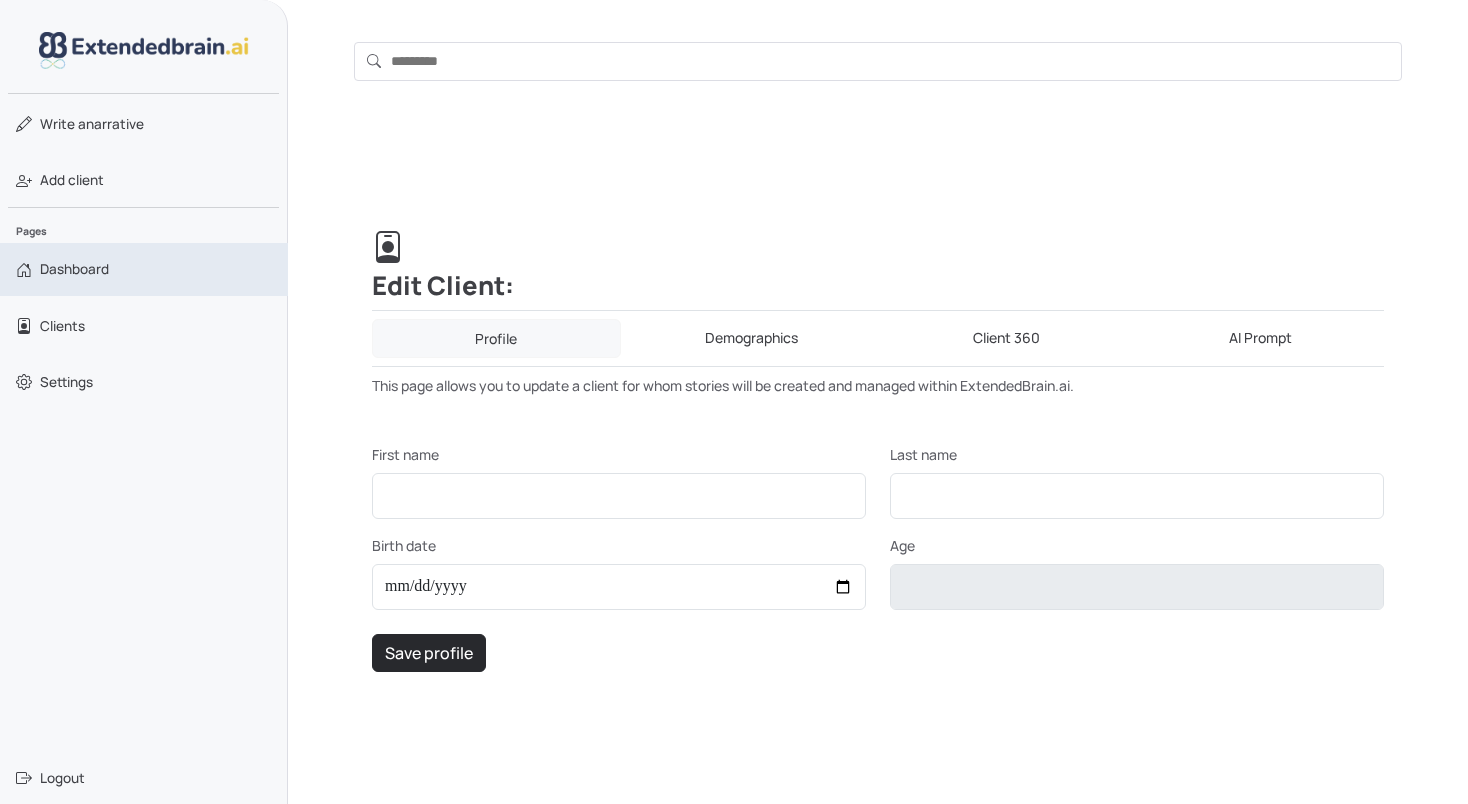 click on "Dashboard" at bounding box center (74, 269) 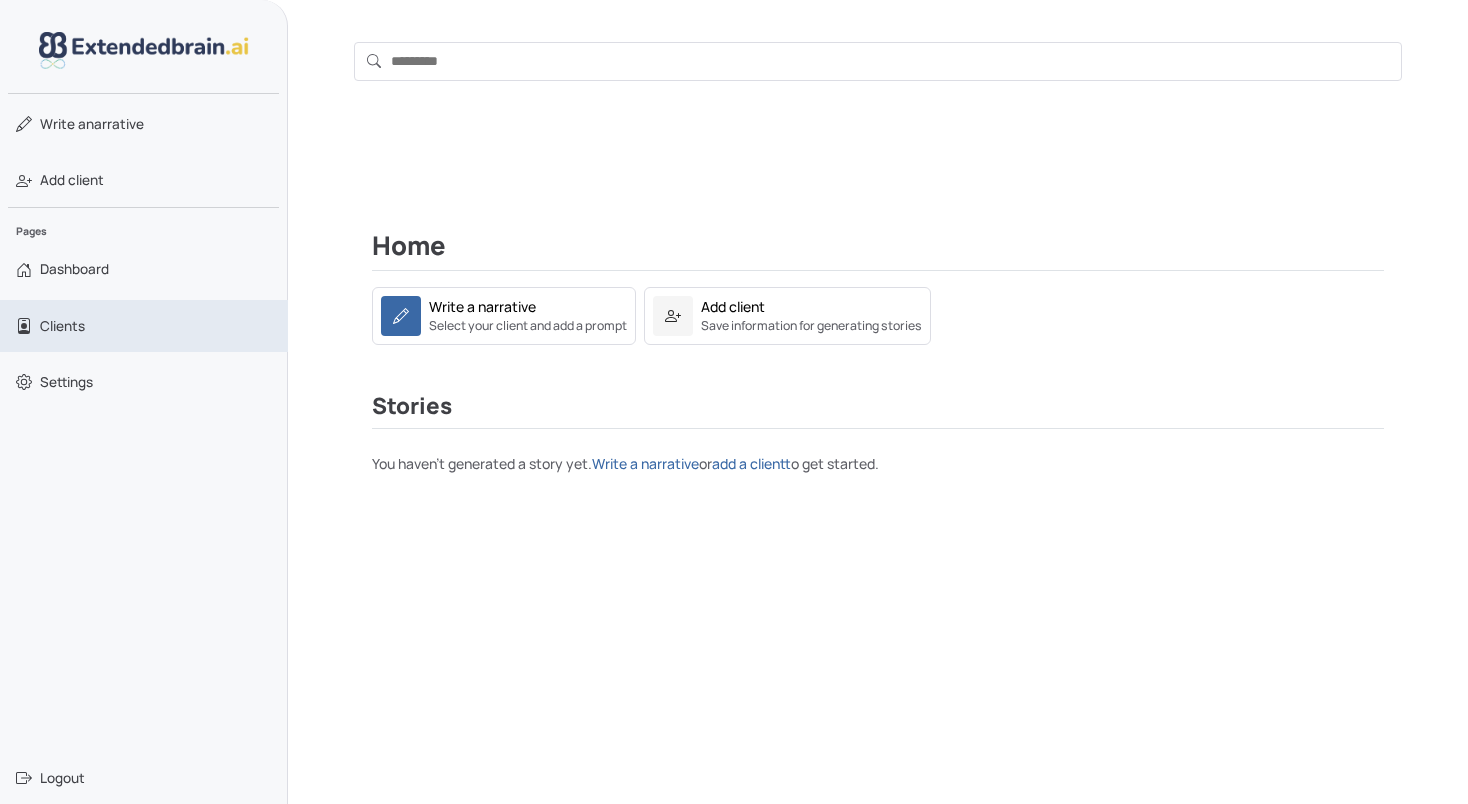 click on "Clients" at bounding box center (62, 326) 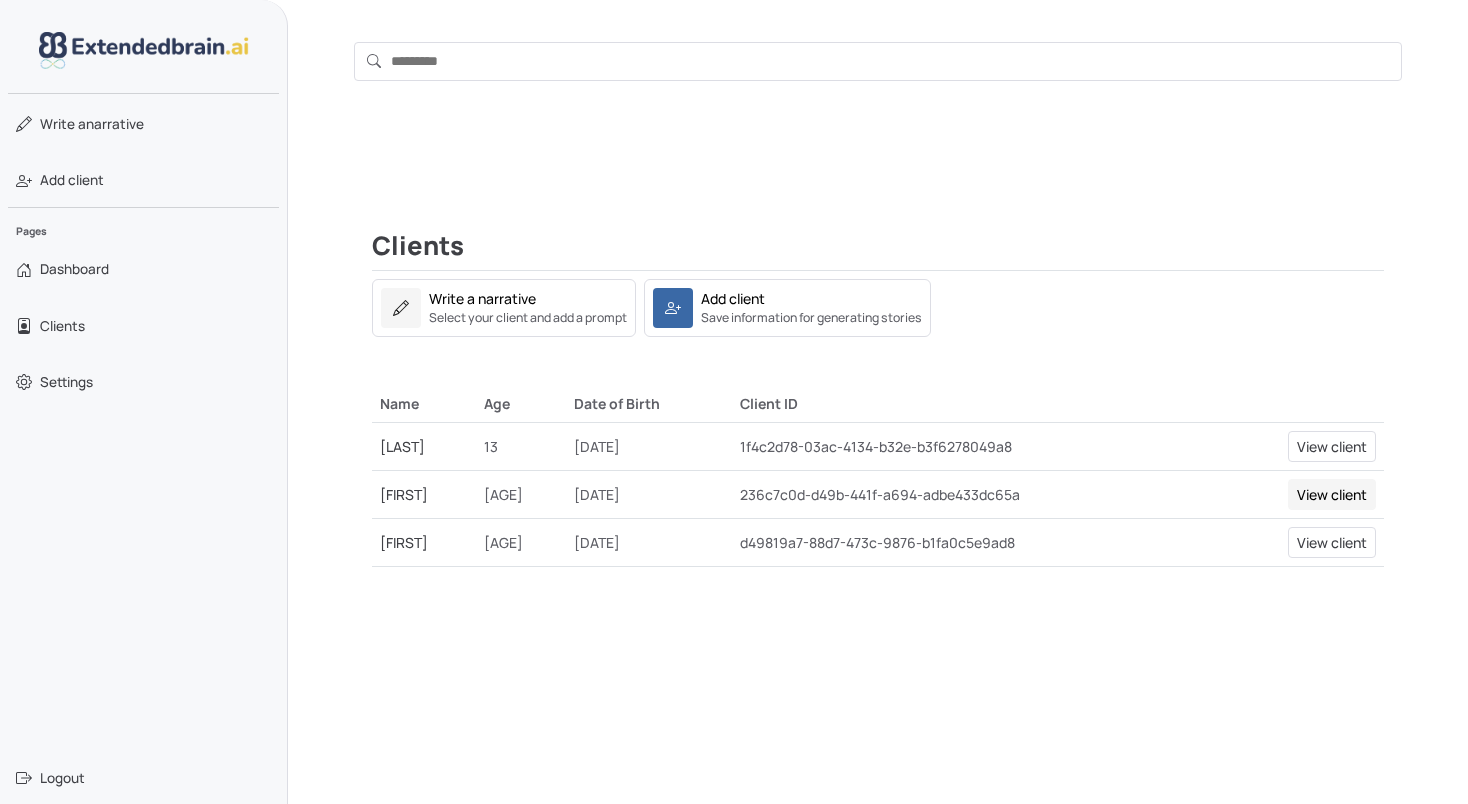 click on "View client" at bounding box center (1332, 494) 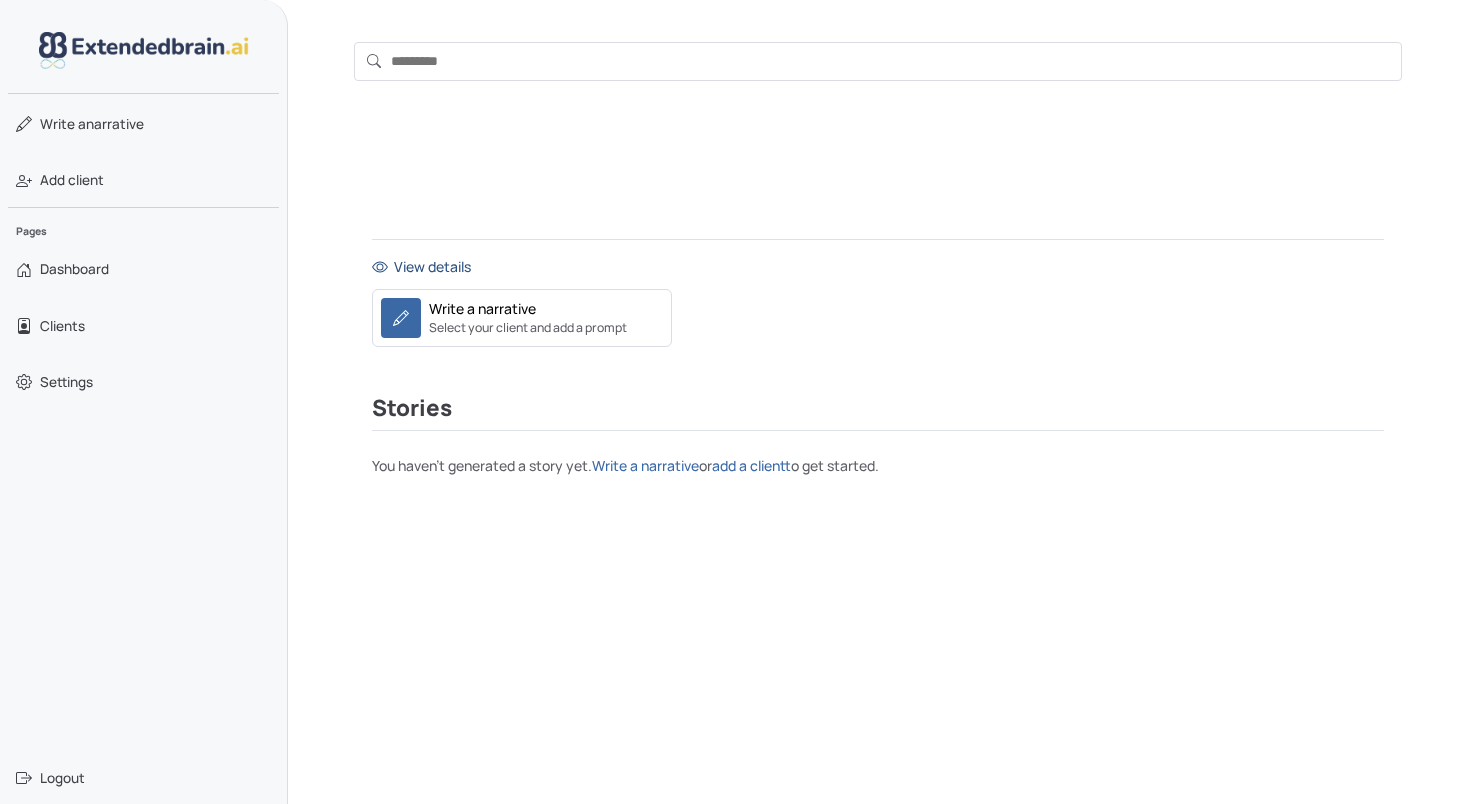 click on "View details" at bounding box center (878, 266) 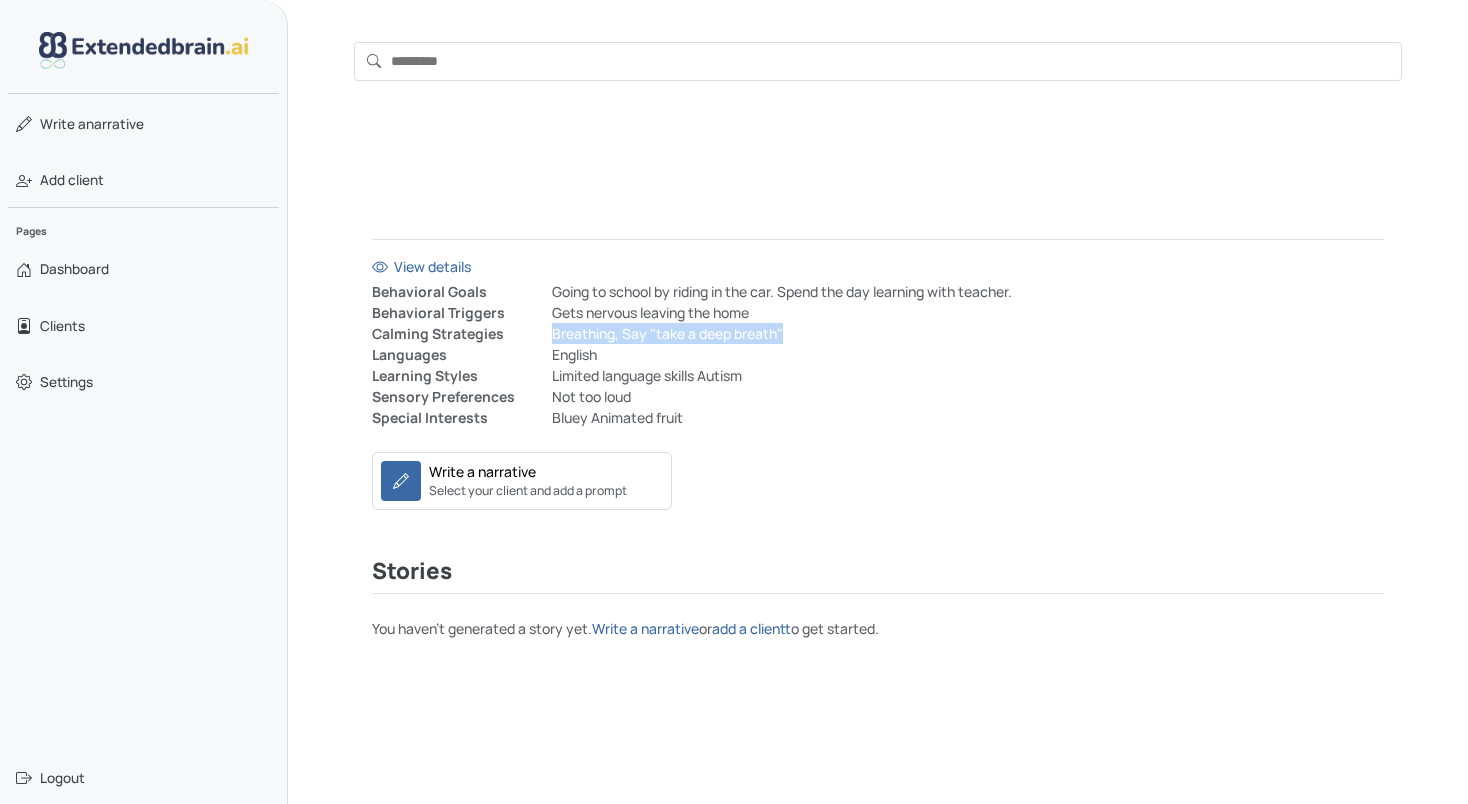 drag, startPoint x: 568, startPoint y: 334, endPoint x: 802, endPoint y: 334, distance: 234 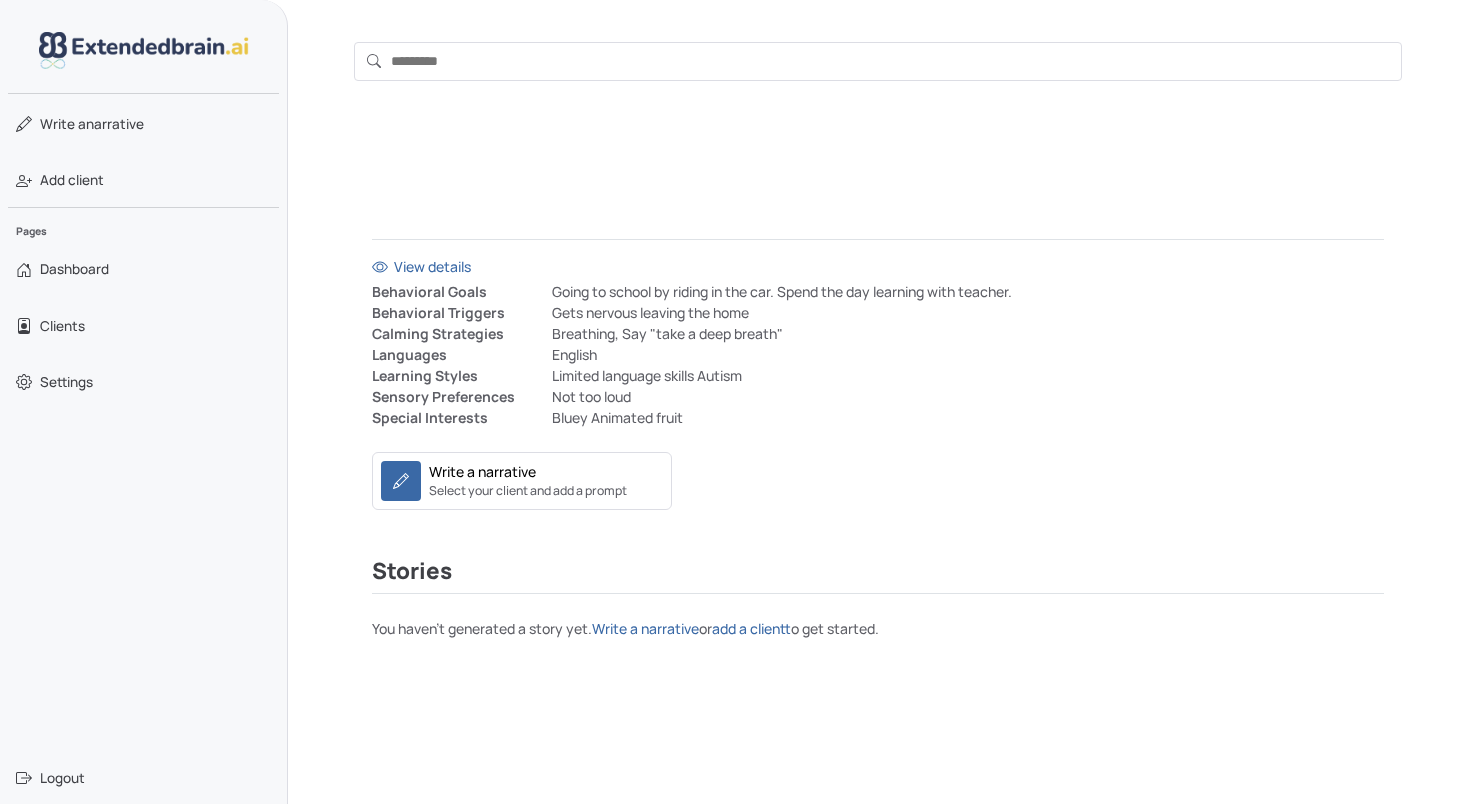 click on "Not too loud" at bounding box center [968, 396] 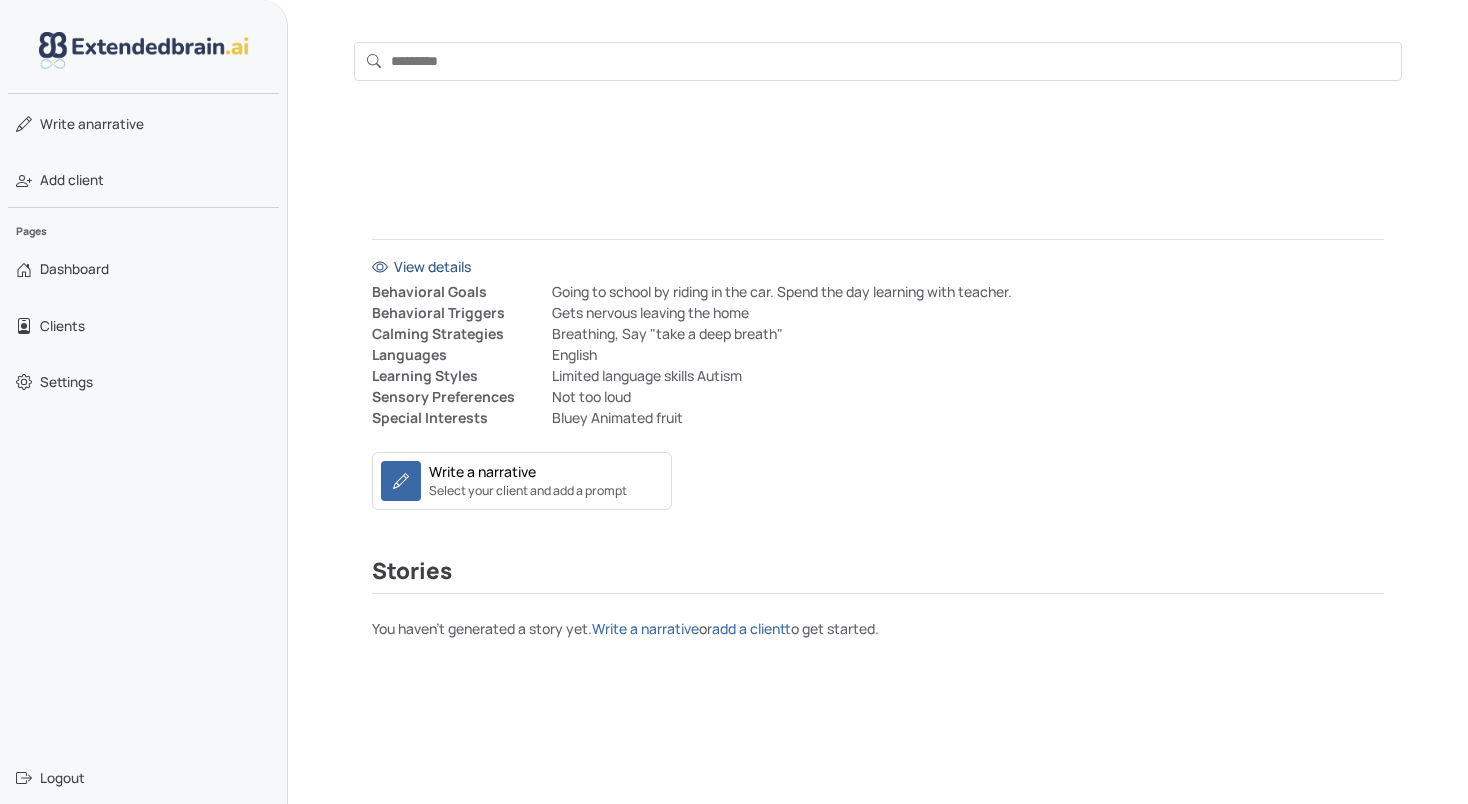 click on "View details" at bounding box center [878, 266] 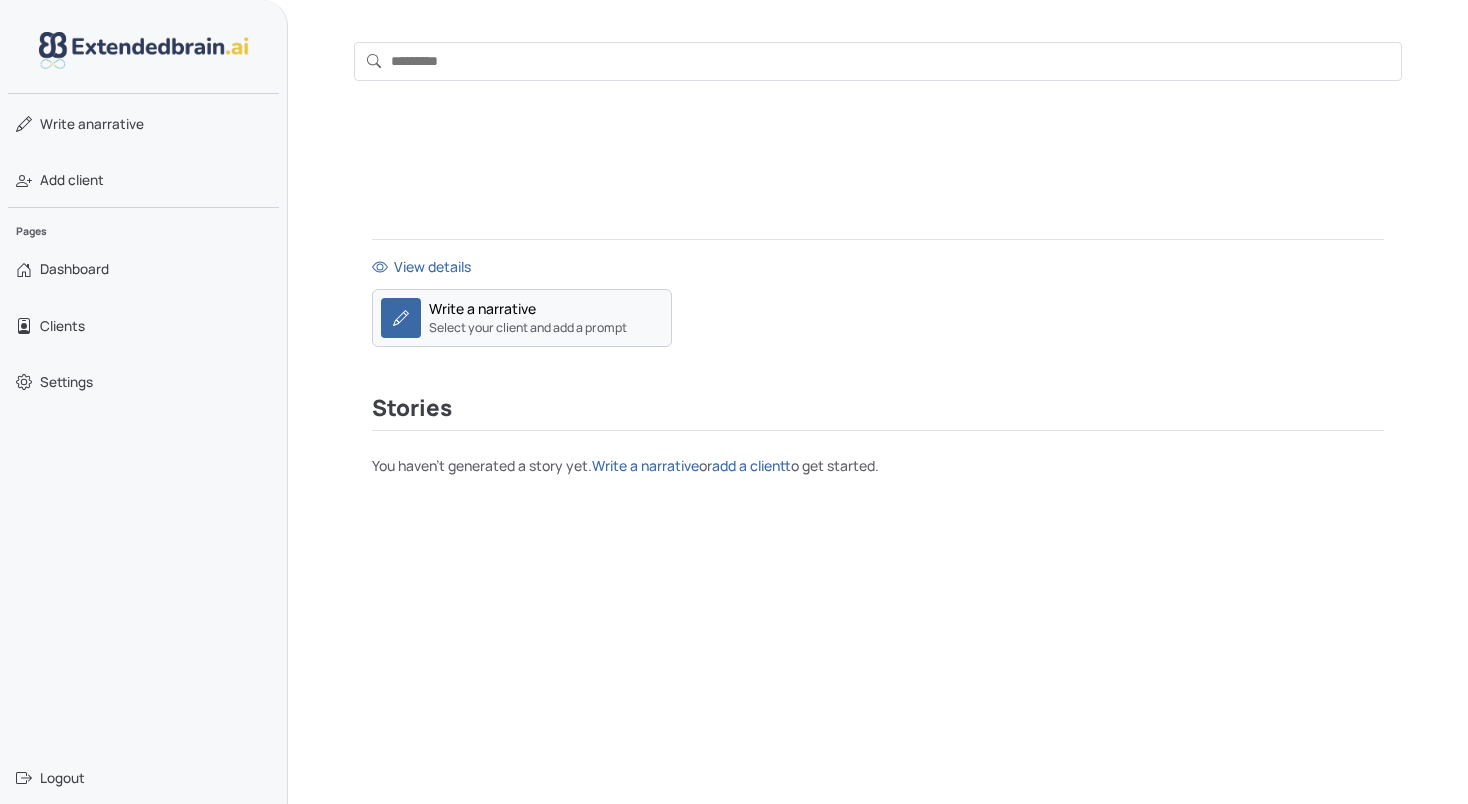 click on "Write a narrative" at bounding box center [482, 308] 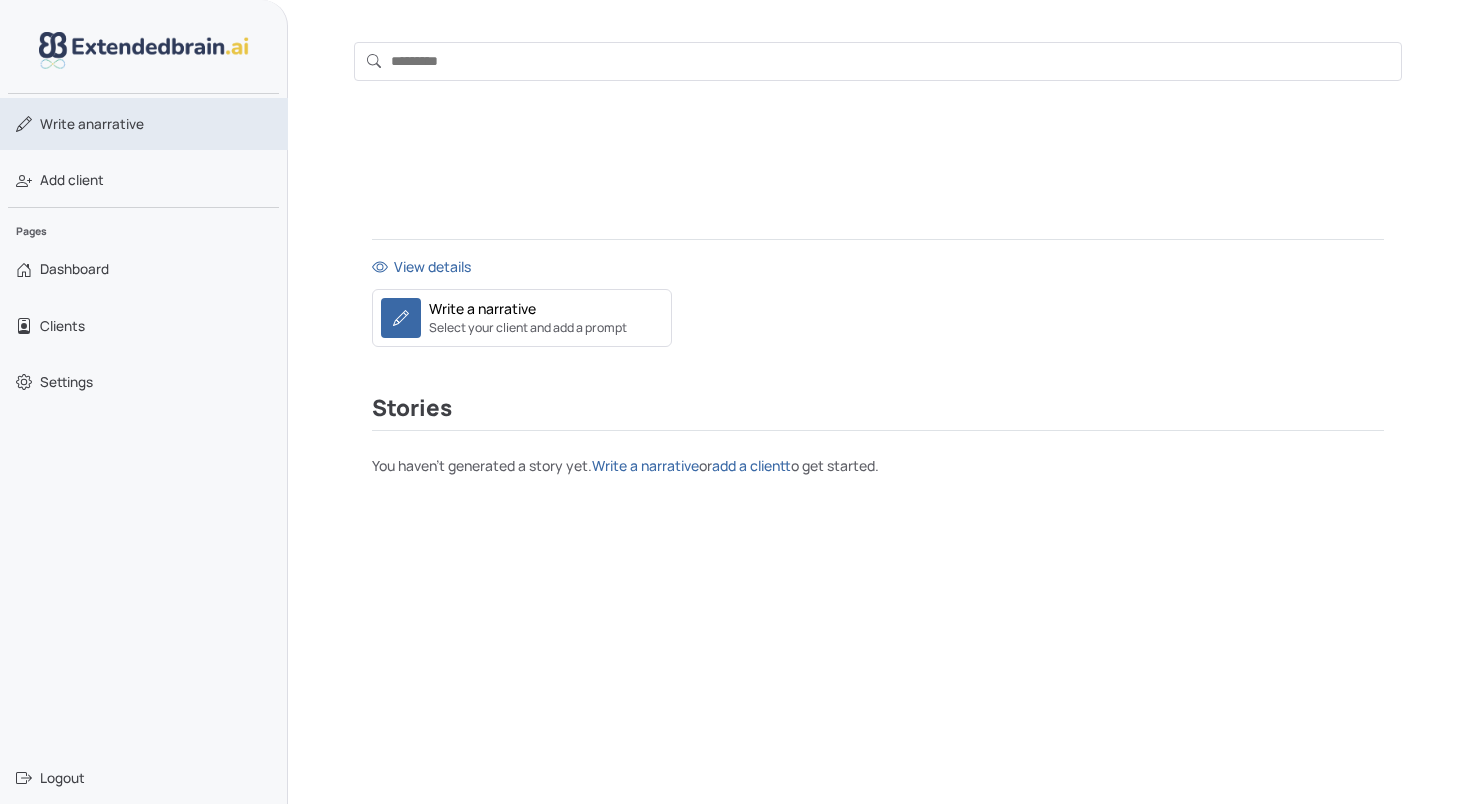 click on "Write a" at bounding box center (63, 124) 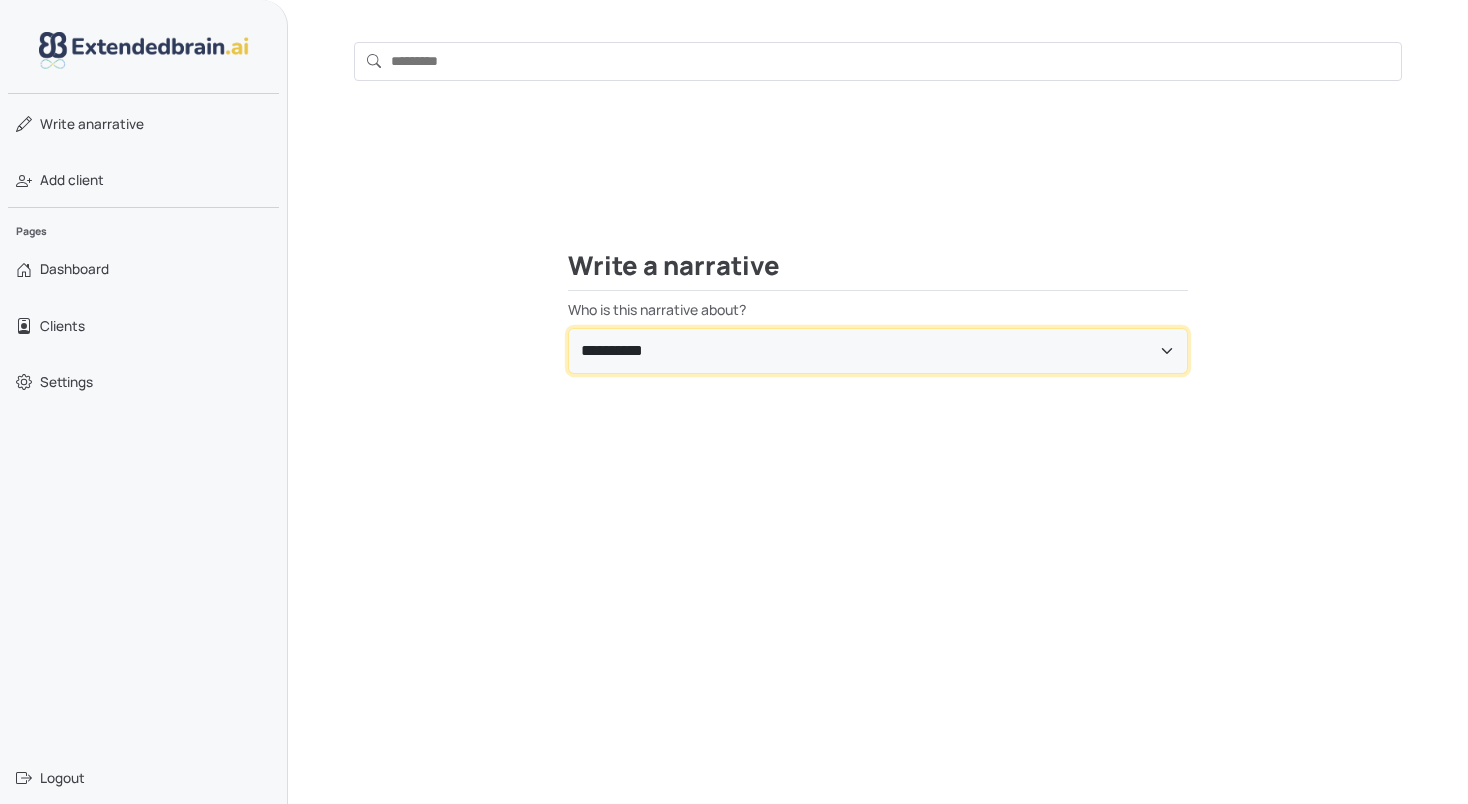 click on "**********" at bounding box center [878, 351] 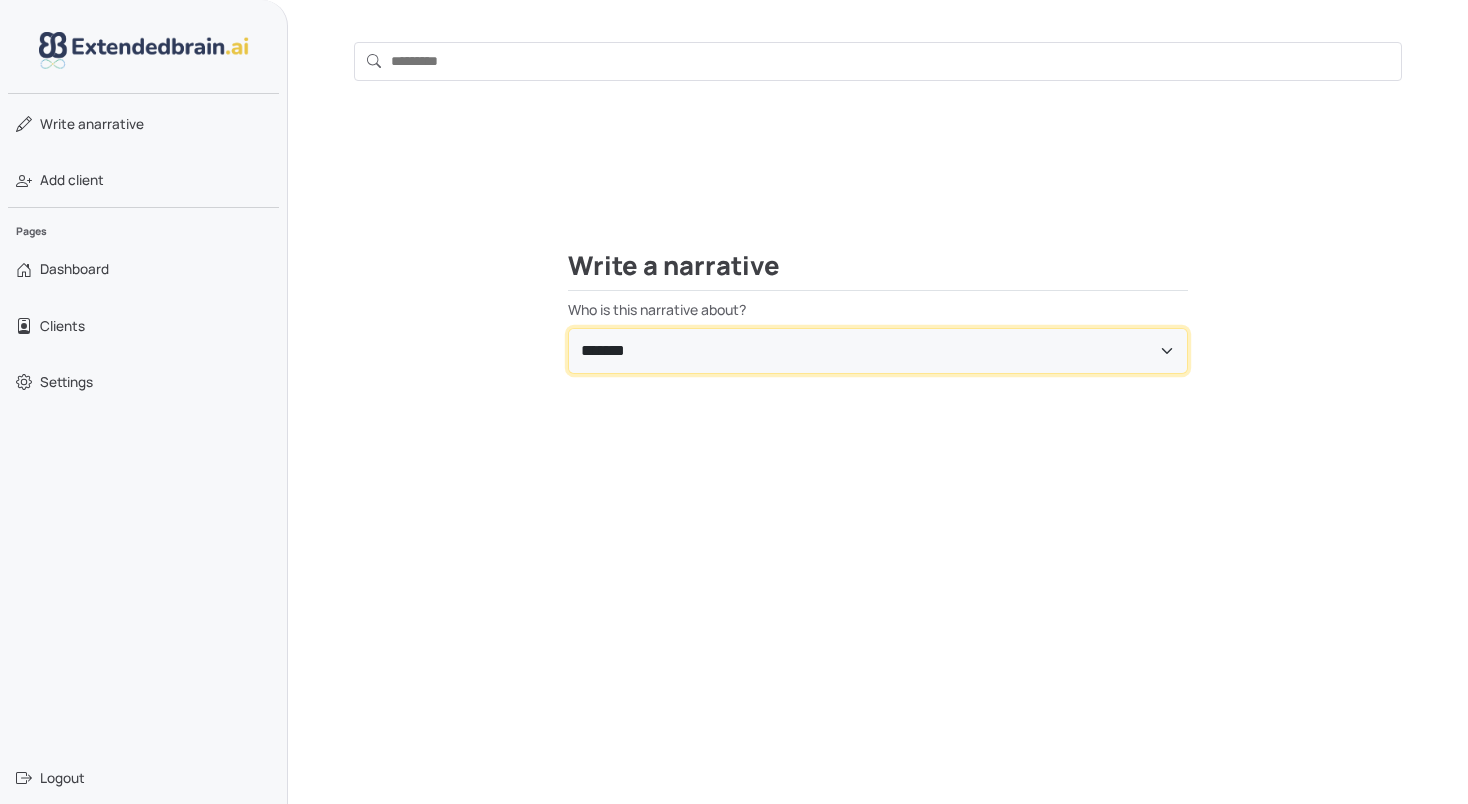 click on "**********" at bounding box center (878, 351) 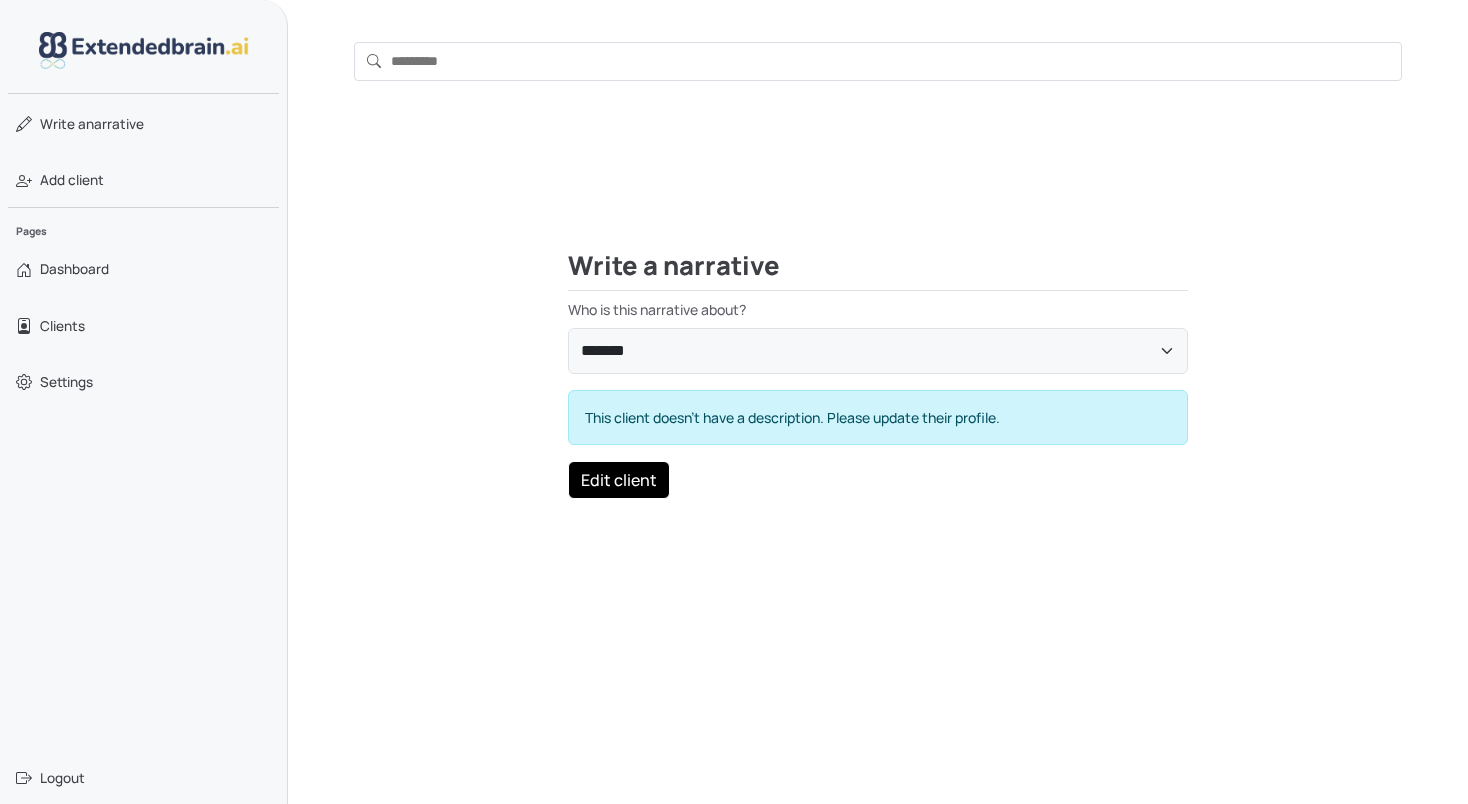 click on "Edit client" at bounding box center (619, 480) 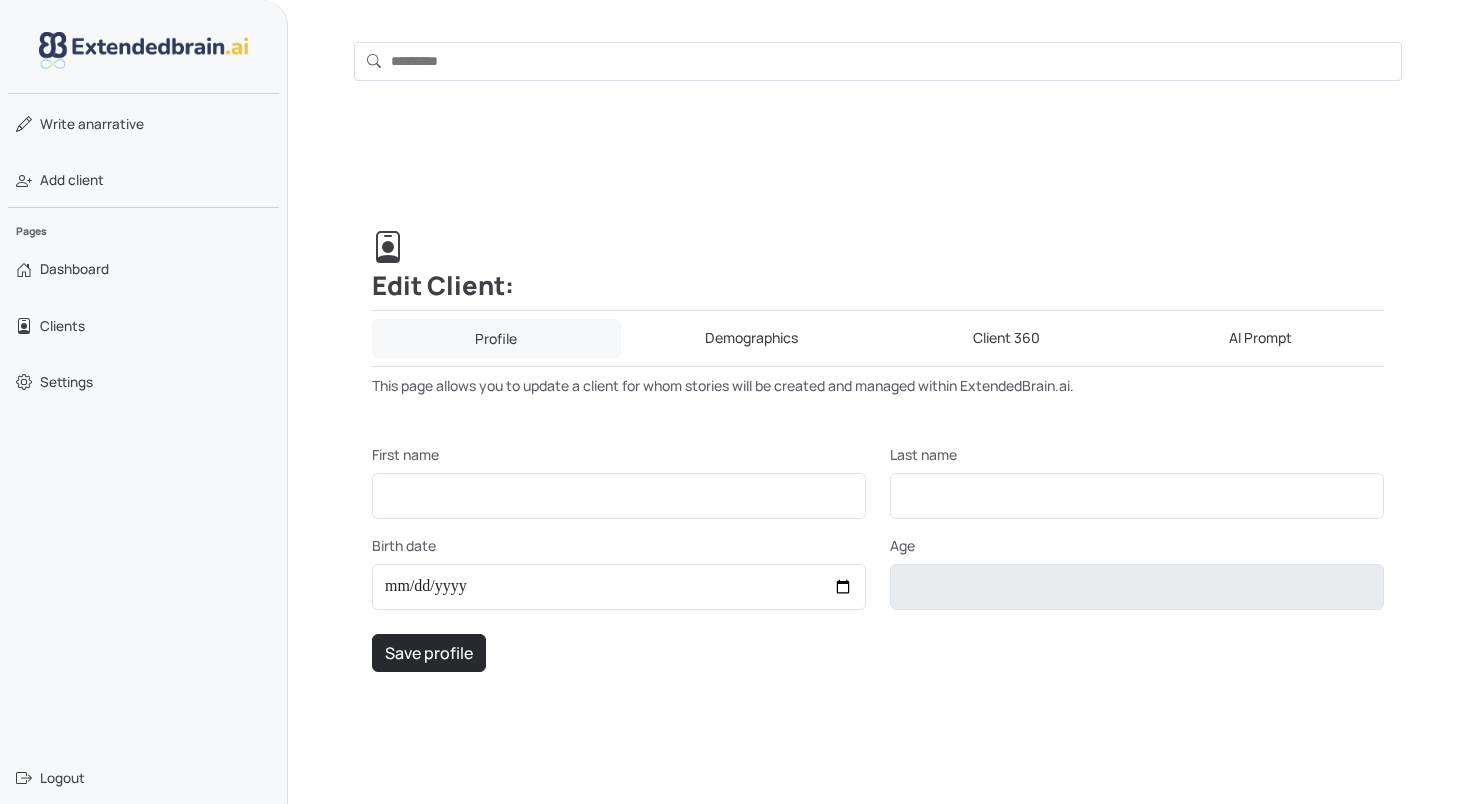 click on "Demographics" at bounding box center [752, 338] 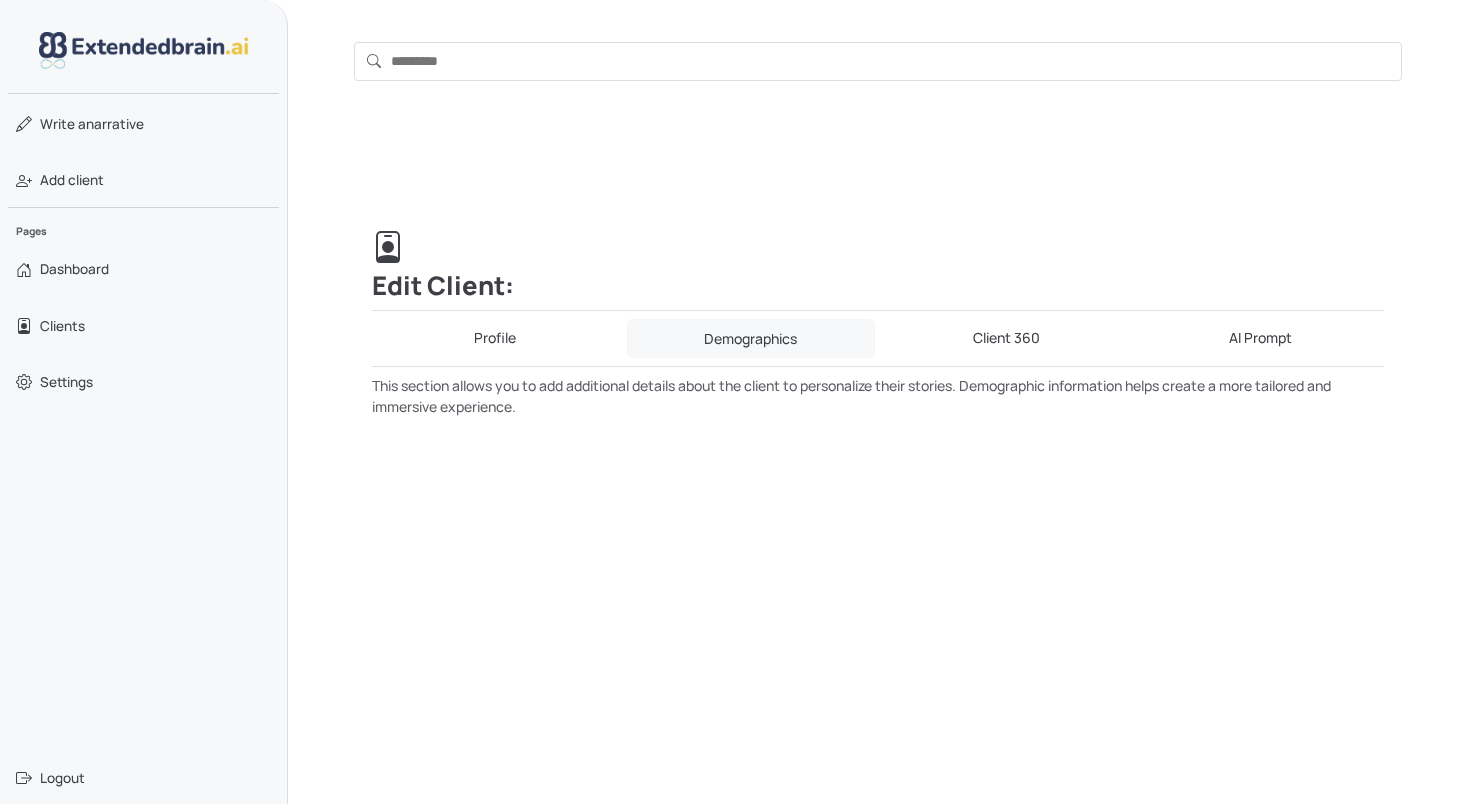 click on "Client 360" at bounding box center (1006, 338) 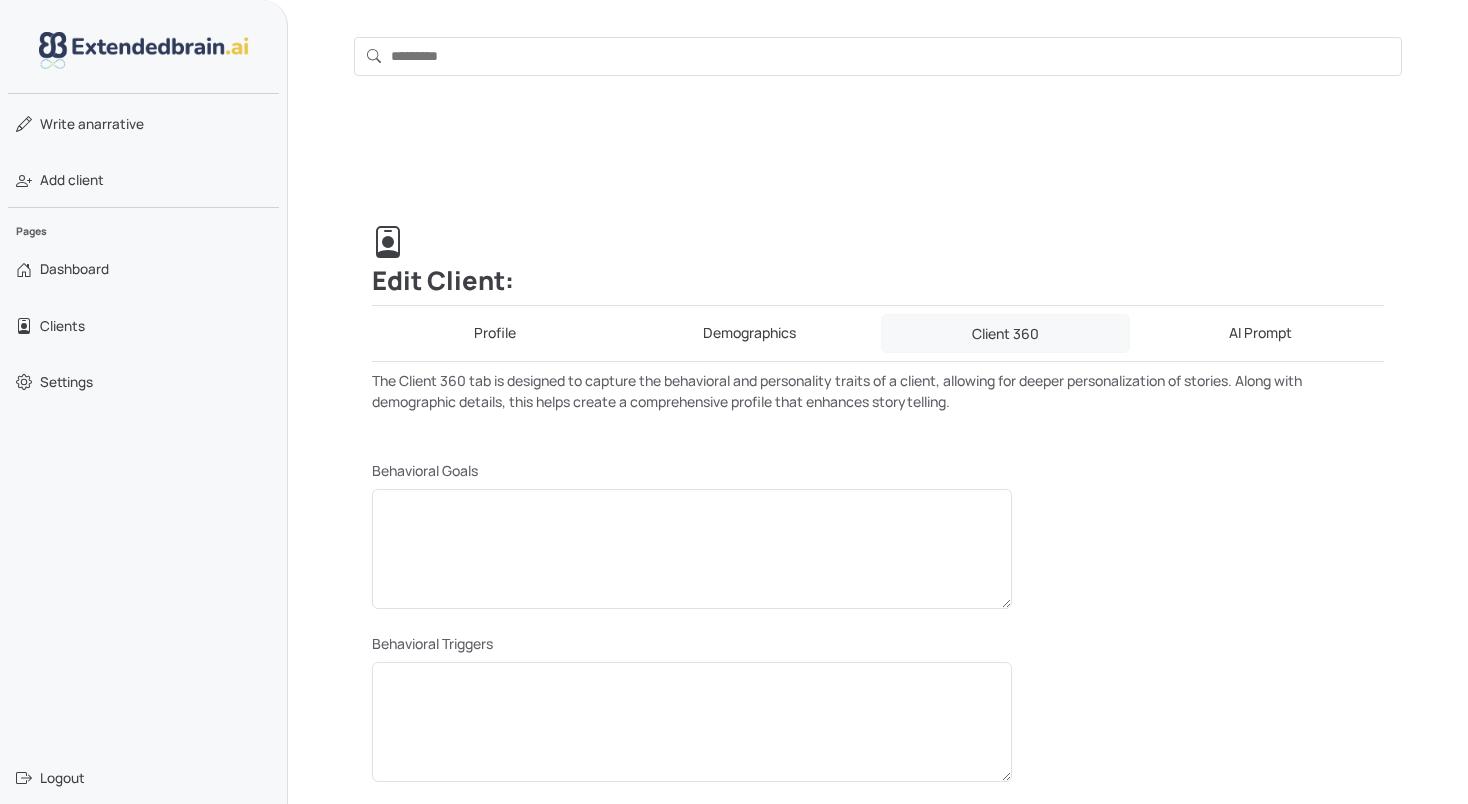 scroll, scrollTop: 0, scrollLeft: 0, axis: both 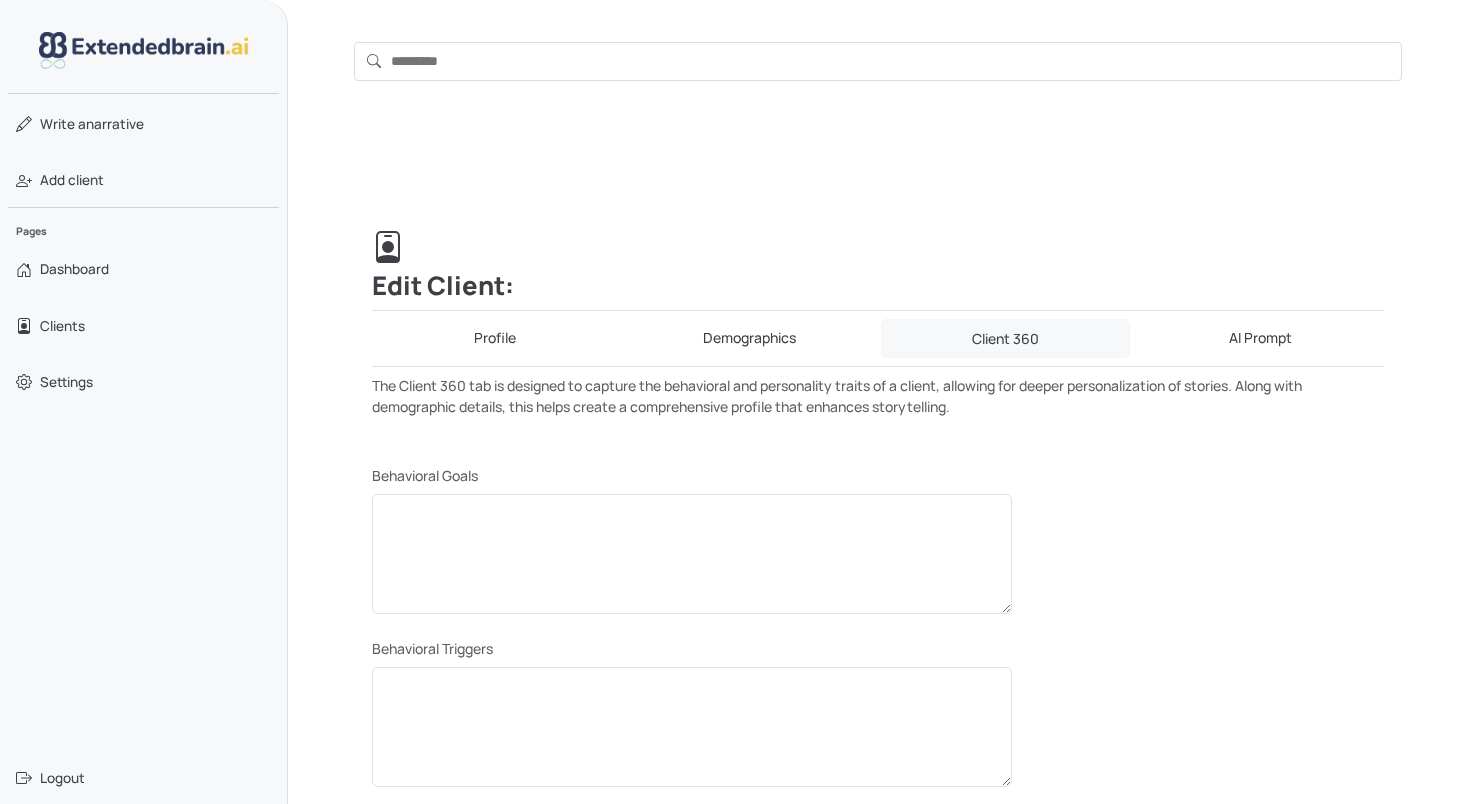 click on "AI Prompt" at bounding box center [1261, 338] 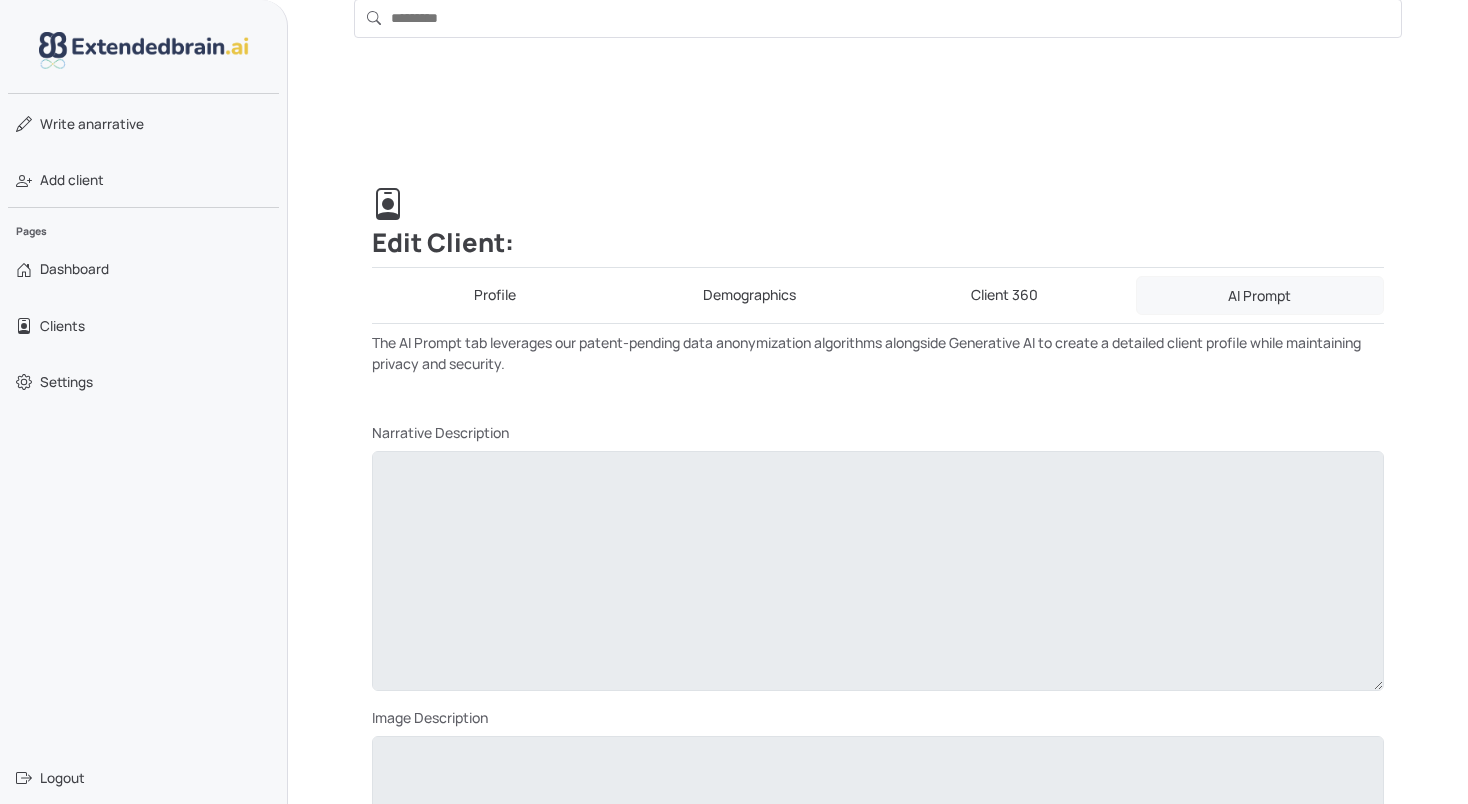 scroll, scrollTop: 0, scrollLeft: 0, axis: both 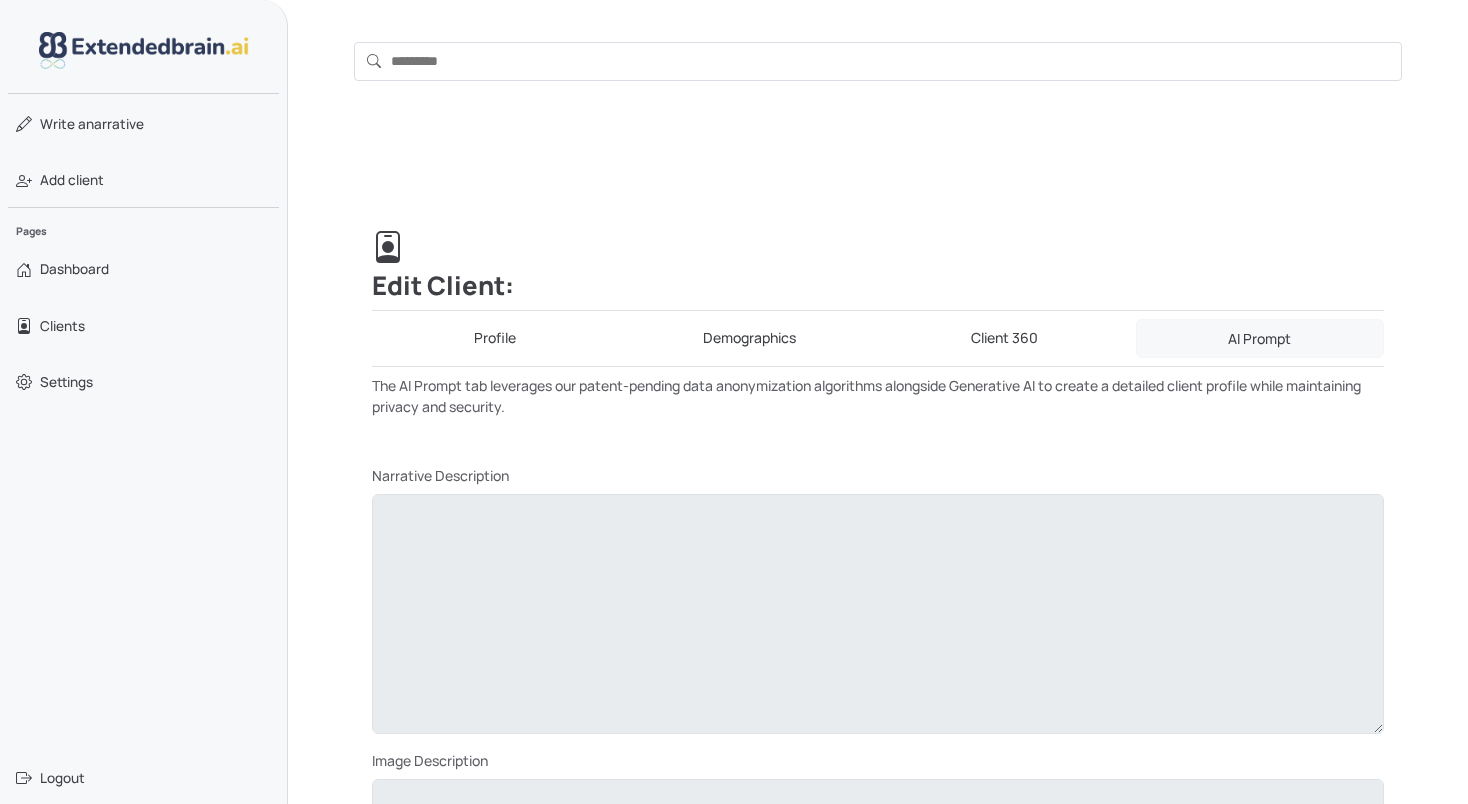 click on "Profile" at bounding box center (495, 338) 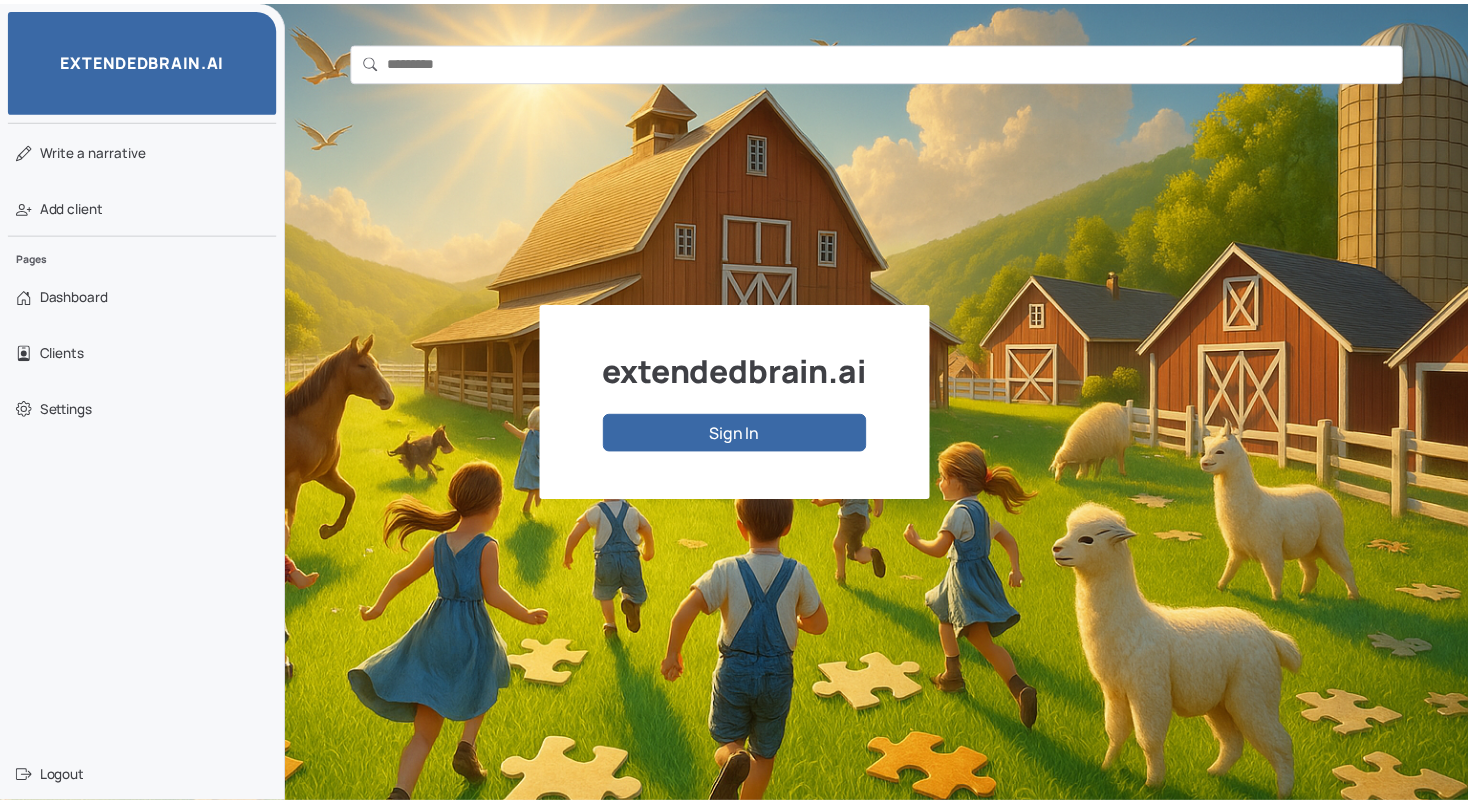 scroll, scrollTop: 0, scrollLeft: 0, axis: both 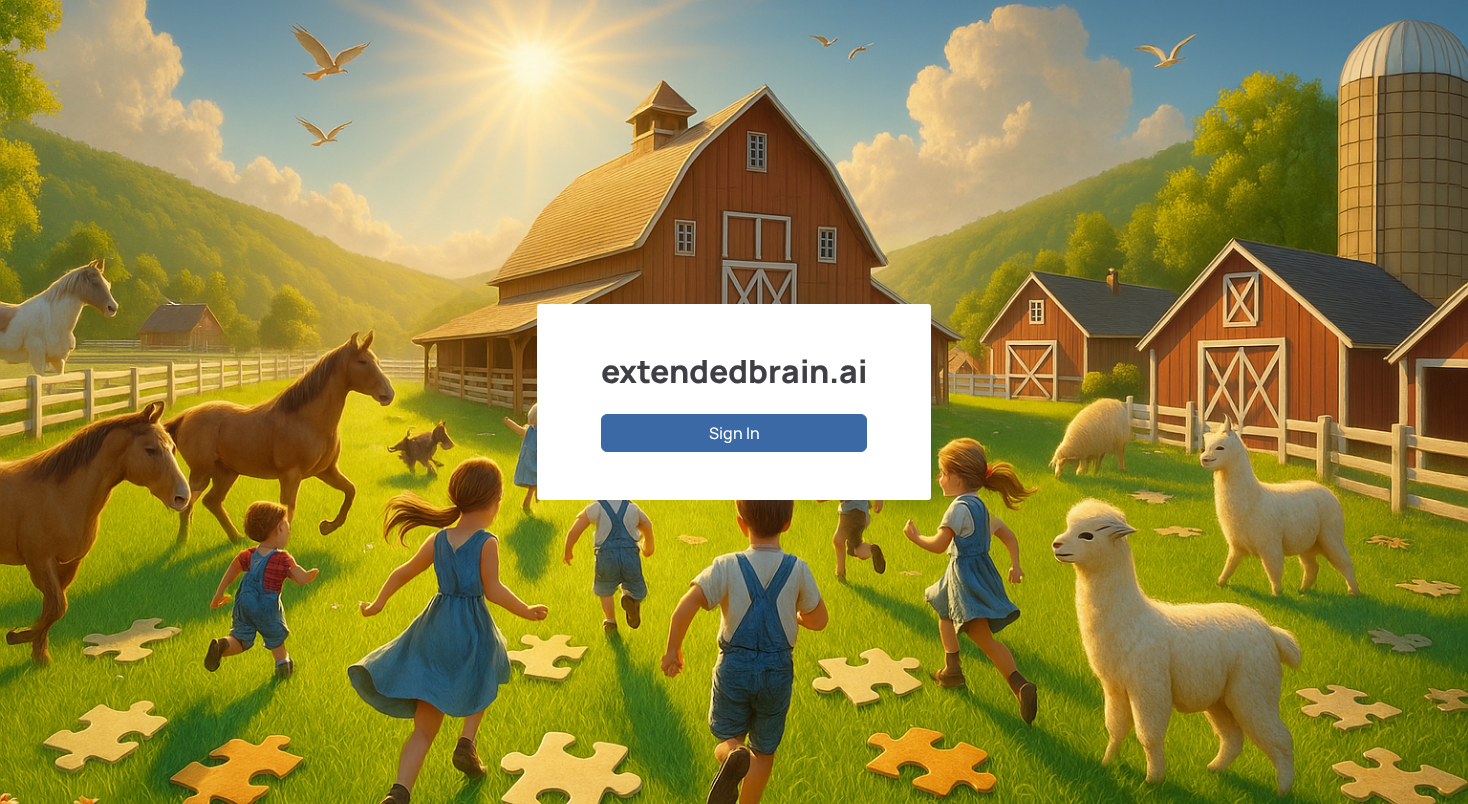 click on "Sign In" at bounding box center (734, 433) 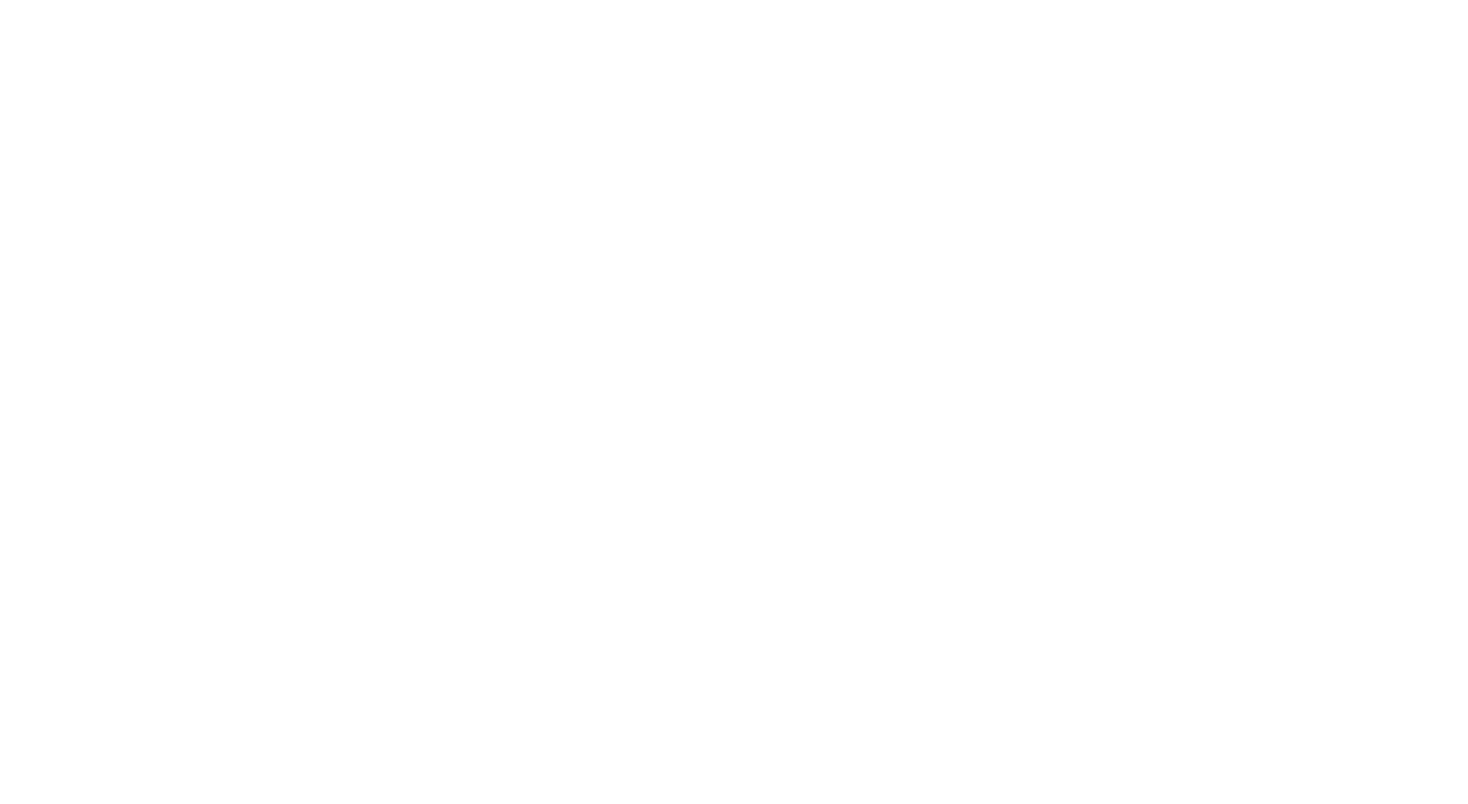 scroll, scrollTop: 0, scrollLeft: 0, axis: both 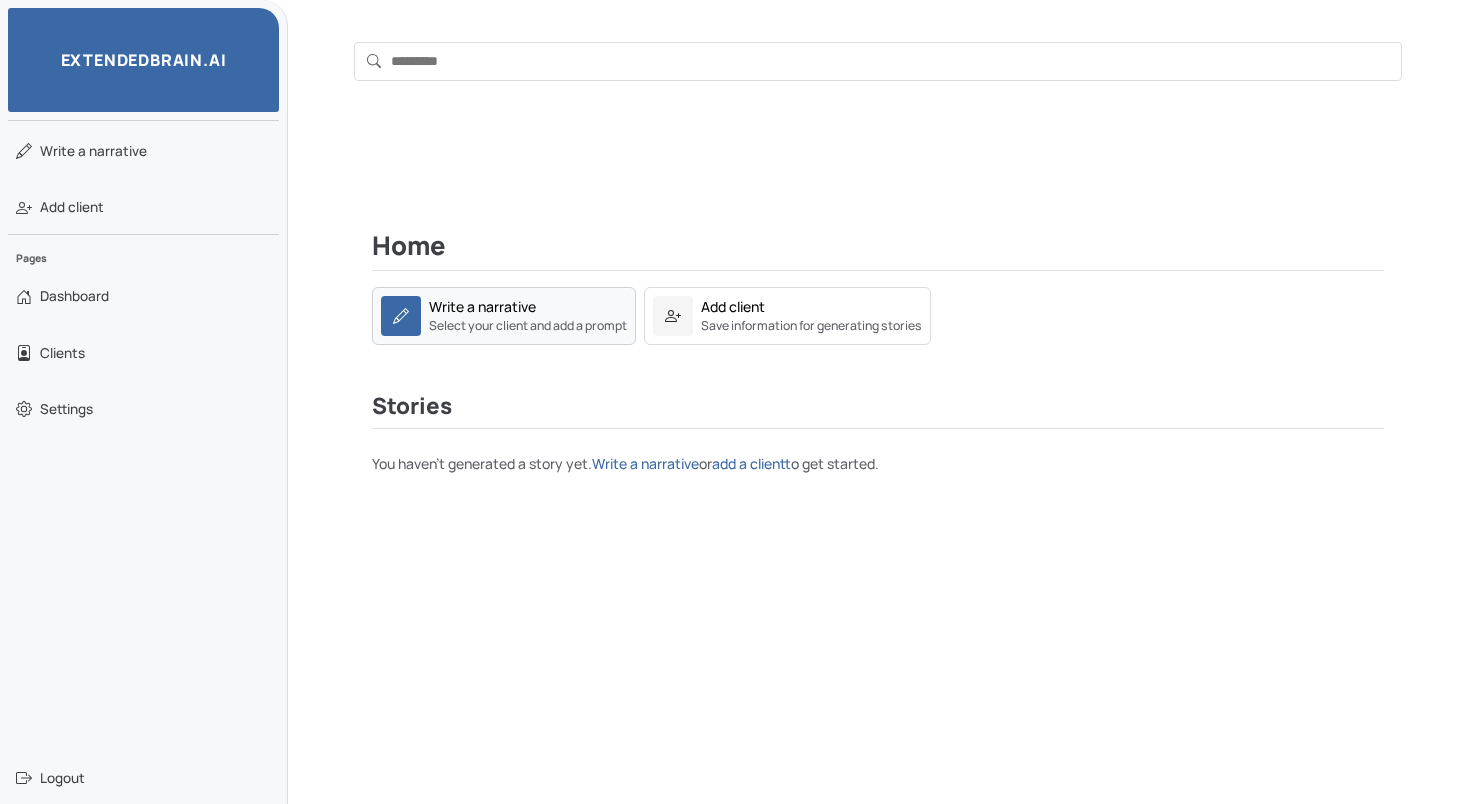 click on "Select your client and add a prompt" at bounding box center [528, 326] 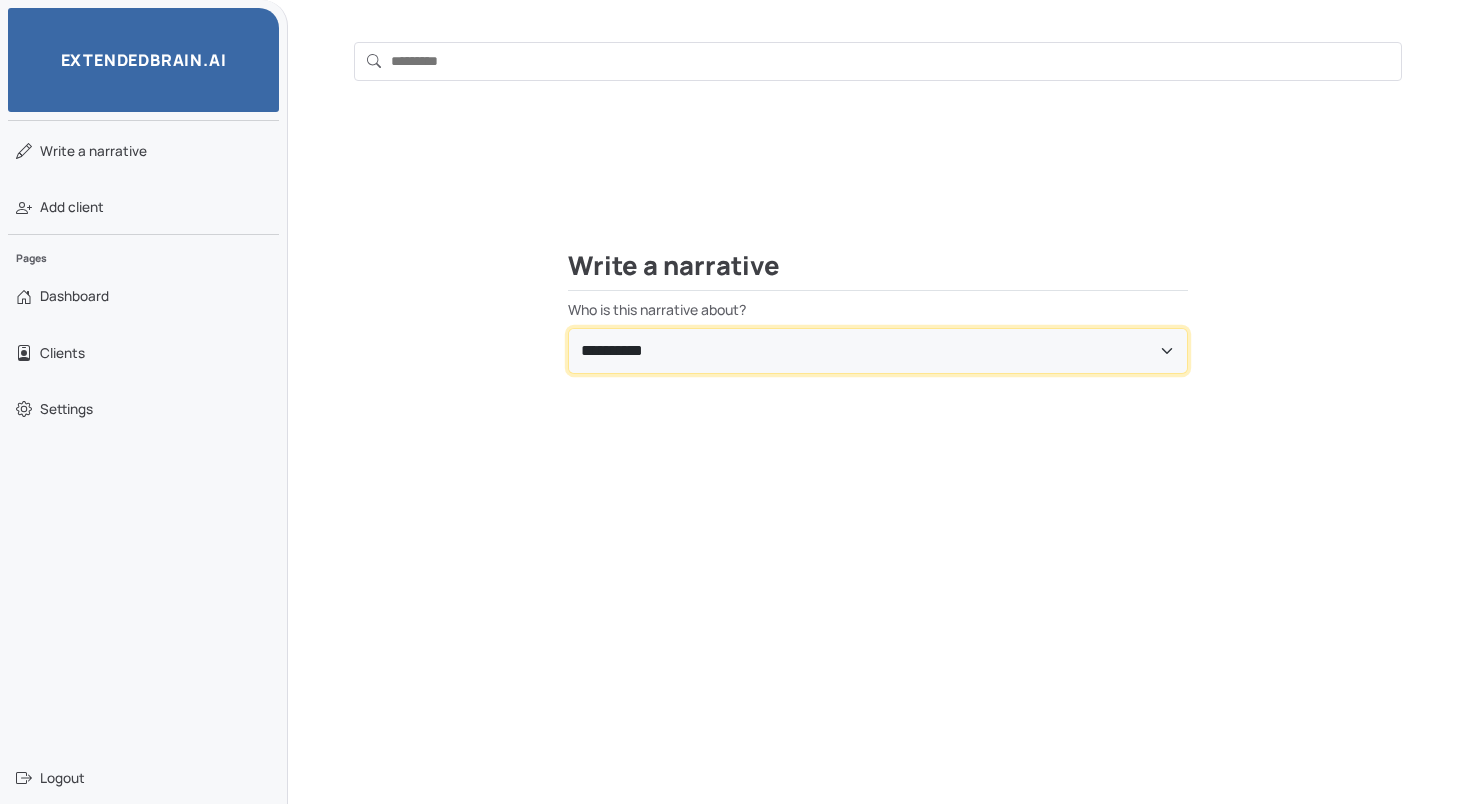 click on "[FIRST] [LAST] [LAST]" at bounding box center (878, 351) 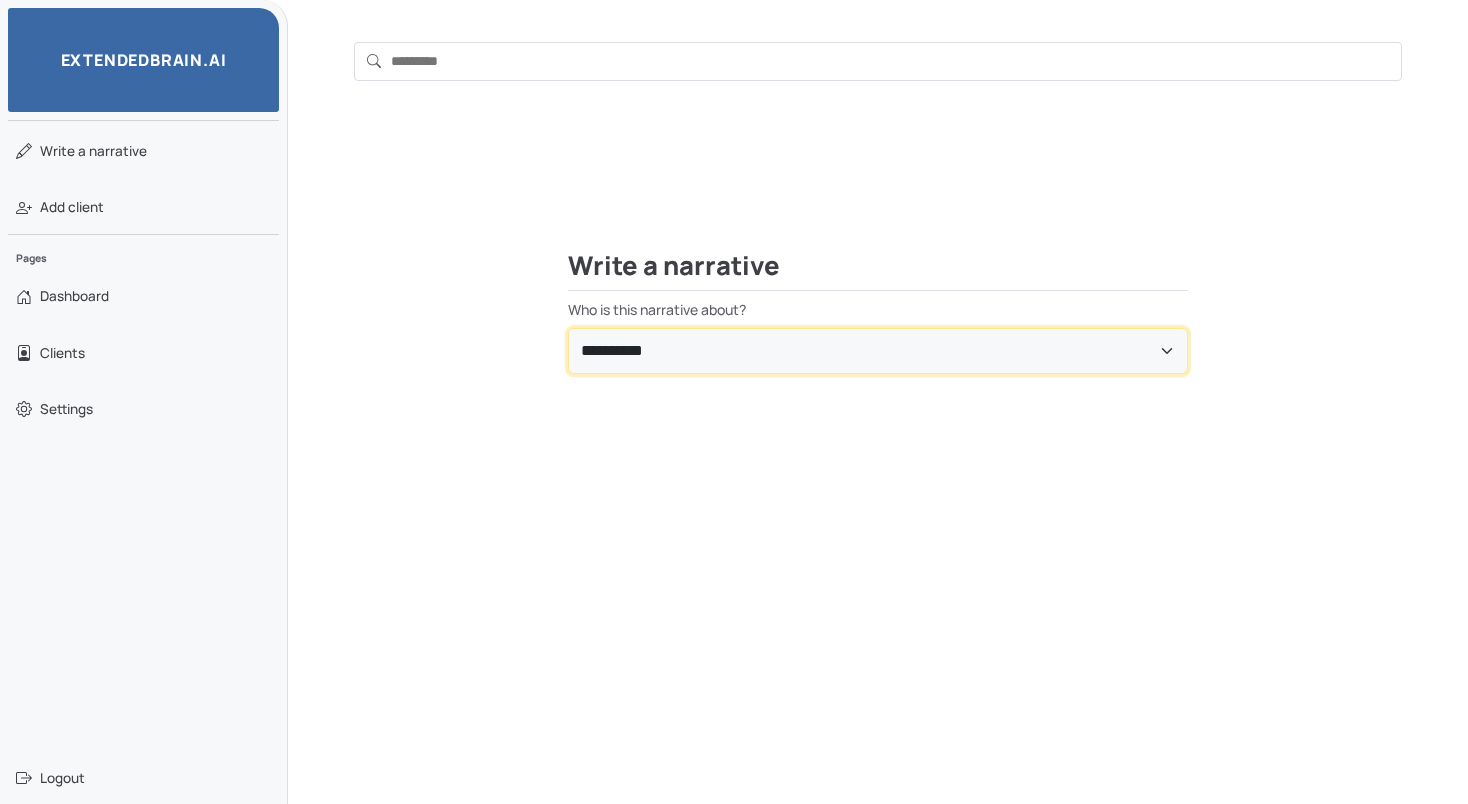 select on "**********" 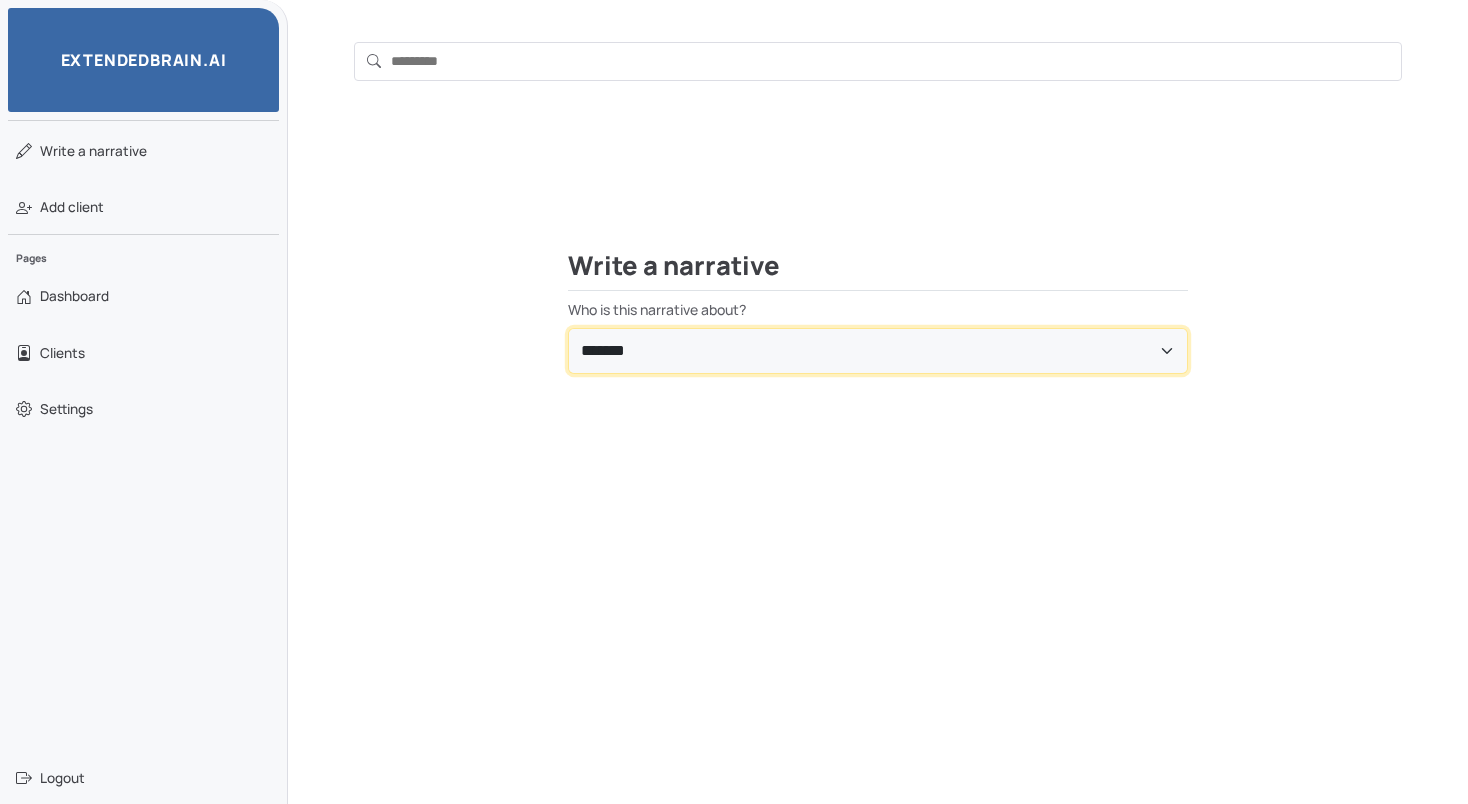 click on "**********" at bounding box center (878, 351) 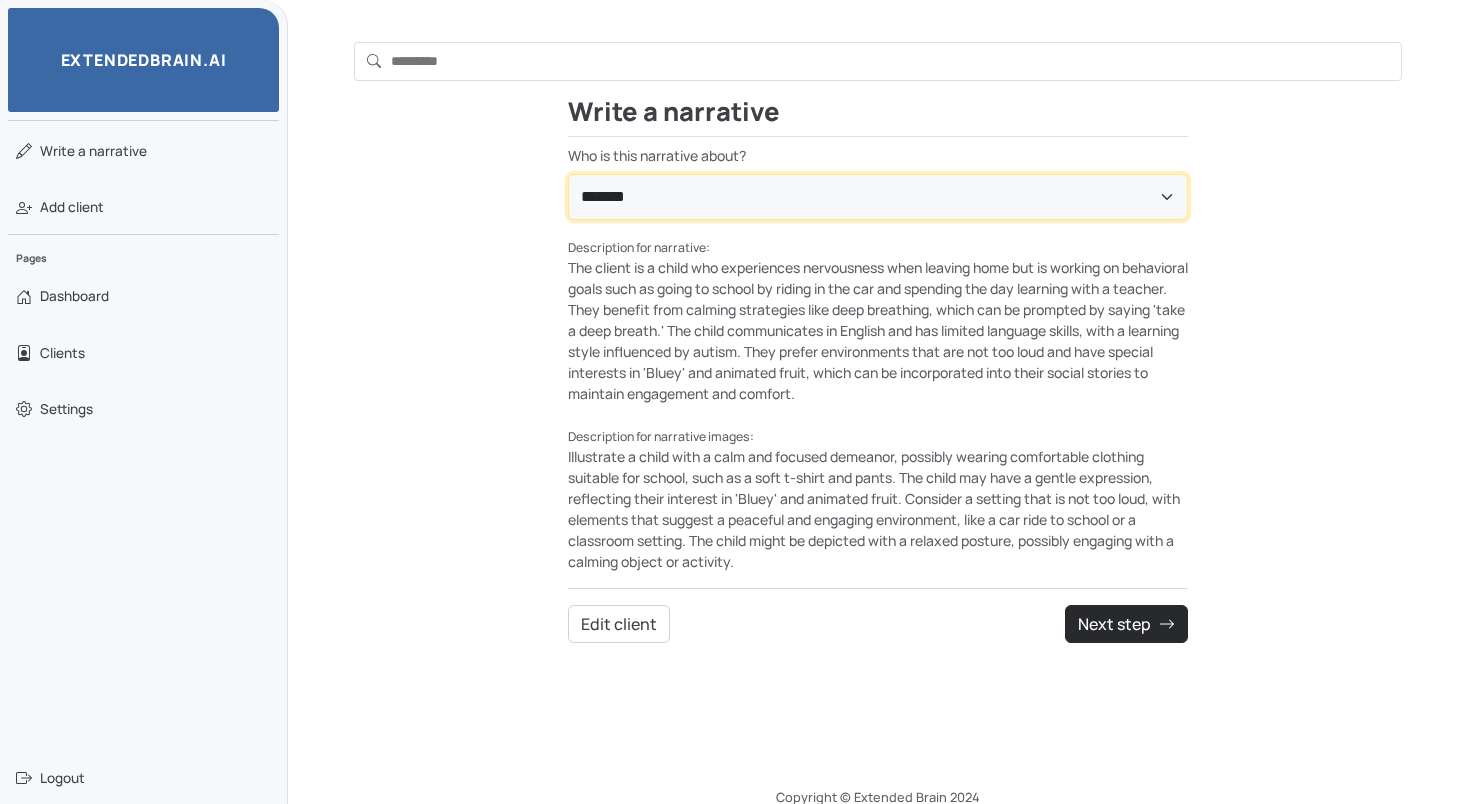 scroll, scrollTop: 186, scrollLeft: 0, axis: vertical 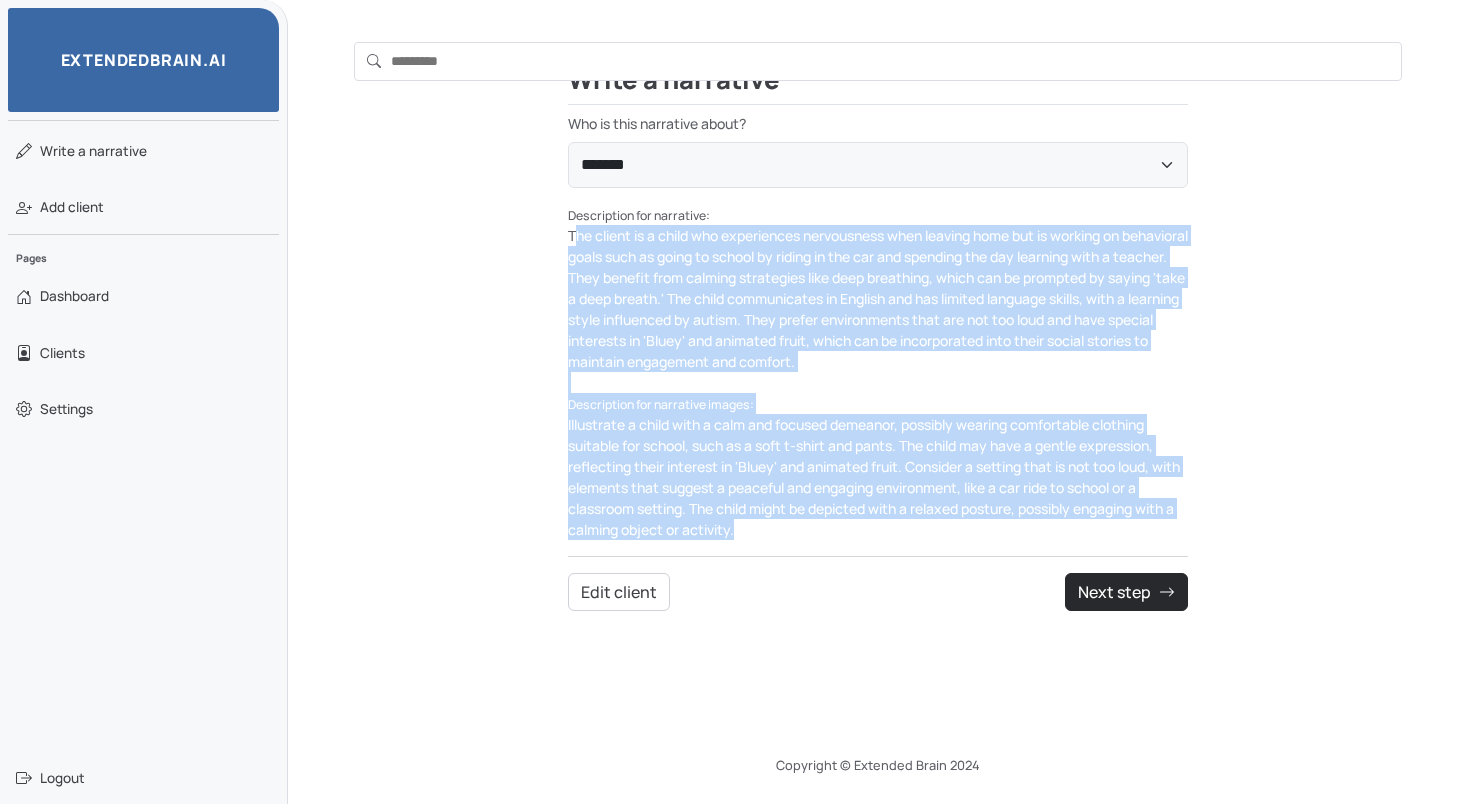 drag, startPoint x: 744, startPoint y: 535, endPoint x: 559, endPoint y: 232, distance: 355.01266 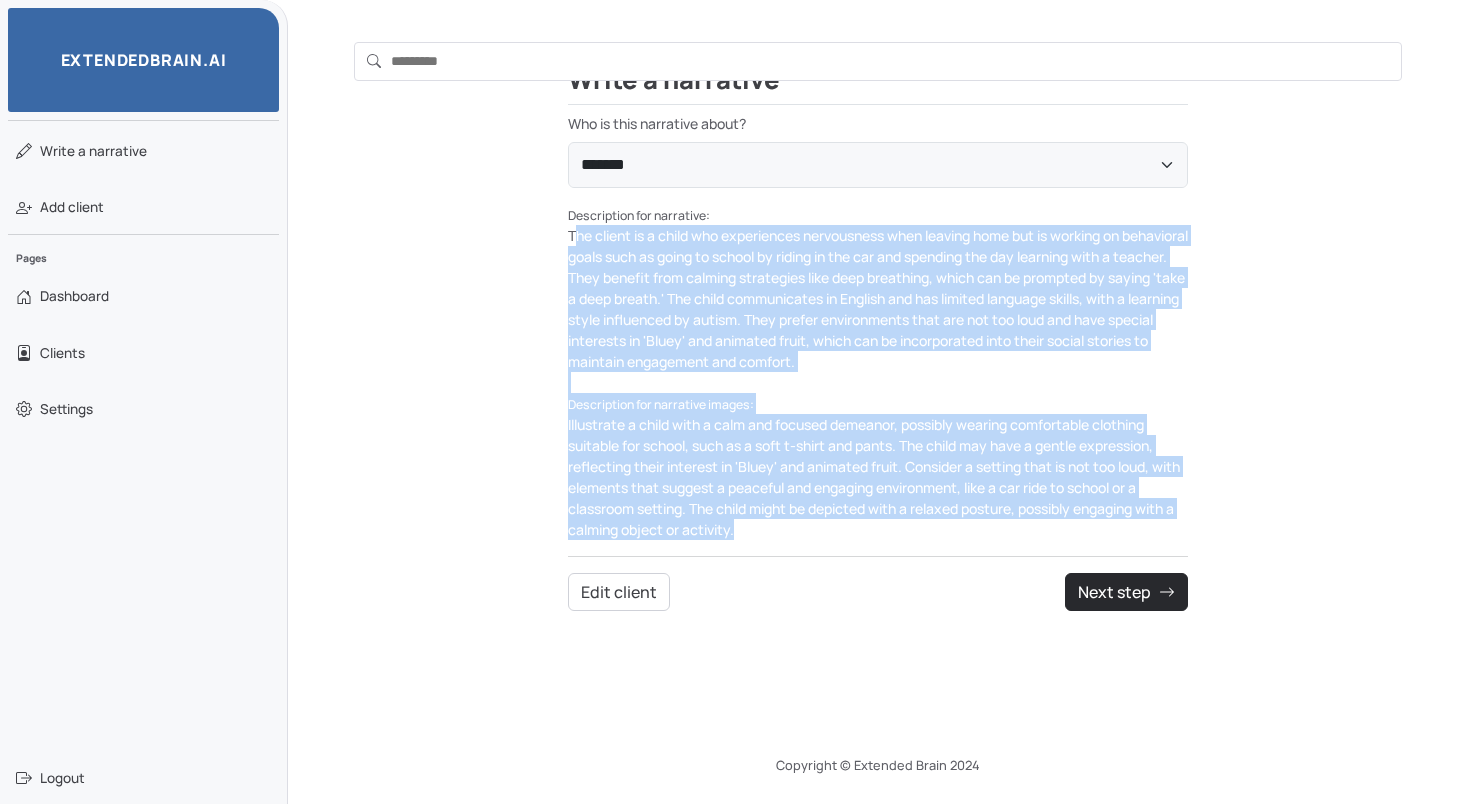 click on "**********" at bounding box center (878, 338) 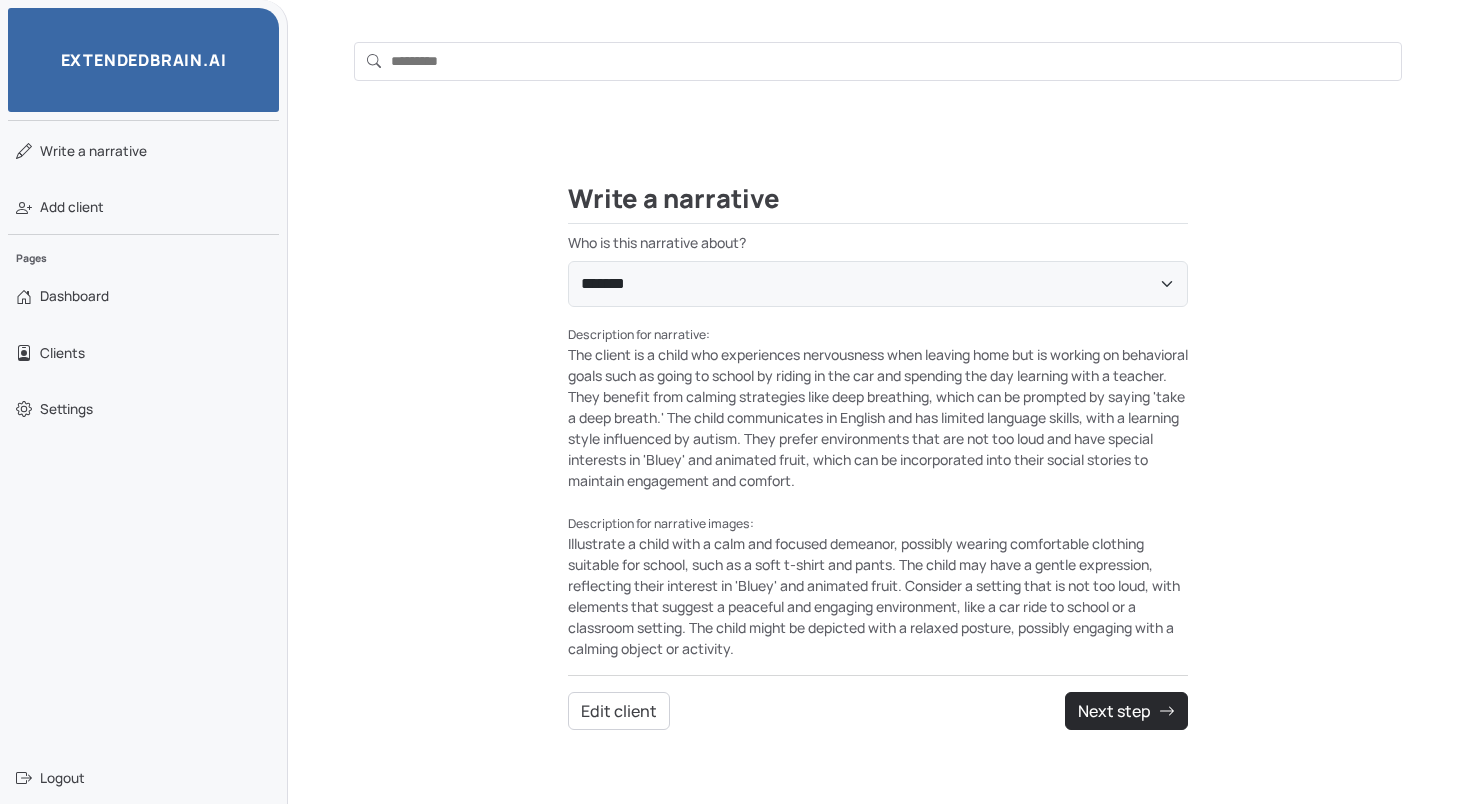 scroll, scrollTop: 0, scrollLeft: 0, axis: both 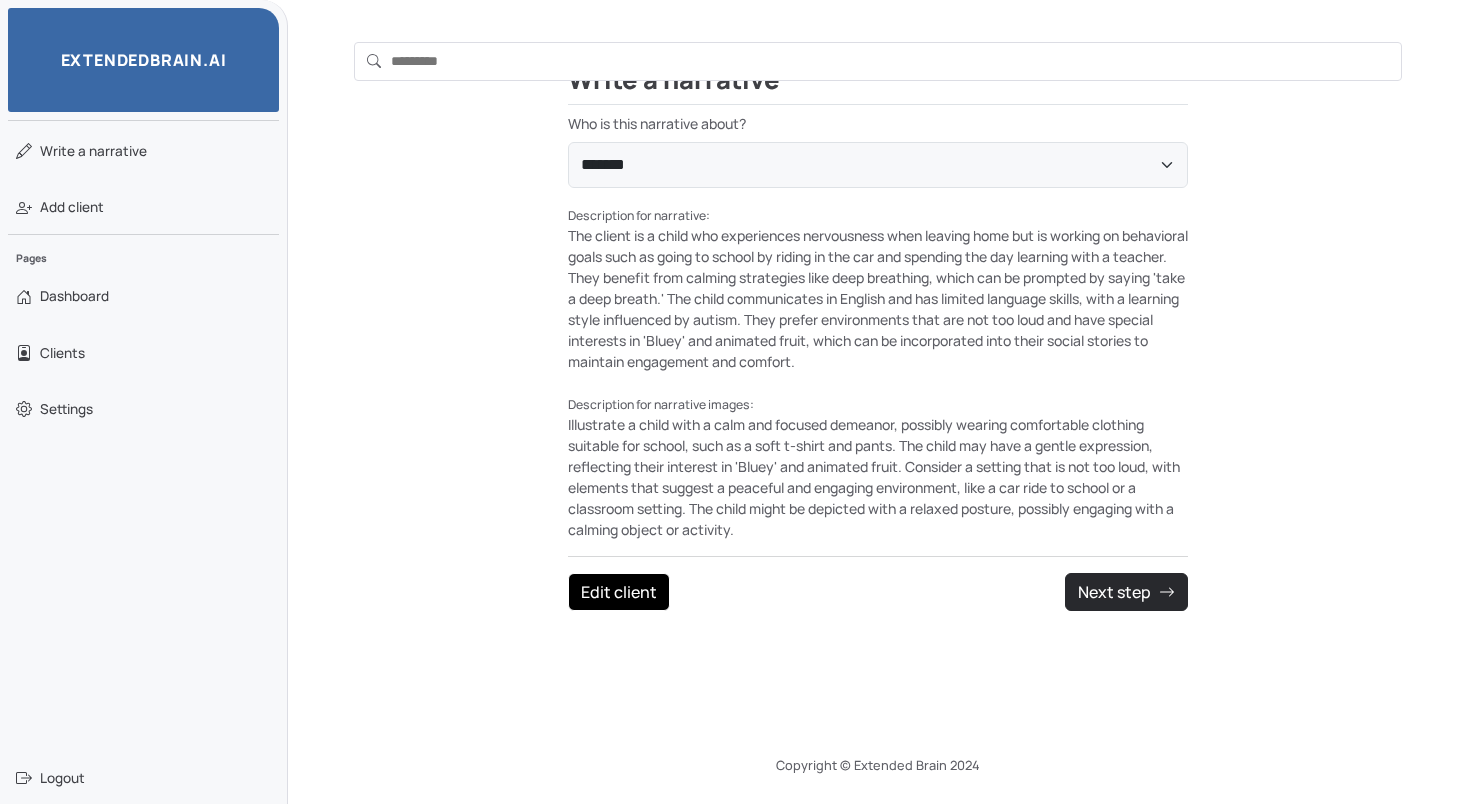 click on "Edit client" at bounding box center (619, 592) 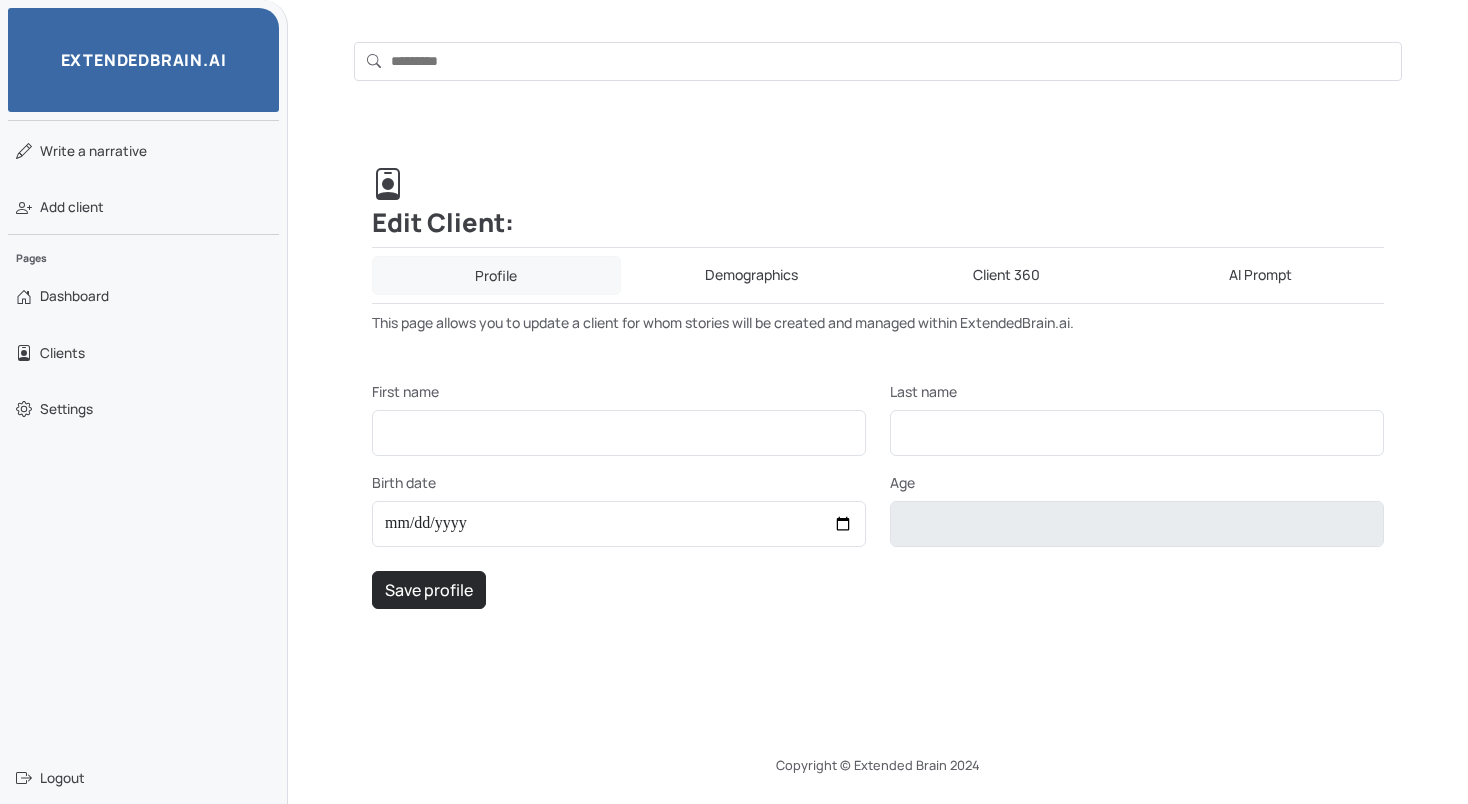 click on "Demographics" at bounding box center [752, 275] 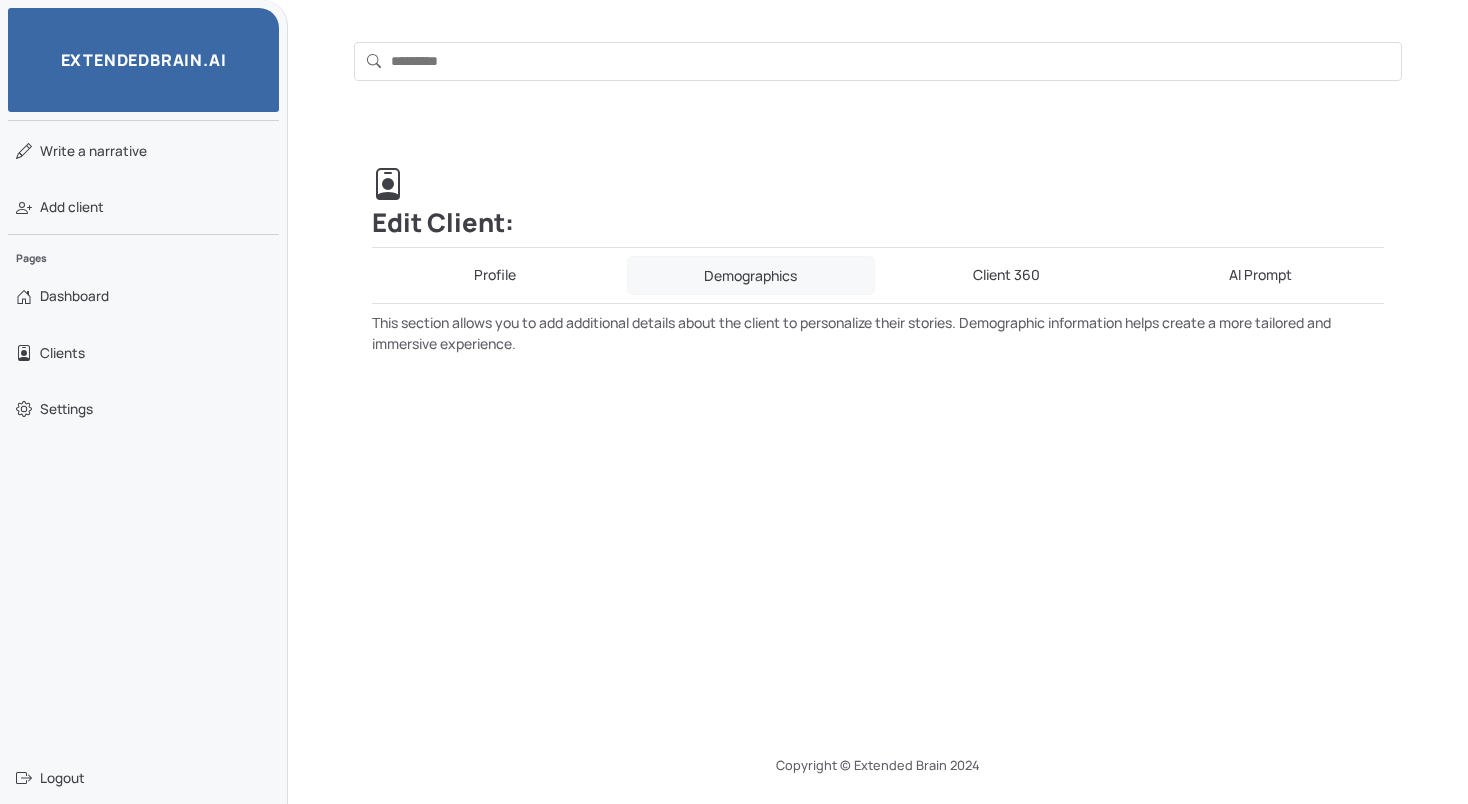 click on "Profile" at bounding box center (495, 275) 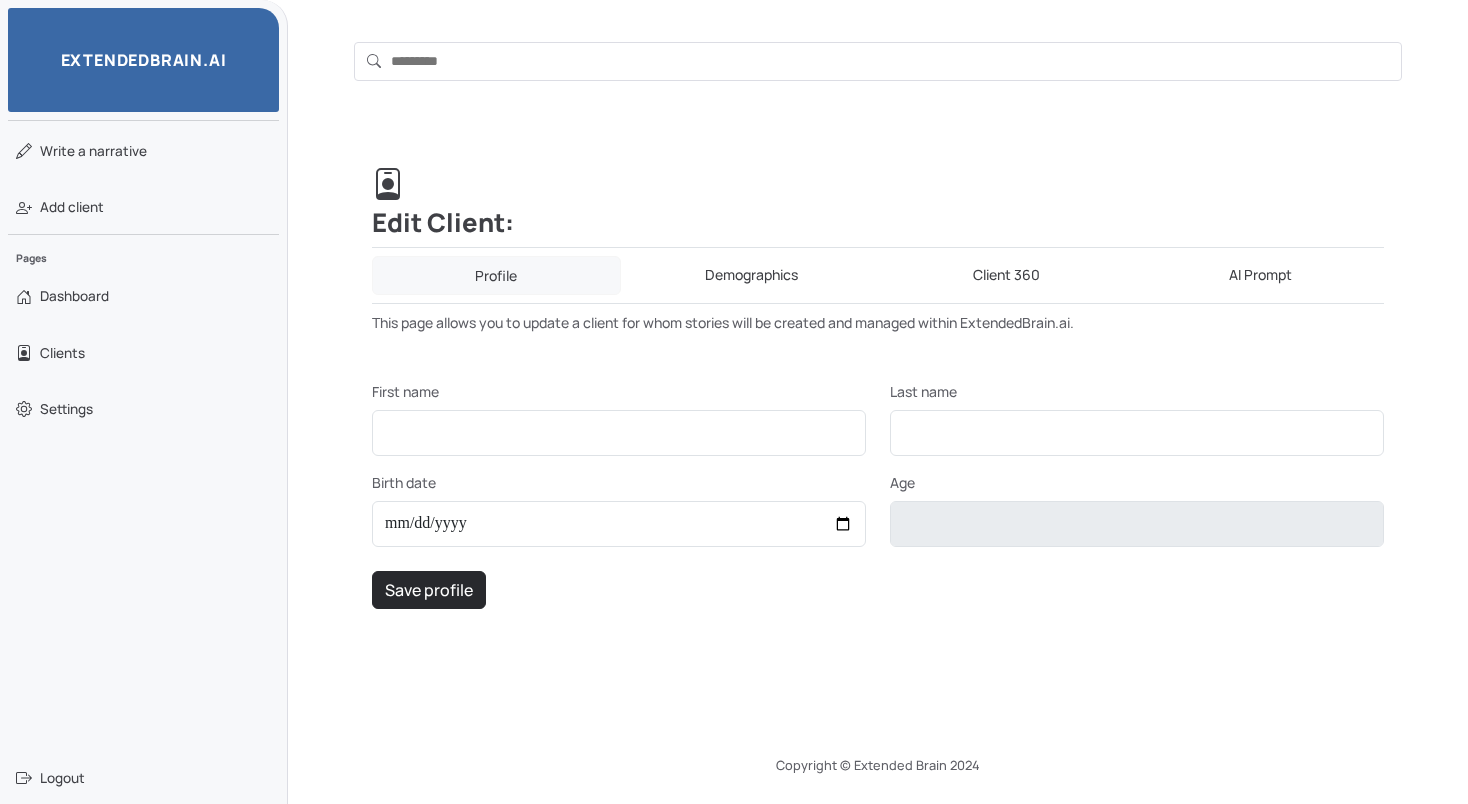 click on "Client 360" at bounding box center (1006, 275) 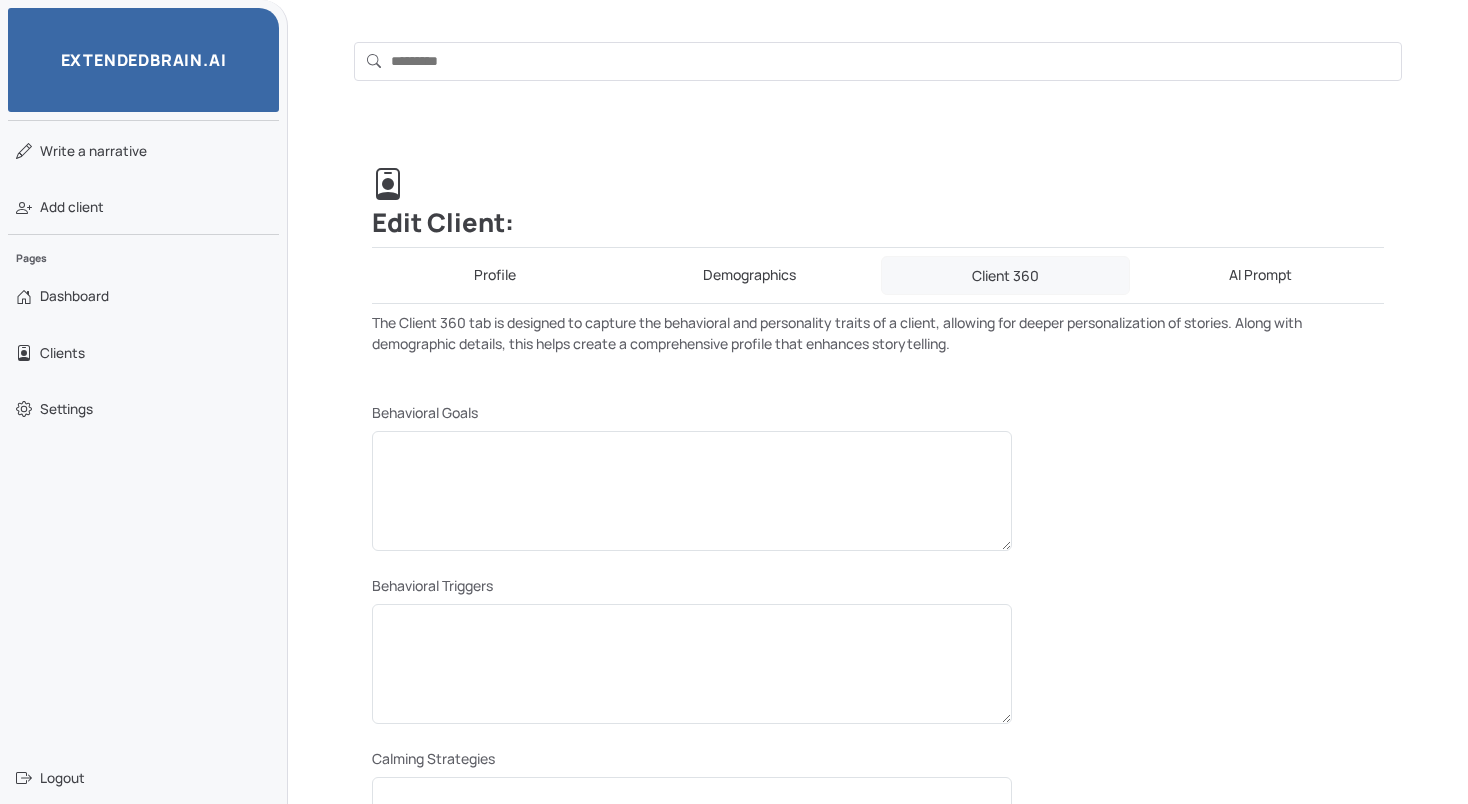 click on "AI Prompt" at bounding box center [1261, 275] 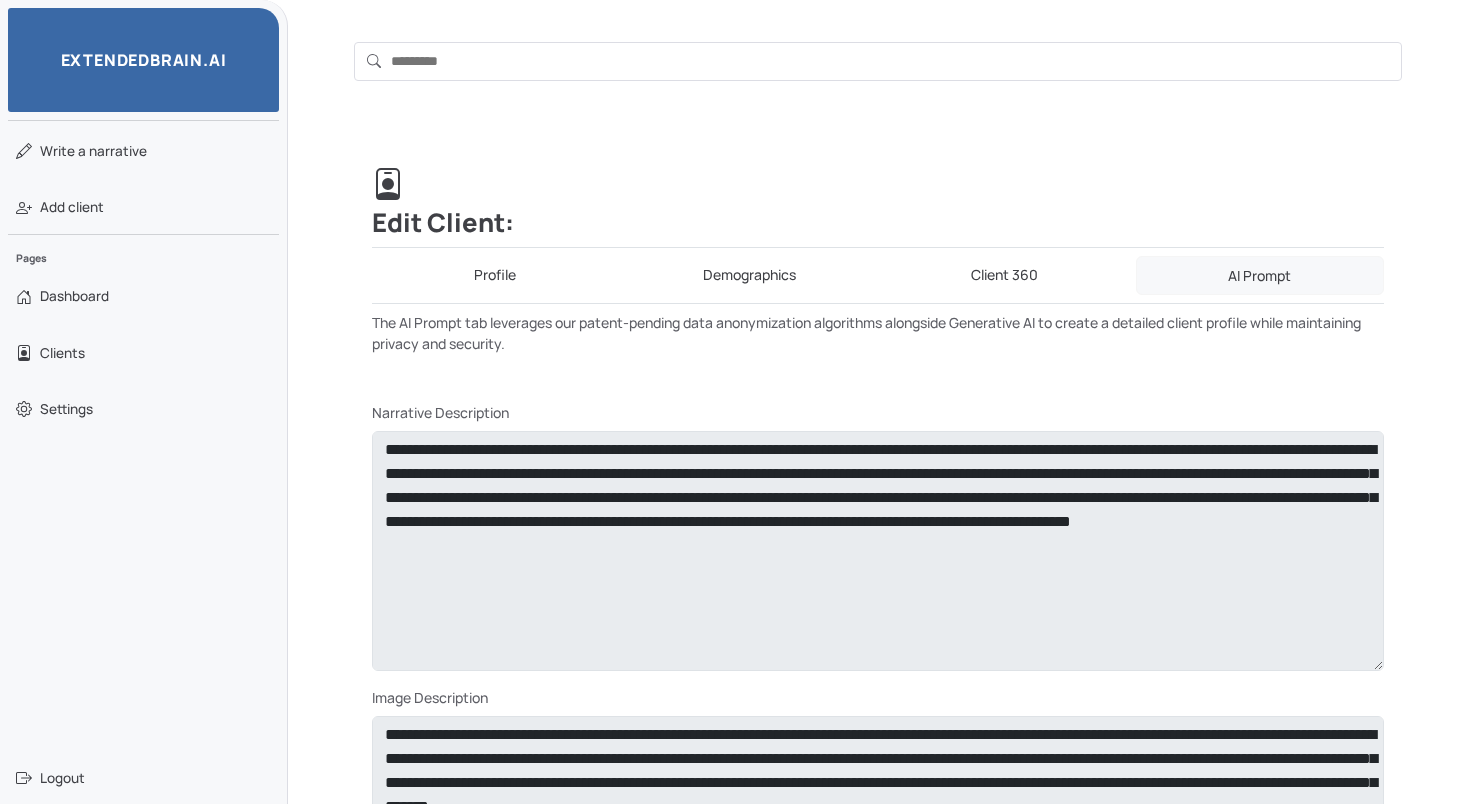 click on "**********" at bounding box center [878, 634] 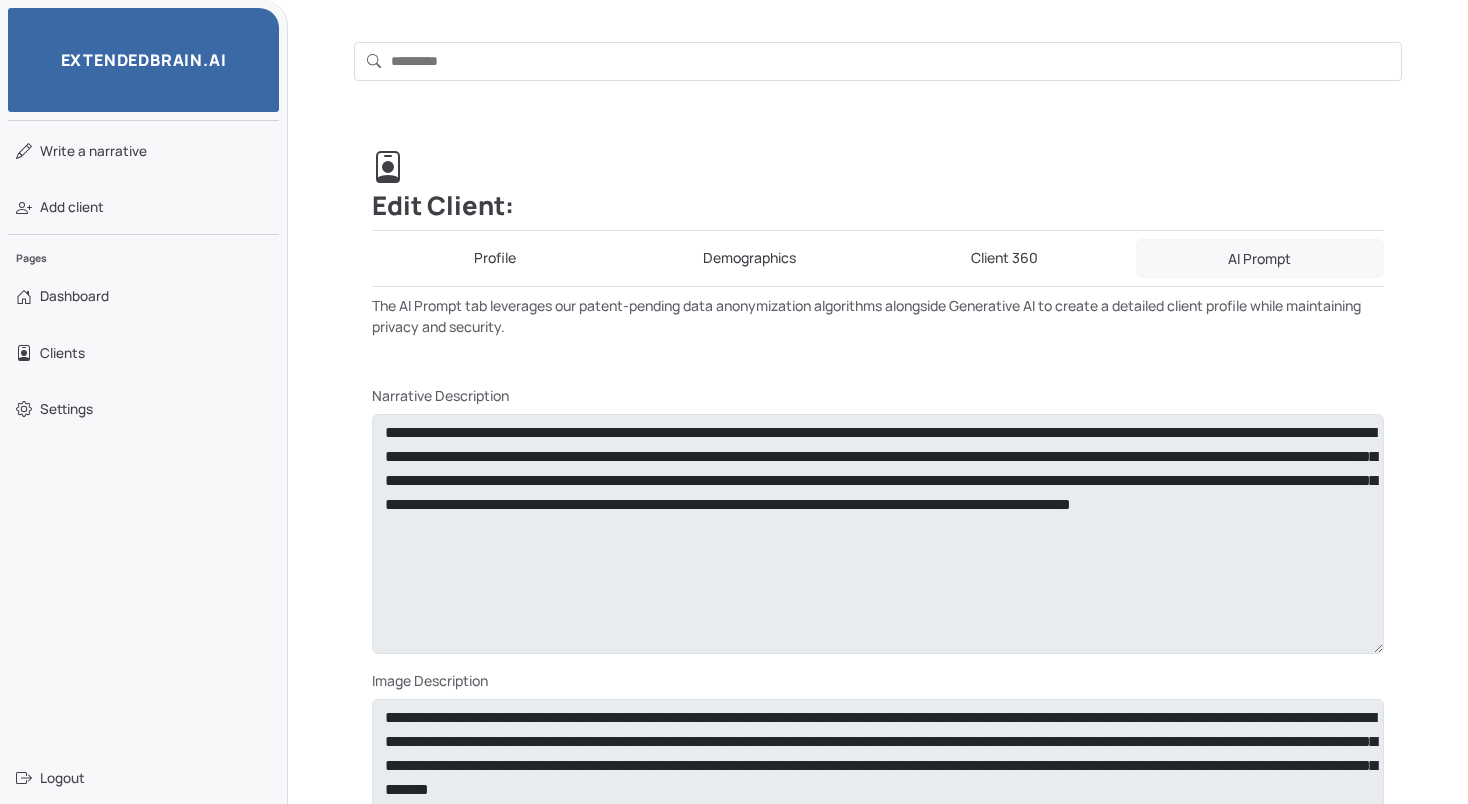 scroll, scrollTop: 0, scrollLeft: 0, axis: both 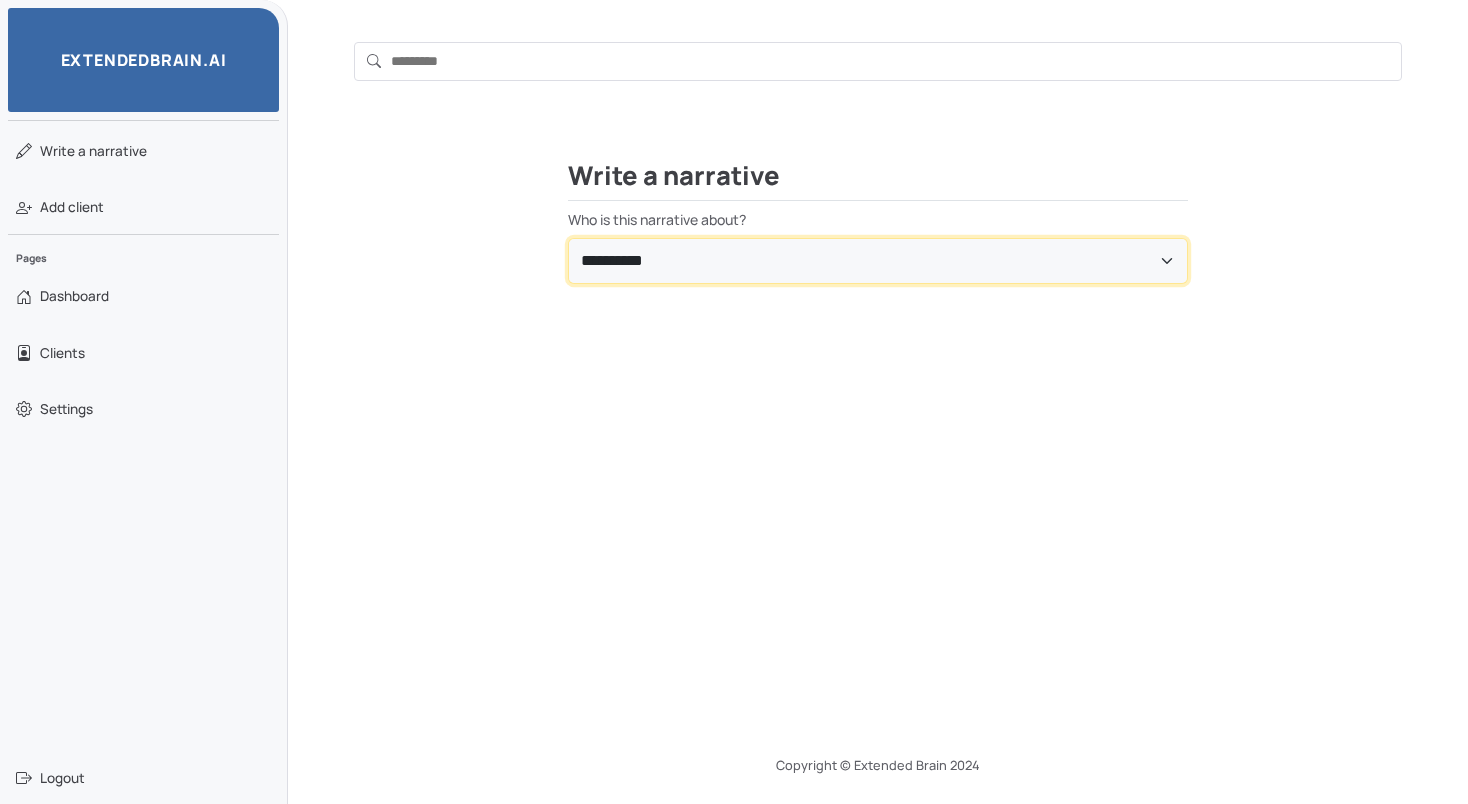 click on "**********" at bounding box center (878, 261) 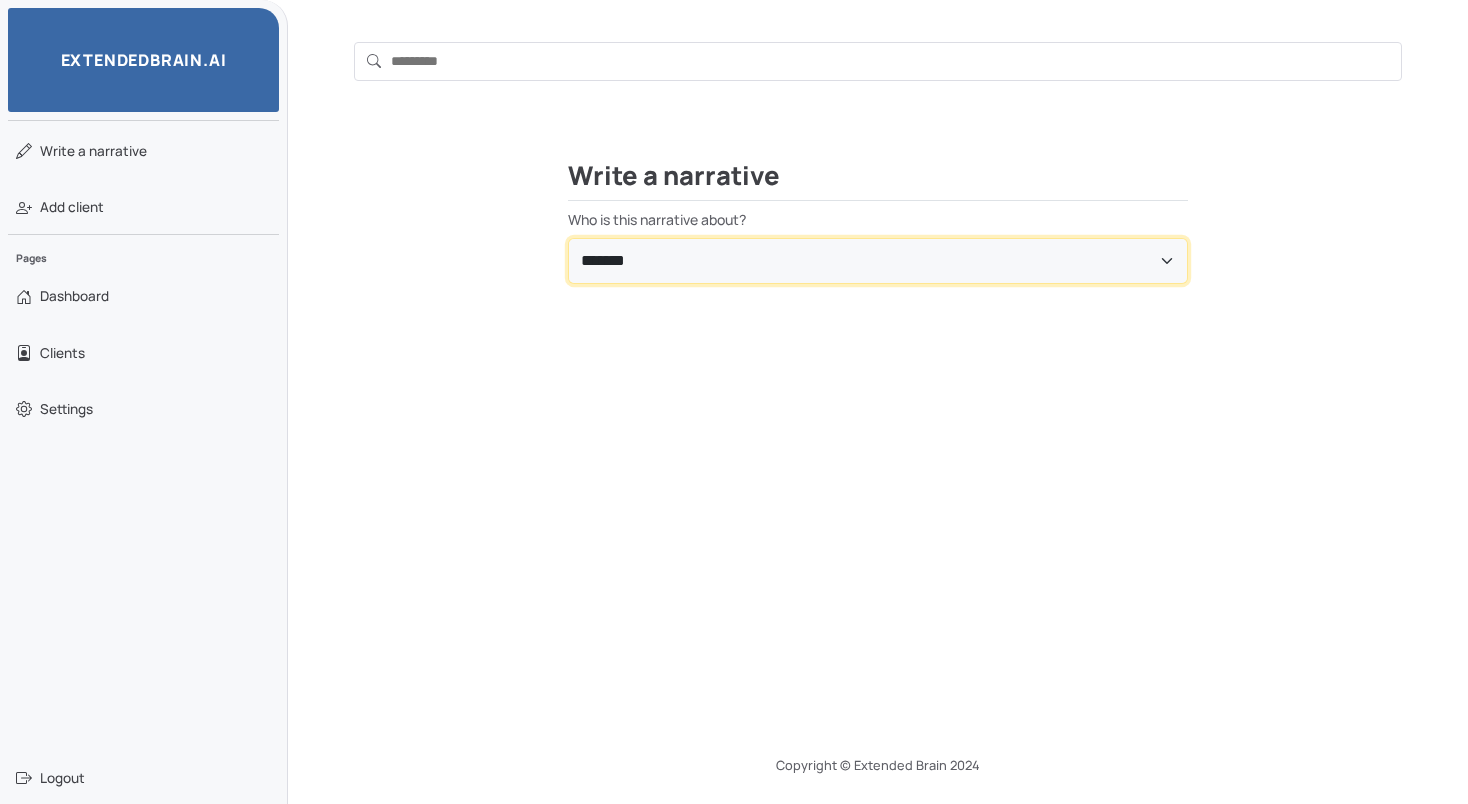 click on "**********" at bounding box center (878, 261) 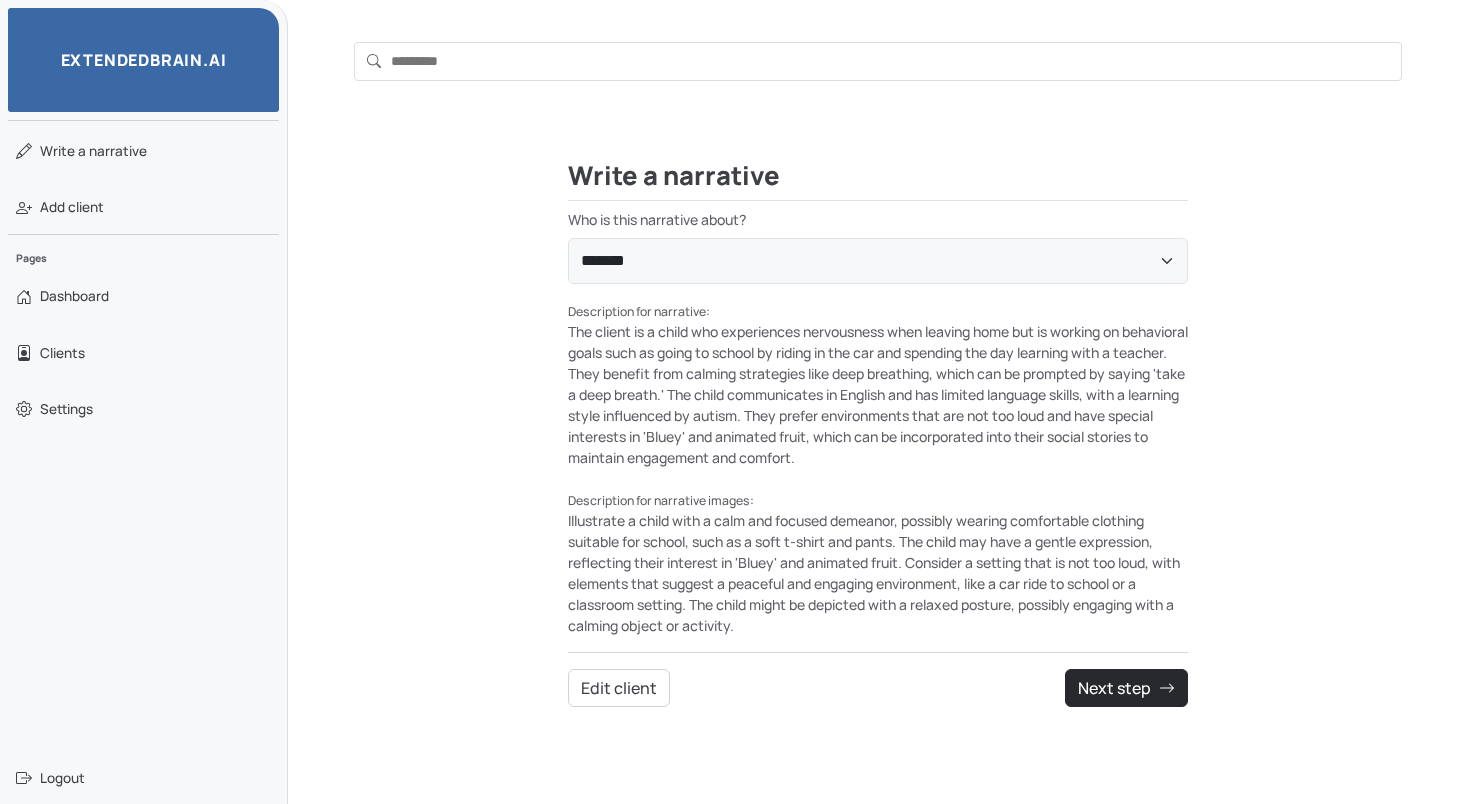 click on "Description for narrative:  The client is a child who experiences nervousness when leaving home but is working on behavioral goals such as going to school by riding in the car and spending the day learning with a teacher. They benefit from calming strategies like deep breathing, which can be prompted by saying 'take a deep breath.' The child communicates in English and has limited language skills, with a learning style influenced by autism. They prefer environments that are not too loud and have special interests in 'Bluey' and animated fruit, which can be incorporated into their social stories to maintain engagement and comfort. Description for narrative images:" at bounding box center (878, 468) 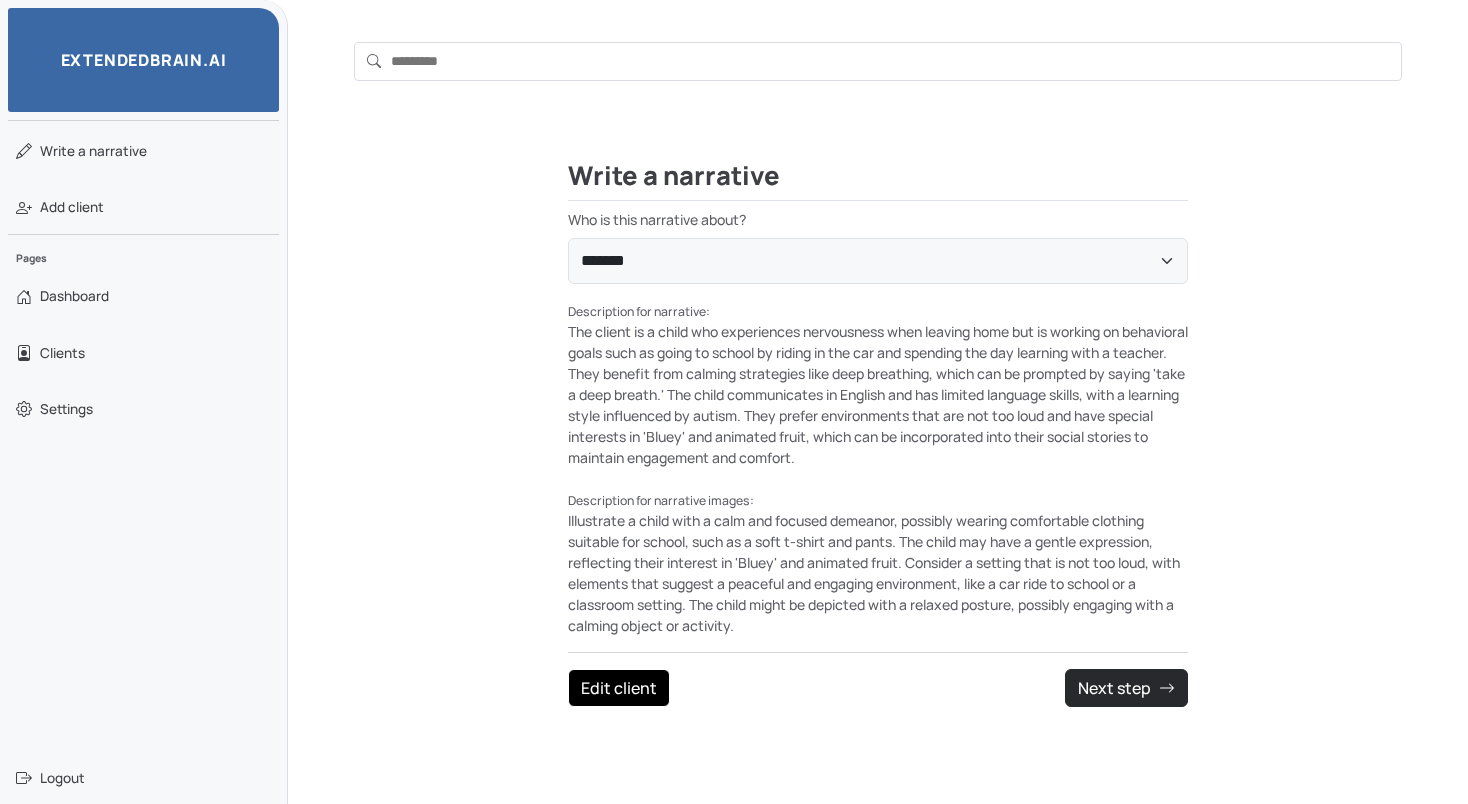 click on "Edit client" at bounding box center (619, 688) 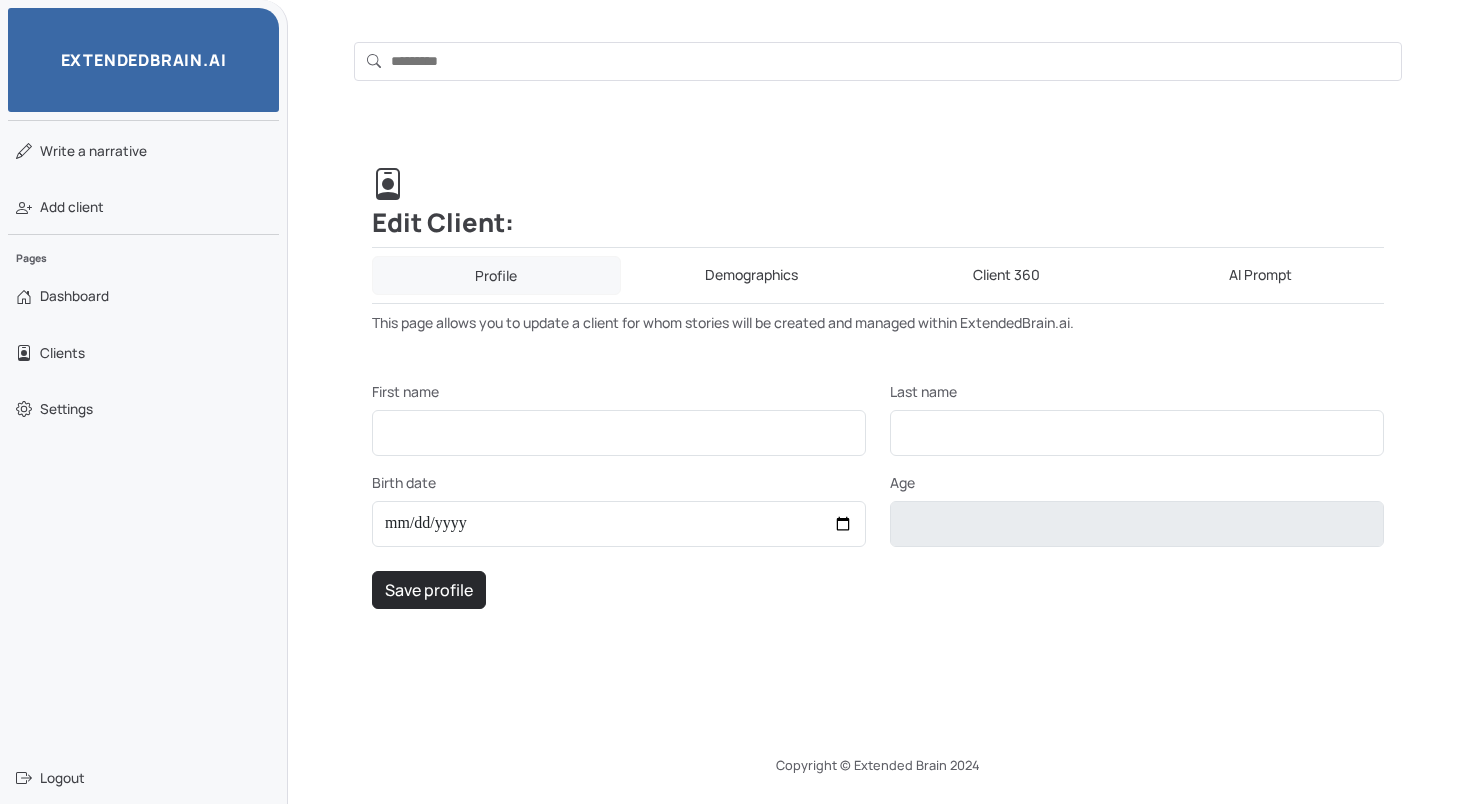 scroll, scrollTop: 63, scrollLeft: 0, axis: vertical 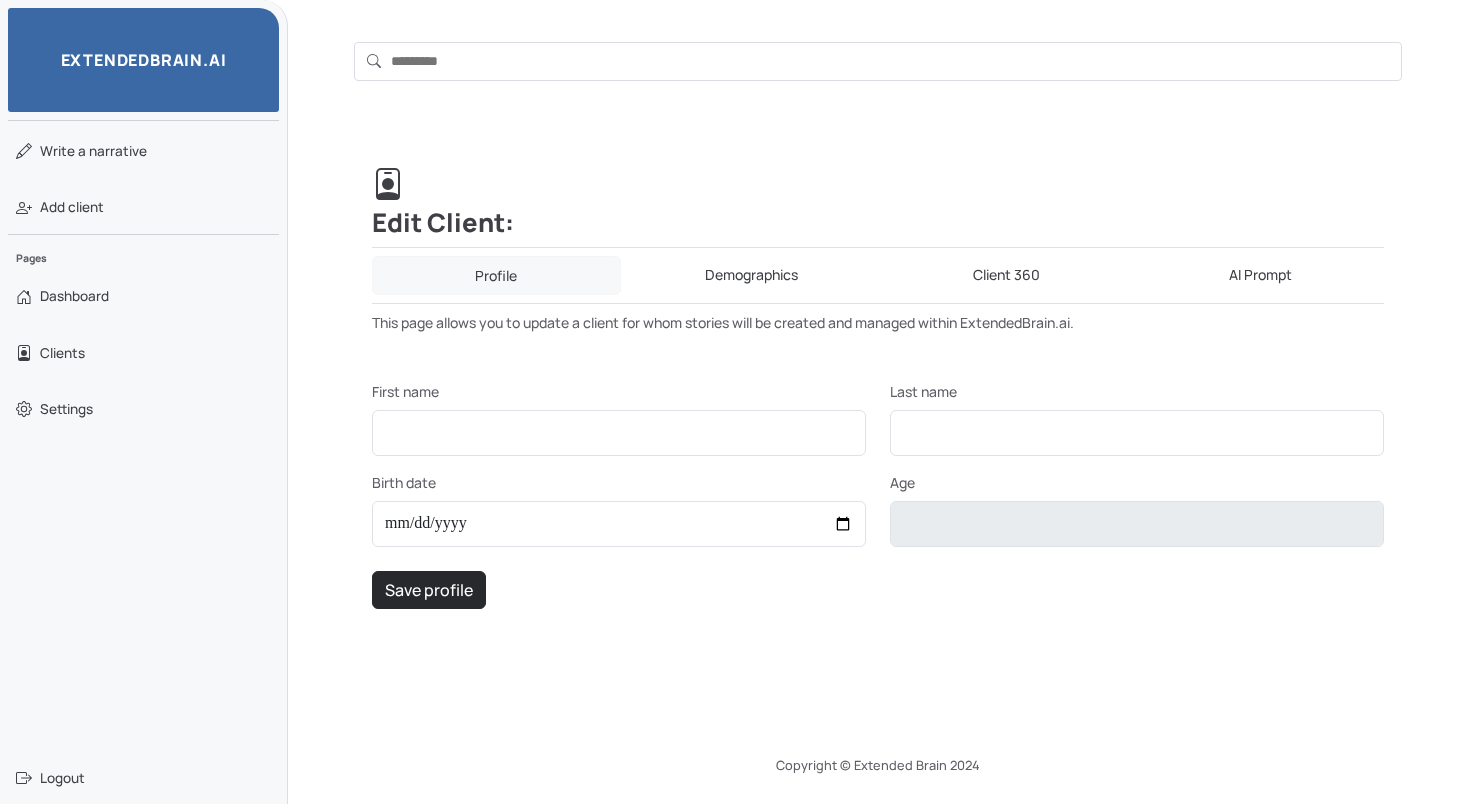 click on "Demographics" at bounding box center (752, 275) 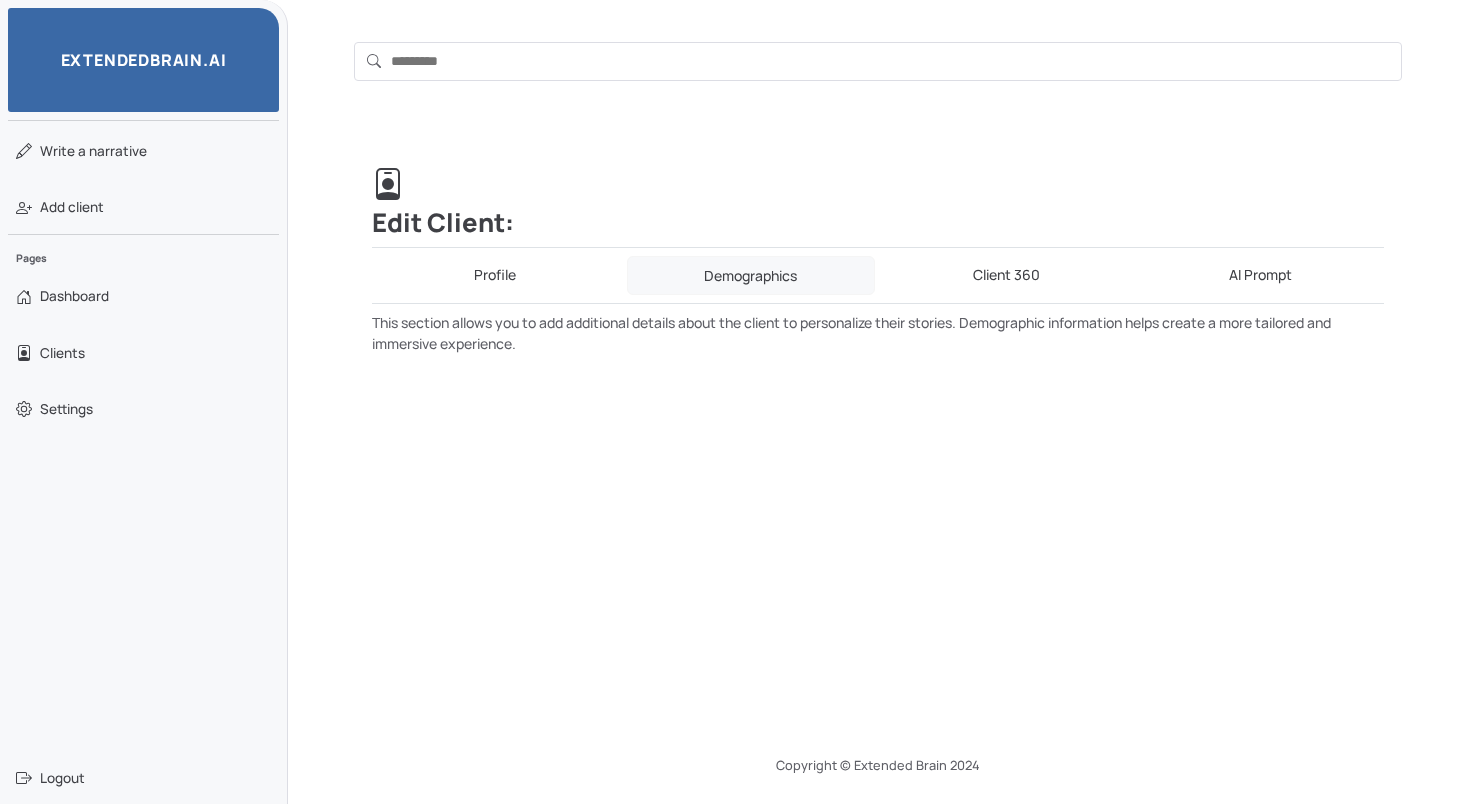 click on "Client 360" at bounding box center [1006, 275] 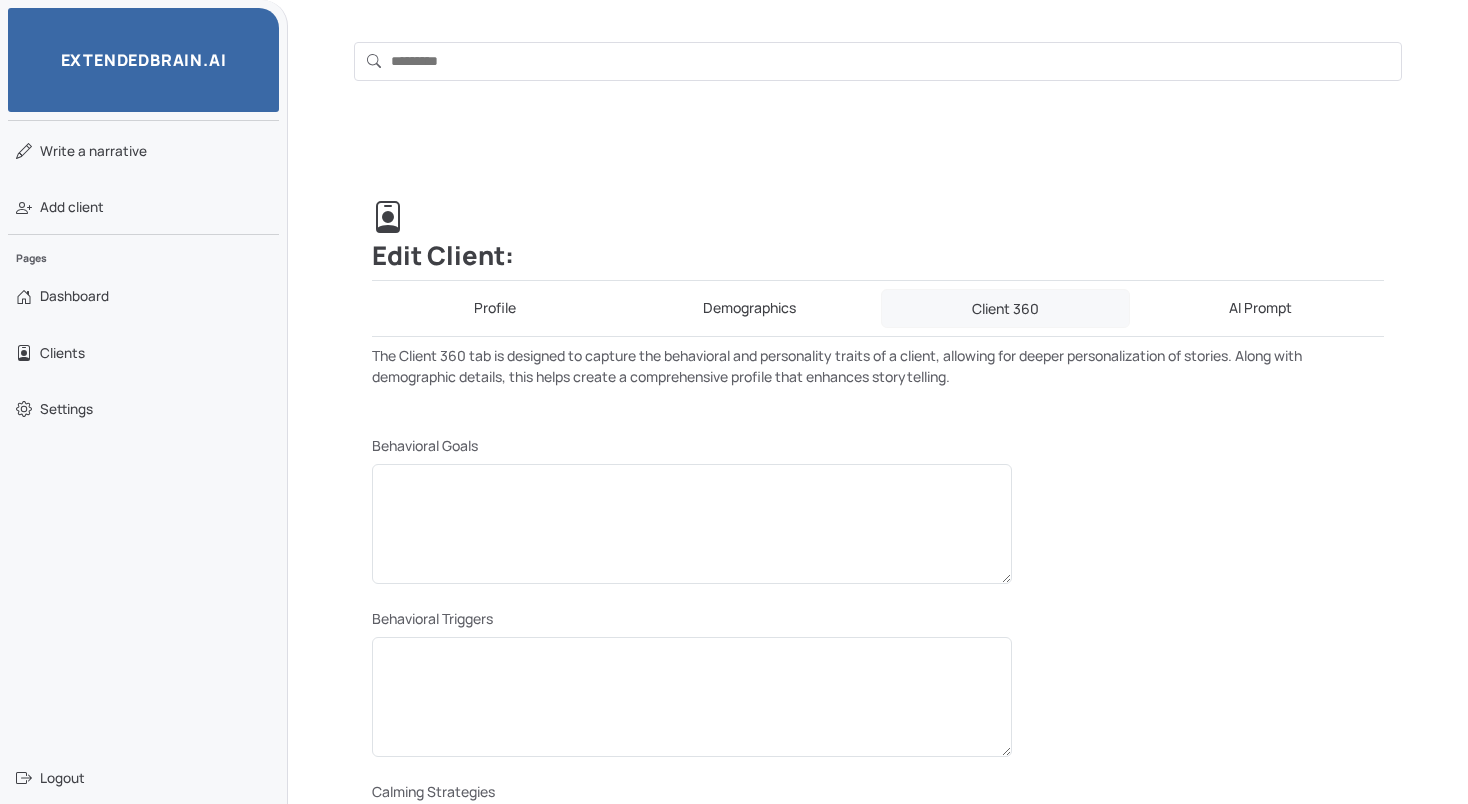 scroll, scrollTop: 0, scrollLeft: 0, axis: both 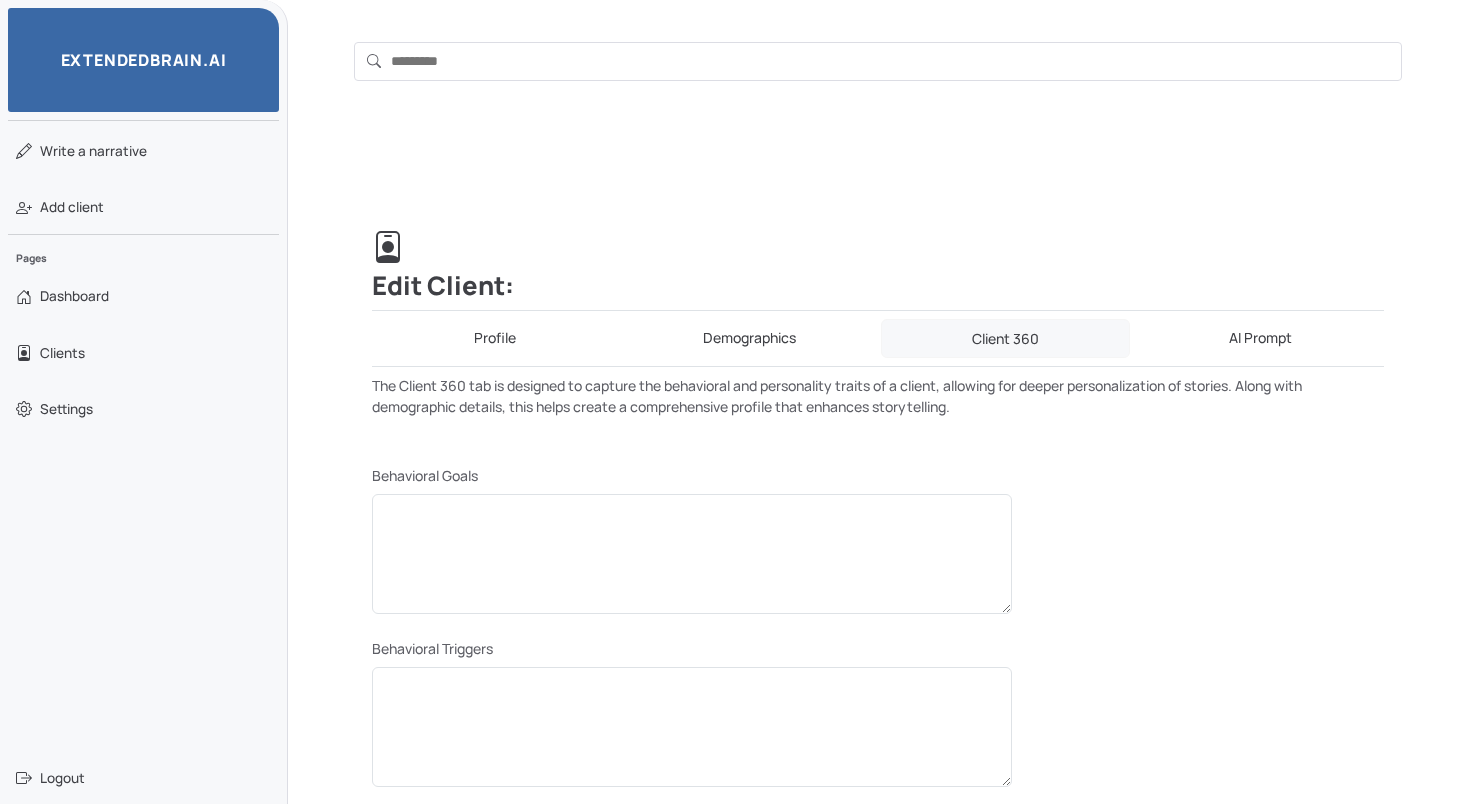click on "AI Prompt" at bounding box center [1261, 338] 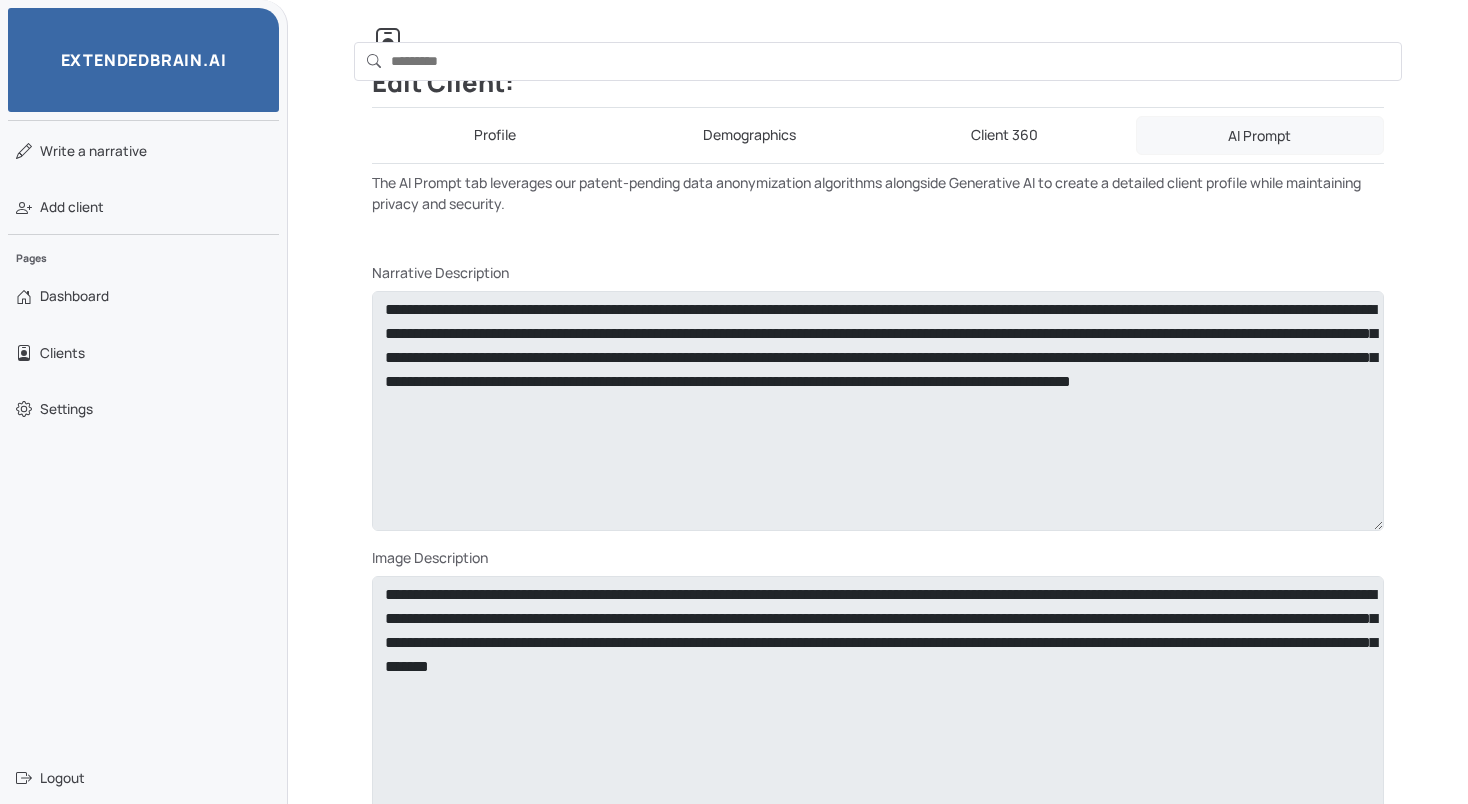 scroll, scrollTop: 200, scrollLeft: 0, axis: vertical 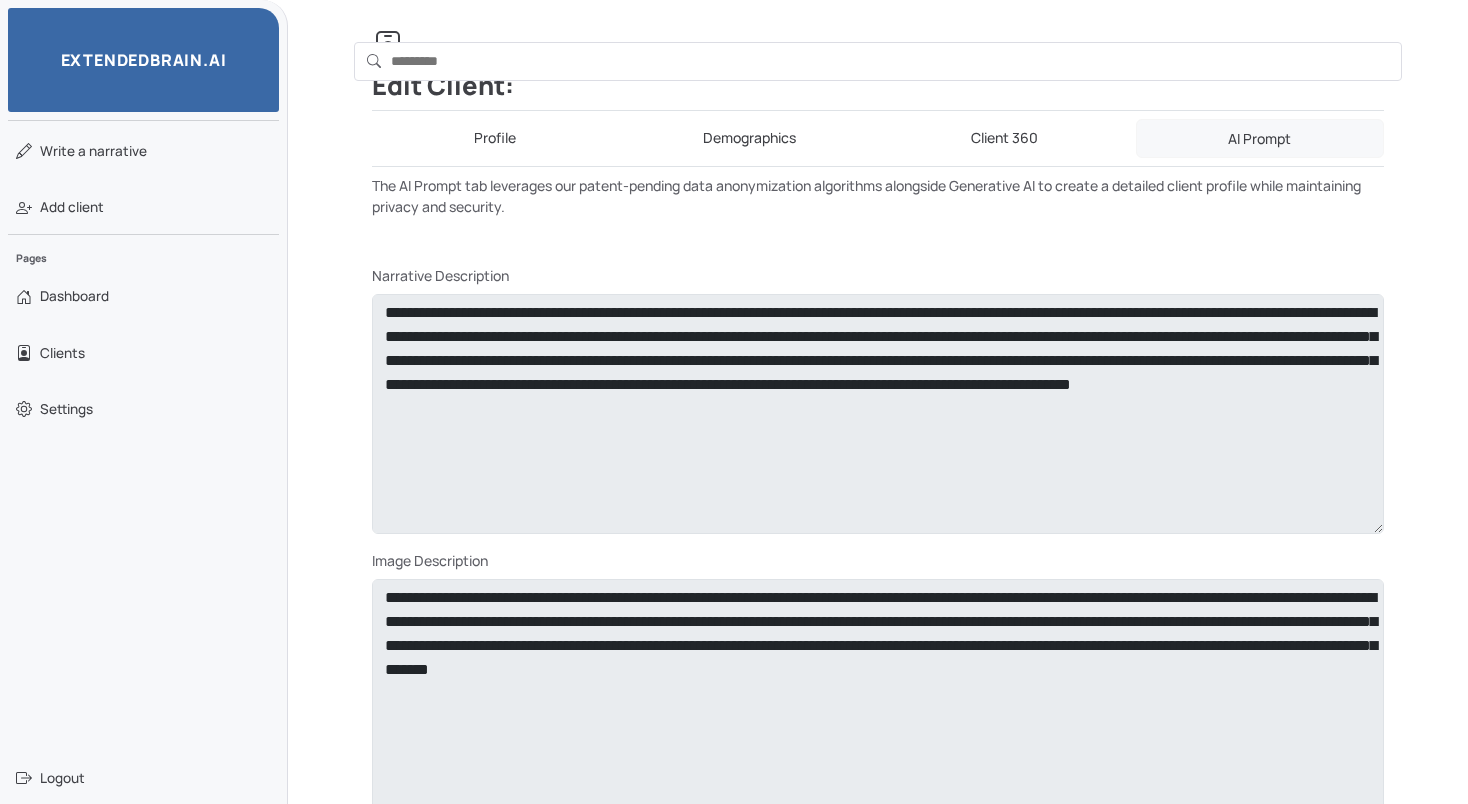 click on "extendedbrain.ai   EB.AI  Write a narrative Add client Pages Dashboard Clients Settings Logout" at bounding box center [144, 402] 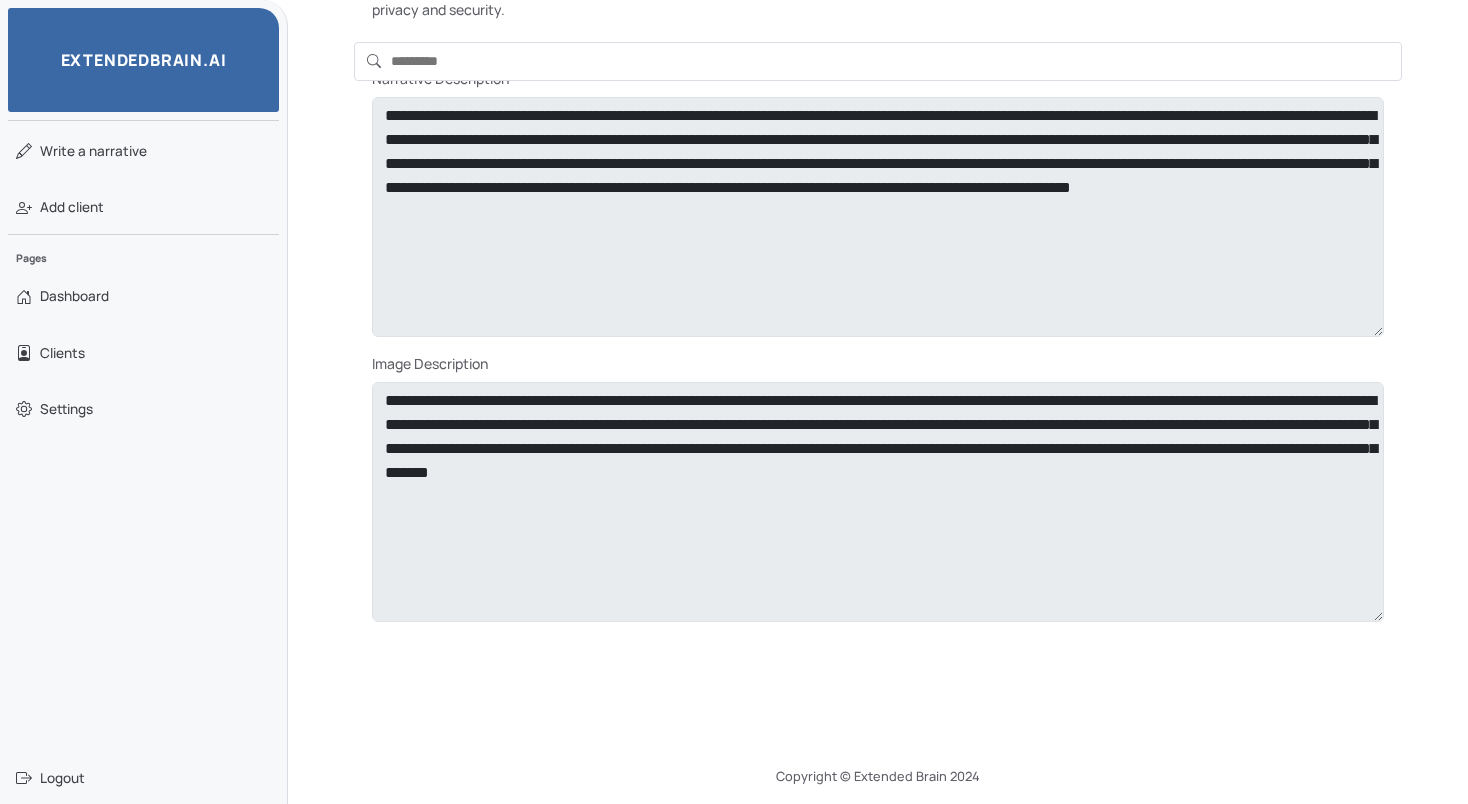 scroll, scrollTop: 408, scrollLeft: 0, axis: vertical 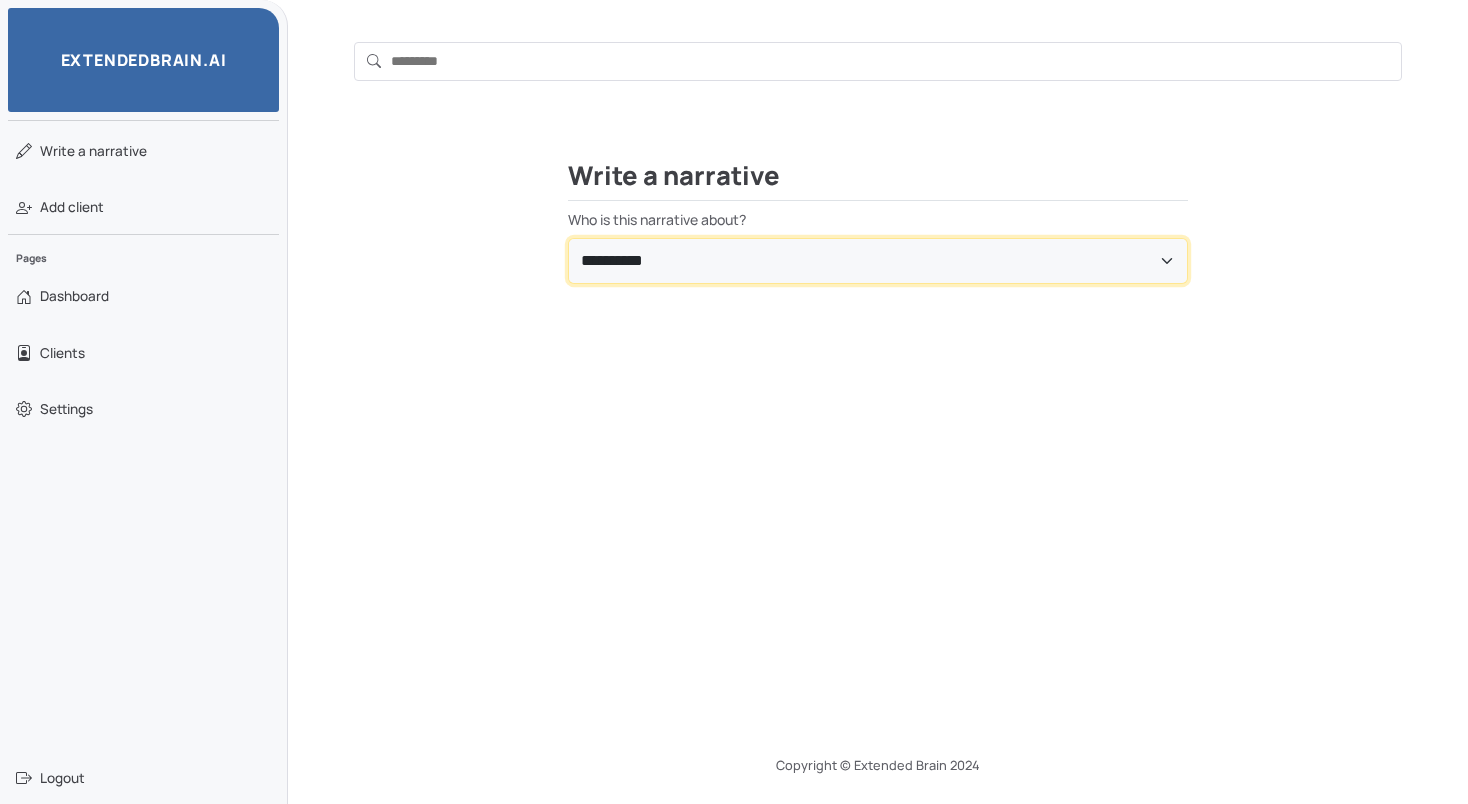 click on "**********" at bounding box center (878, 261) 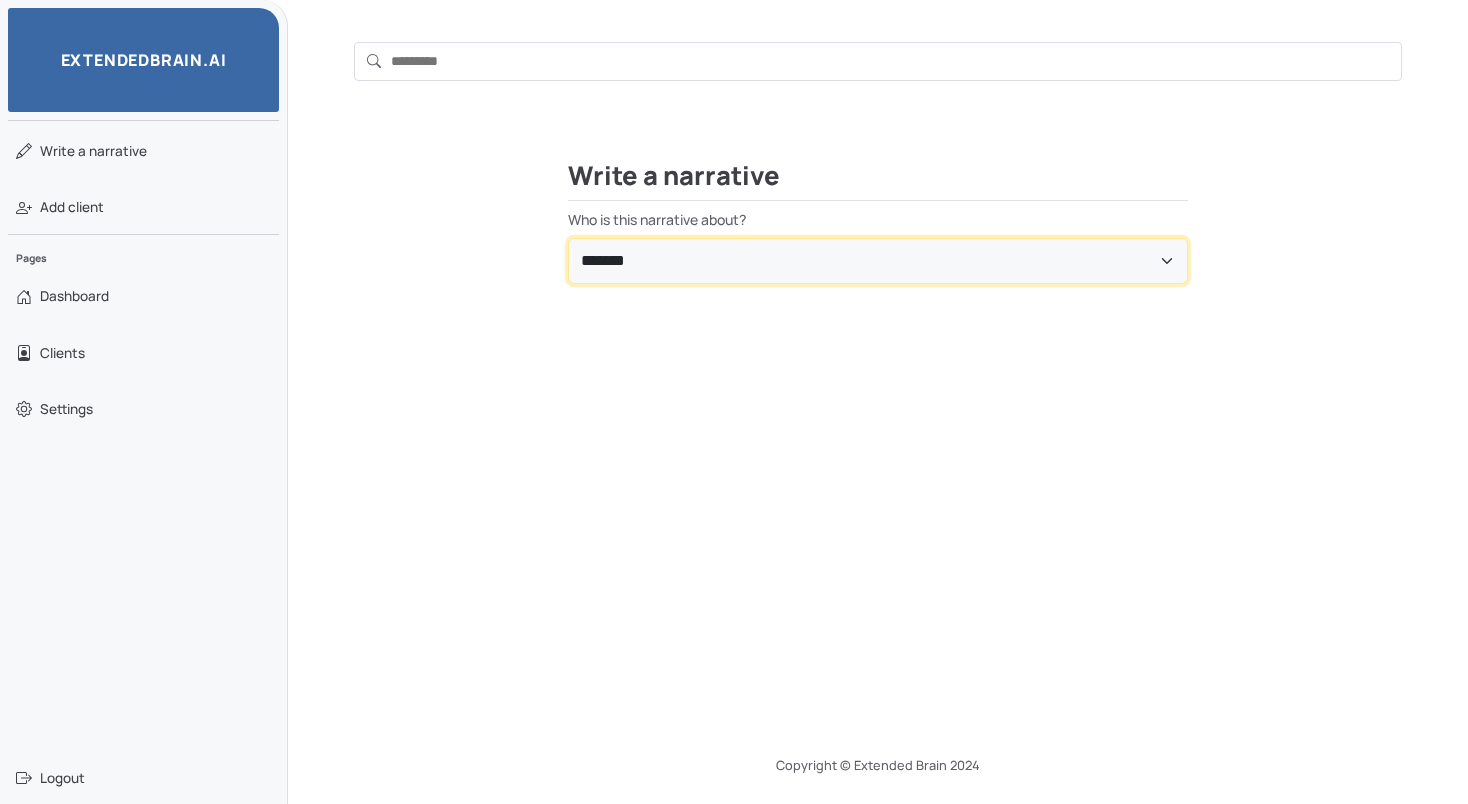 click on "**********" at bounding box center (878, 261) 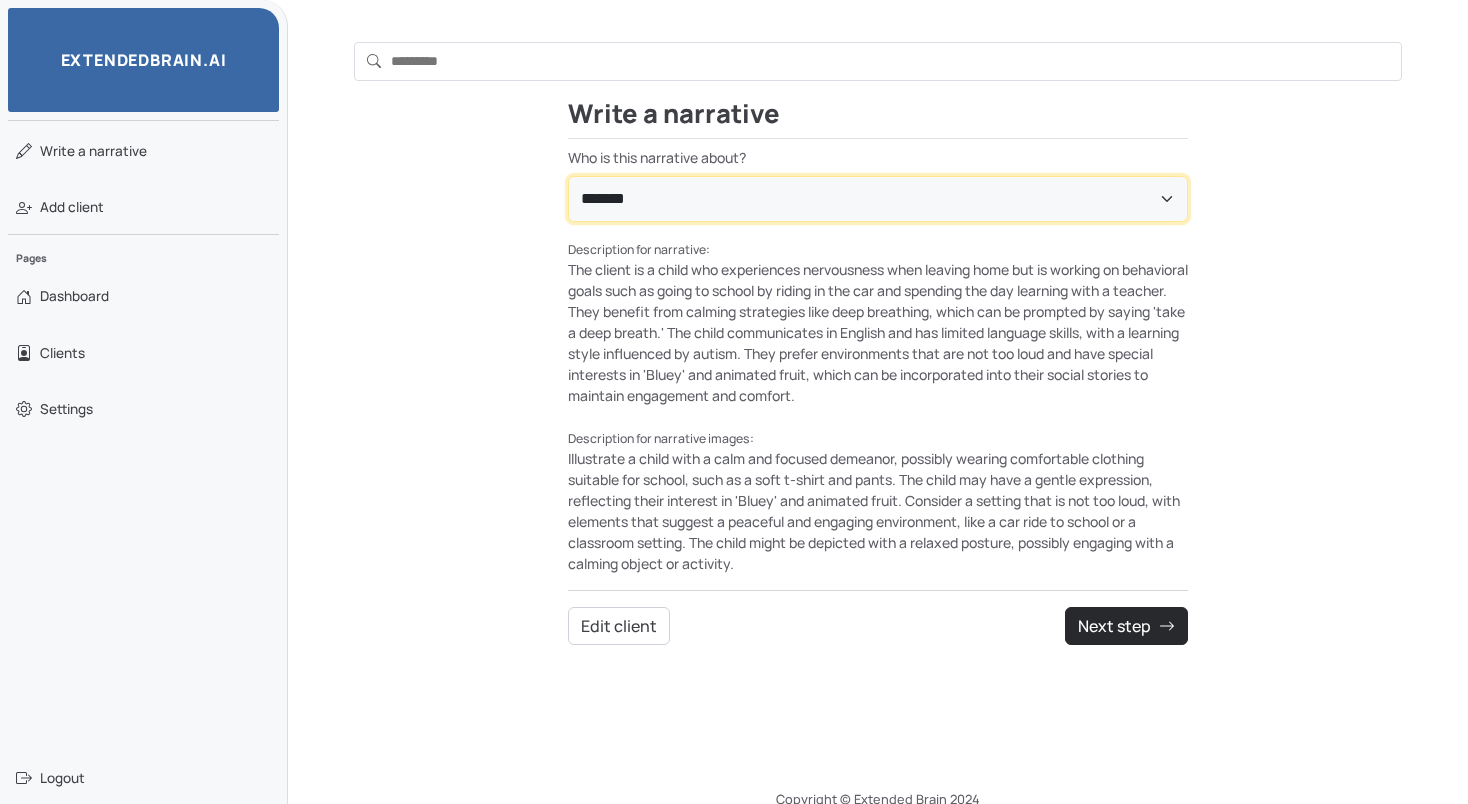 scroll, scrollTop: 186, scrollLeft: 0, axis: vertical 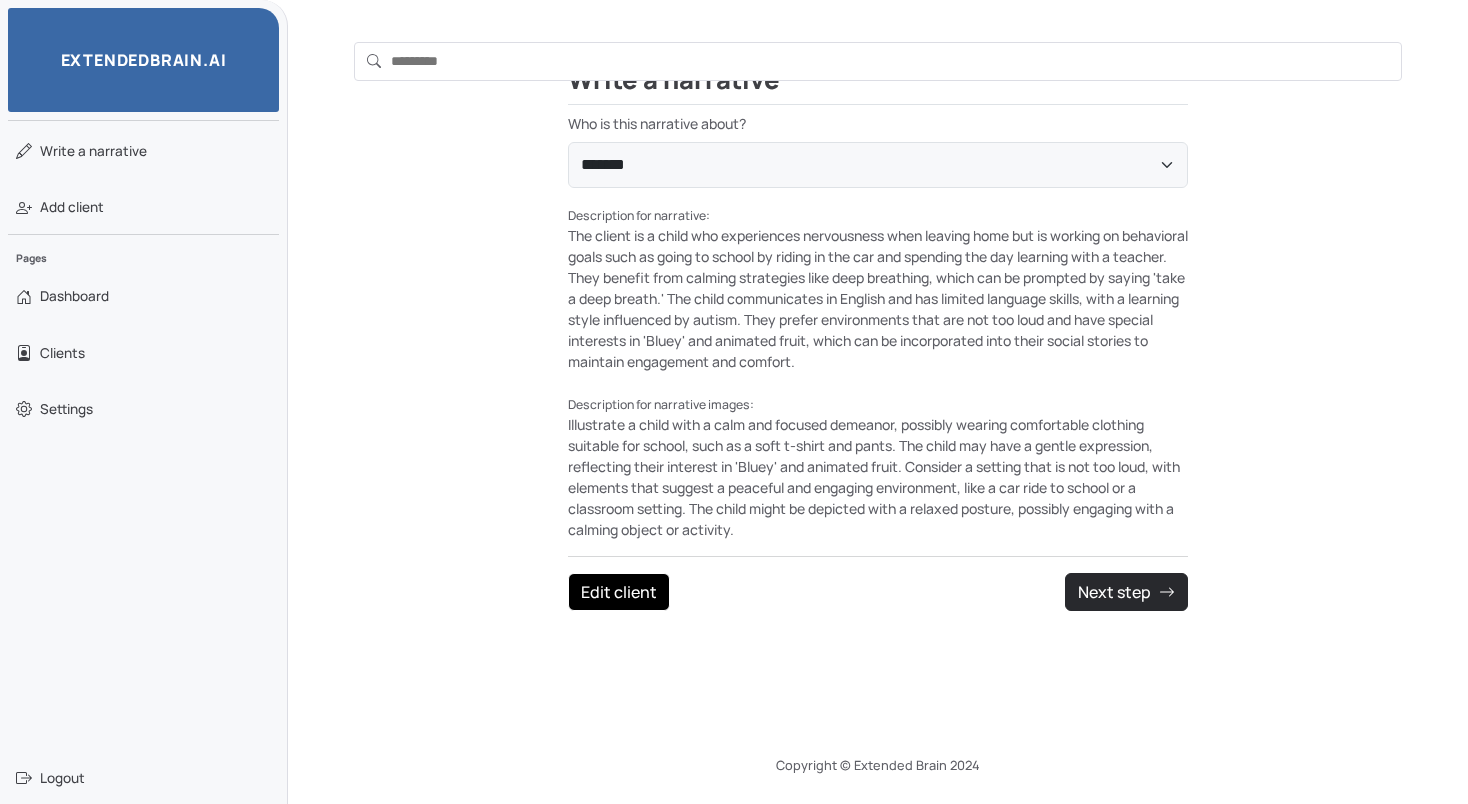 click on "Edit client" at bounding box center [619, 592] 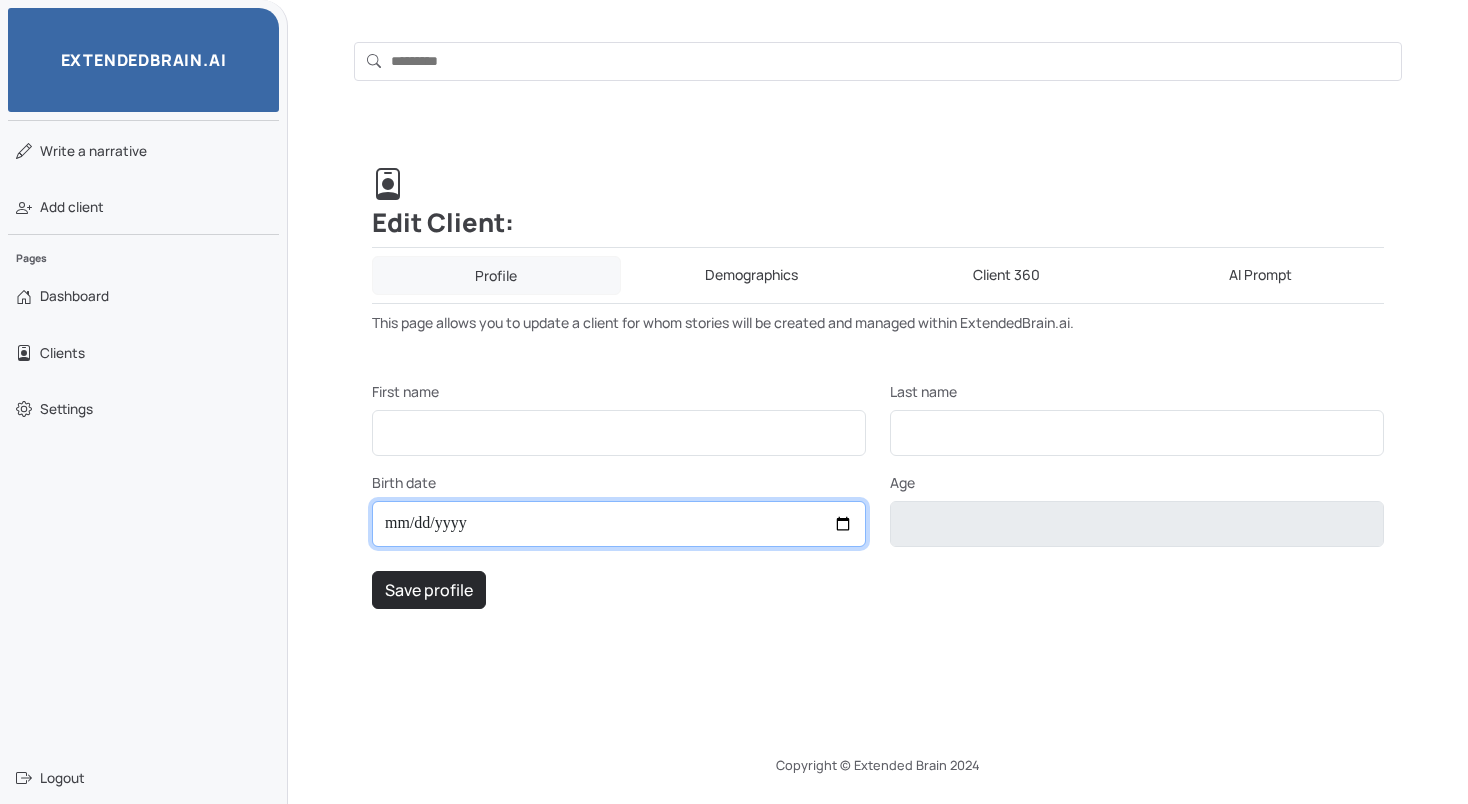 click on "Birth date" at bounding box center [619, 524] 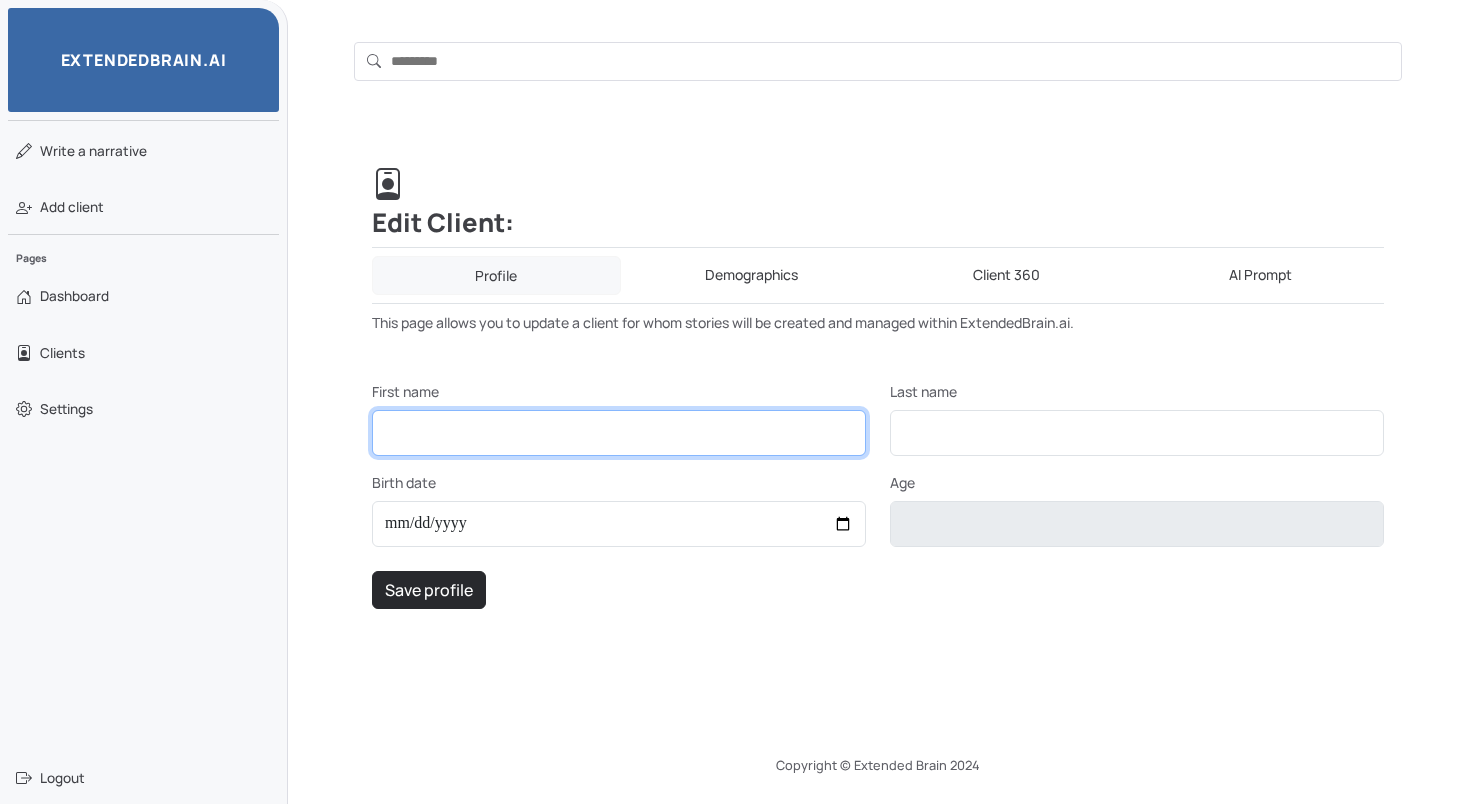 click on "First name" at bounding box center (619, 433) 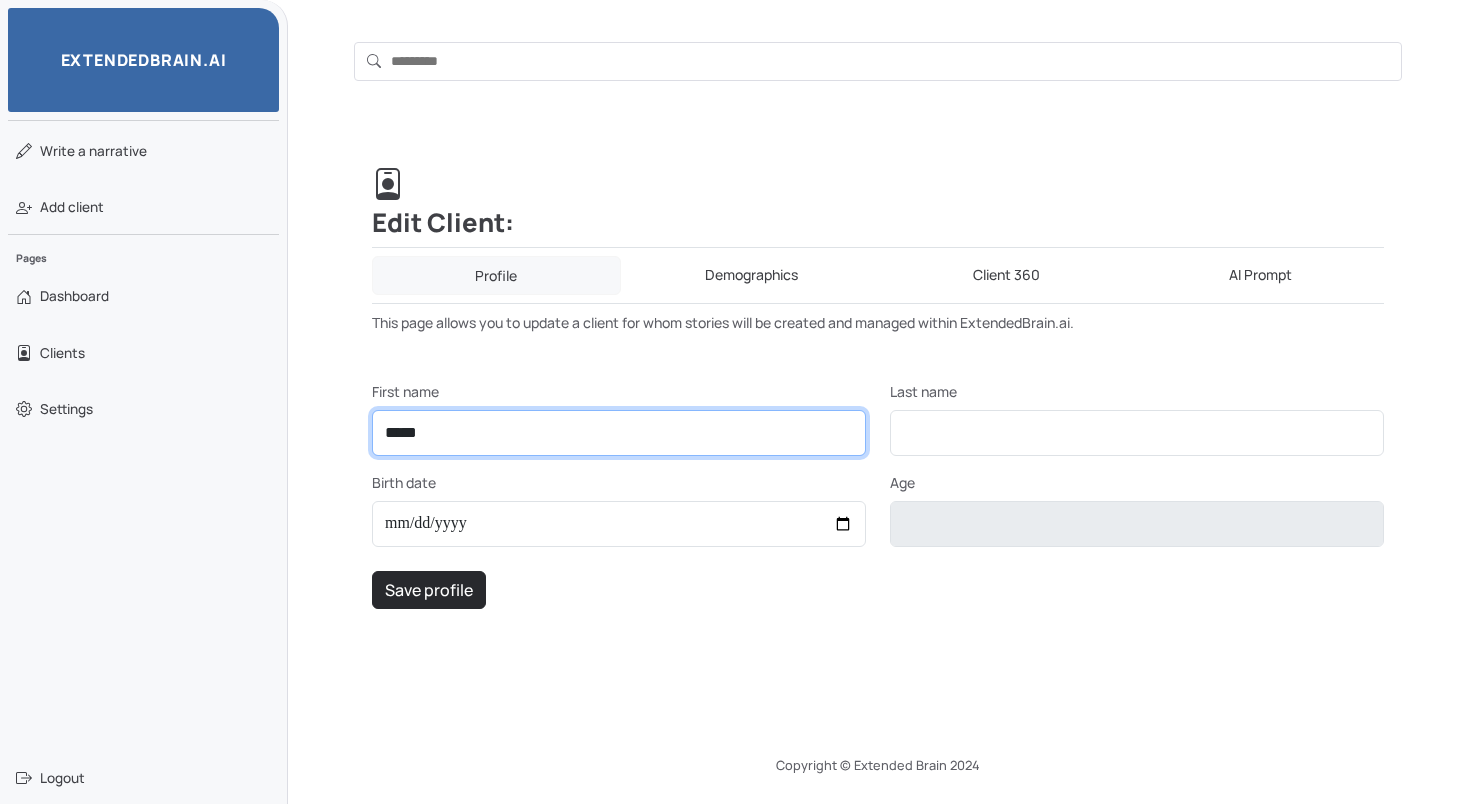 click on "*****" at bounding box center [619, 433] 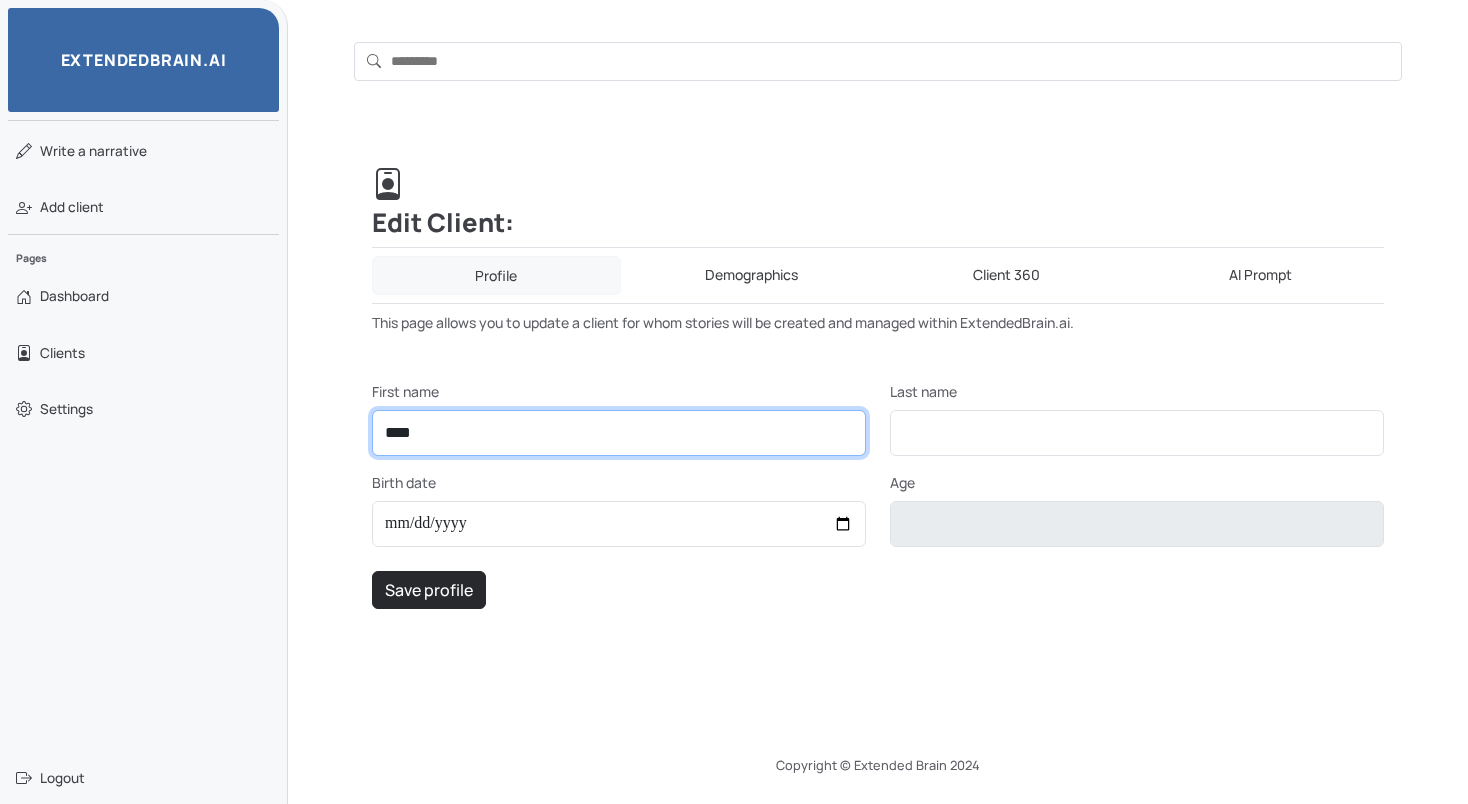 type on "*****" 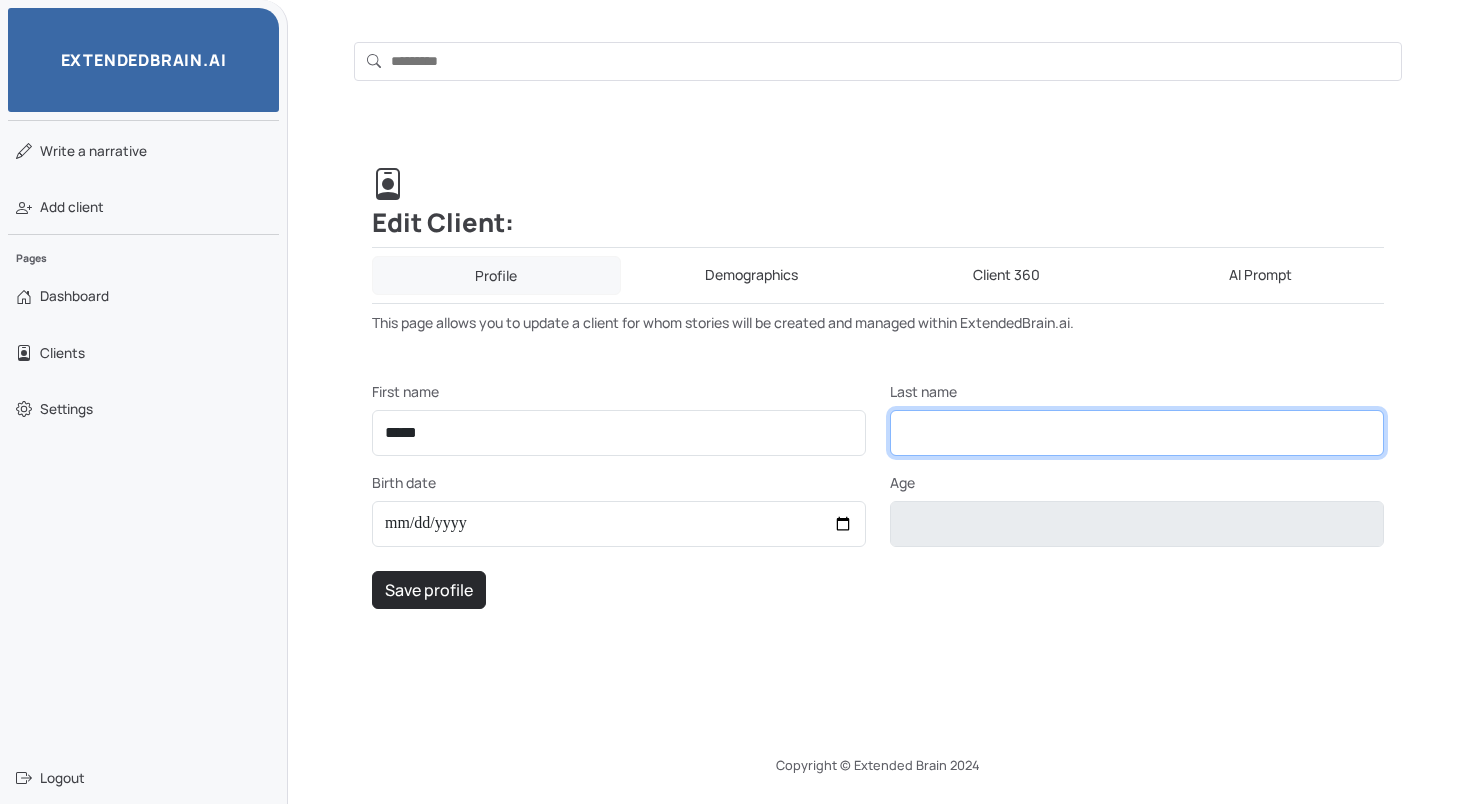 click on "Last name" at bounding box center [1137, 433] 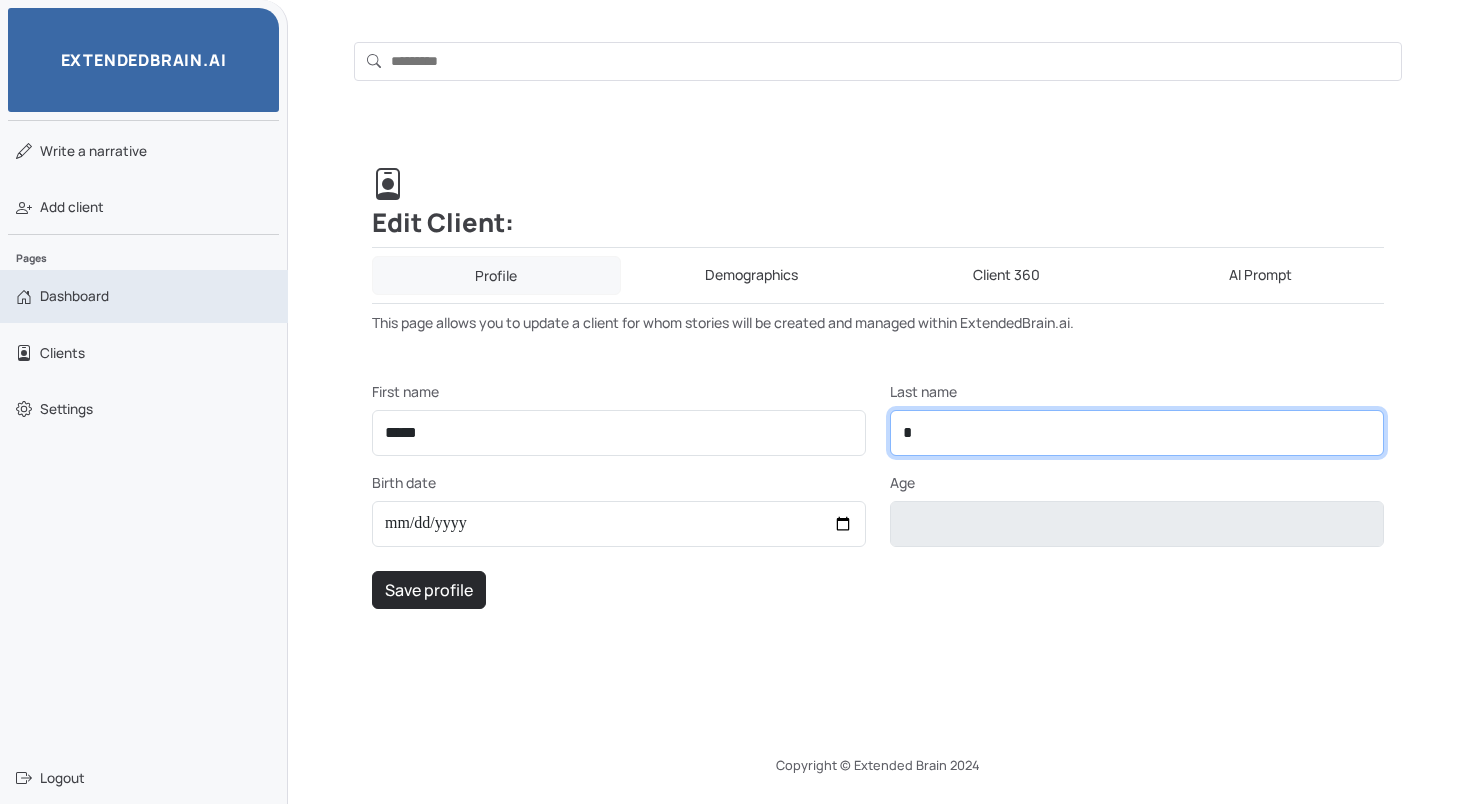 type on "*" 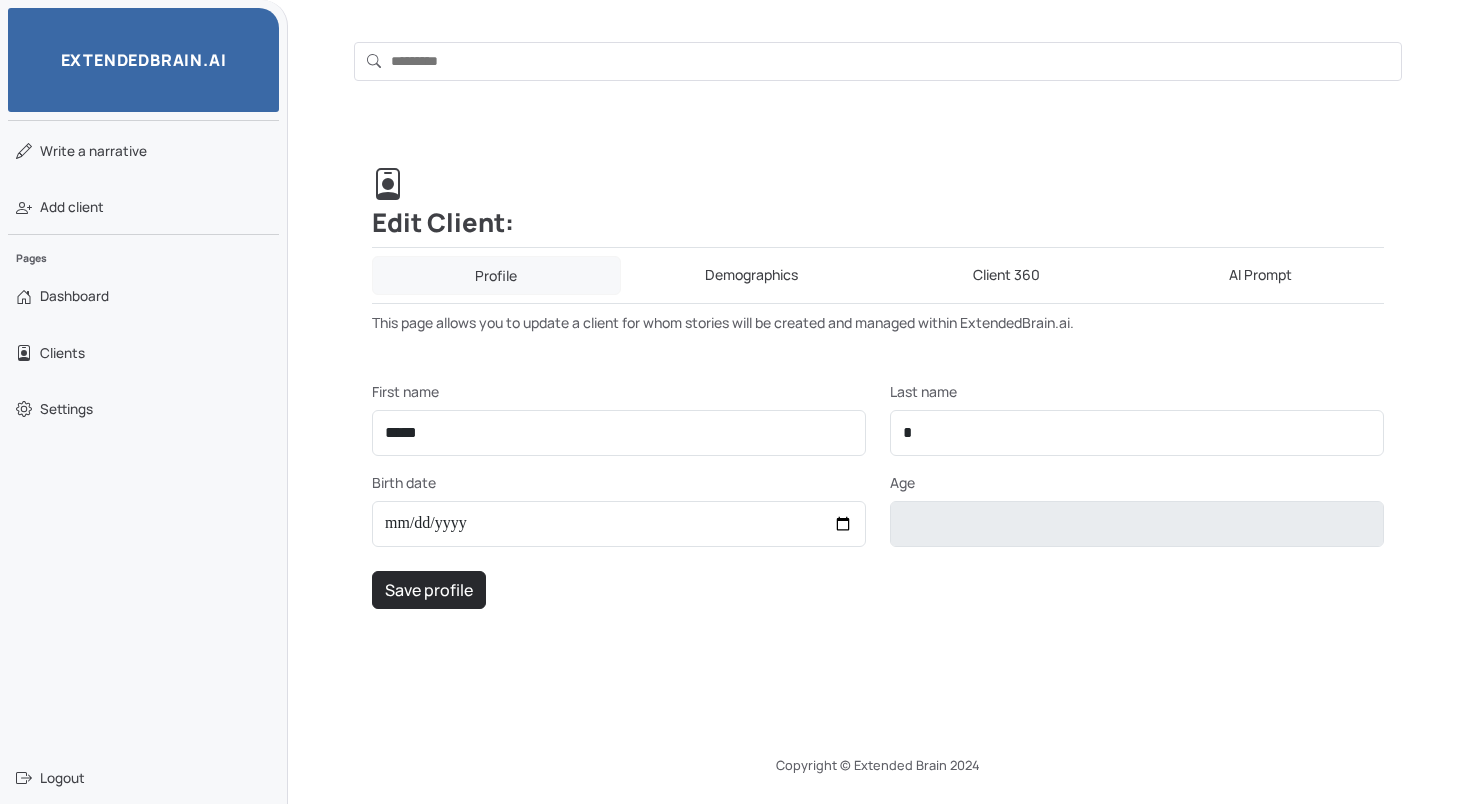 click on "**********" at bounding box center [878, 388] 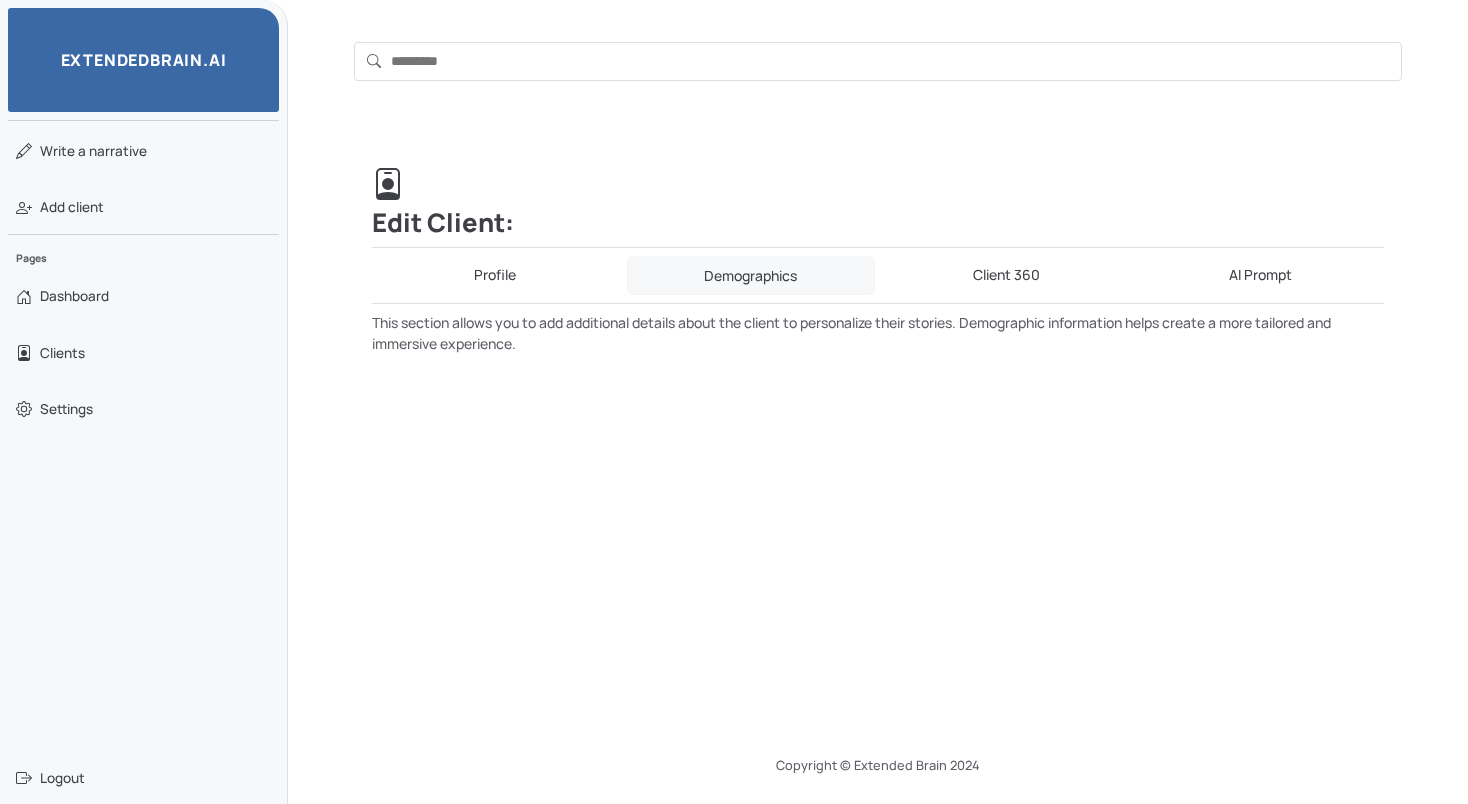 click on "Client 360" at bounding box center (1006, 275) 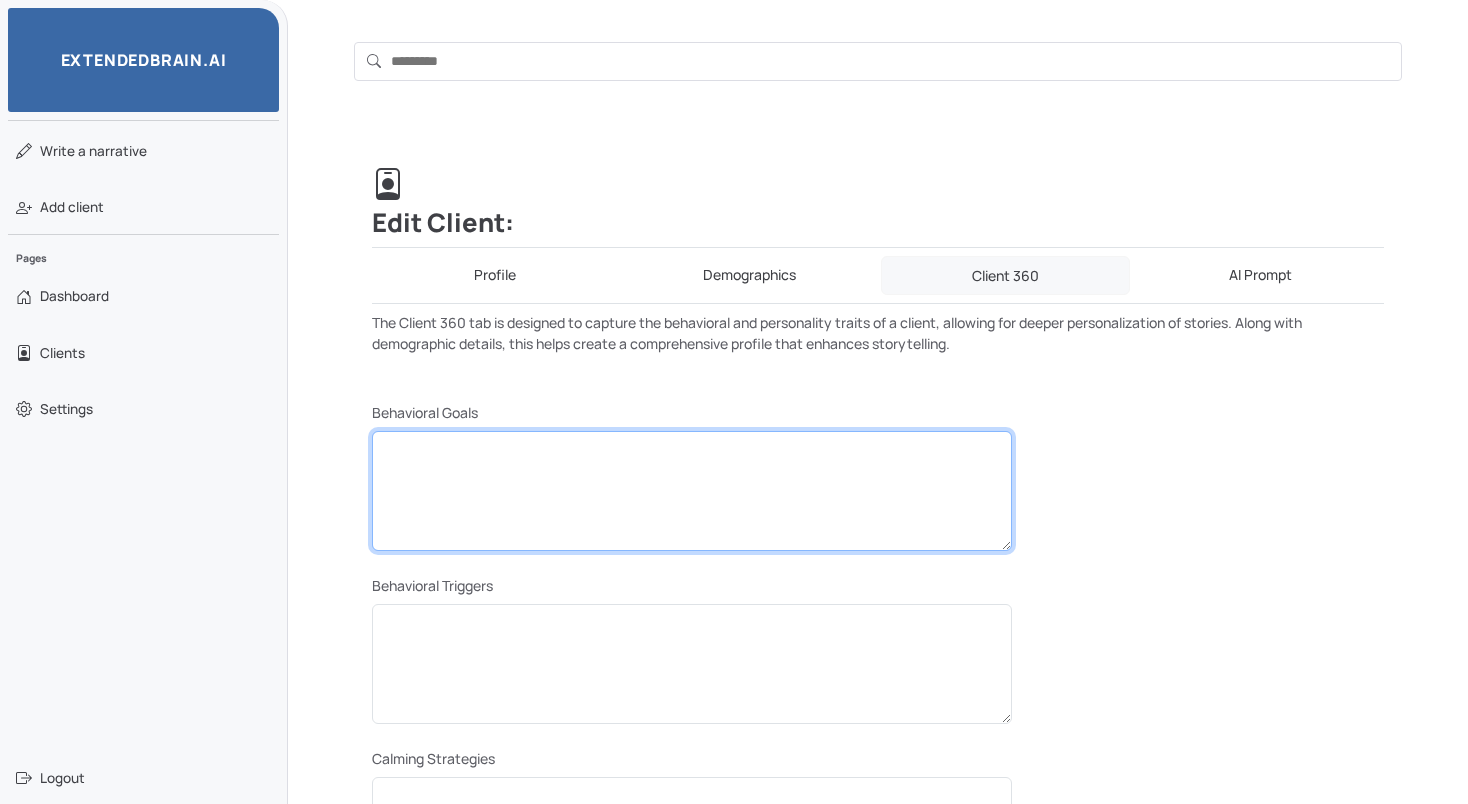 click at bounding box center (692, 491) 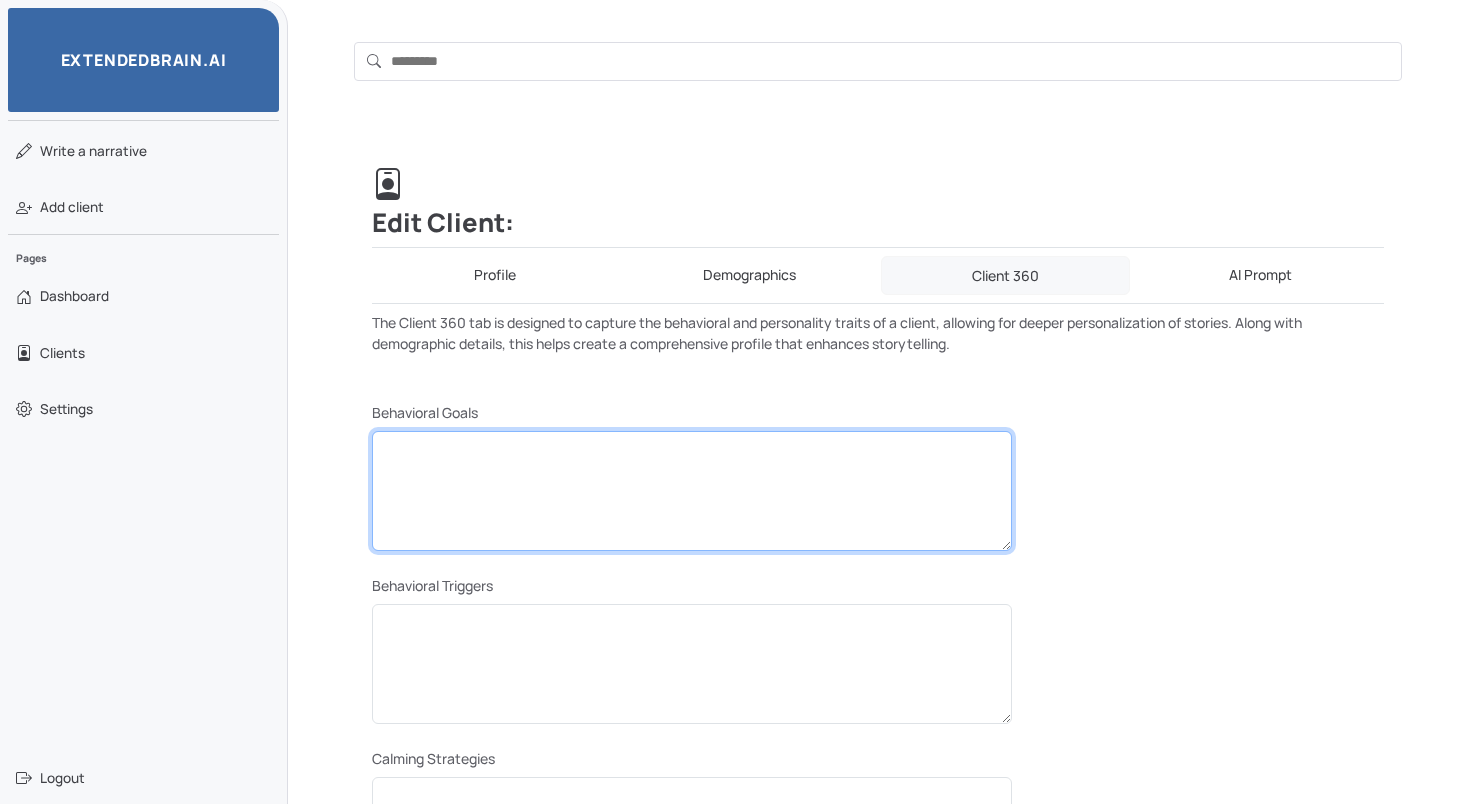 click at bounding box center [692, 491] 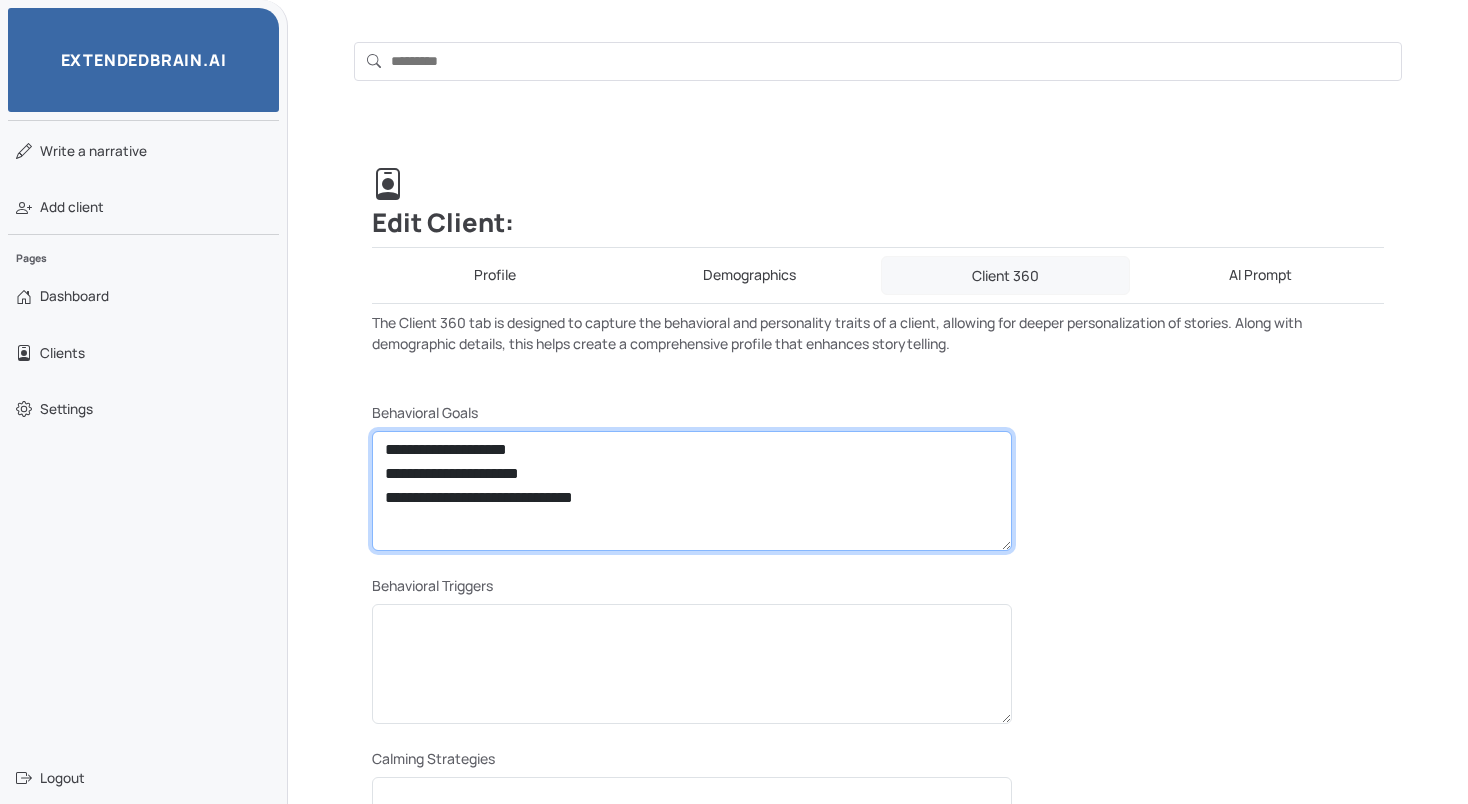 type on "**********" 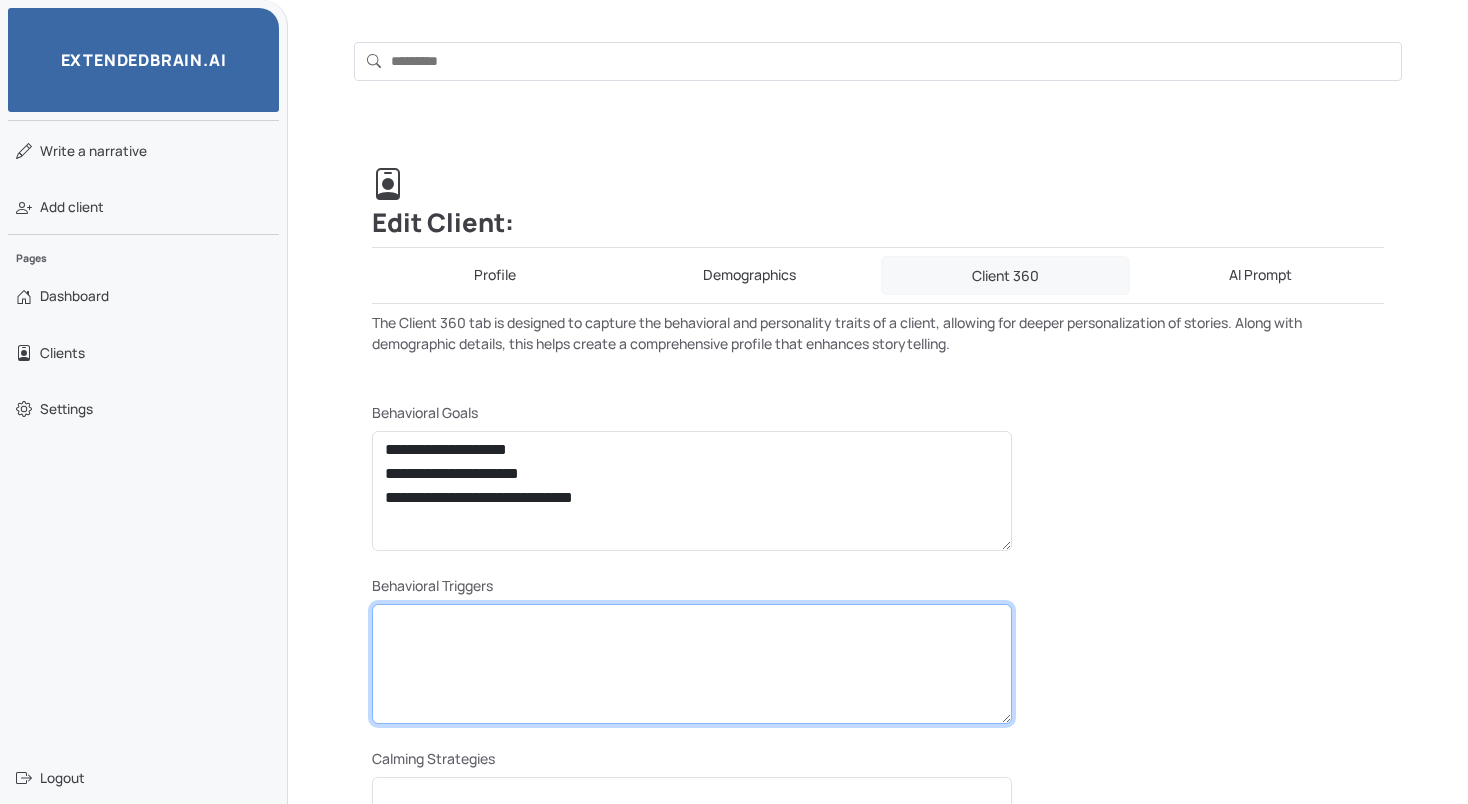 click at bounding box center [692, 664] 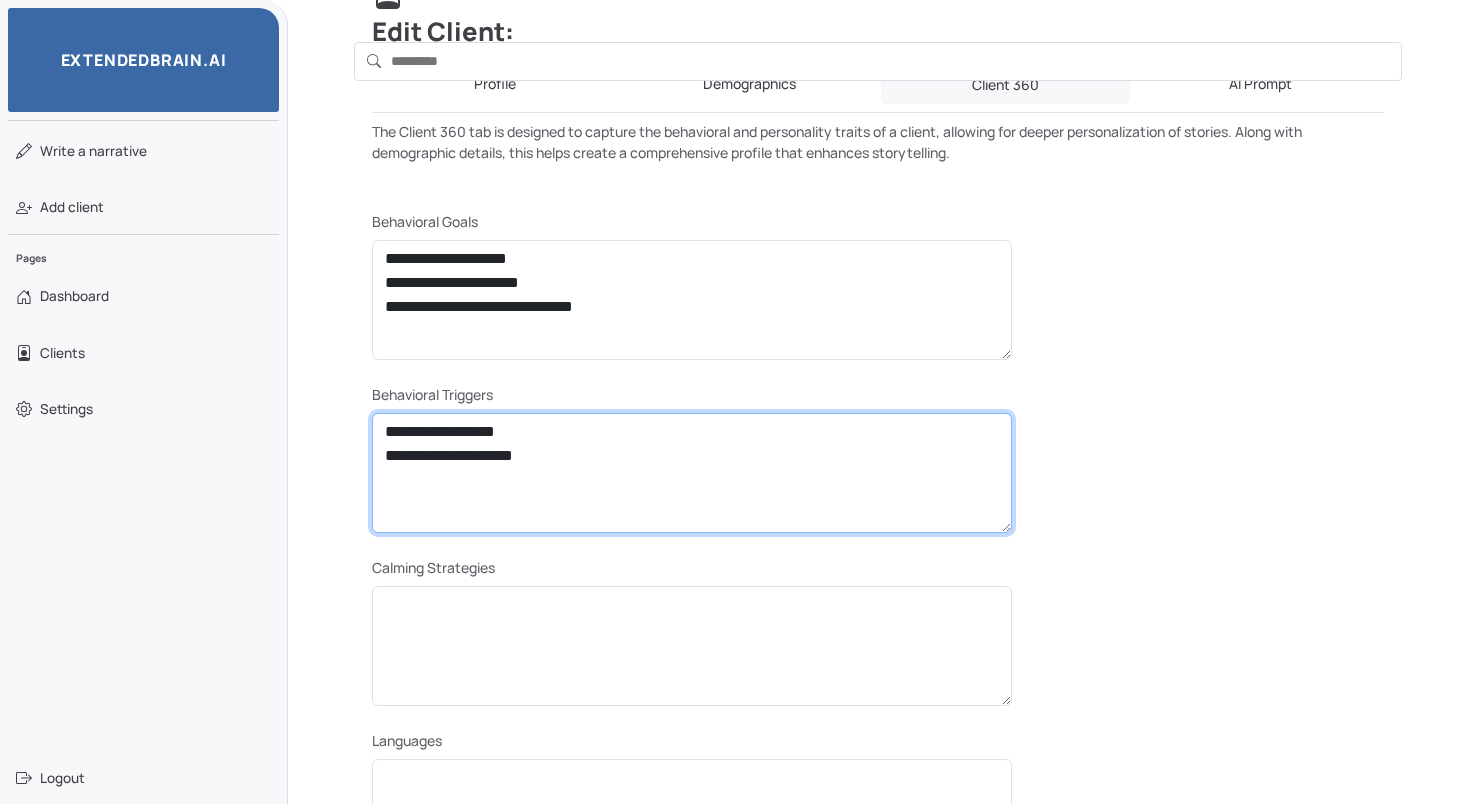 scroll, scrollTop: 263, scrollLeft: 0, axis: vertical 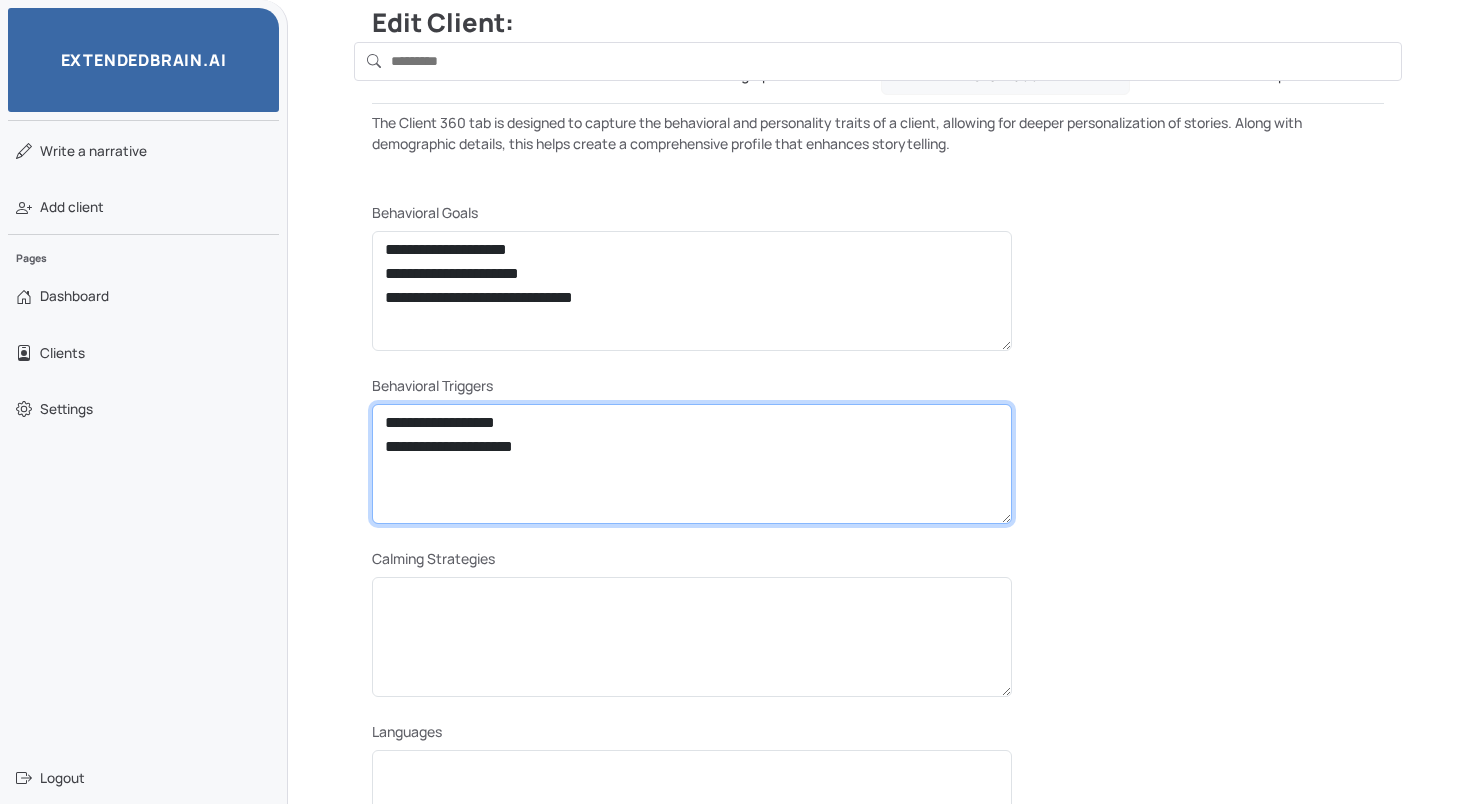 type on "**********" 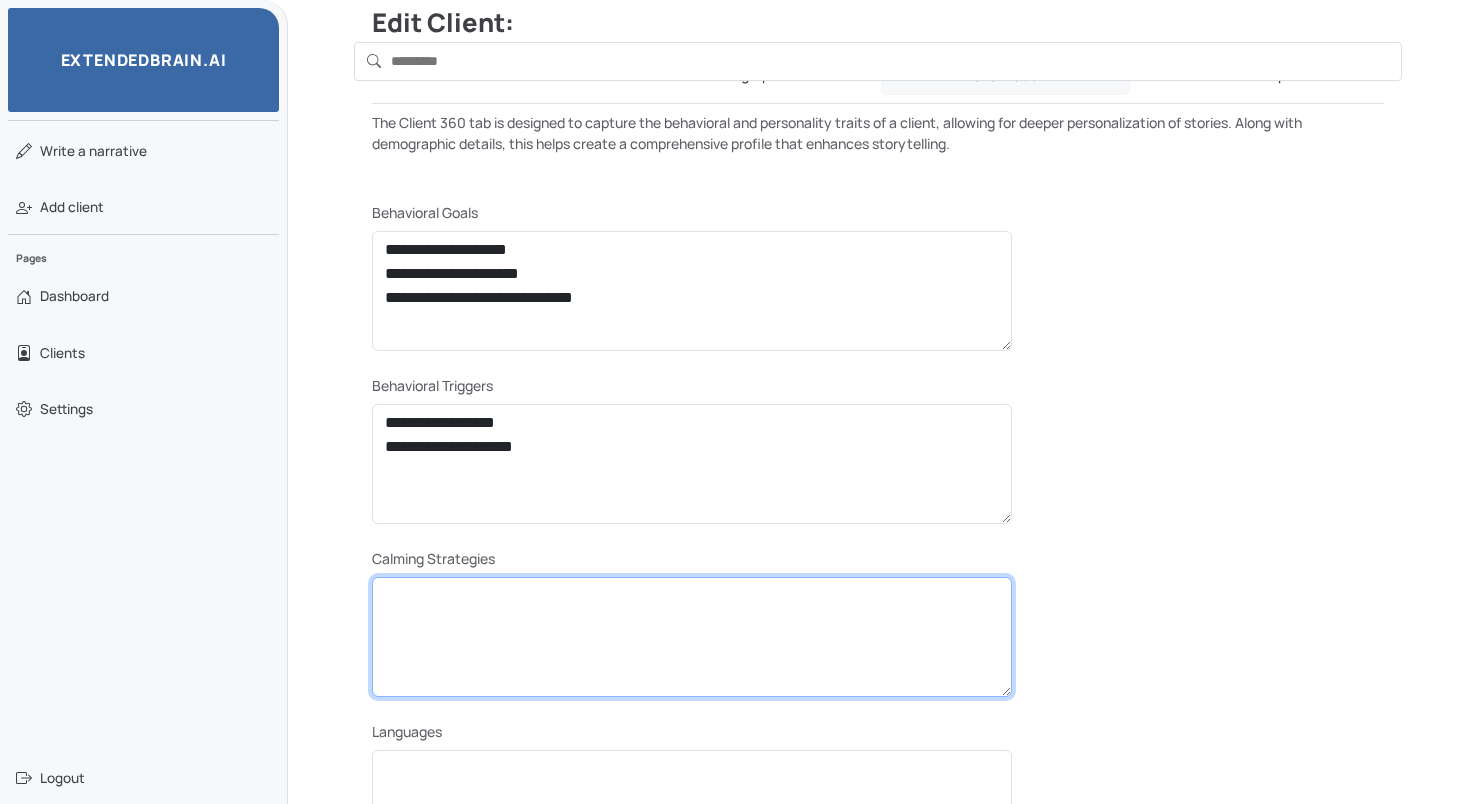 click at bounding box center [692, 637] 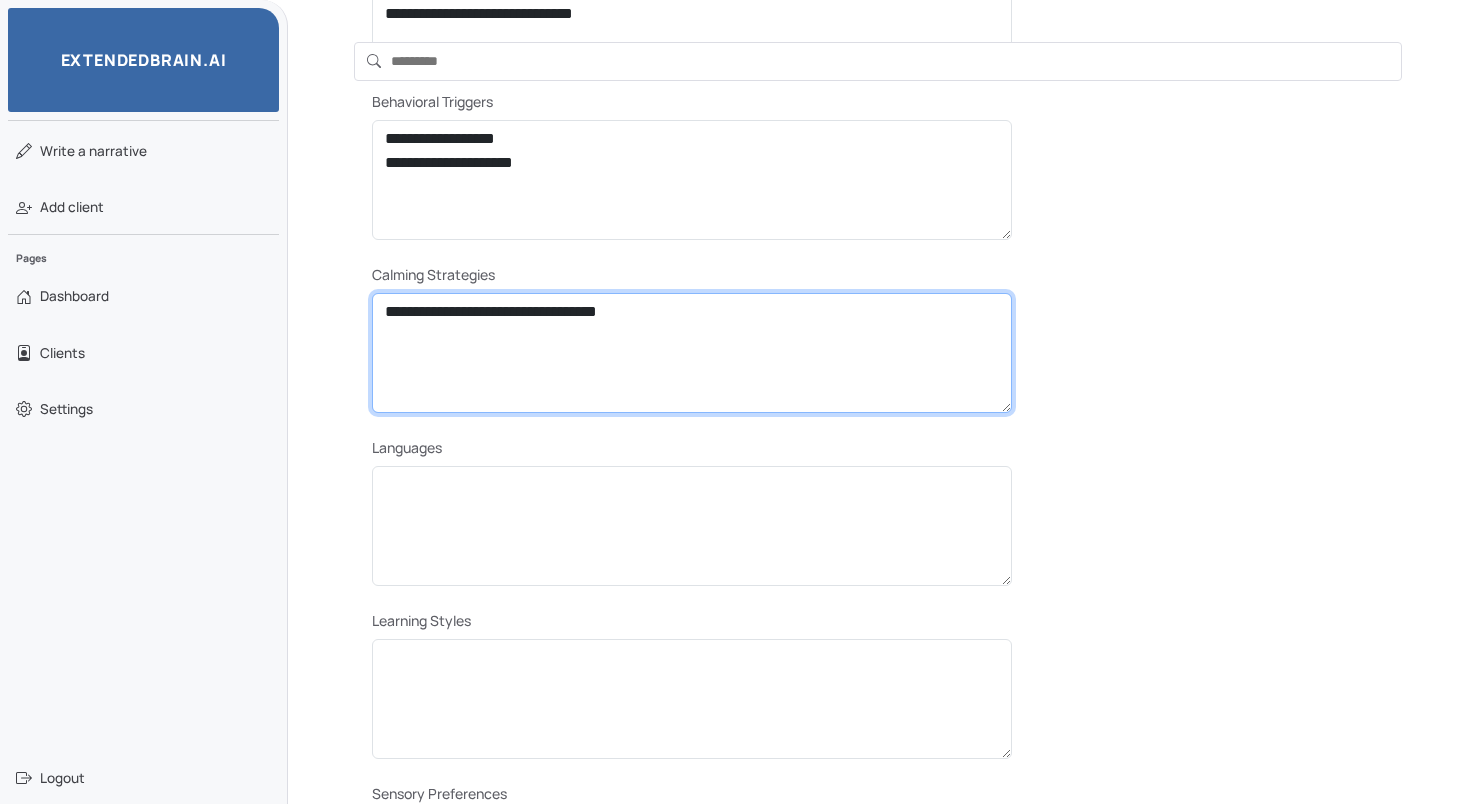 scroll, scrollTop: 563, scrollLeft: 0, axis: vertical 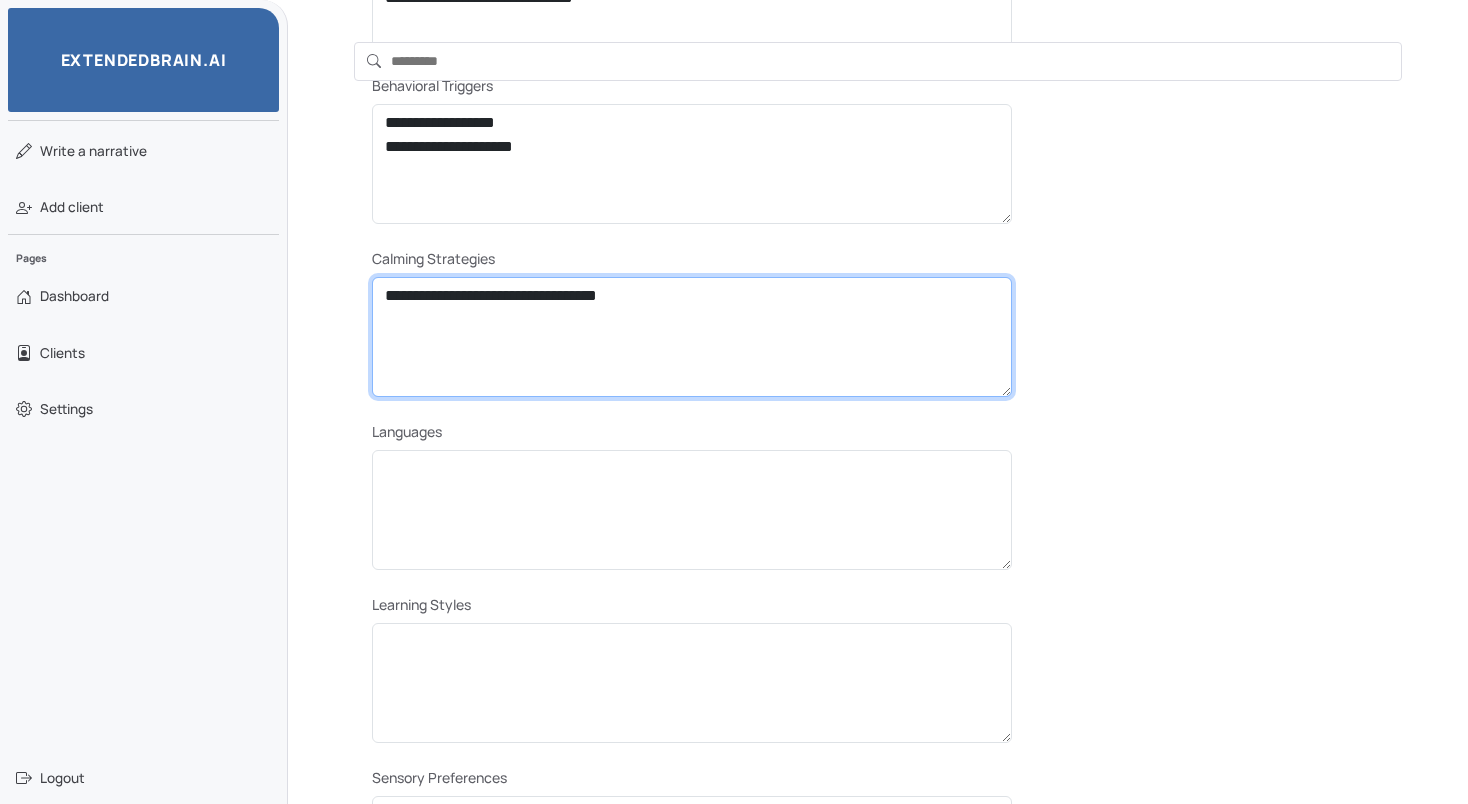 type on "**********" 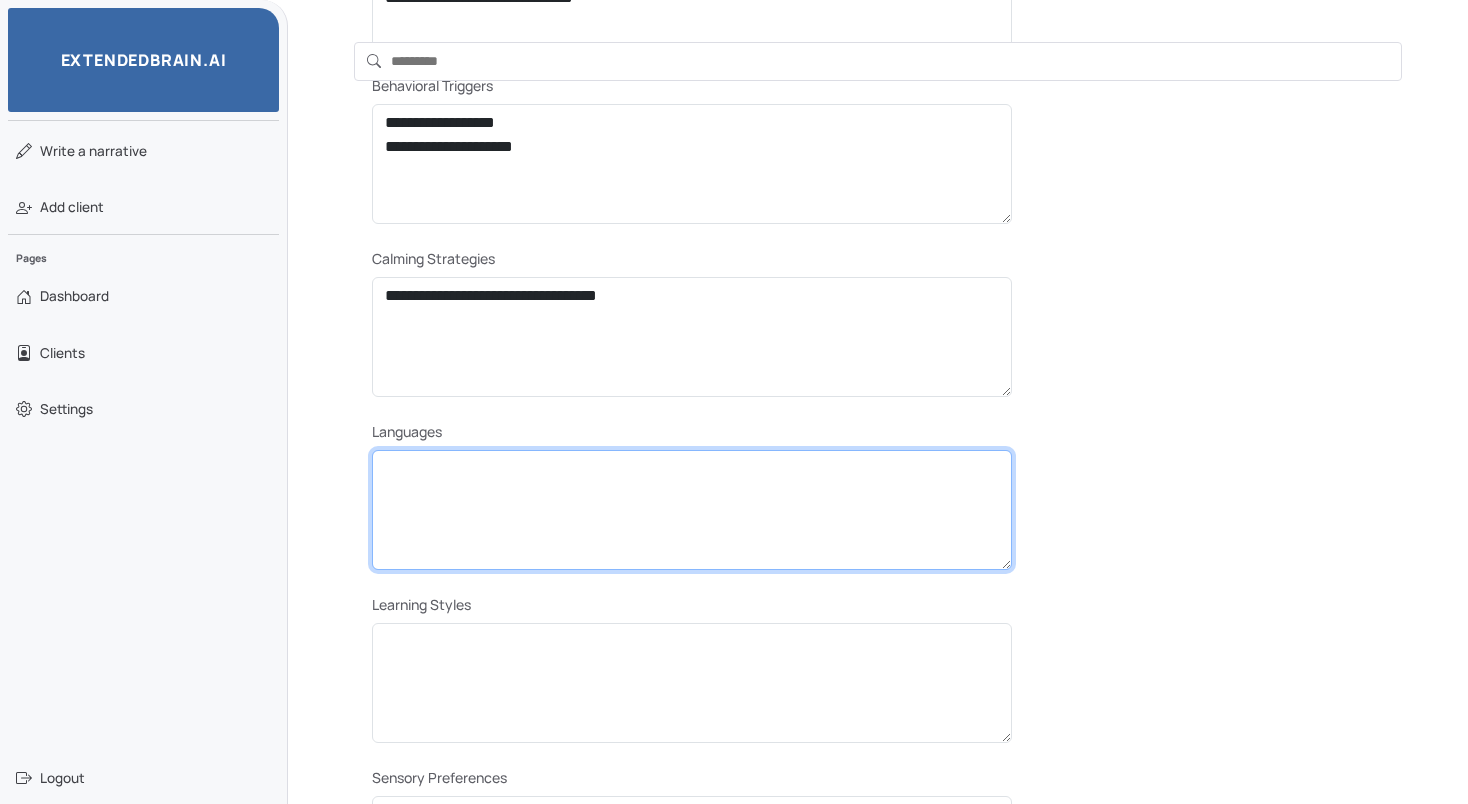 click at bounding box center [692, 510] 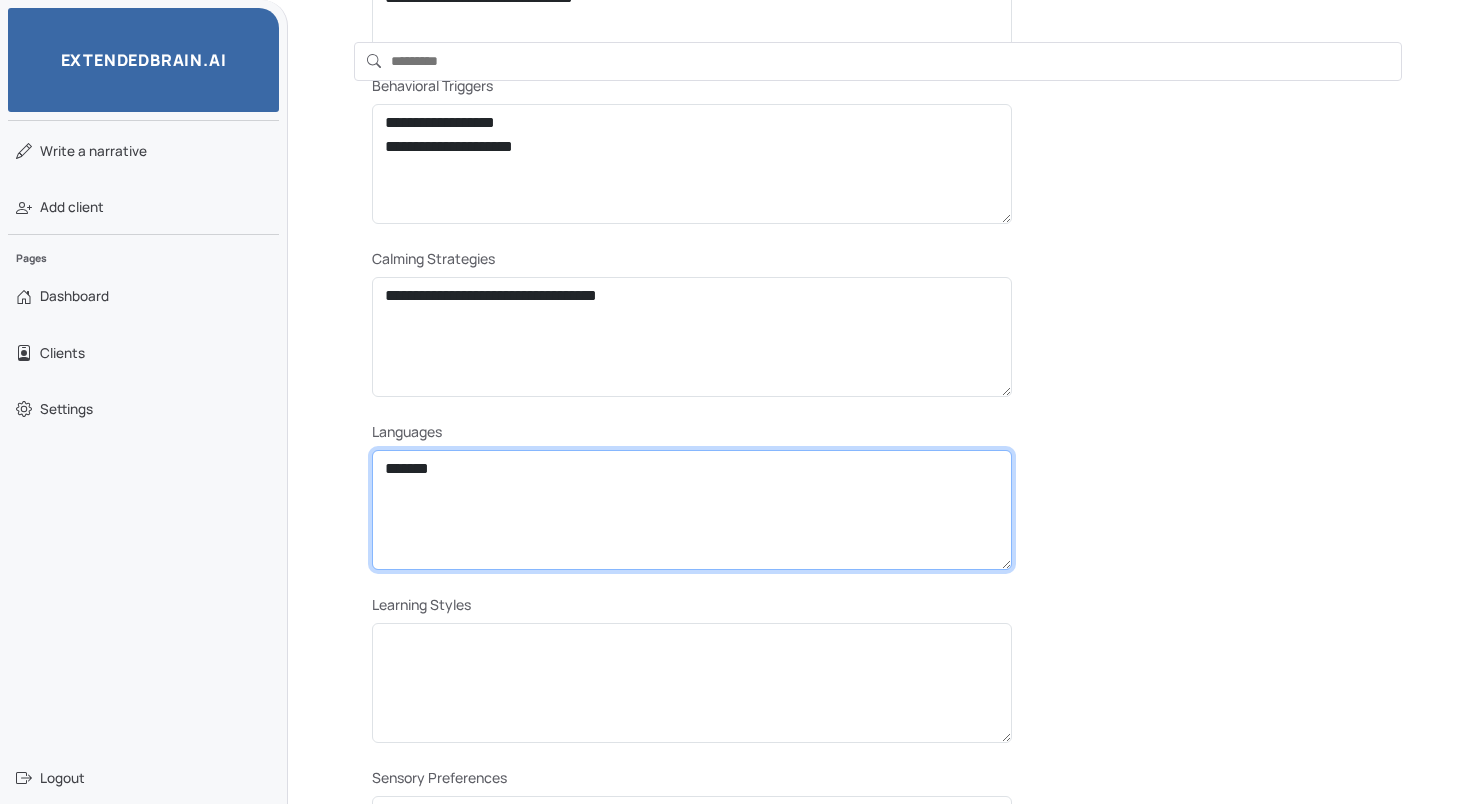 type on "*******" 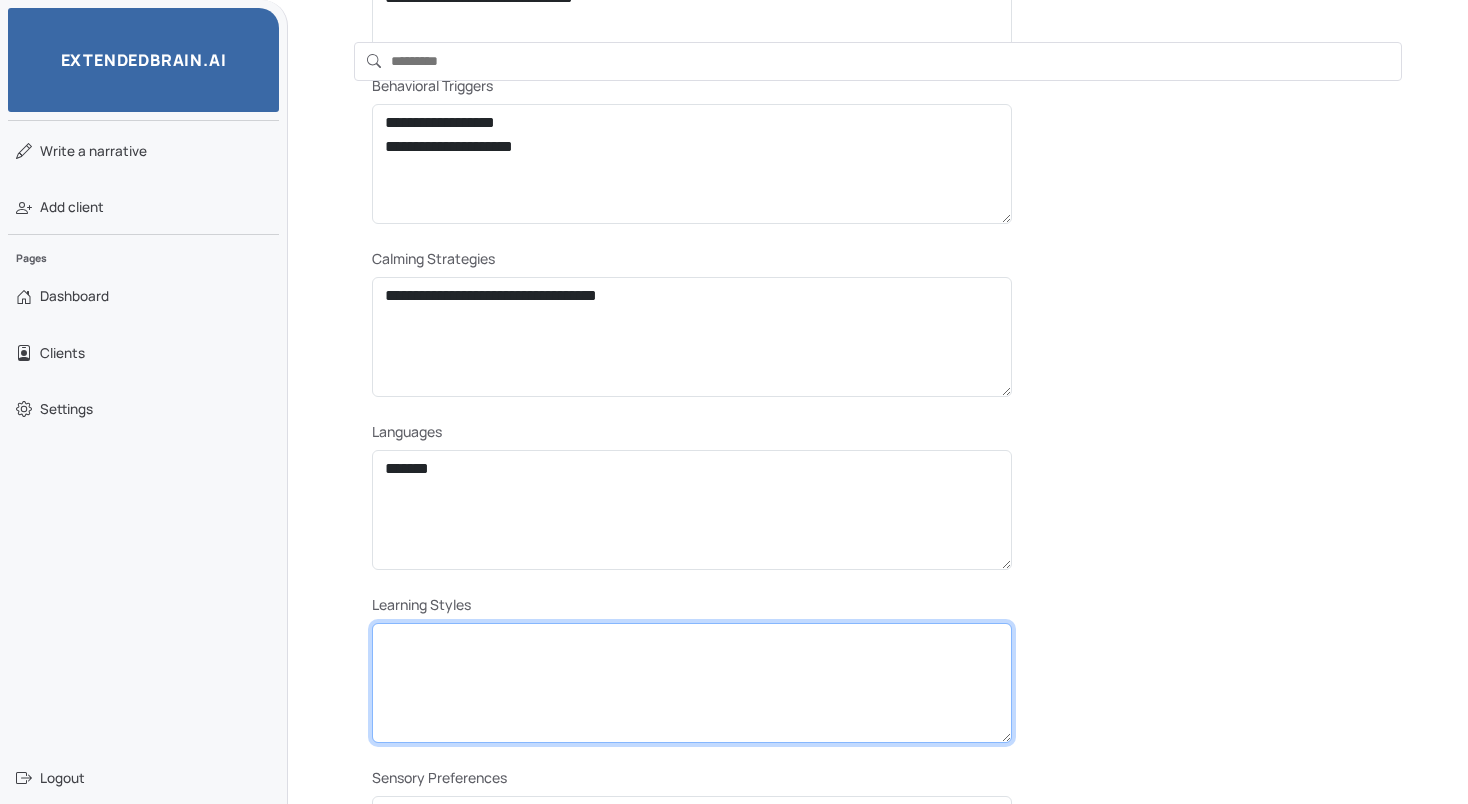 click at bounding box center [692, 683] 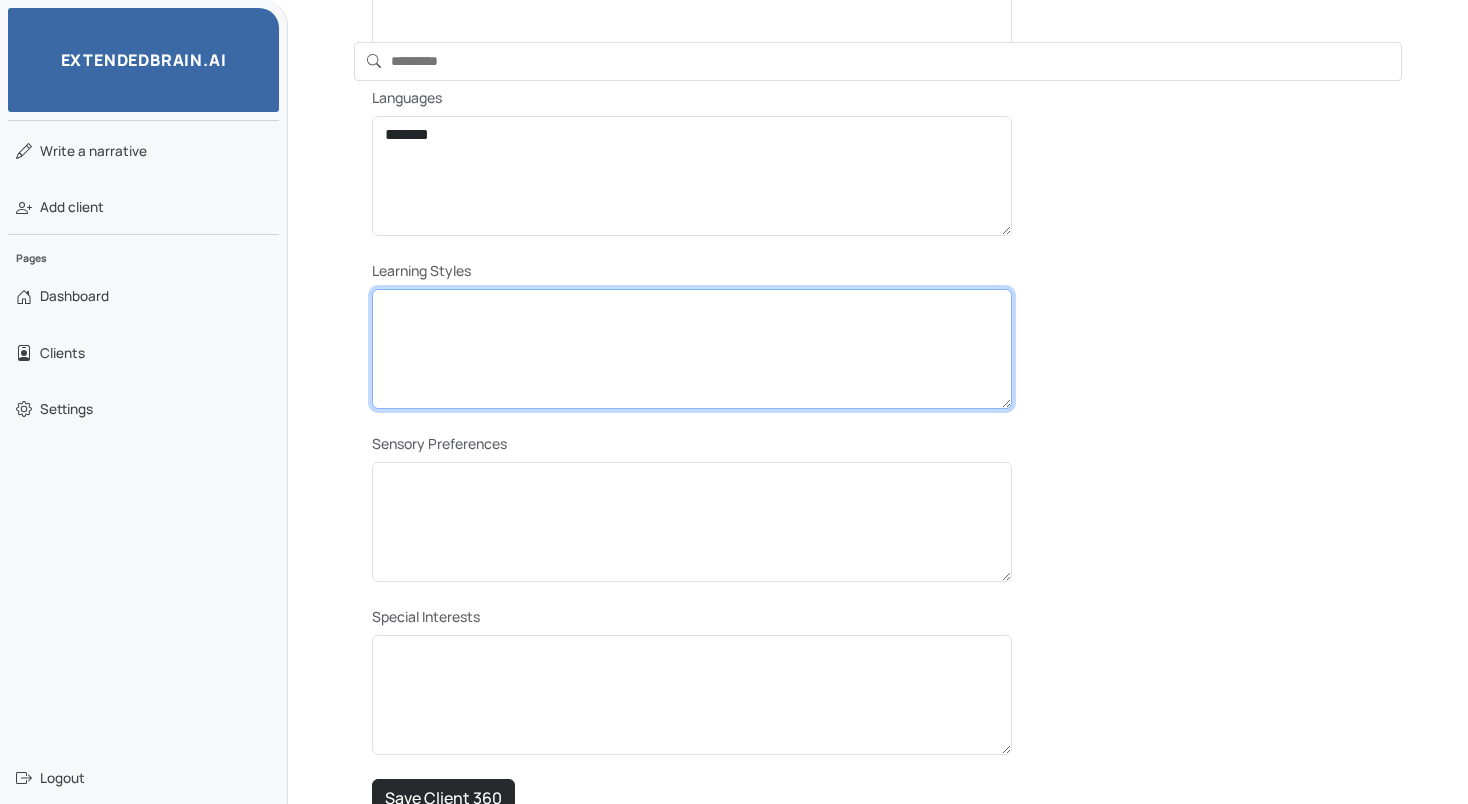 scroll, scrollTop: 863, scrollLeft: 0, axis: vertical 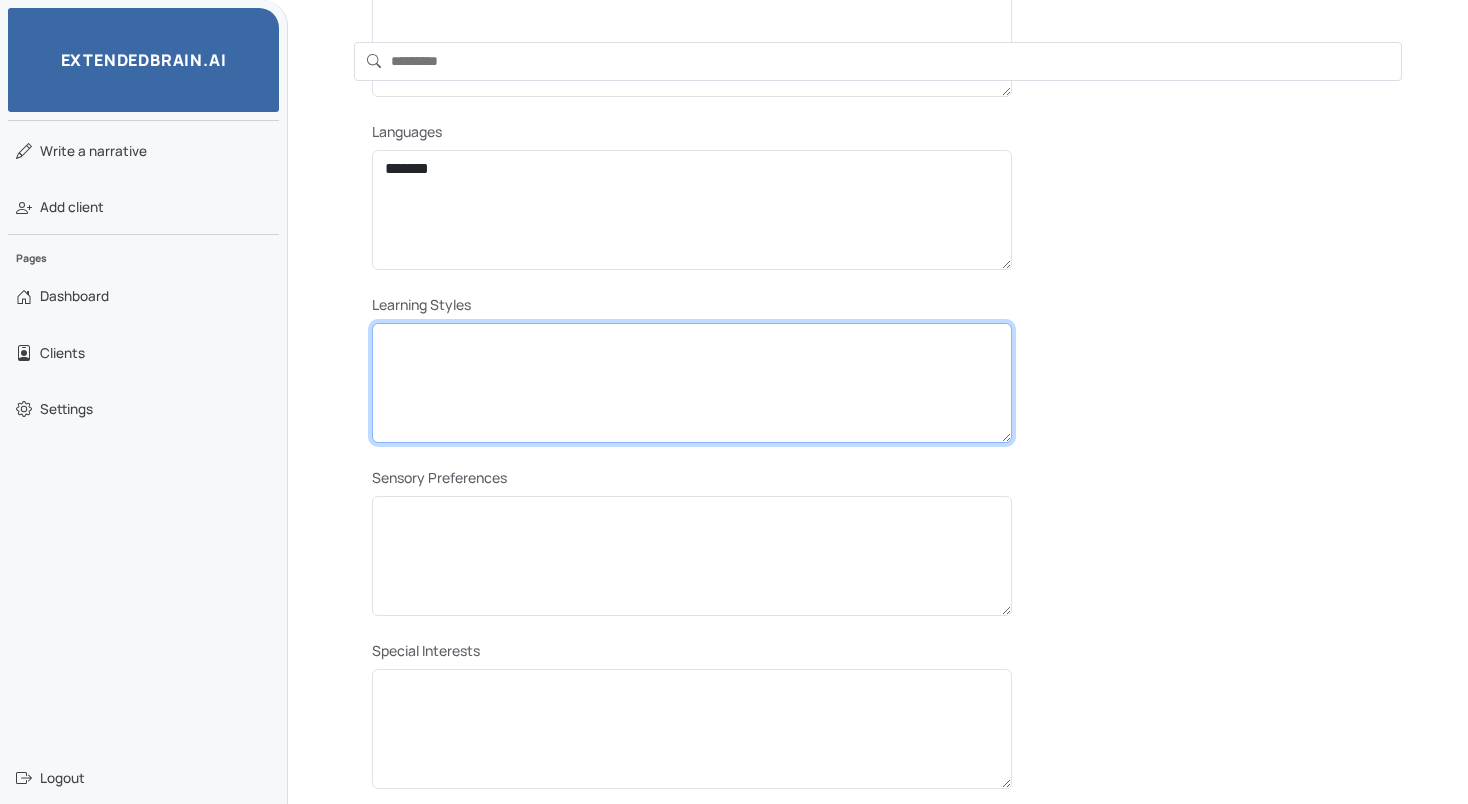 click at bounding box center [692, 383] 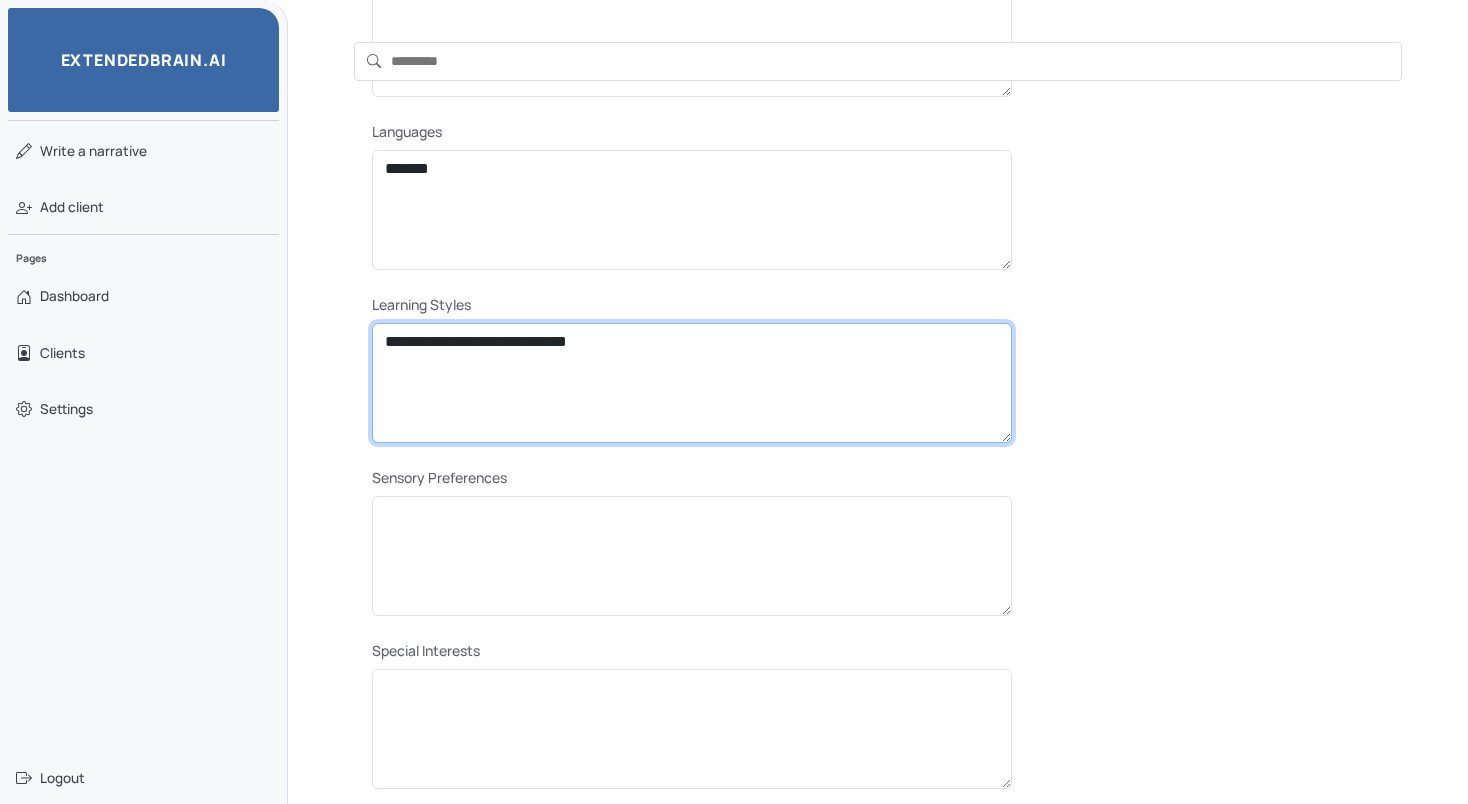 click on "**********" at bounding box center [692, 383] 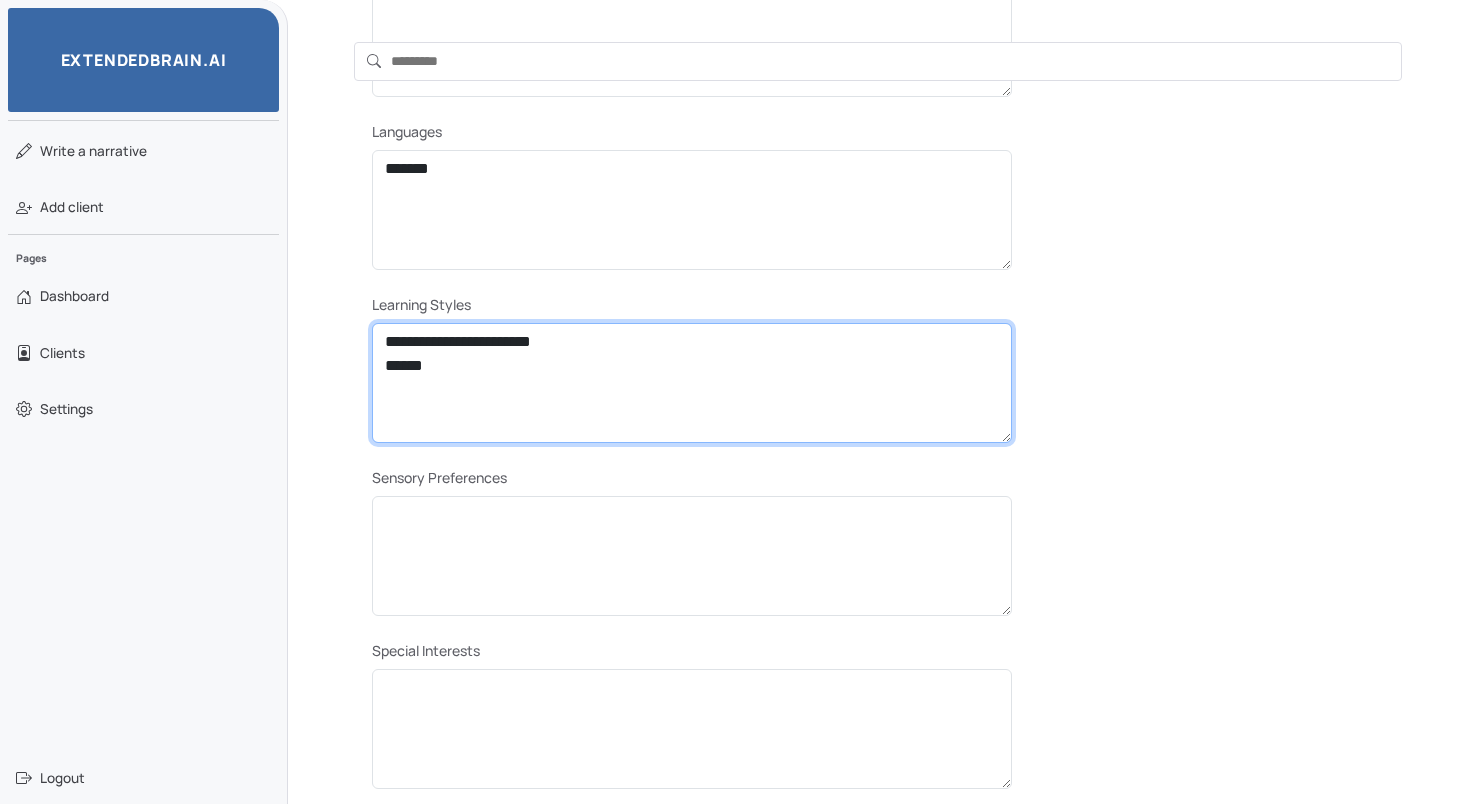 type on "**********" 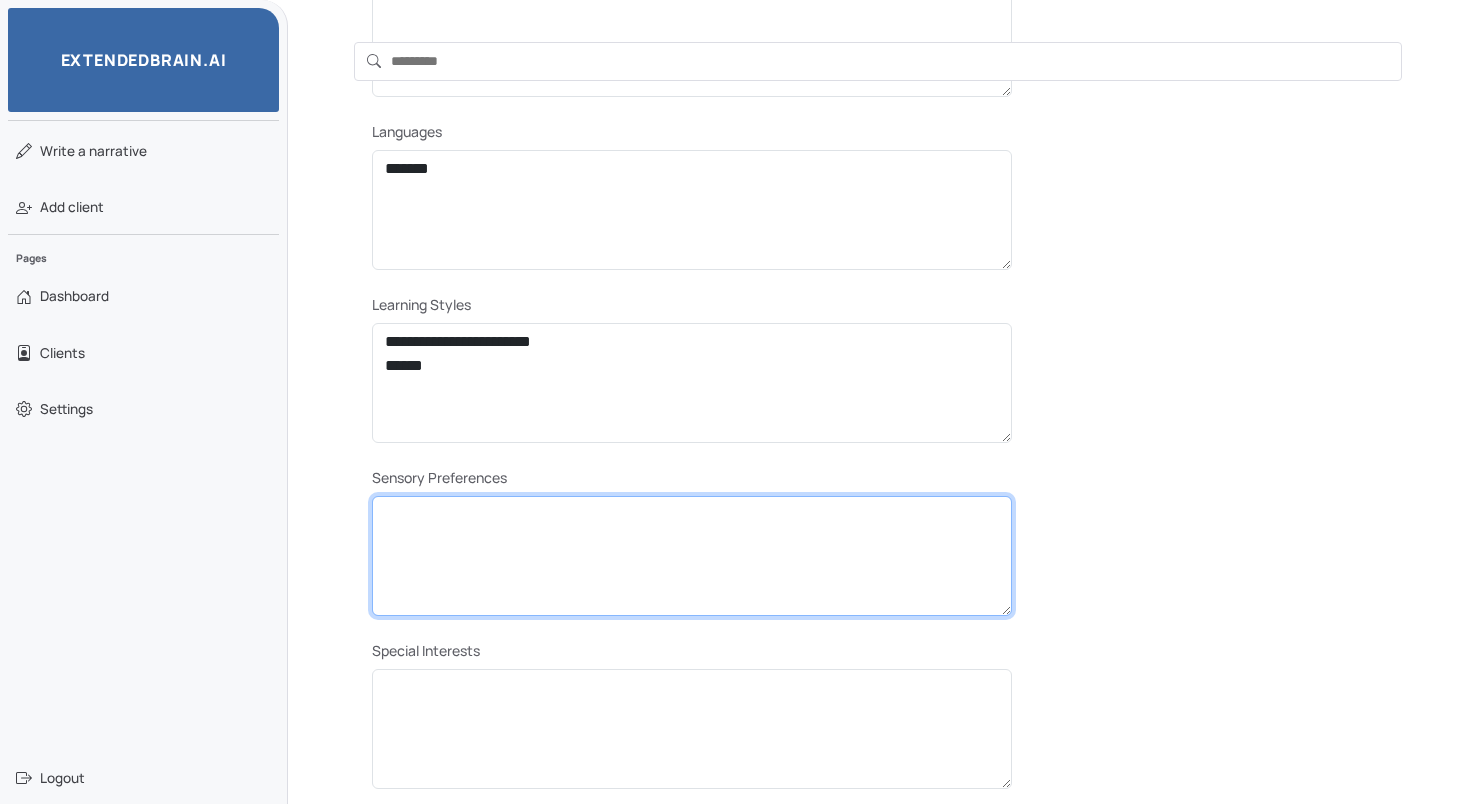 click at bounding box center (692, 556) 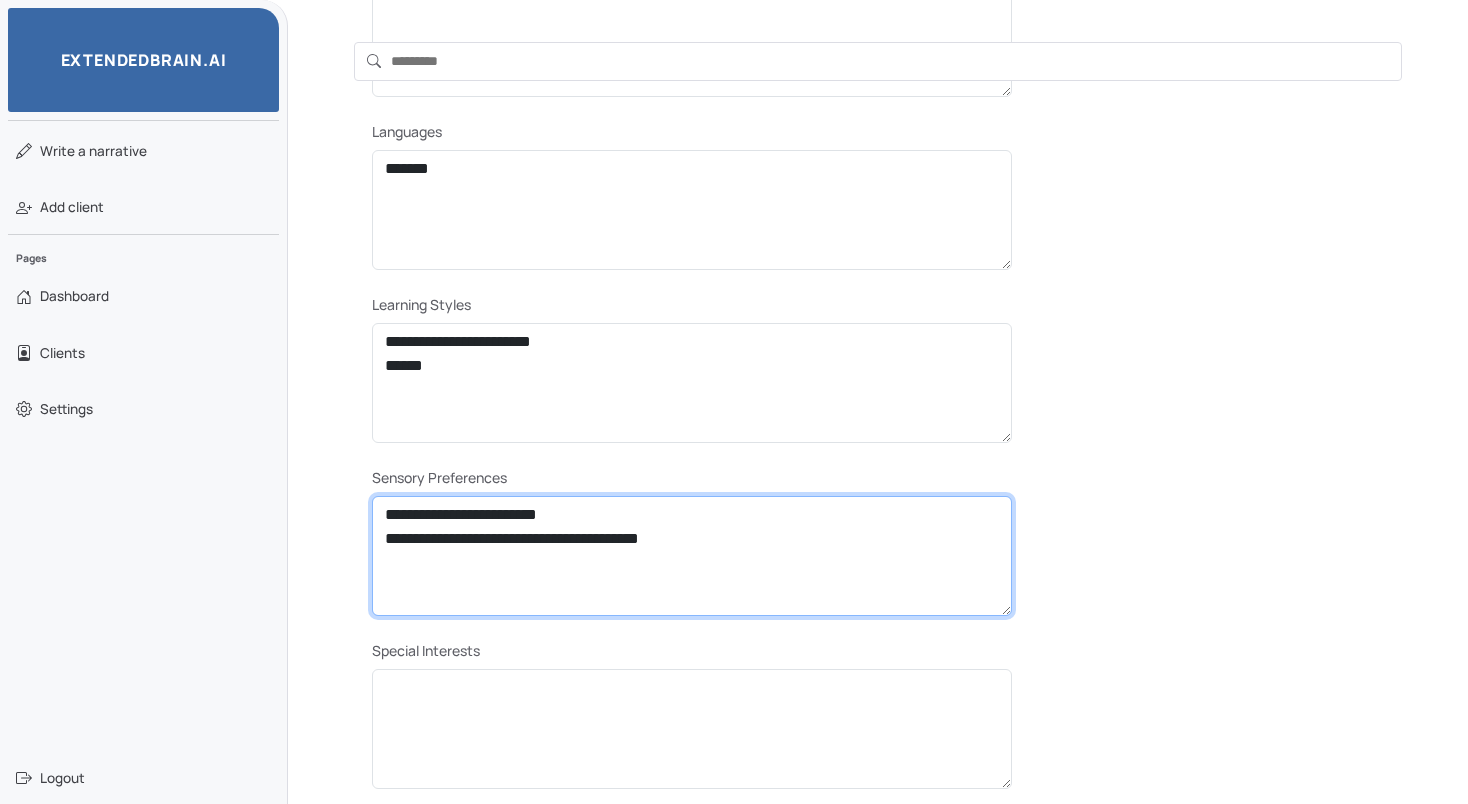 type on "**********" 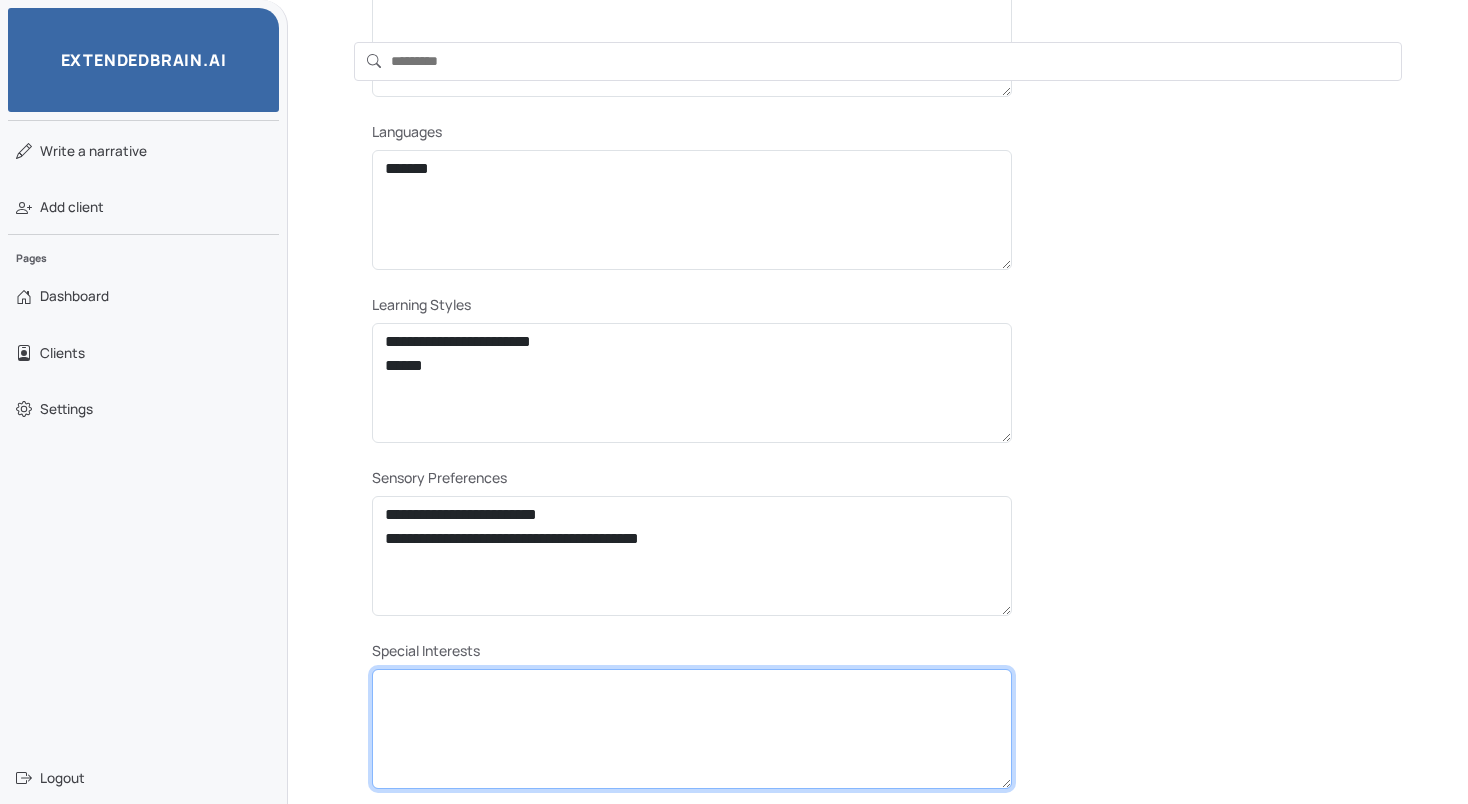 click at bounding box center (692, 729) 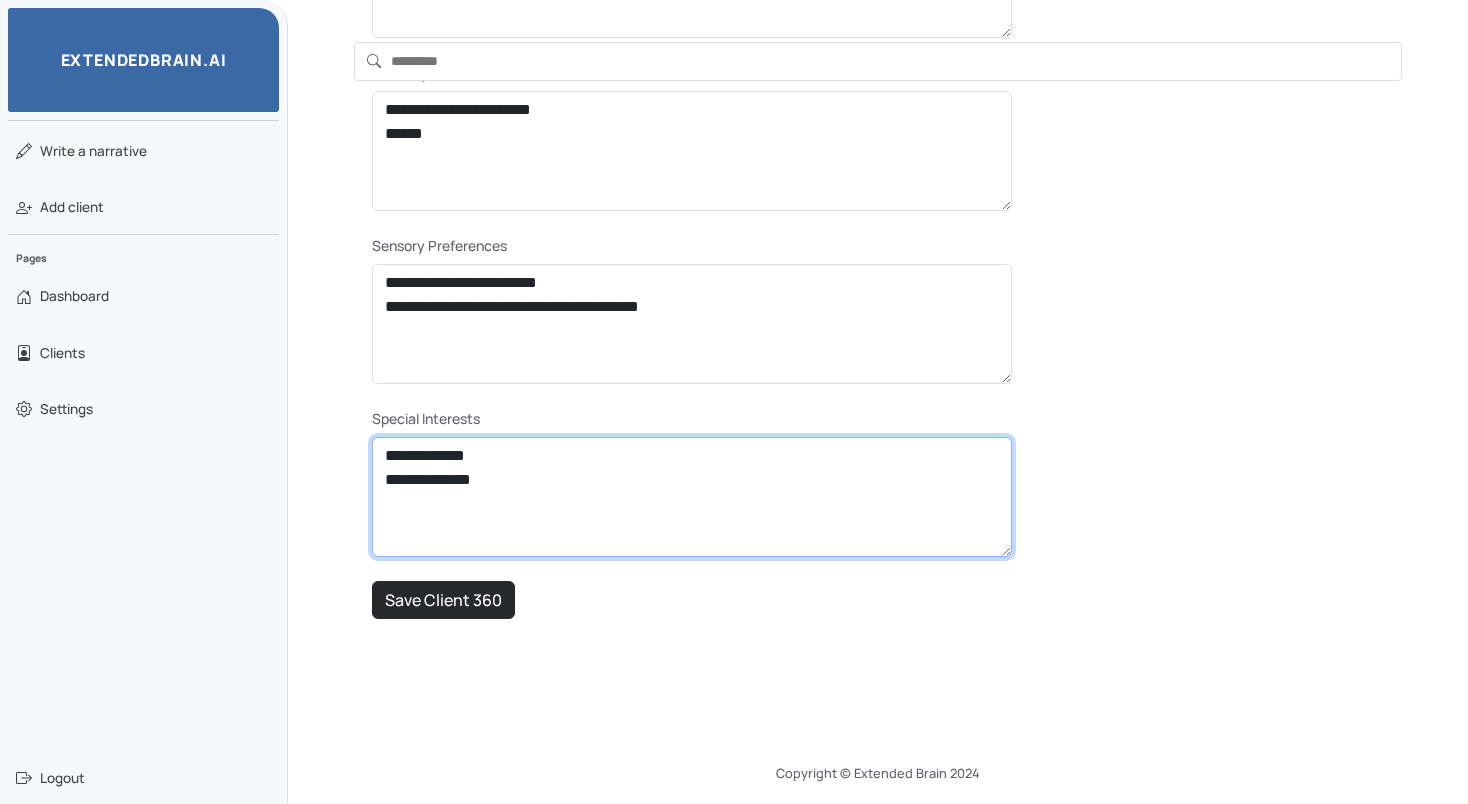 scroll, scrollTop: 1103, scrollLeft: 0, axis: vertical 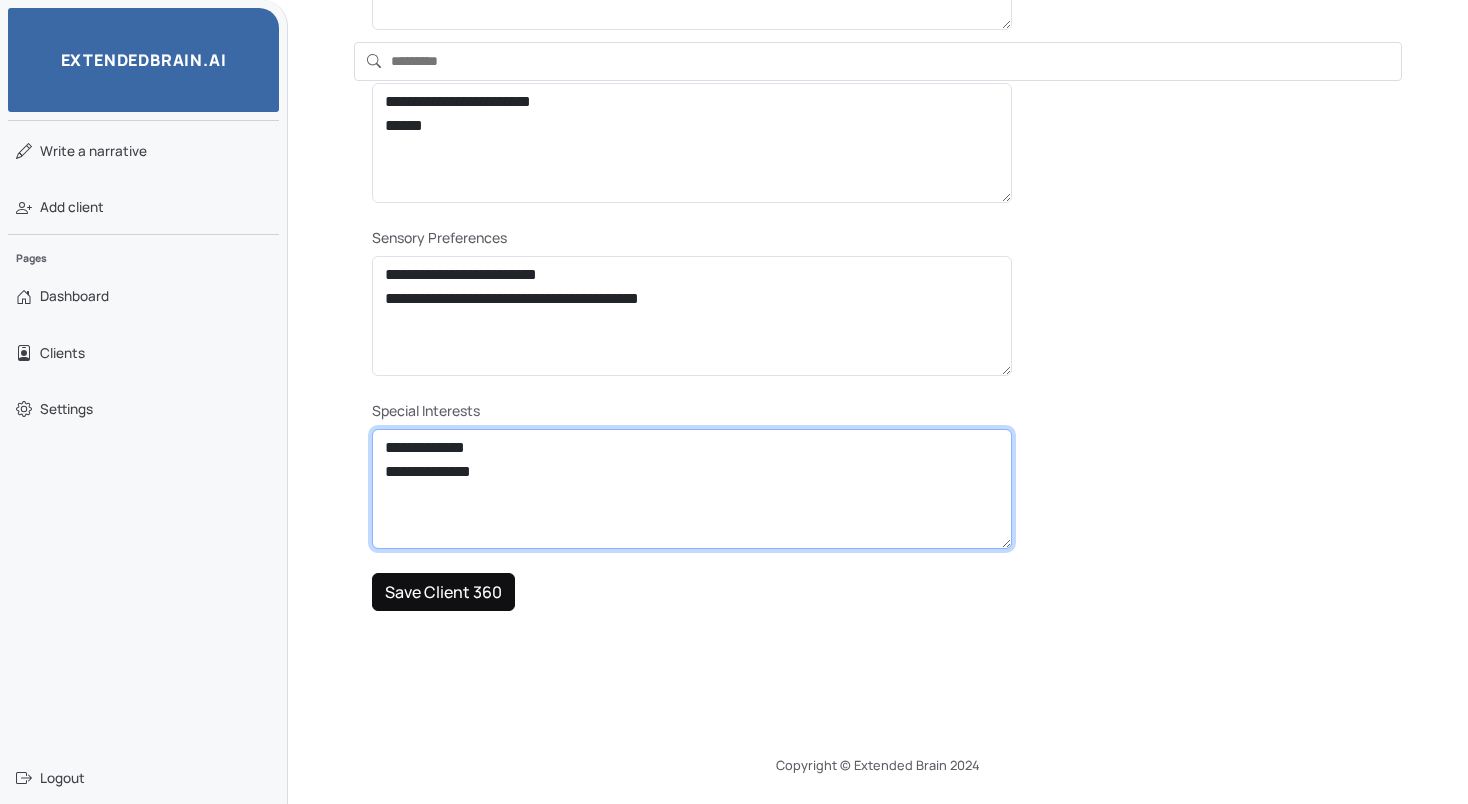 type on "**********" 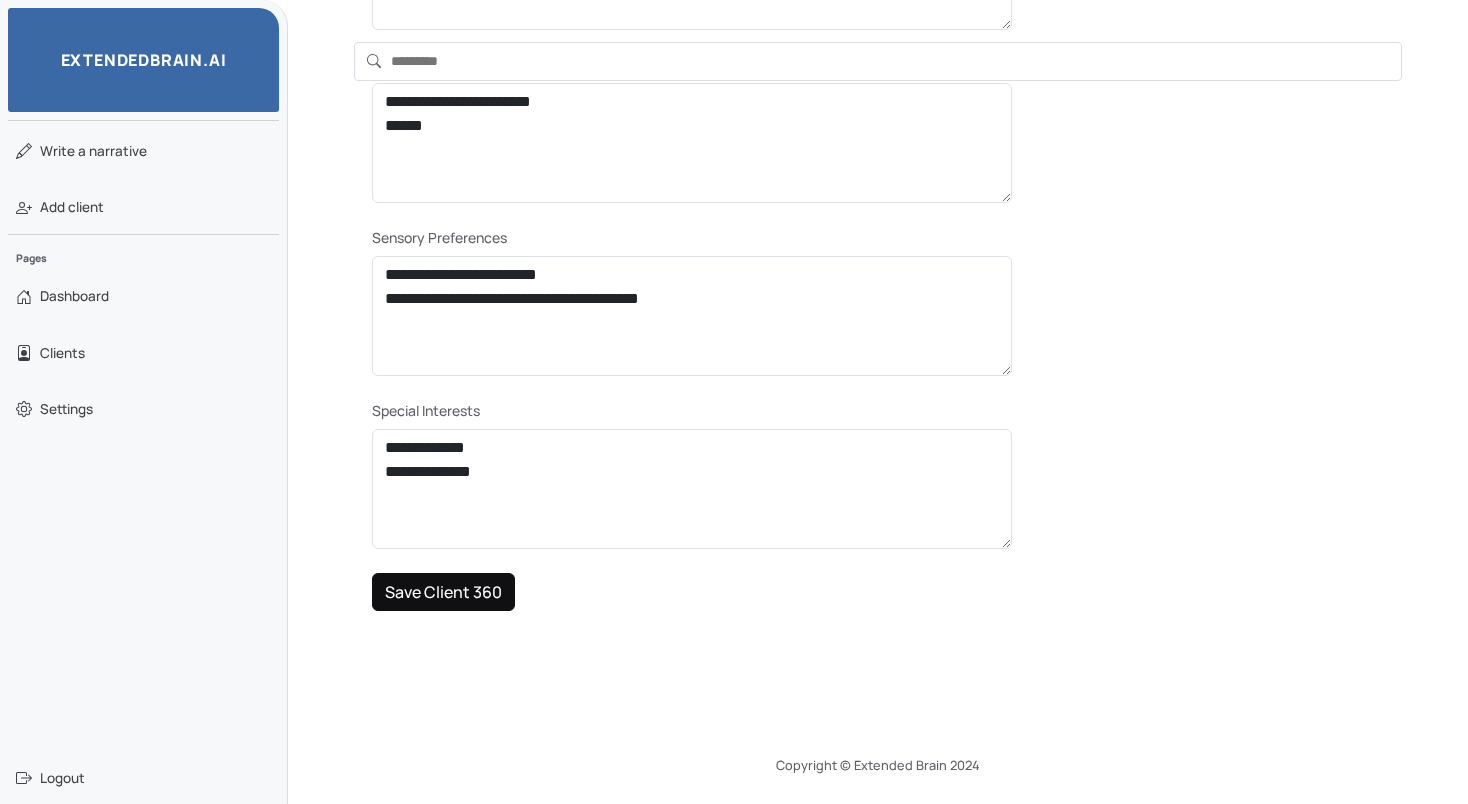 click on "Save Client 360" at bounding box center (443, 592) 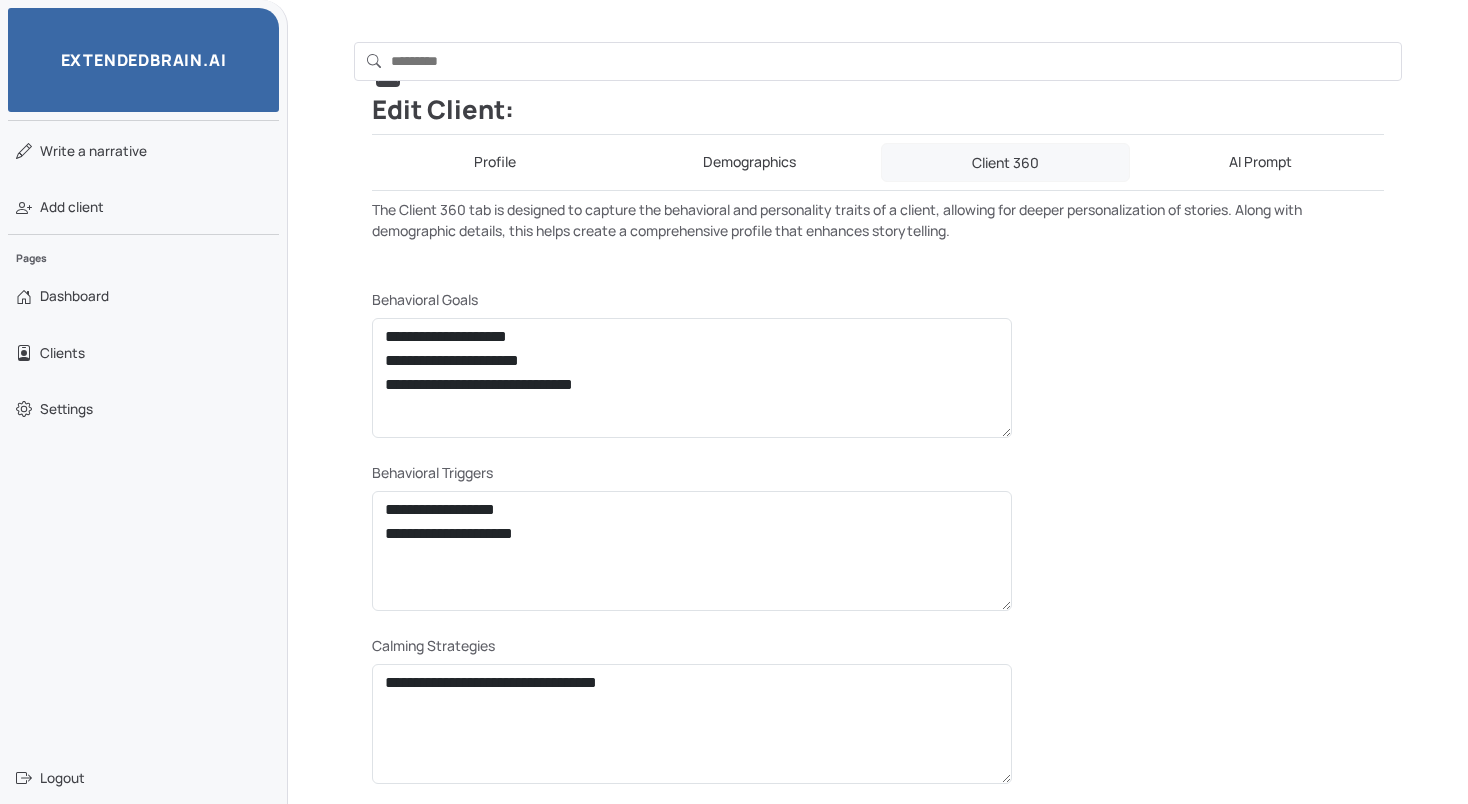 scroll, scrollTop: 0, scrollLeft: 0, axis: both 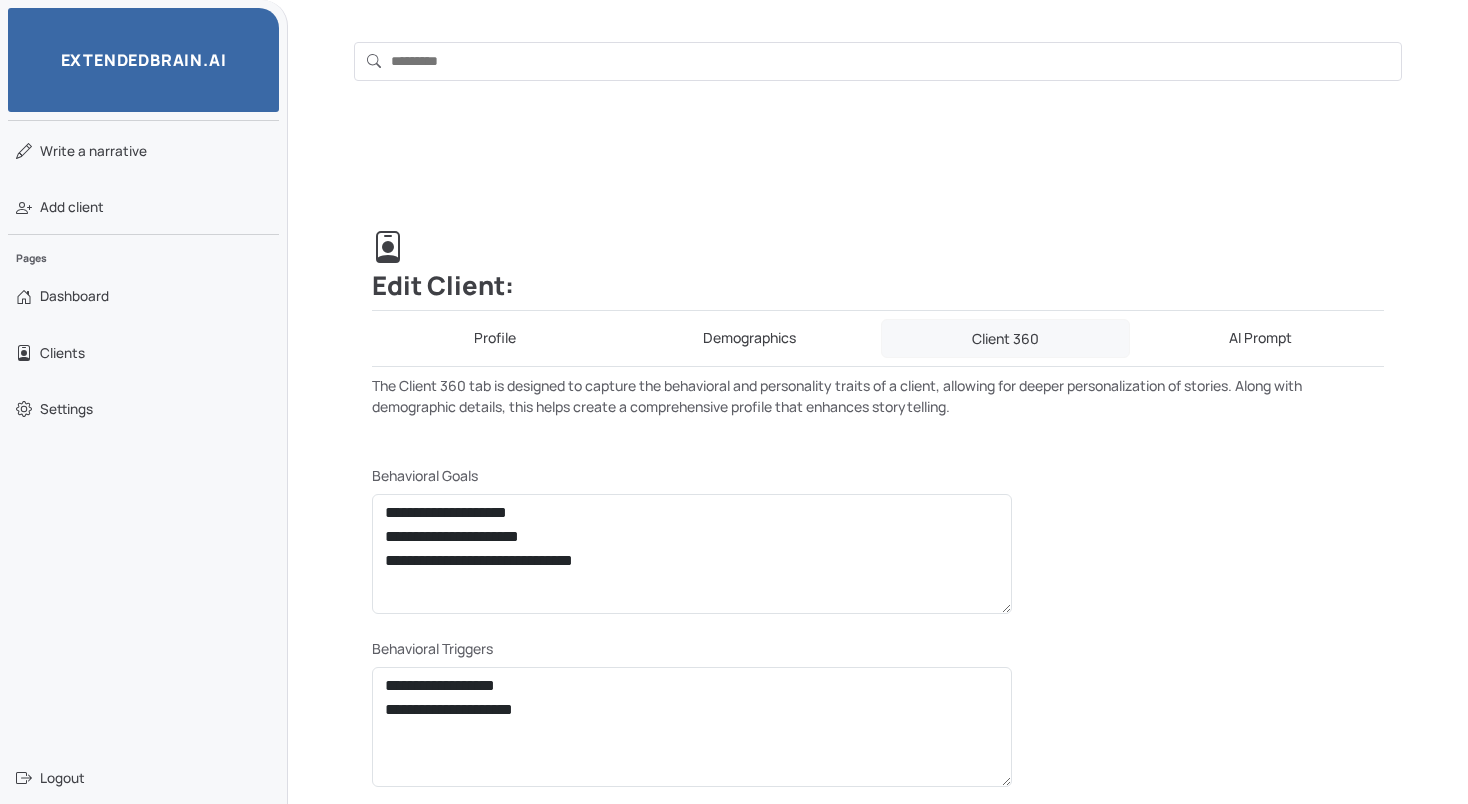 click on "AI Prompt" at bounding box center (1261, 338) 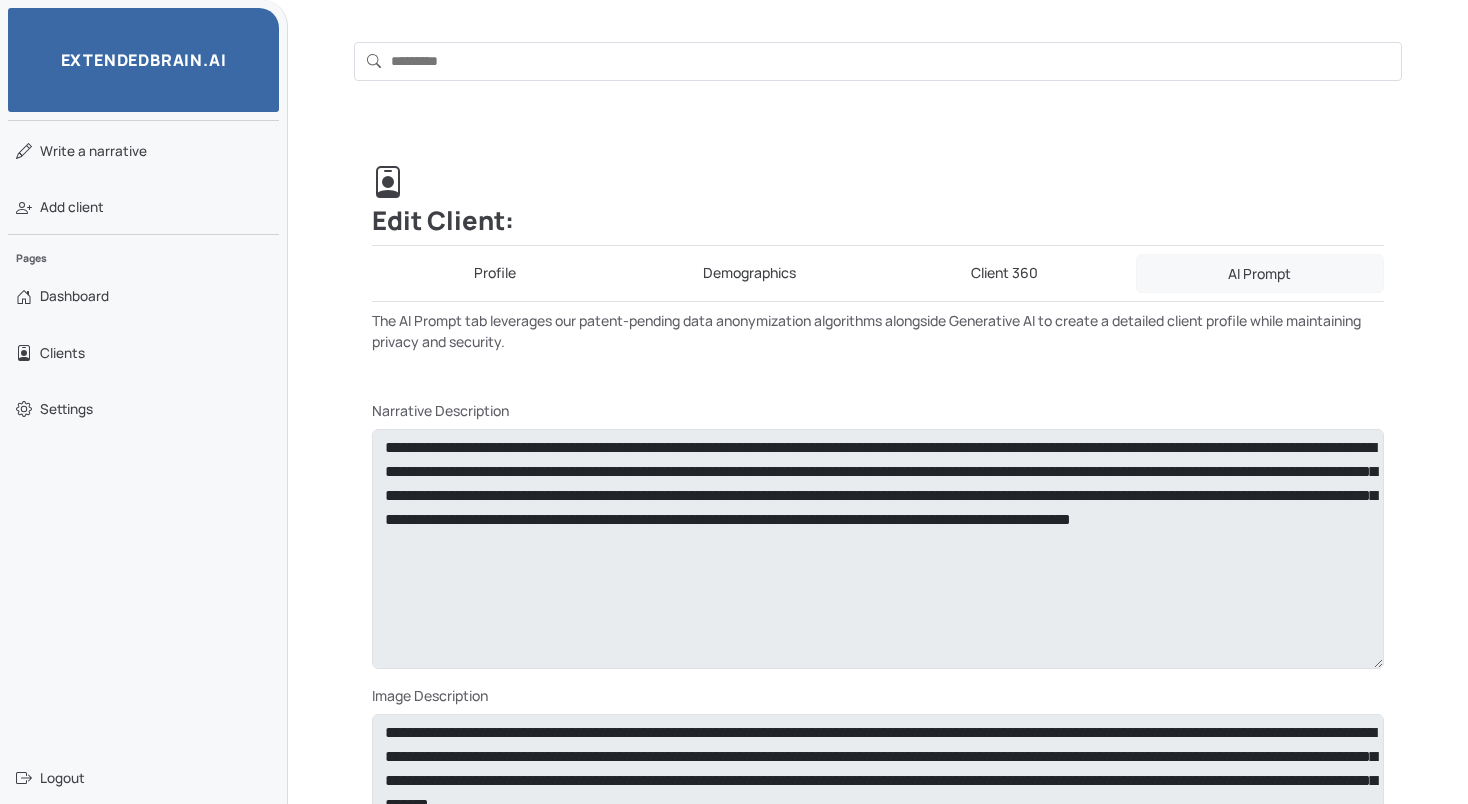 scroll, scrollTop: 100, scrollLeft: 0, axis: vertical 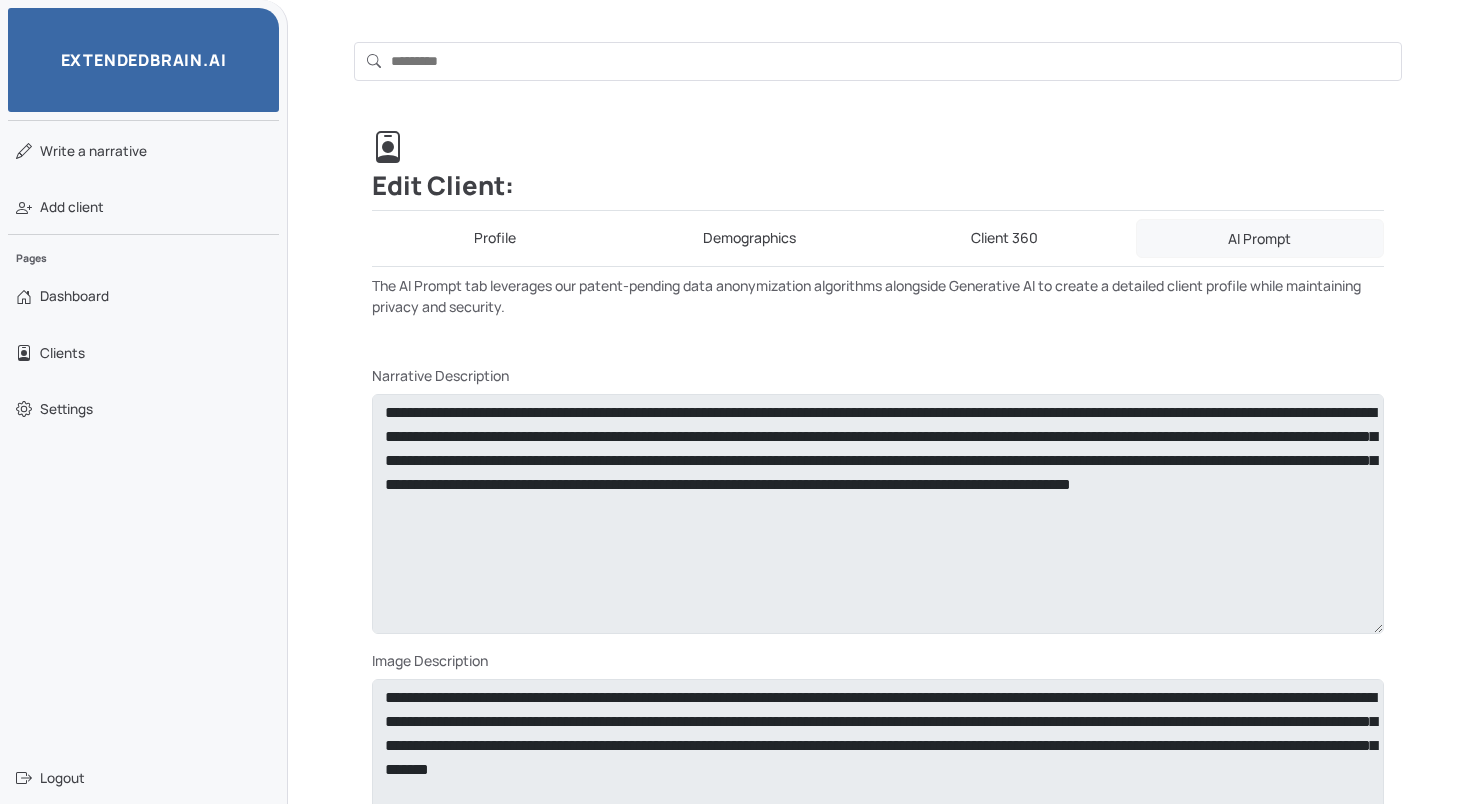 type on "**********" 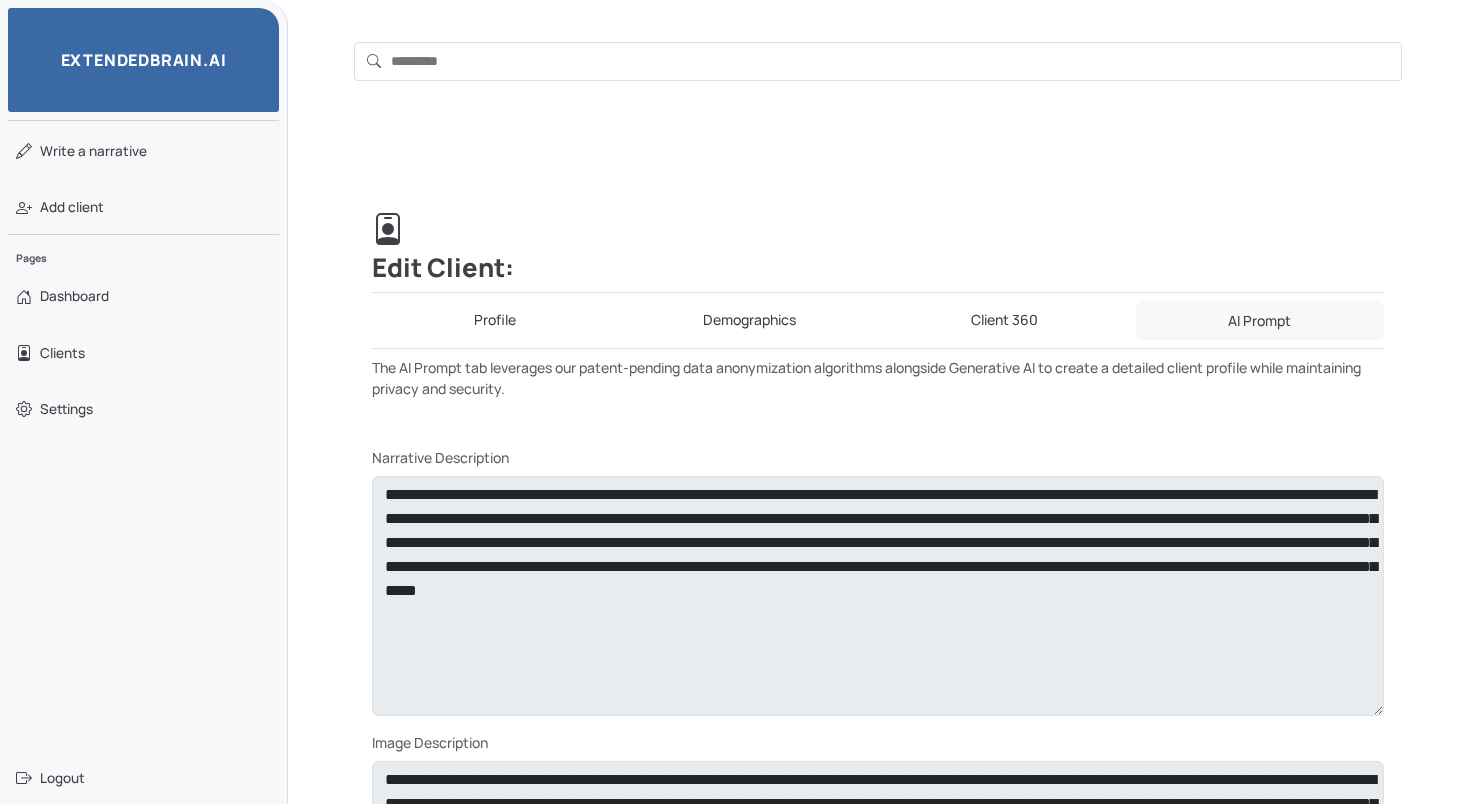 scroll, scrollTop: 0, scrollLeft: 0, axis: both 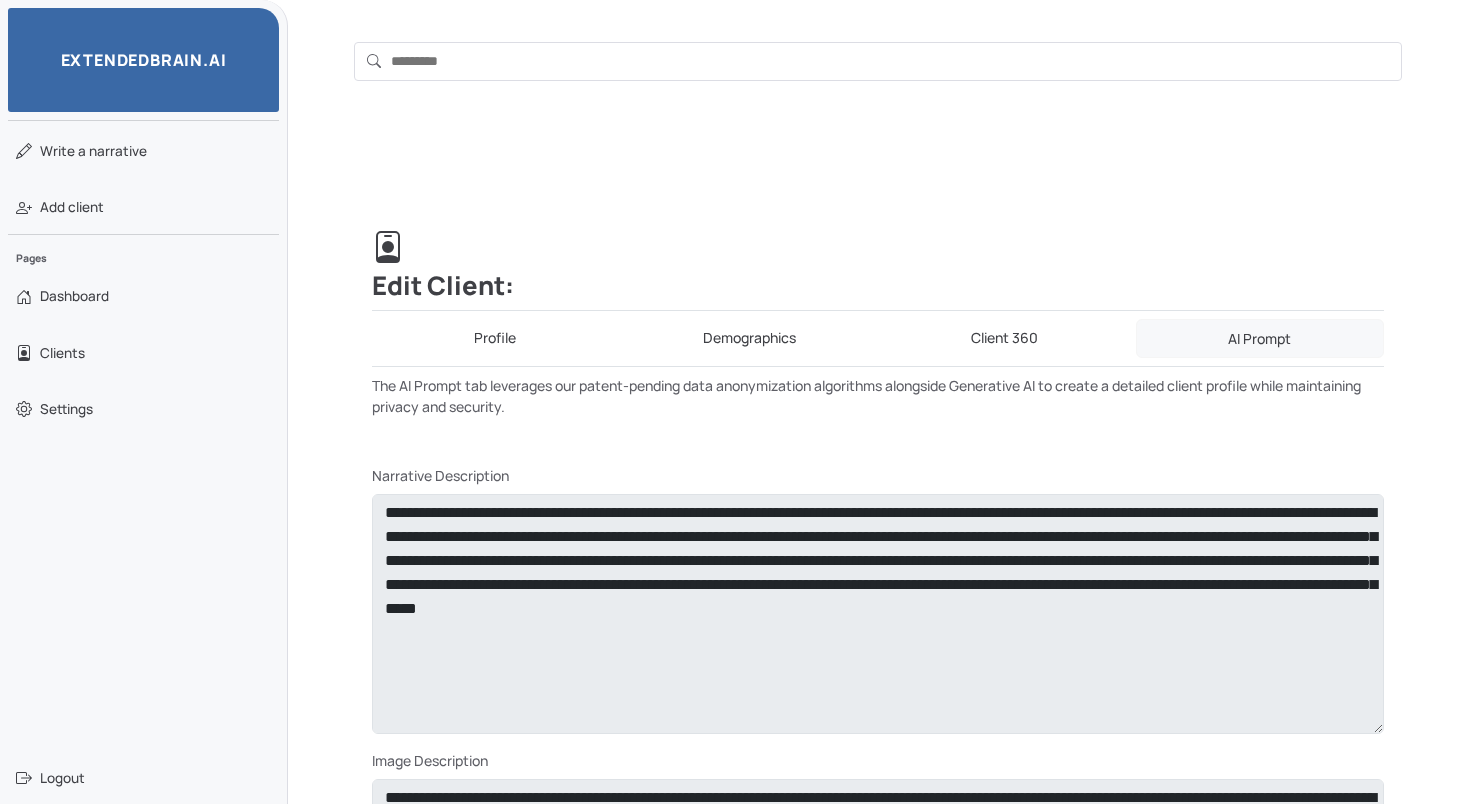 click on "Profile" at bounding box center [495, 338] 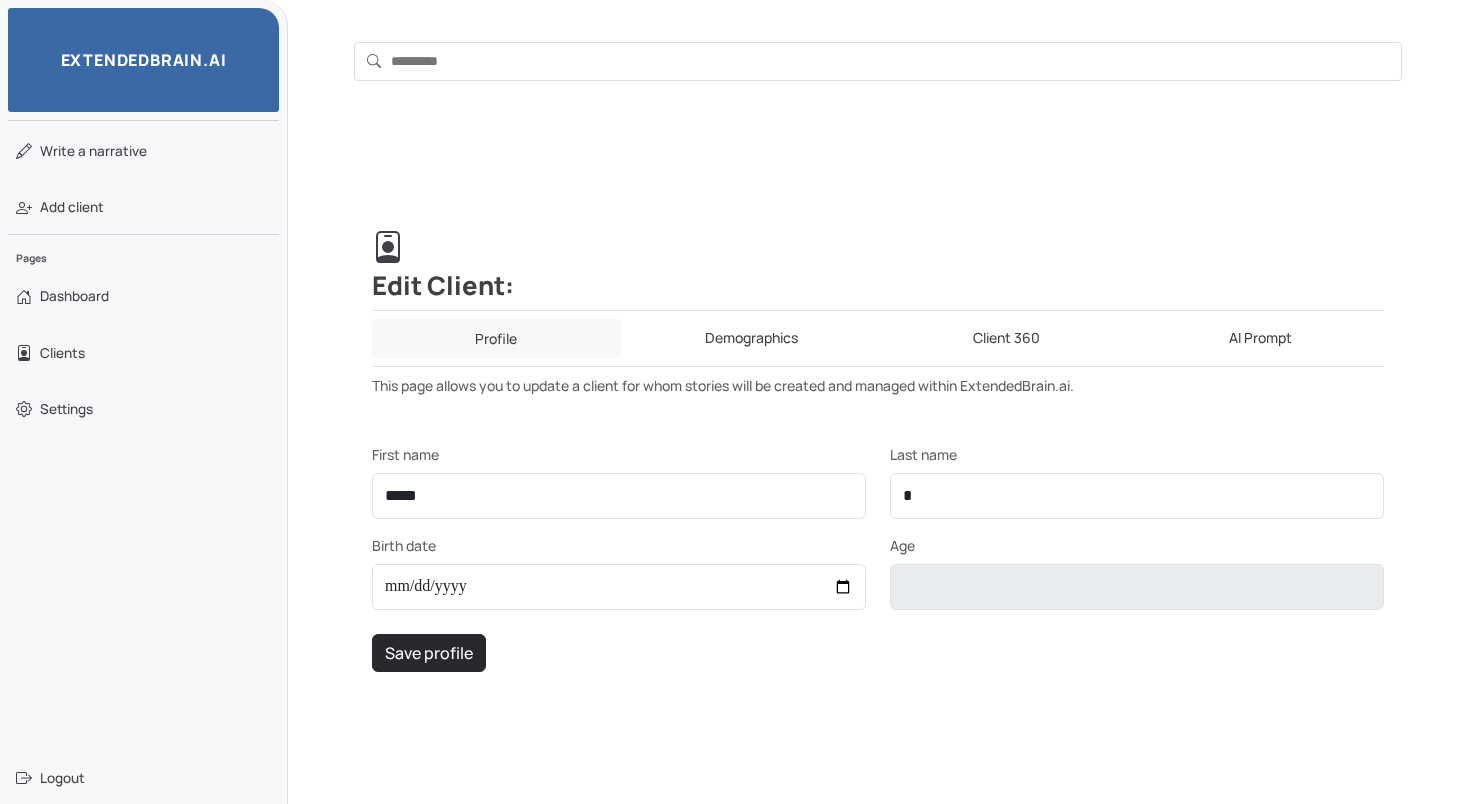 click on "Client 360" at bounding box center (1006, 338) 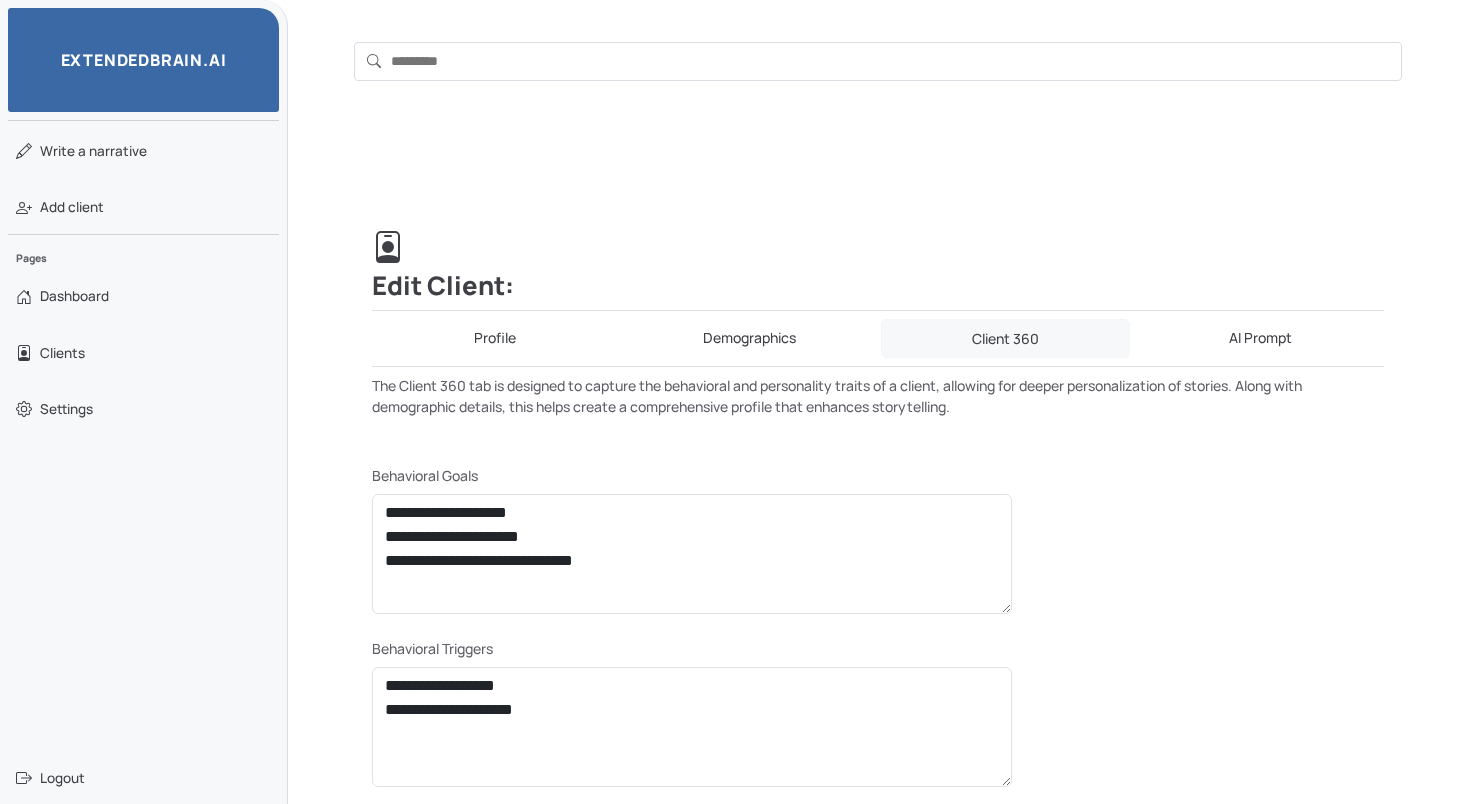 click on "AI Prompt" at bounding box center (1261, 338) 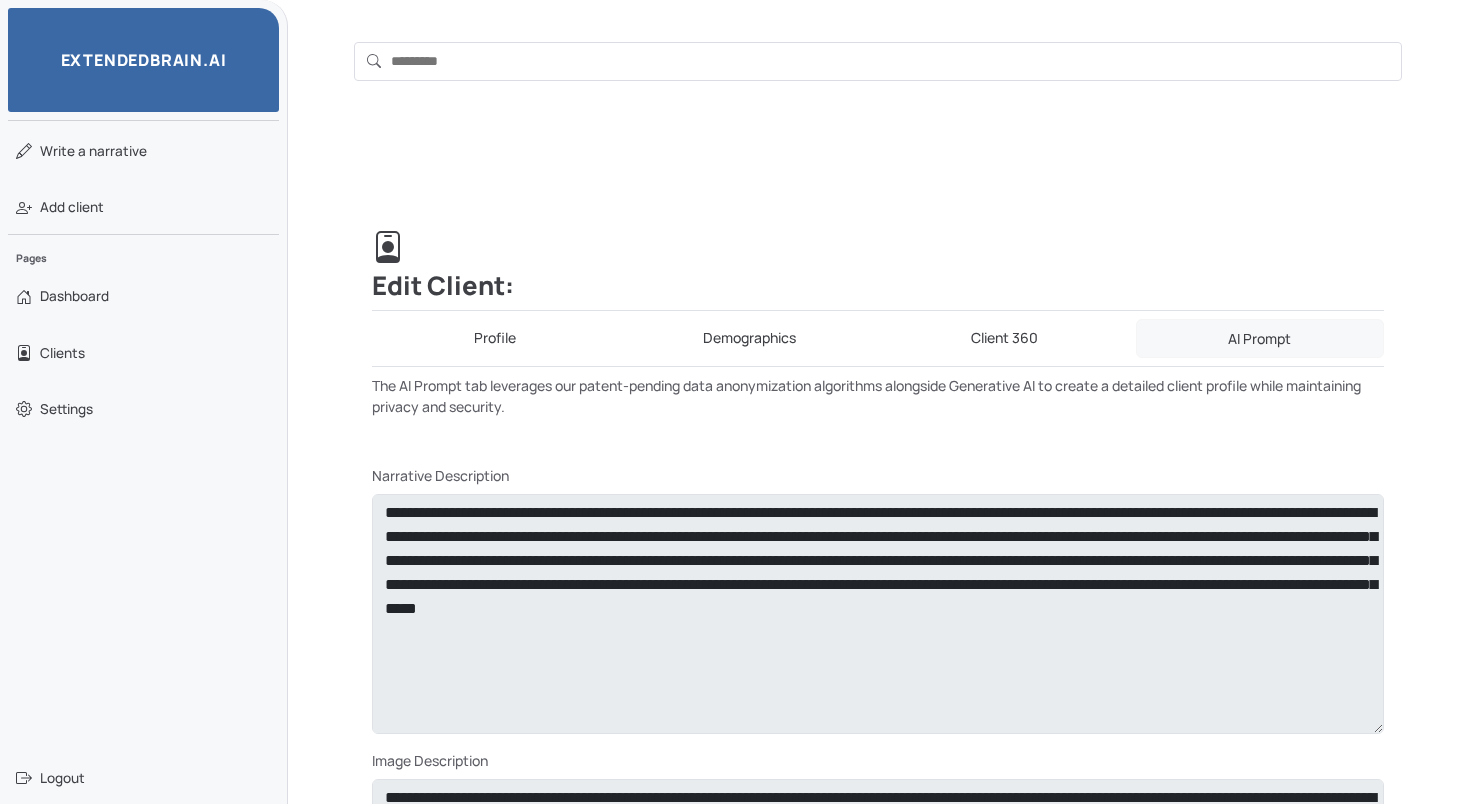 click on "Profile" at bounding box center [495, 338] 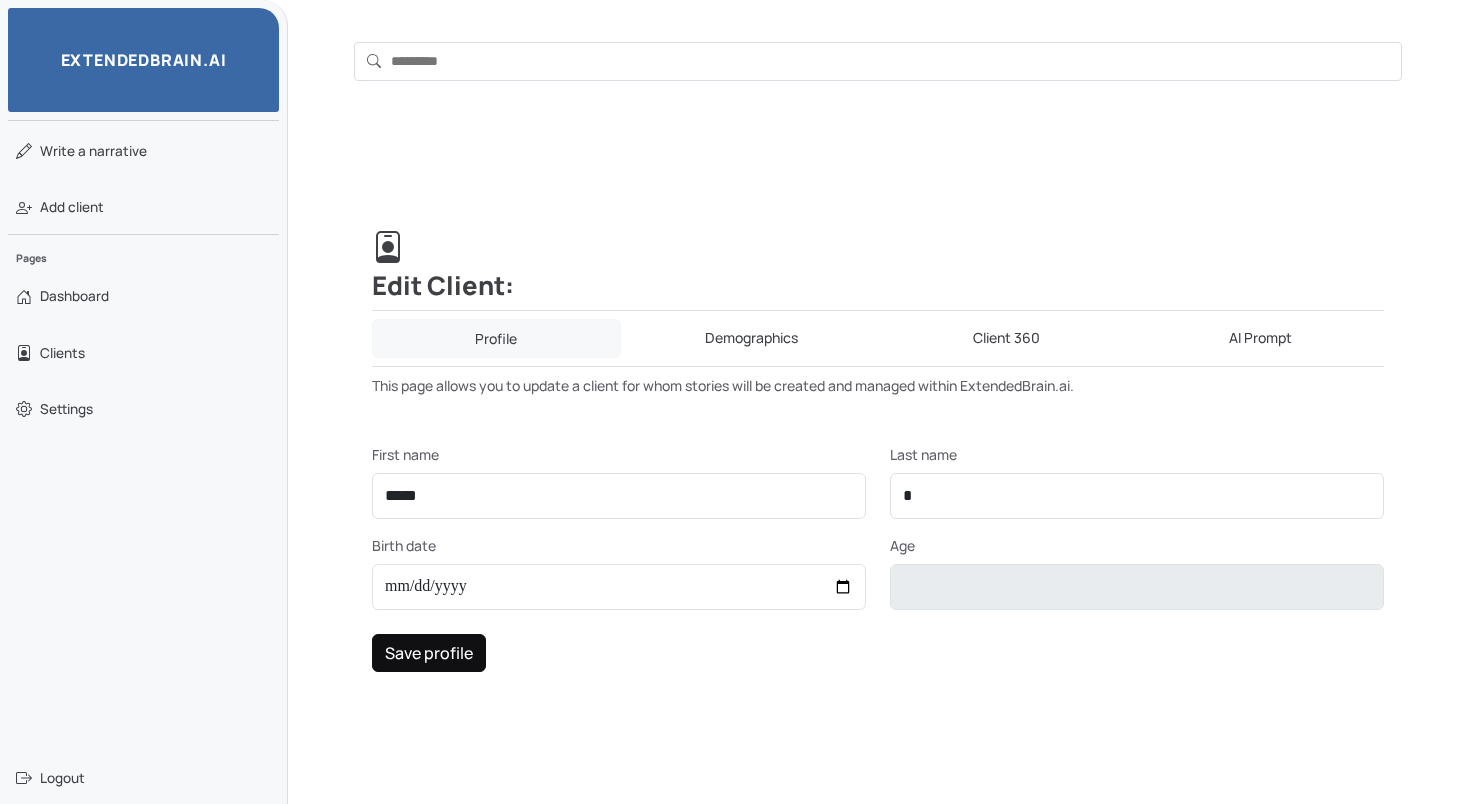 click on "Save profile" at bounding box center (429, 653) 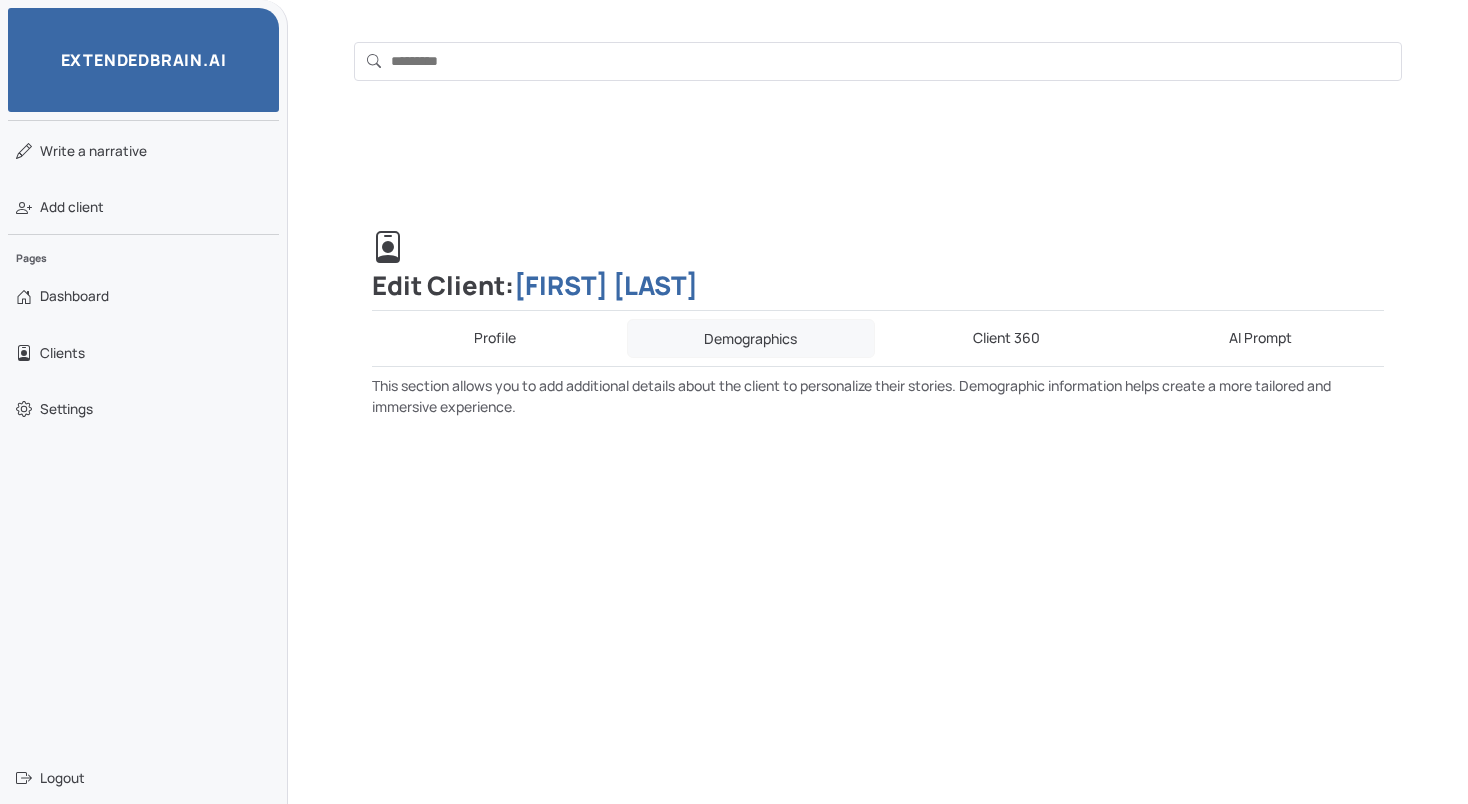 click on "Client 360" at bounding box center (1006, 338) 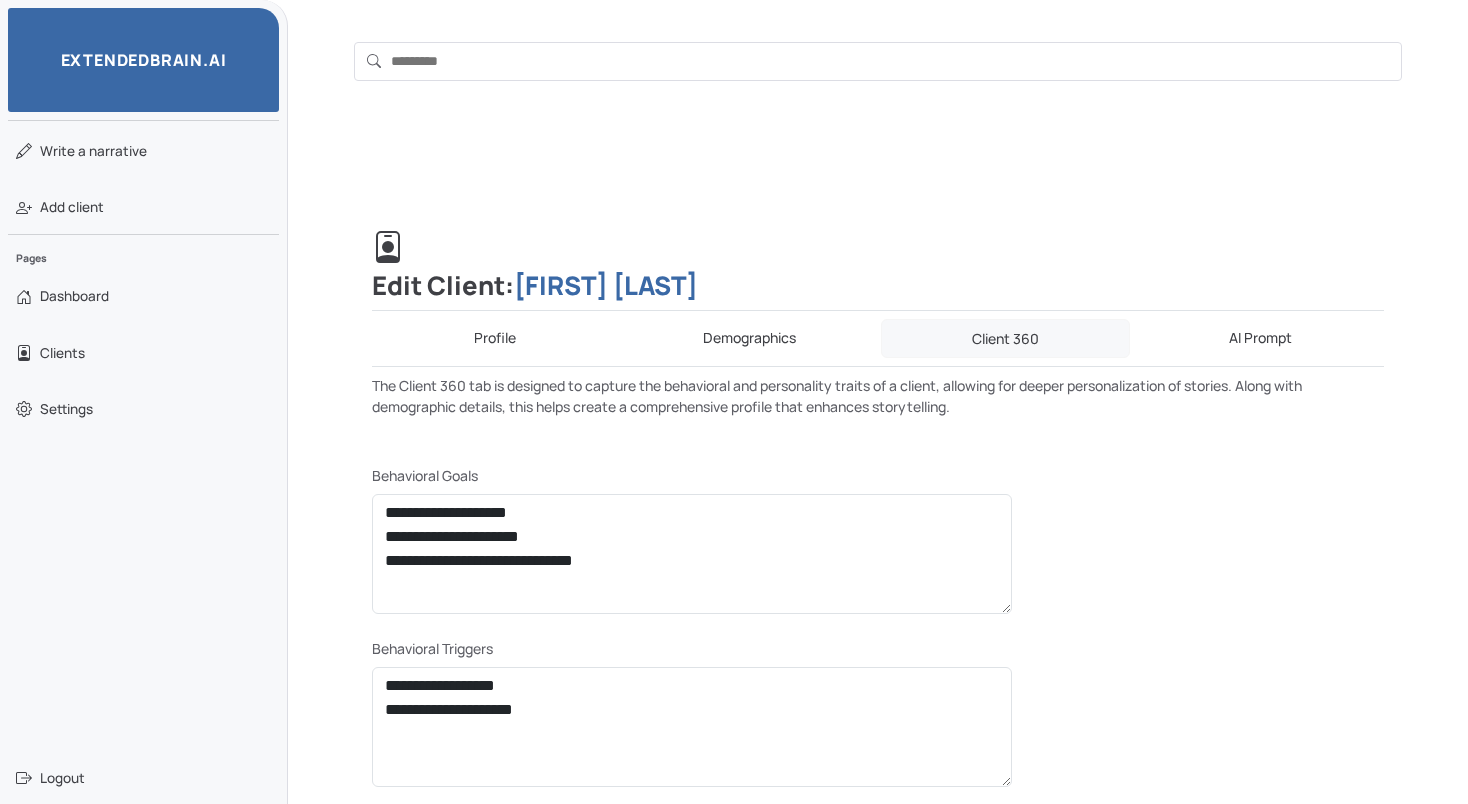 click on "AI Prompt" at bounding box center [1261, 338] 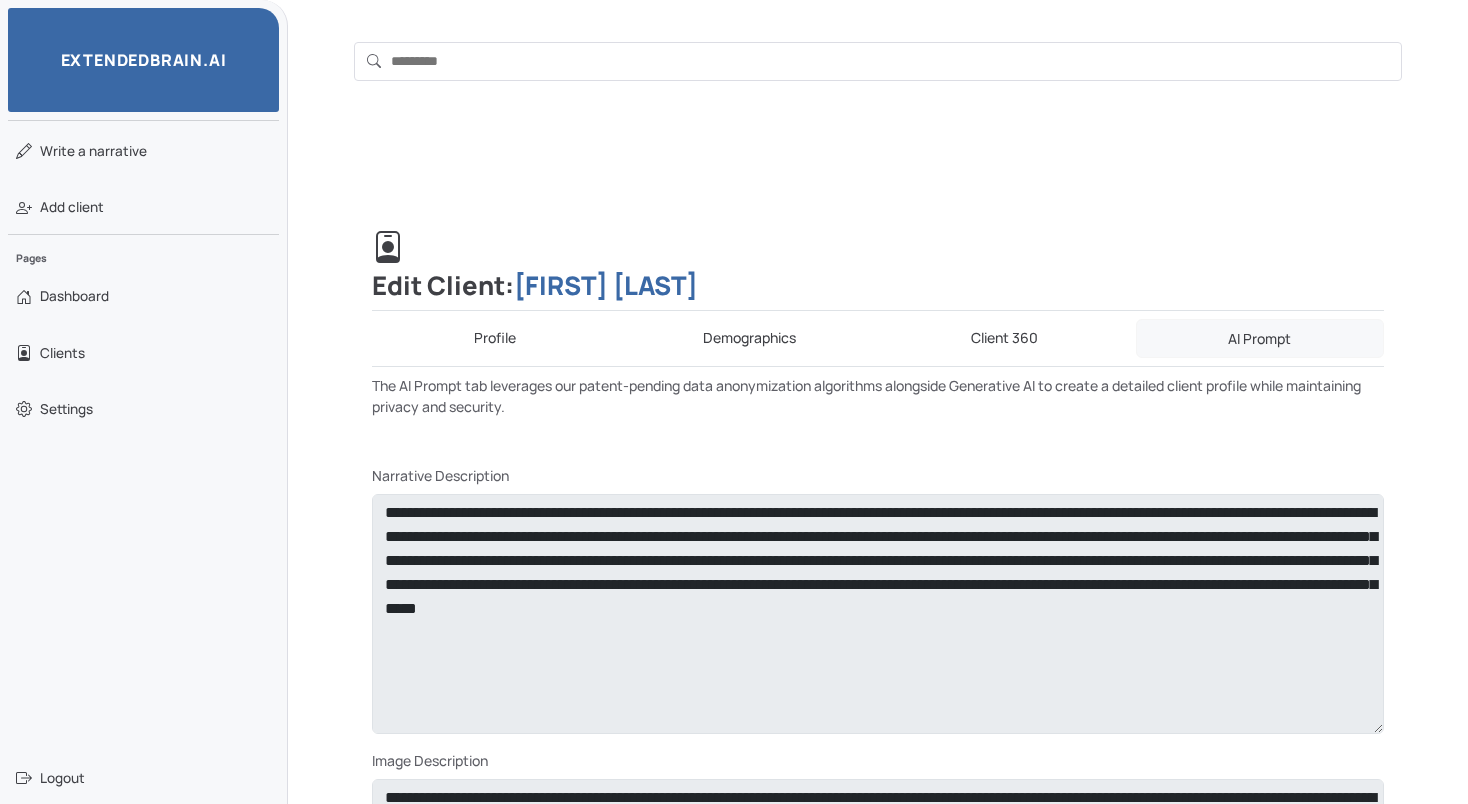 click on "Profile" at bounding box center (495, 338) 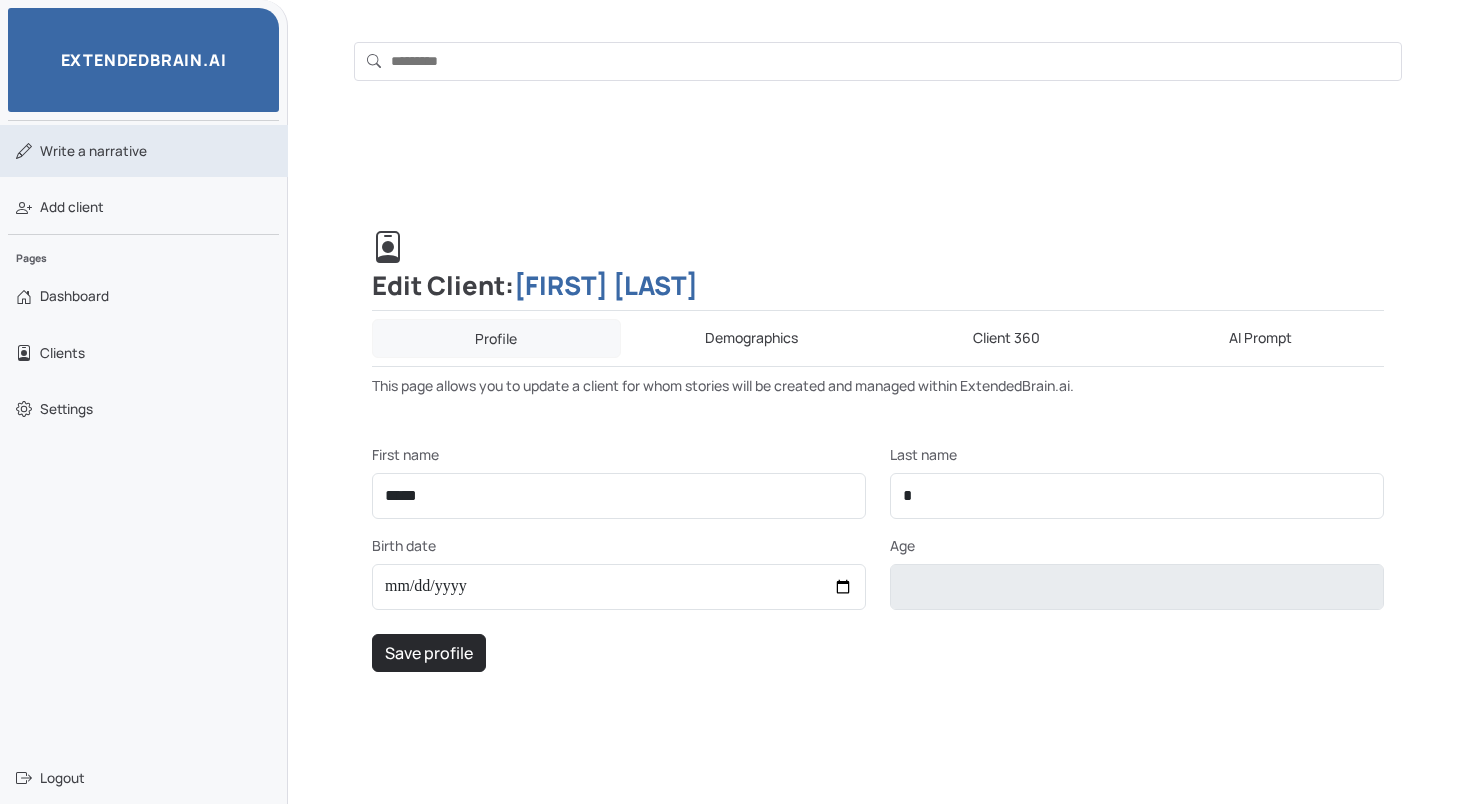 click on "Write a narrative" at bounding box center (93, 151) 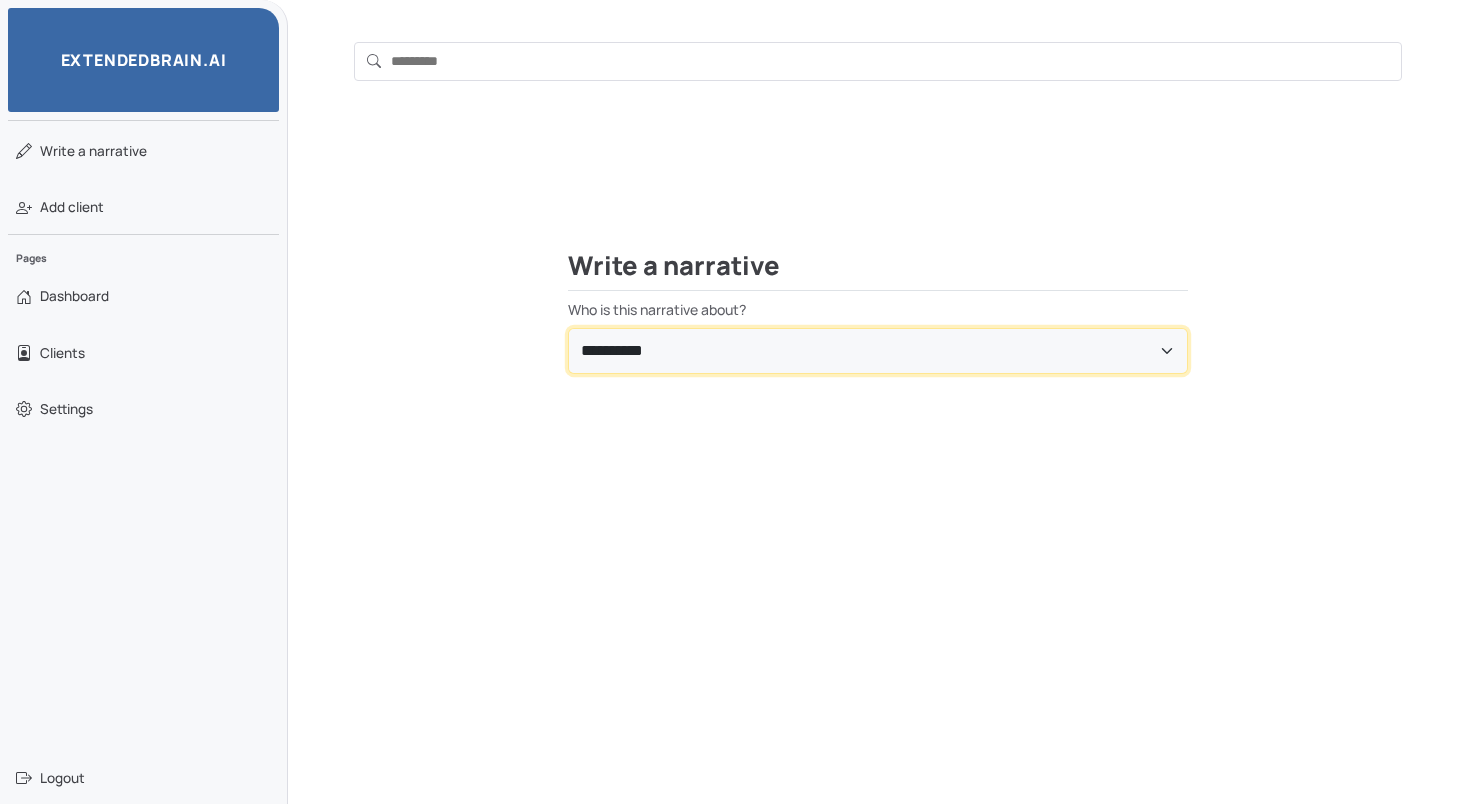 click on "**********" at bounding box center [878, 351] 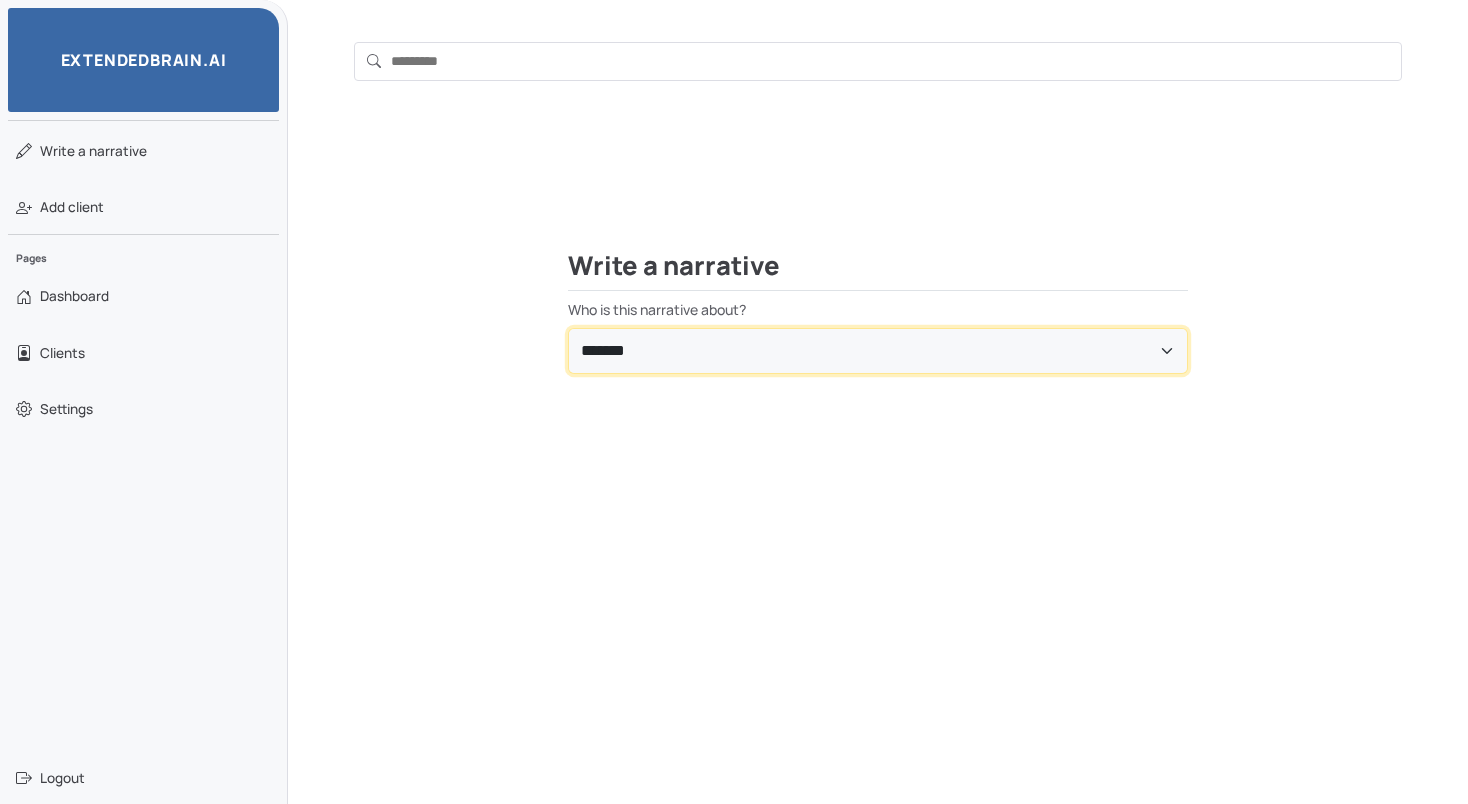 click on "**********" at bounding box center [878, 351] 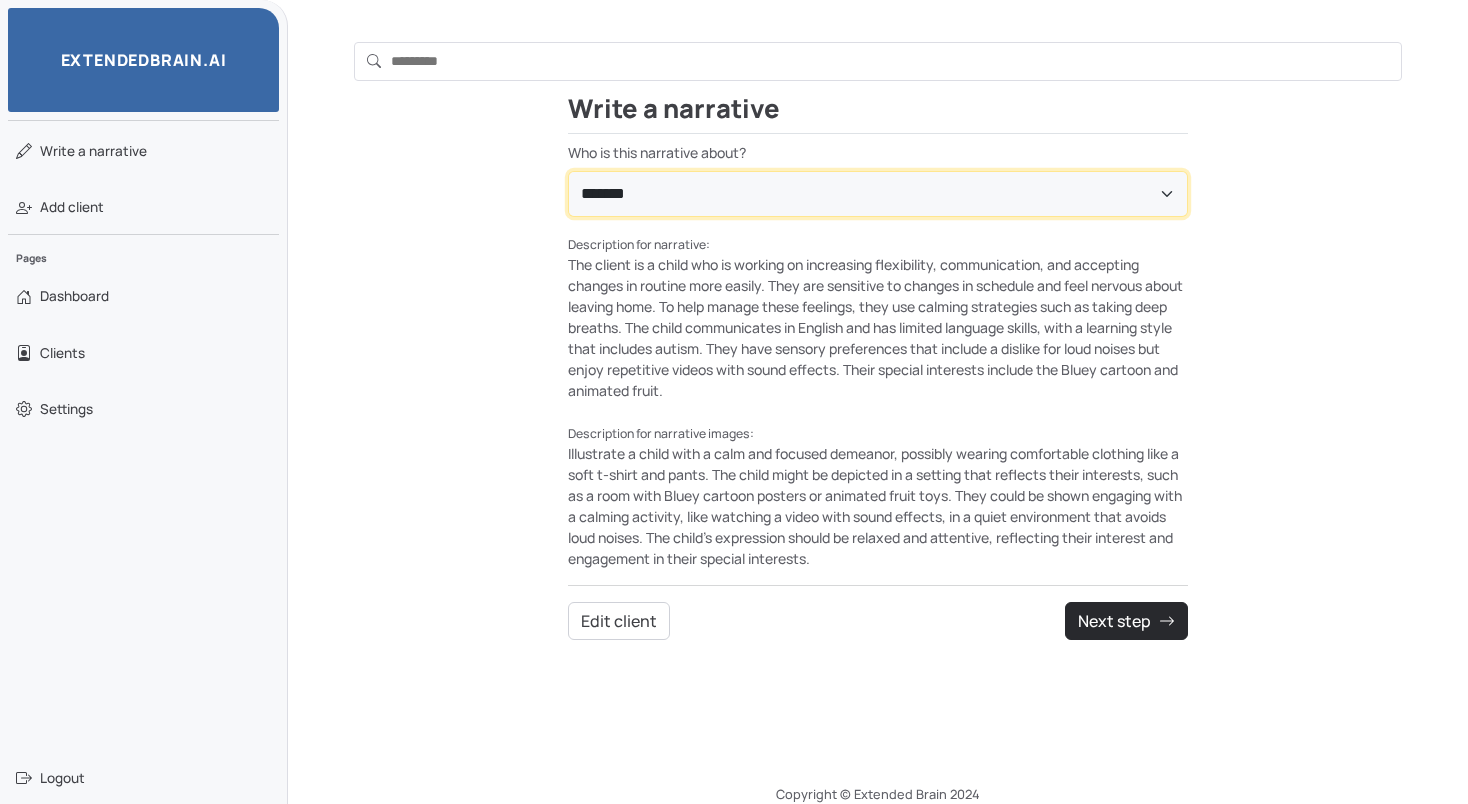 scroll, scrollTop: 186, scrollLeft: 0, axis: vertical 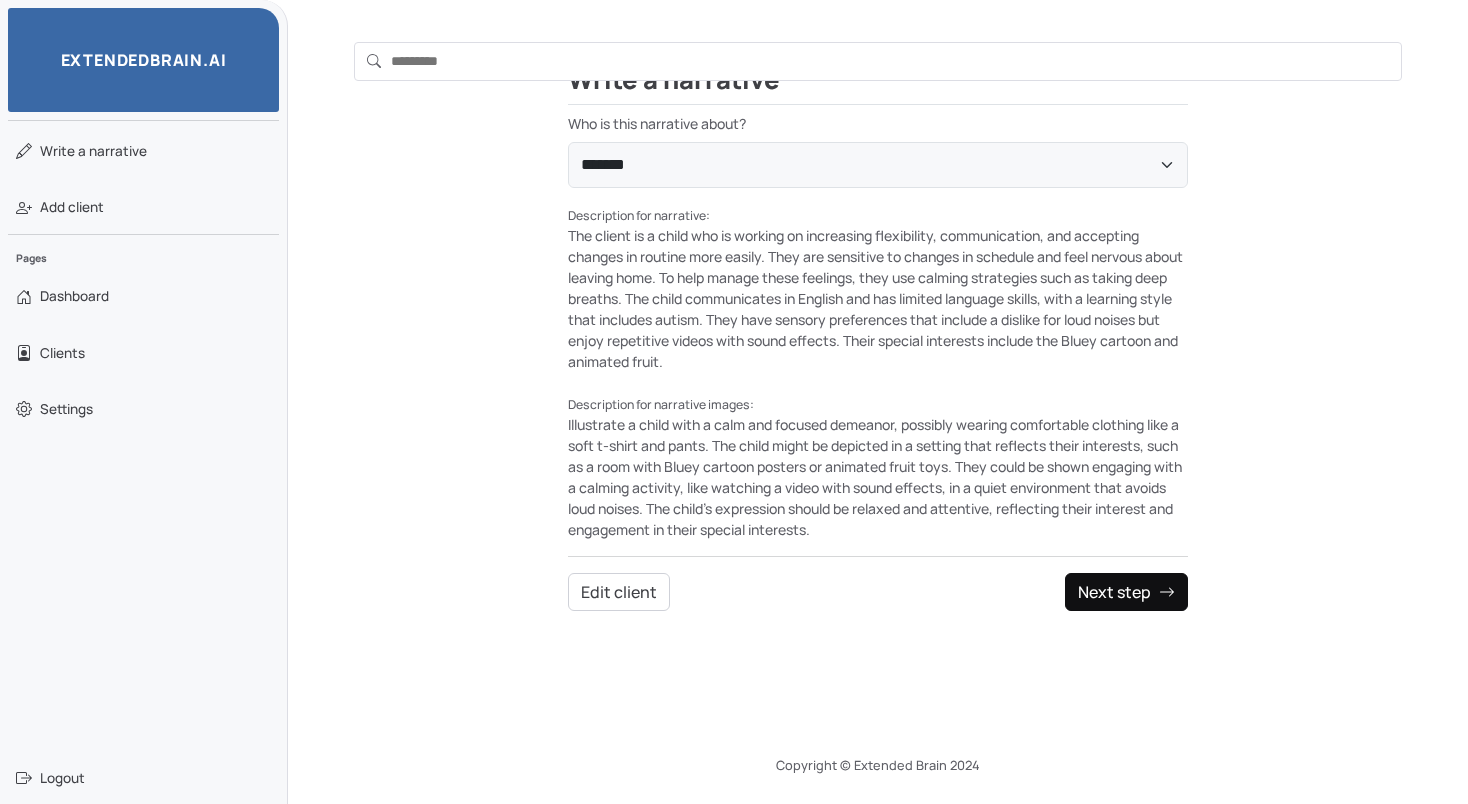 click on "Next step" at bounding box center [1126, 592] 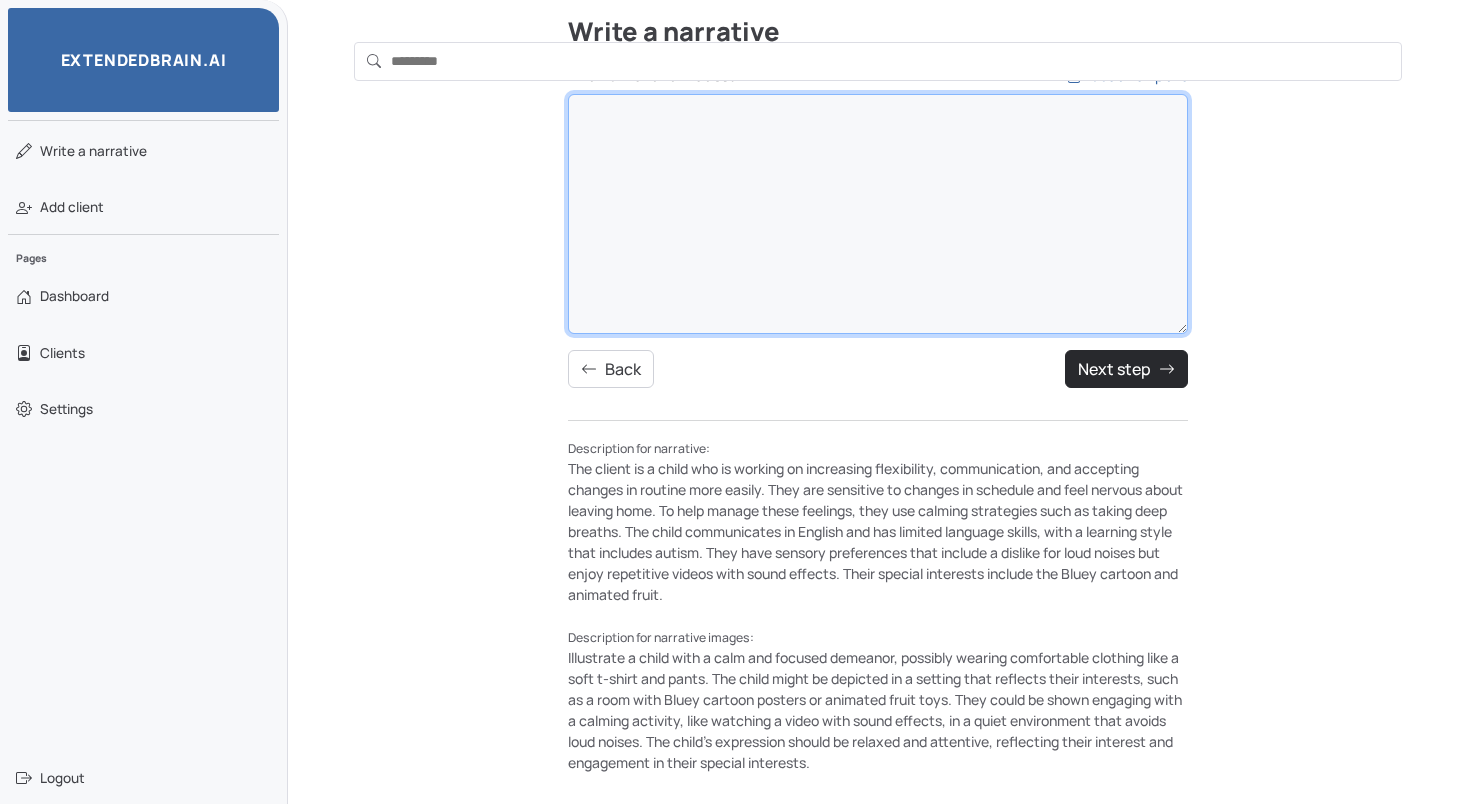 click on "What is the narrative about?   Use a template" at bounding box center (878, 214) 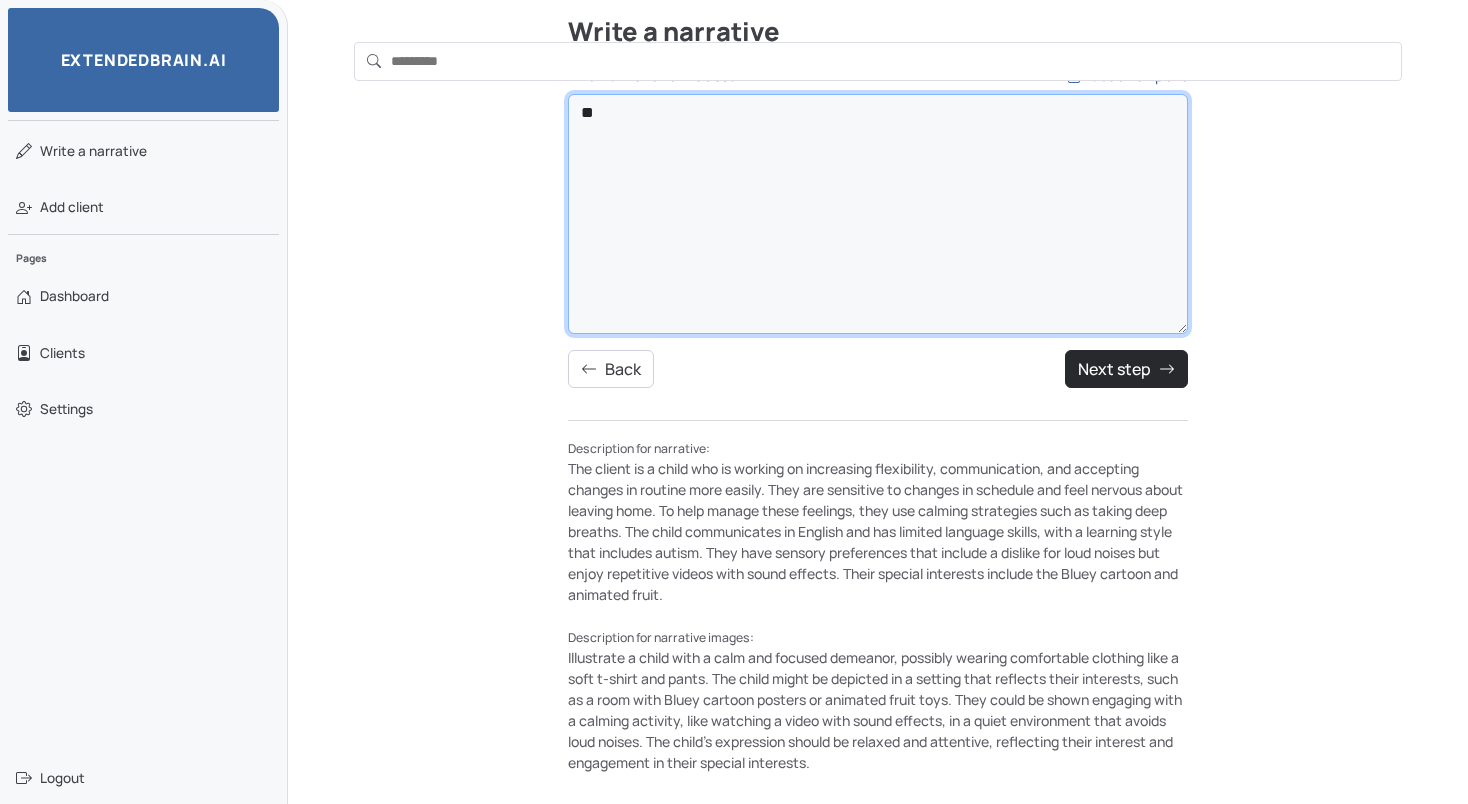 type on "*" 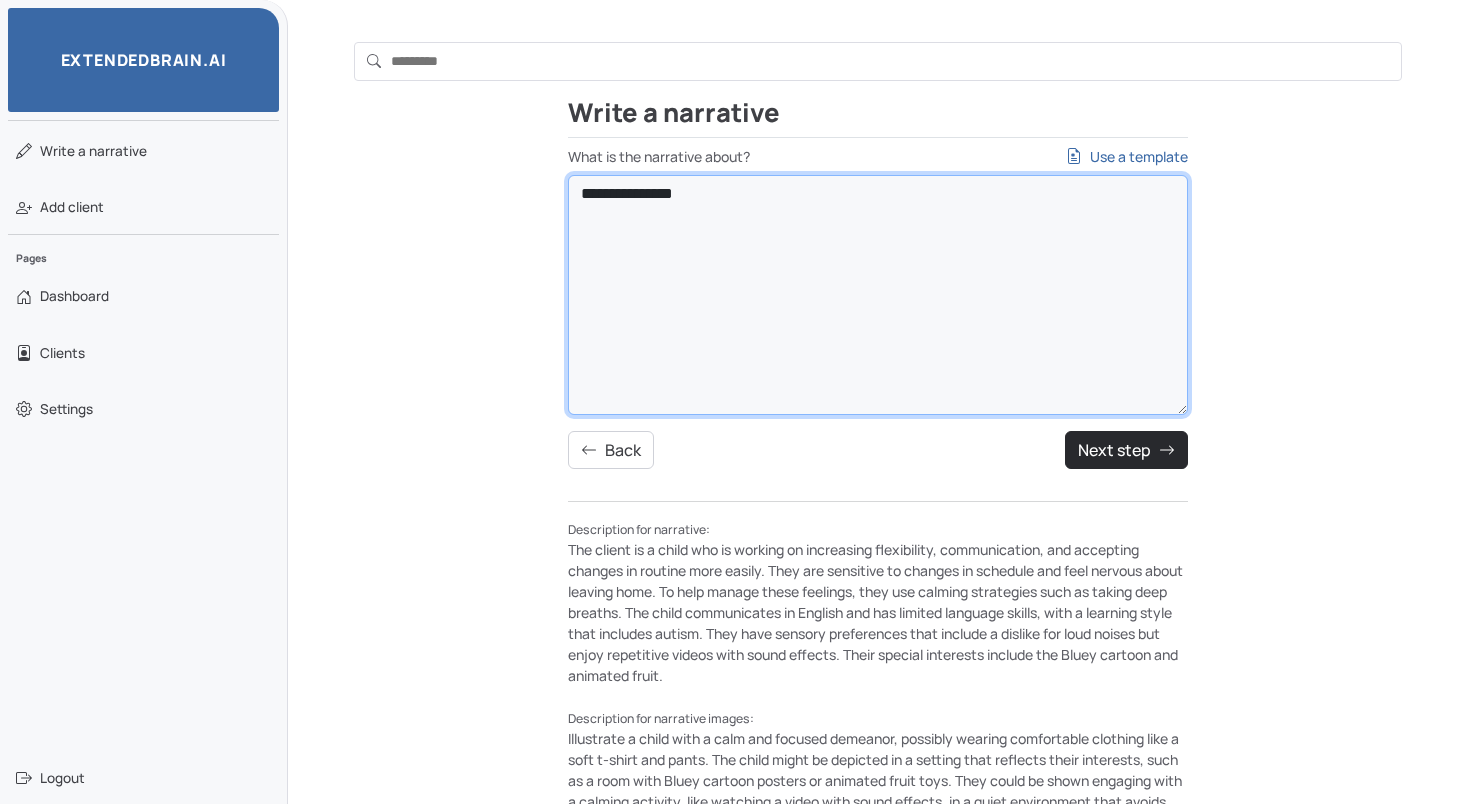 scroll, scrollTop: 0, scrollLeft: 0, axis: both 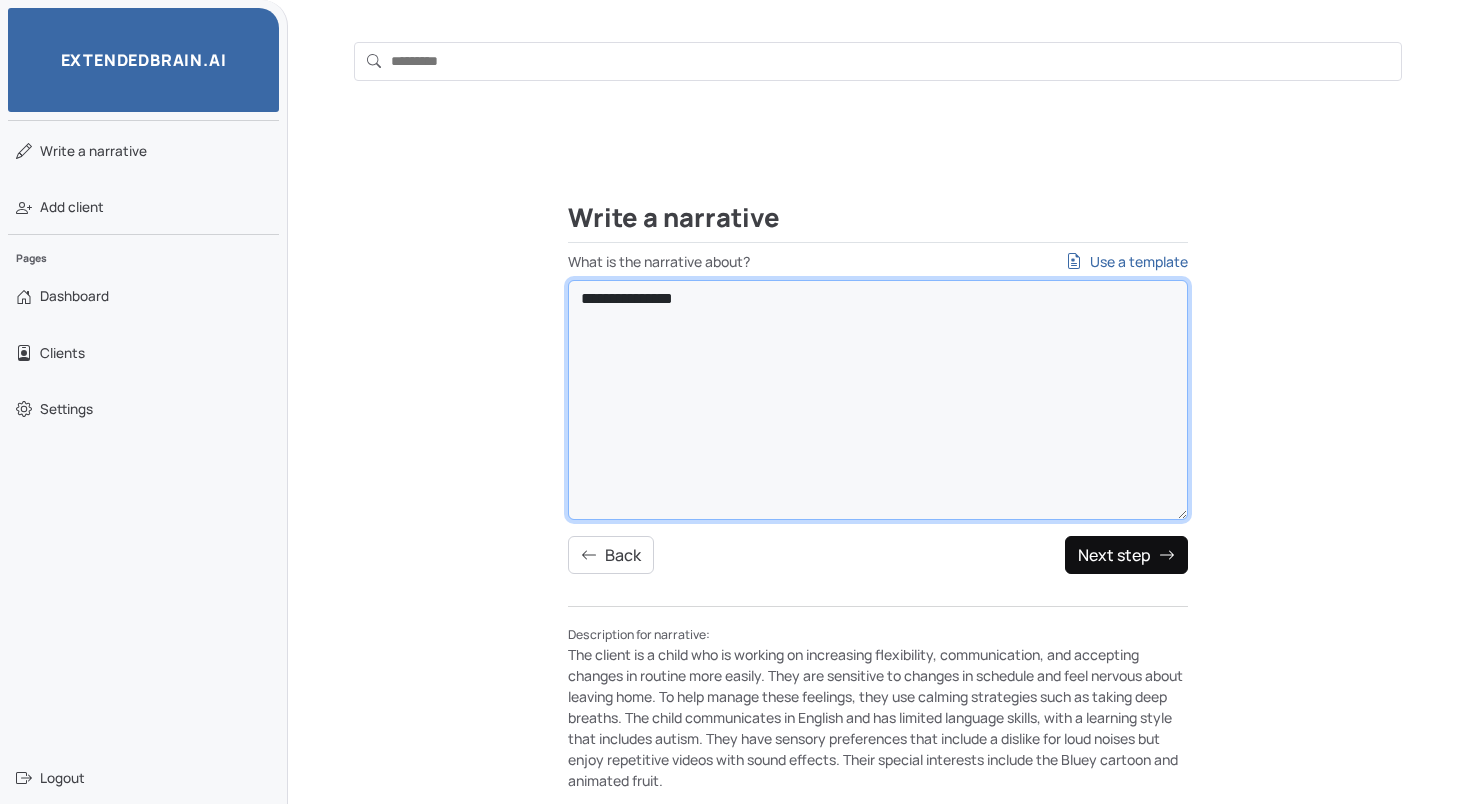 type on "**********" 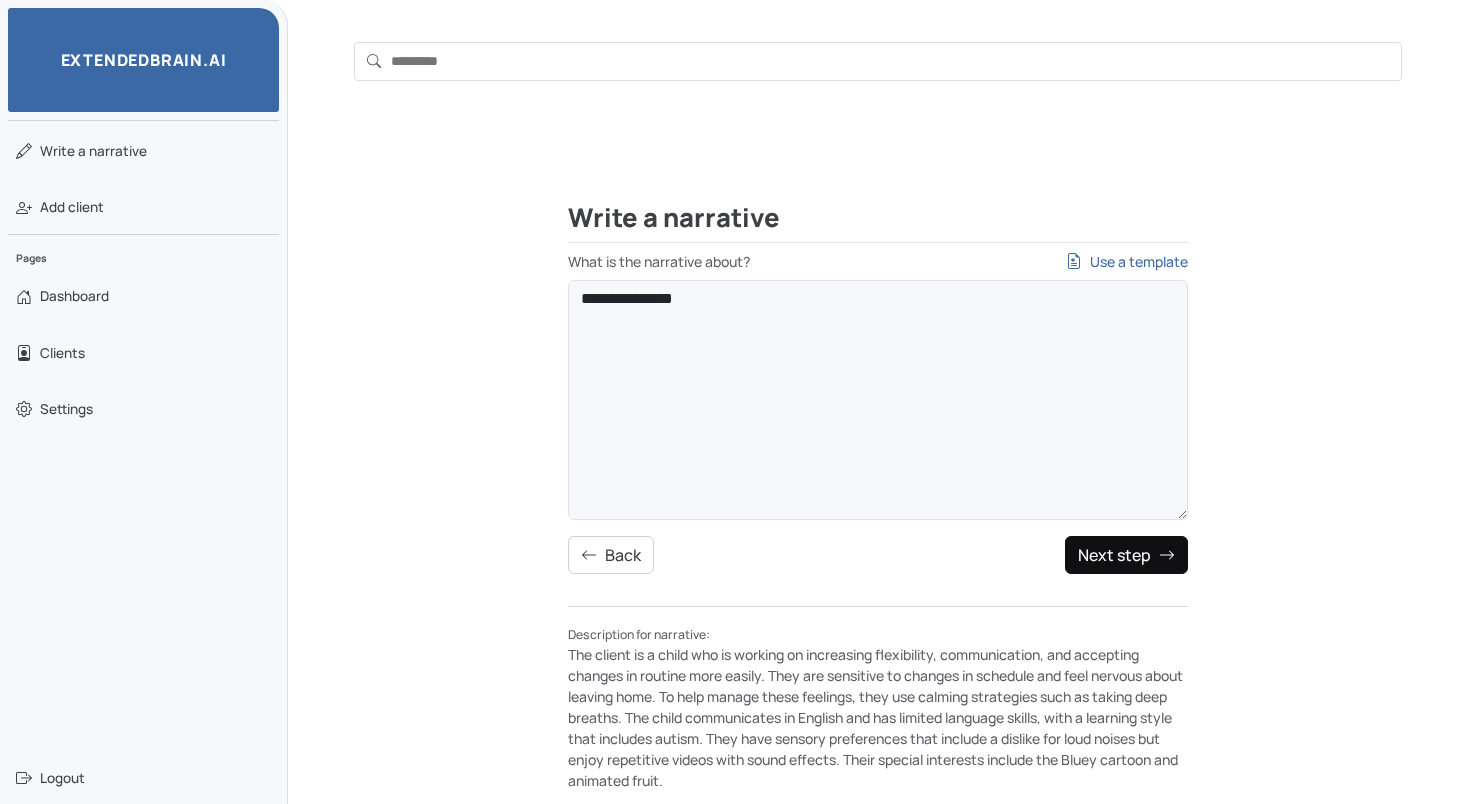 click on "Next step" at bounding box center (1126, 555) 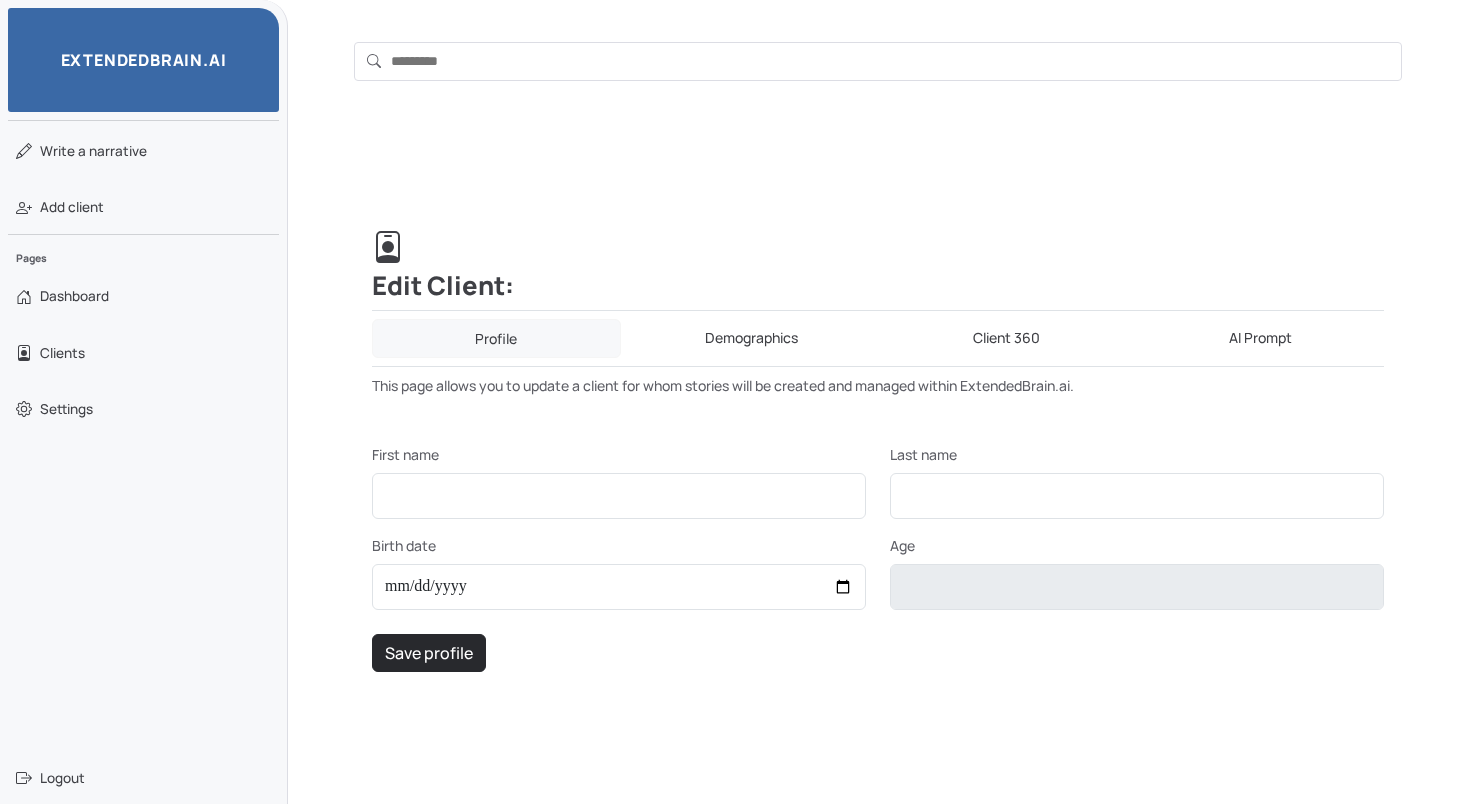 click on "Client 360" at bounding box center [1006, 338] 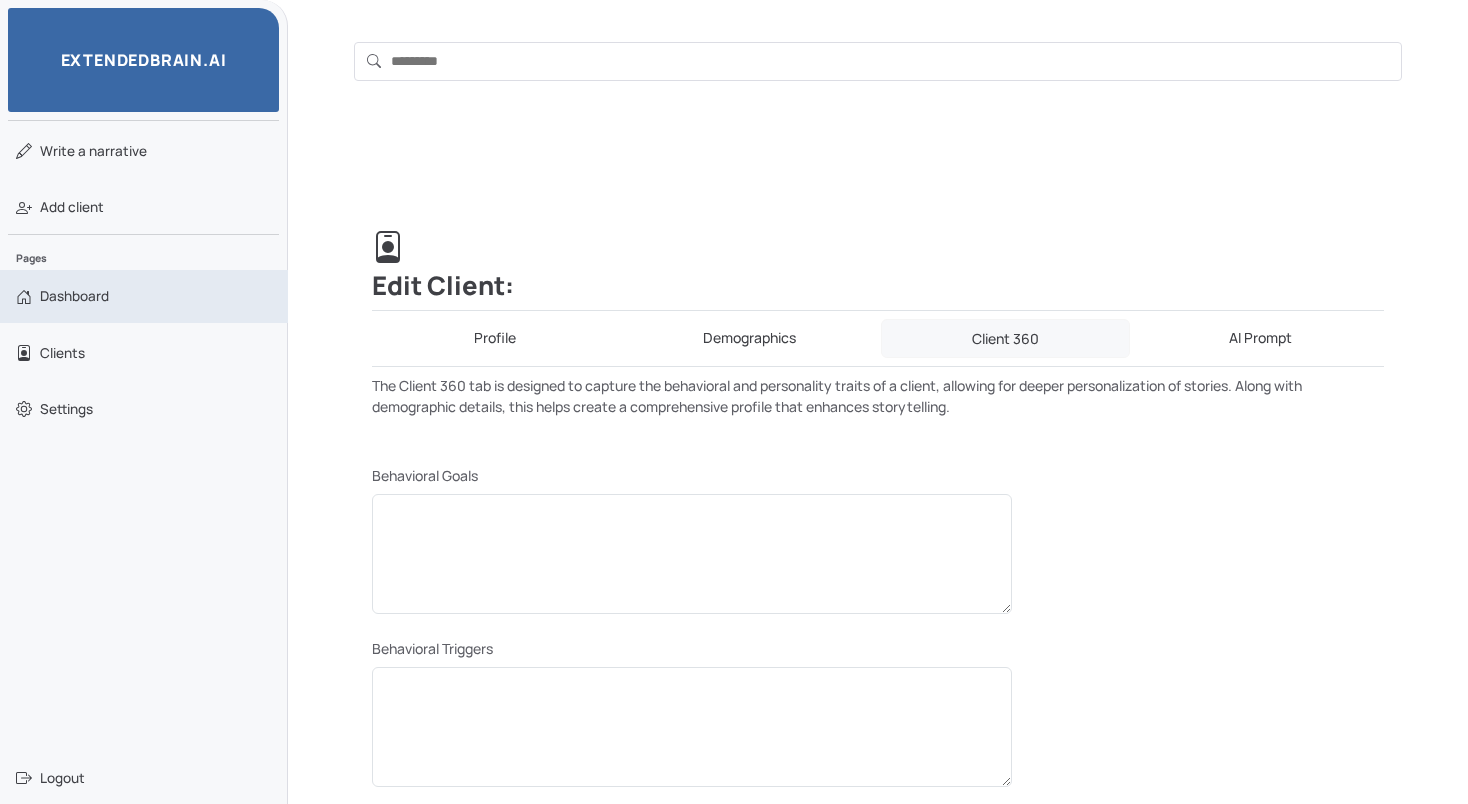 click on "Dashboard" at bounding box center (74, 296) 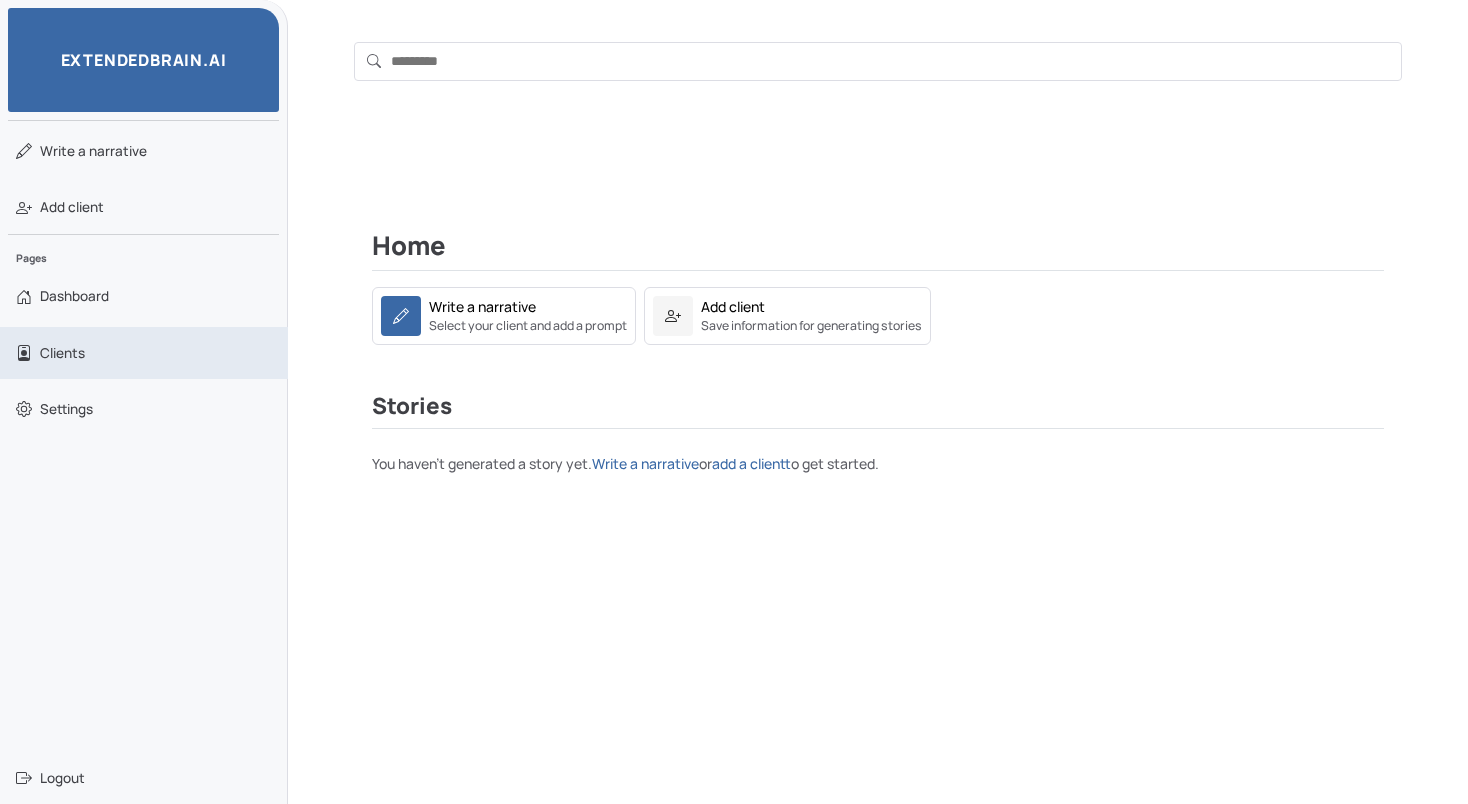 click on "Clients" at bounding box center [62, 353] 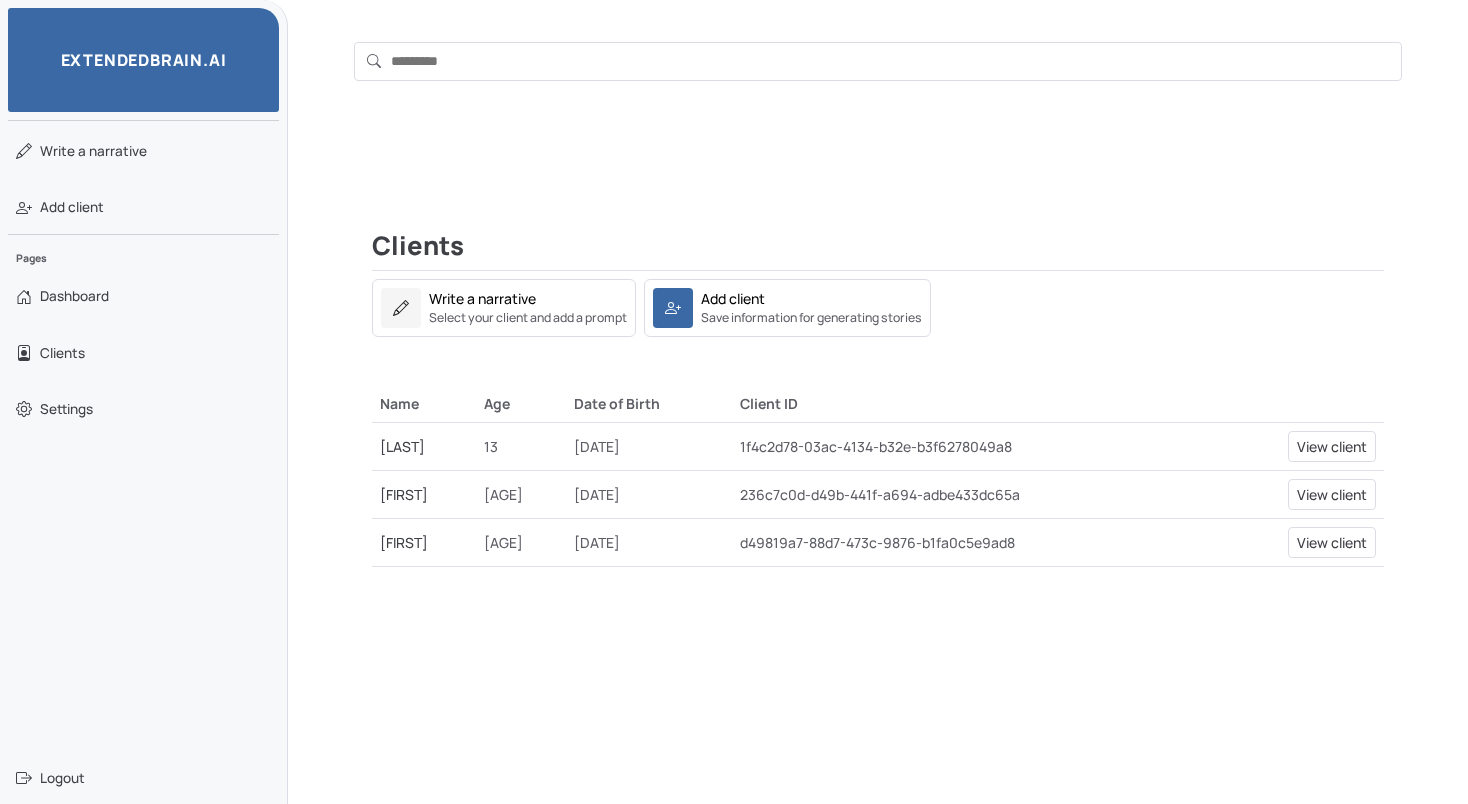 click on "236c7c0d-d49b-441f-a694-adbe433dc65a" at bounding box center (973, 494) 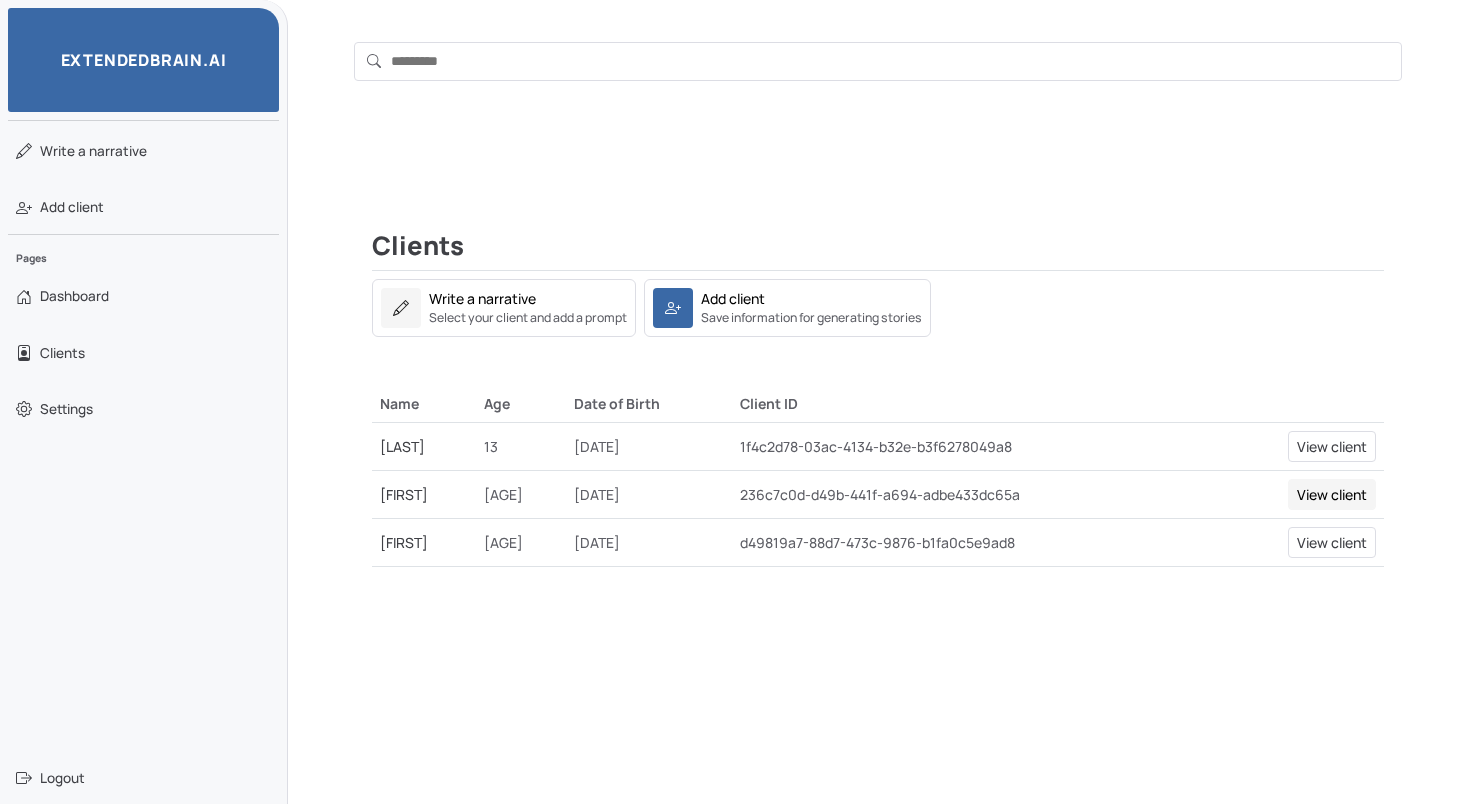 click on "View client" at bounding box center [1332, 494] 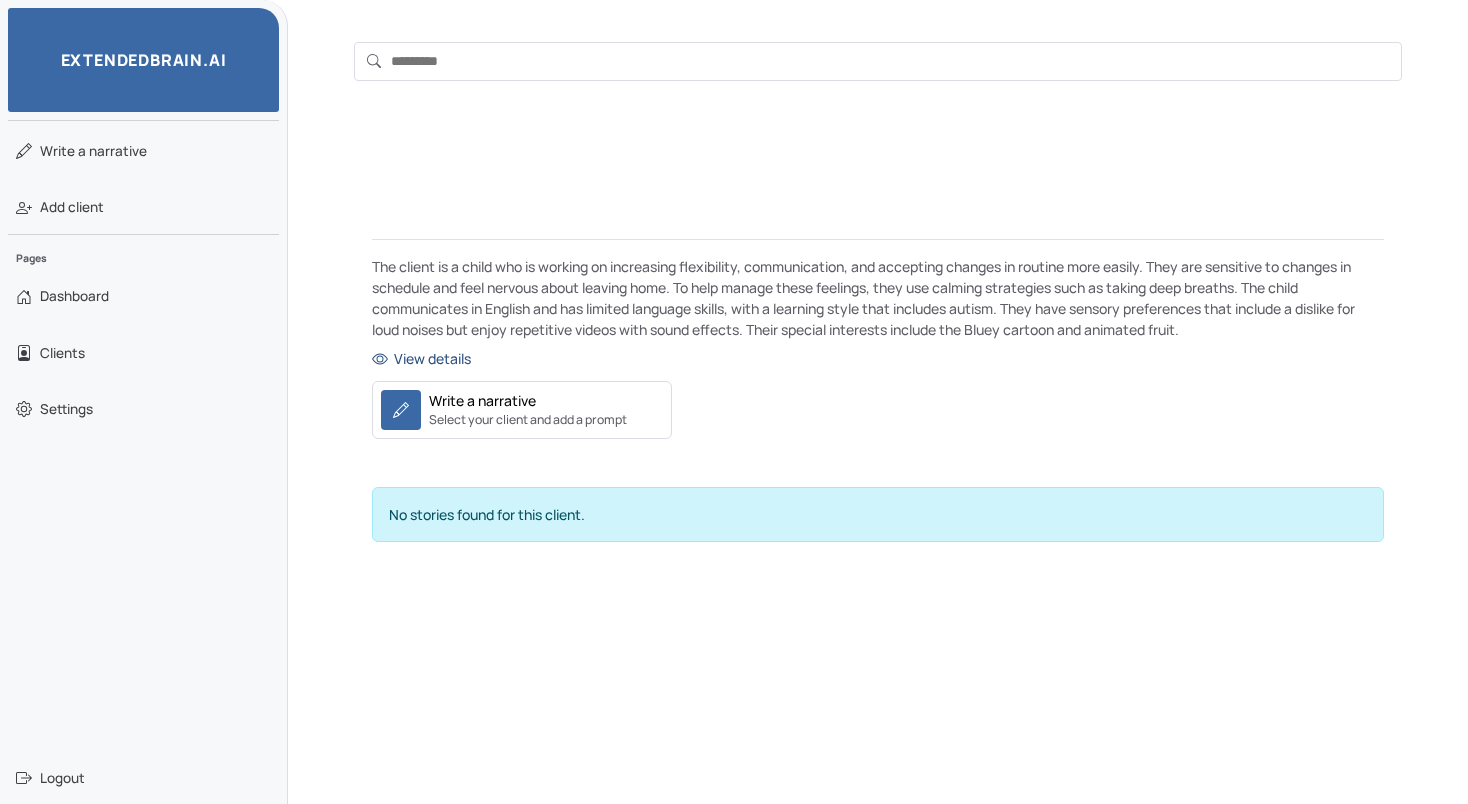 click on "View details" at bounding box center [878, 358] 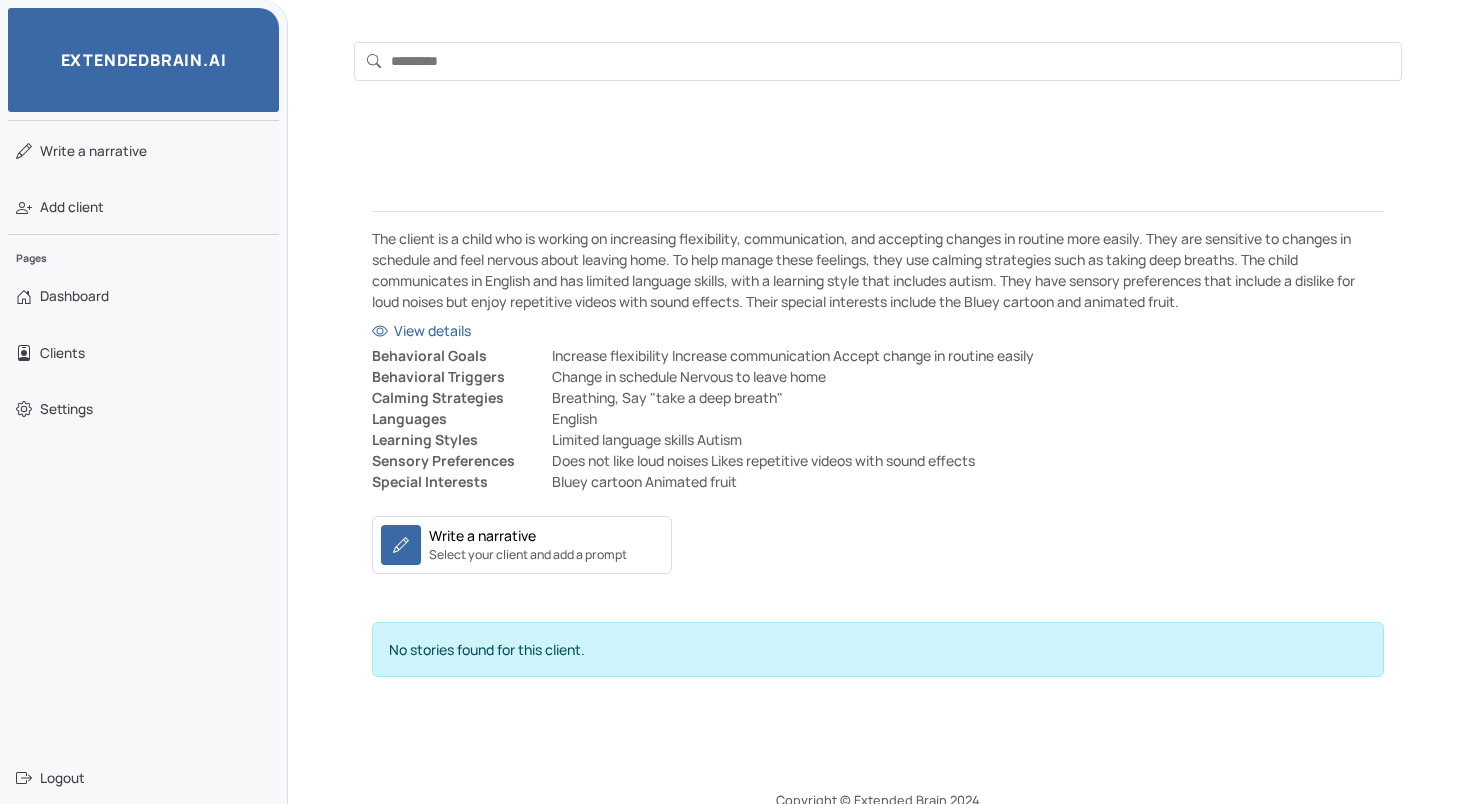scroll, scrollTop: 0, scrollLeft: 0, axis: both 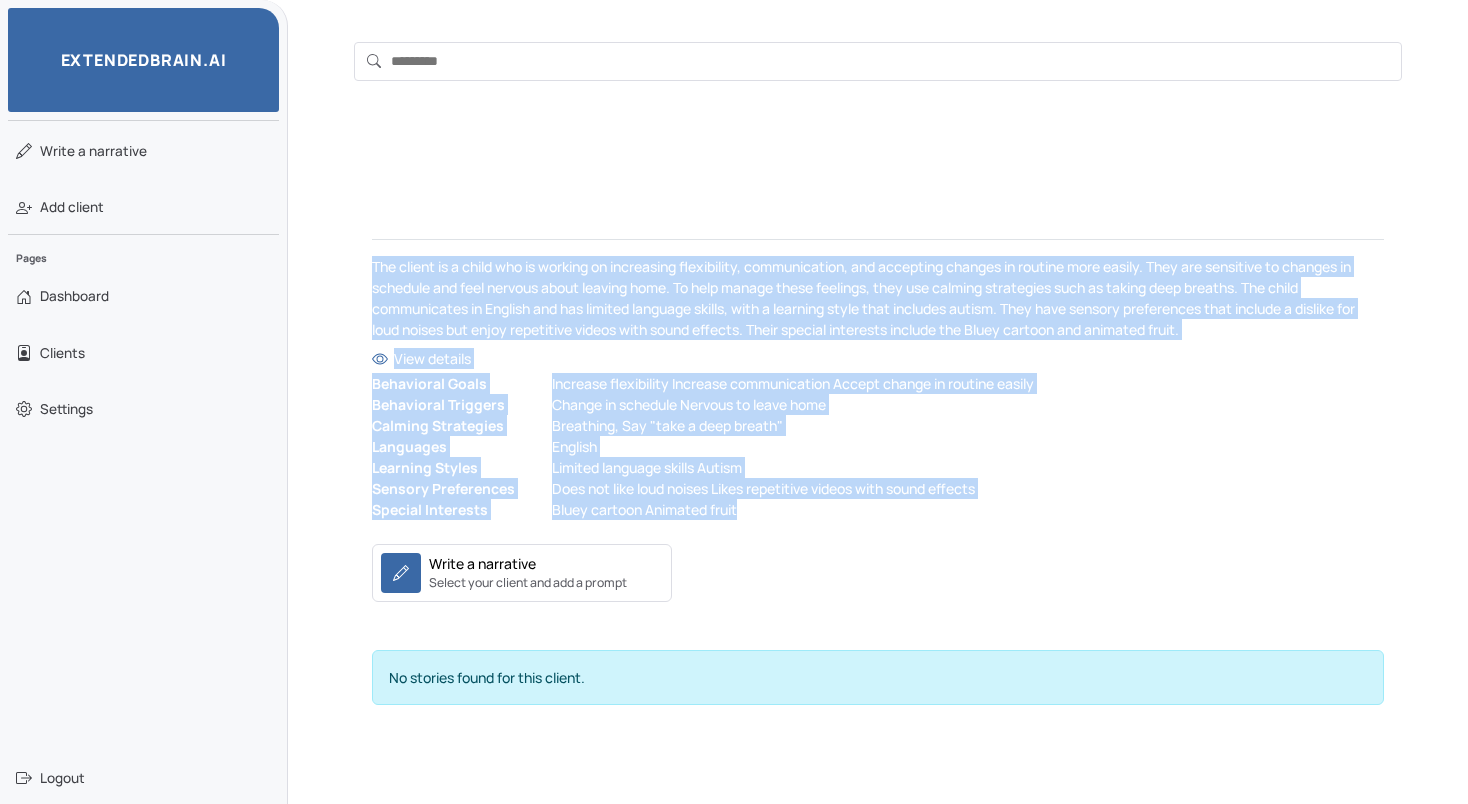 drag, startPoint x: 372, startPoint y: 268, endPoint x: 840, endPoint y: 518, distance: 530.5884 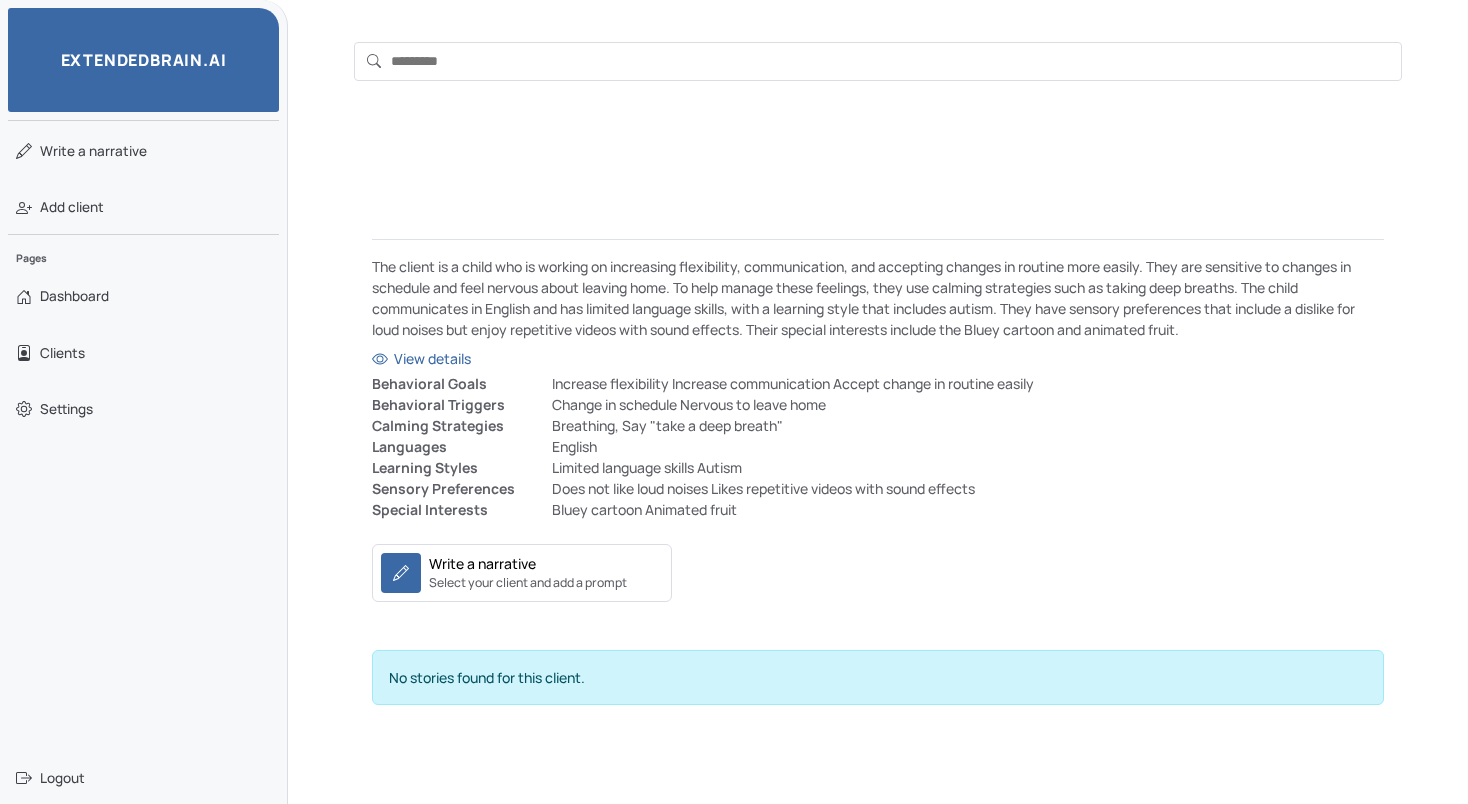 click on "The client is a child who is working on increasing flexibility, communication, and accepting changes in routine more easily. They are sensitive to changes in schedule and feel nervous about leaving home. To help manage these feelings, they use calming strategies such as taking deep breaths. The child communicates in English and has limited language skills, with a learning style that includes autism. They have sensory preferences that include a dislike for loud noises but enjoy repetitive videos with sound effects. Their special interests include the Bluey cartoon and animated fruit.  View details  Behavioral Goals Increase flexibility
Increase communication
Accept change in routine easily Behavioral Triggers Change in schedule
Nervous to leave home Calming Strategies Breathing, Say "take a deep breath" Languages English Learning Styles Limited language skills
Autism Sensory Preferences Does not like loud noises
Likes repetitive videos with sound effects Special Interests Bluey cartoon
Animated fruit" at bounding box center [878, 416] 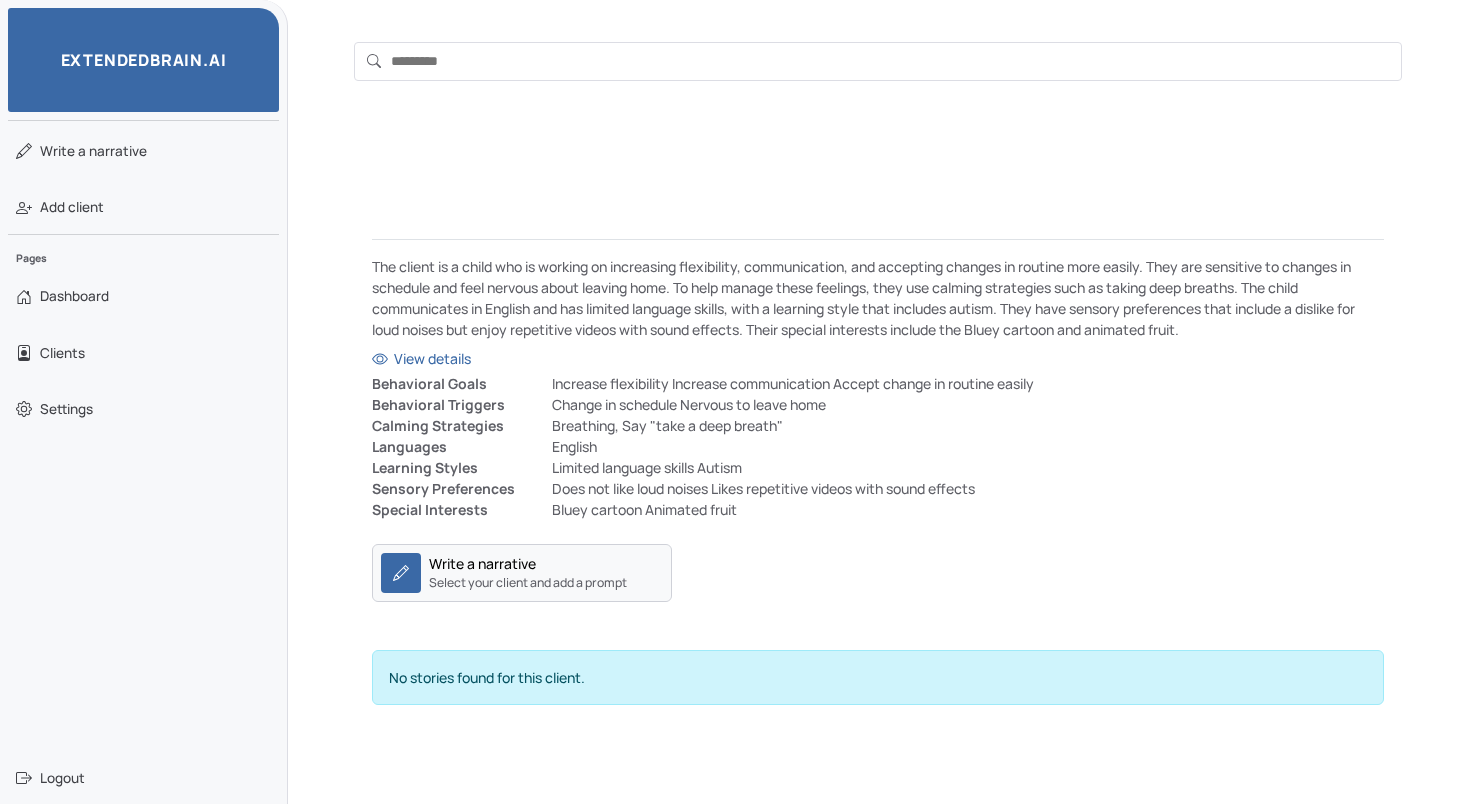 click on "Write a narrative" at bounding box center (482, 563) 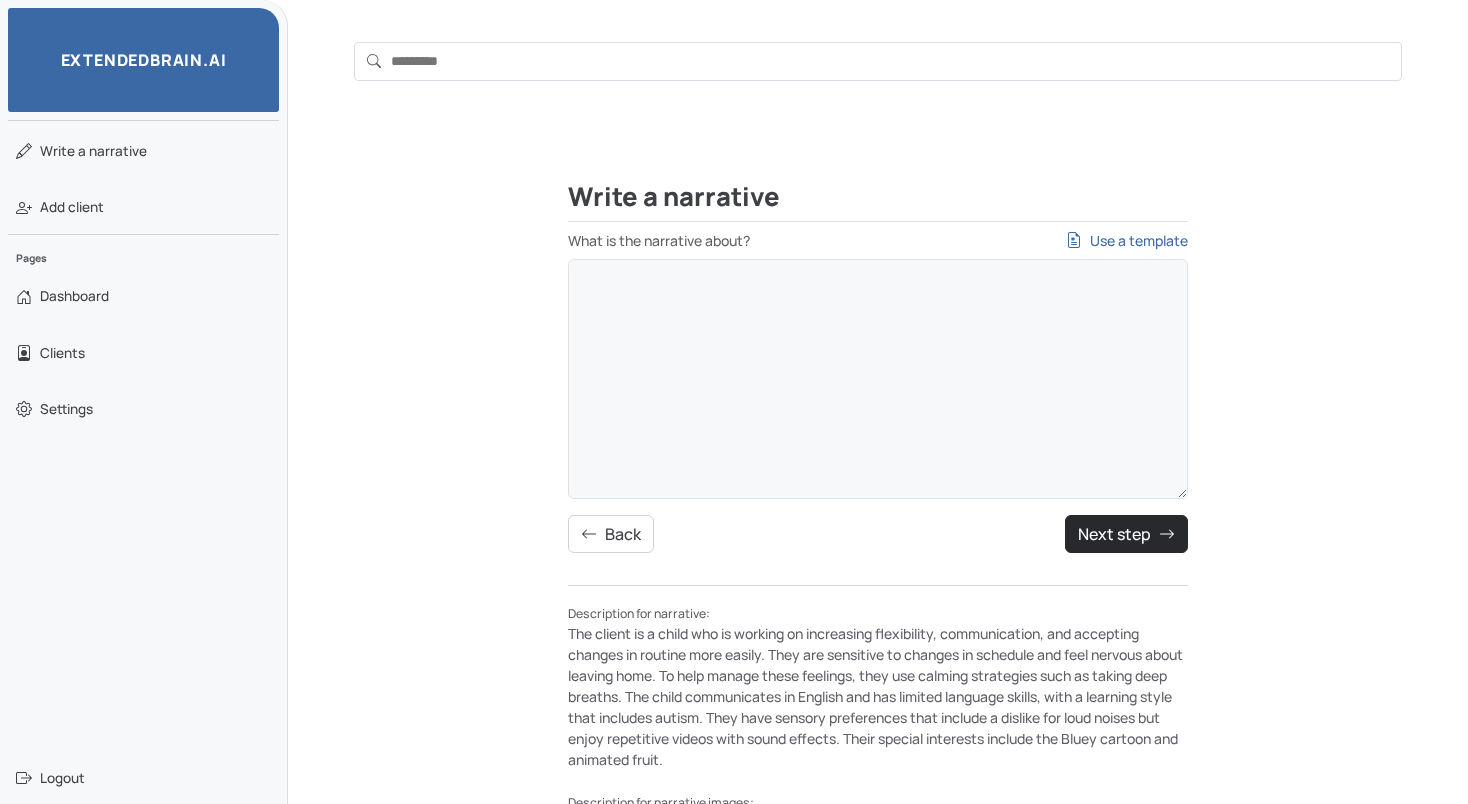 scroll, scrollTop: 0, scrollLeft: 0, axis: both 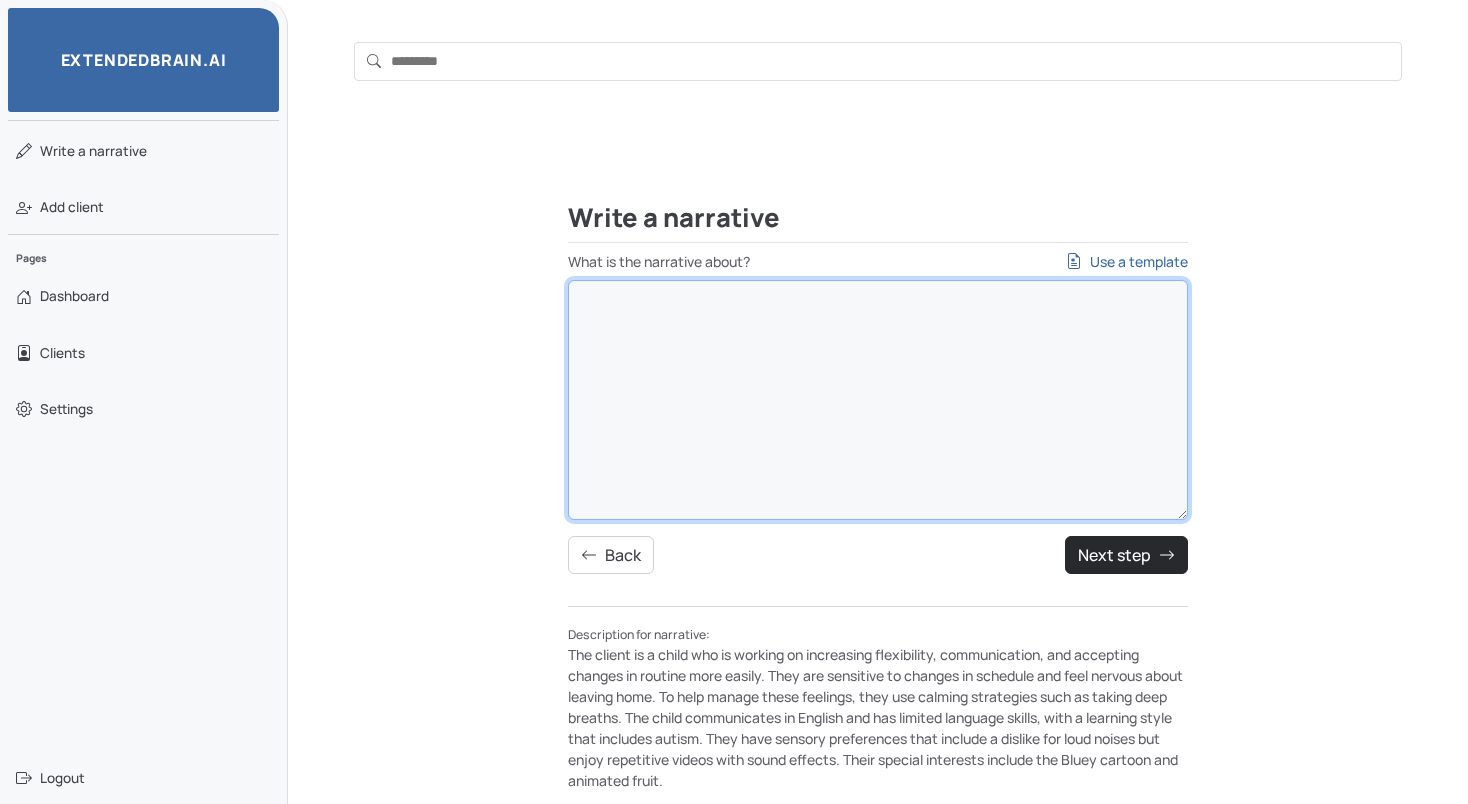 click on "What is the narrative about?   Use a template" at bounding box center [878, 400] 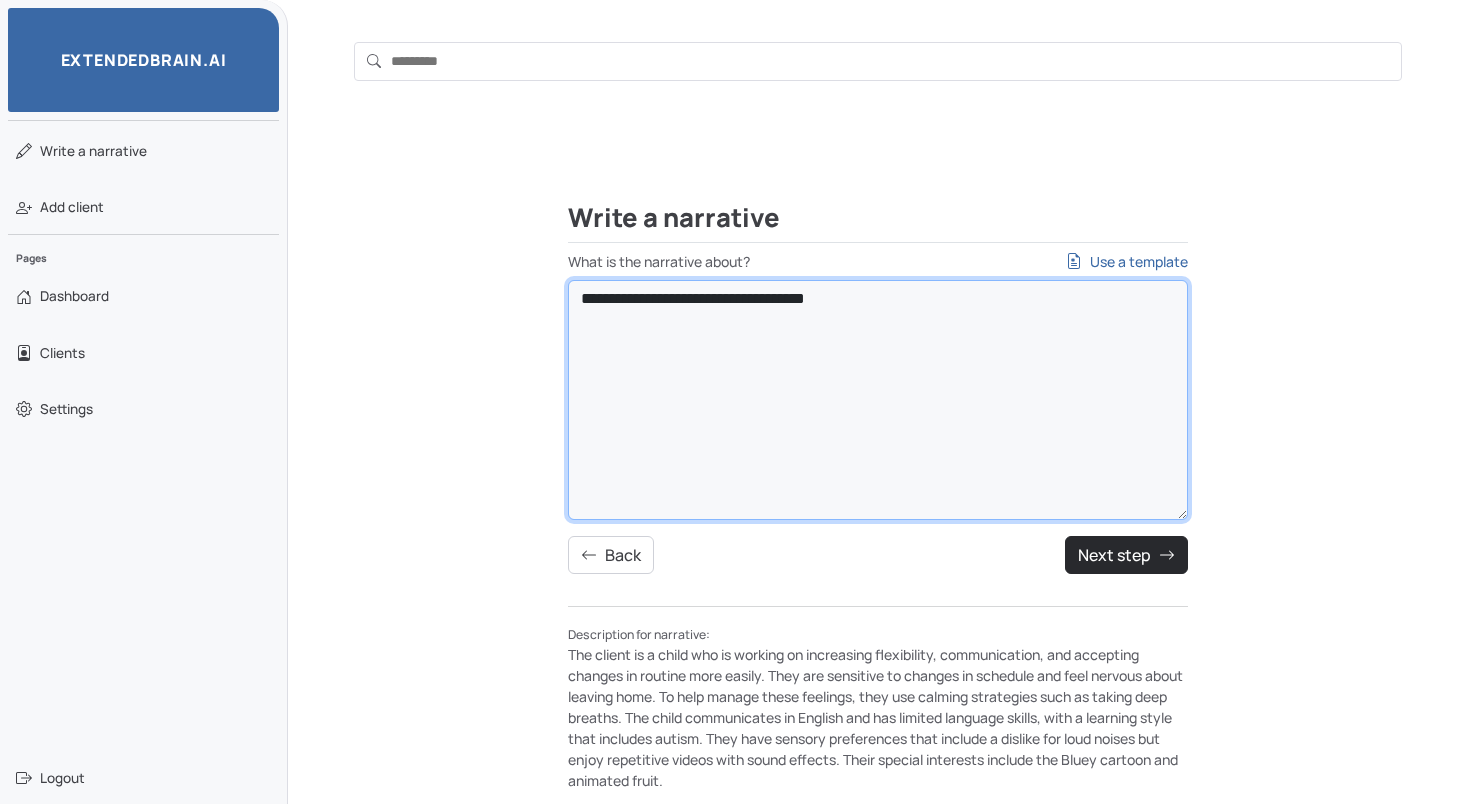 click on "**********" at bounding box center [878, 400] 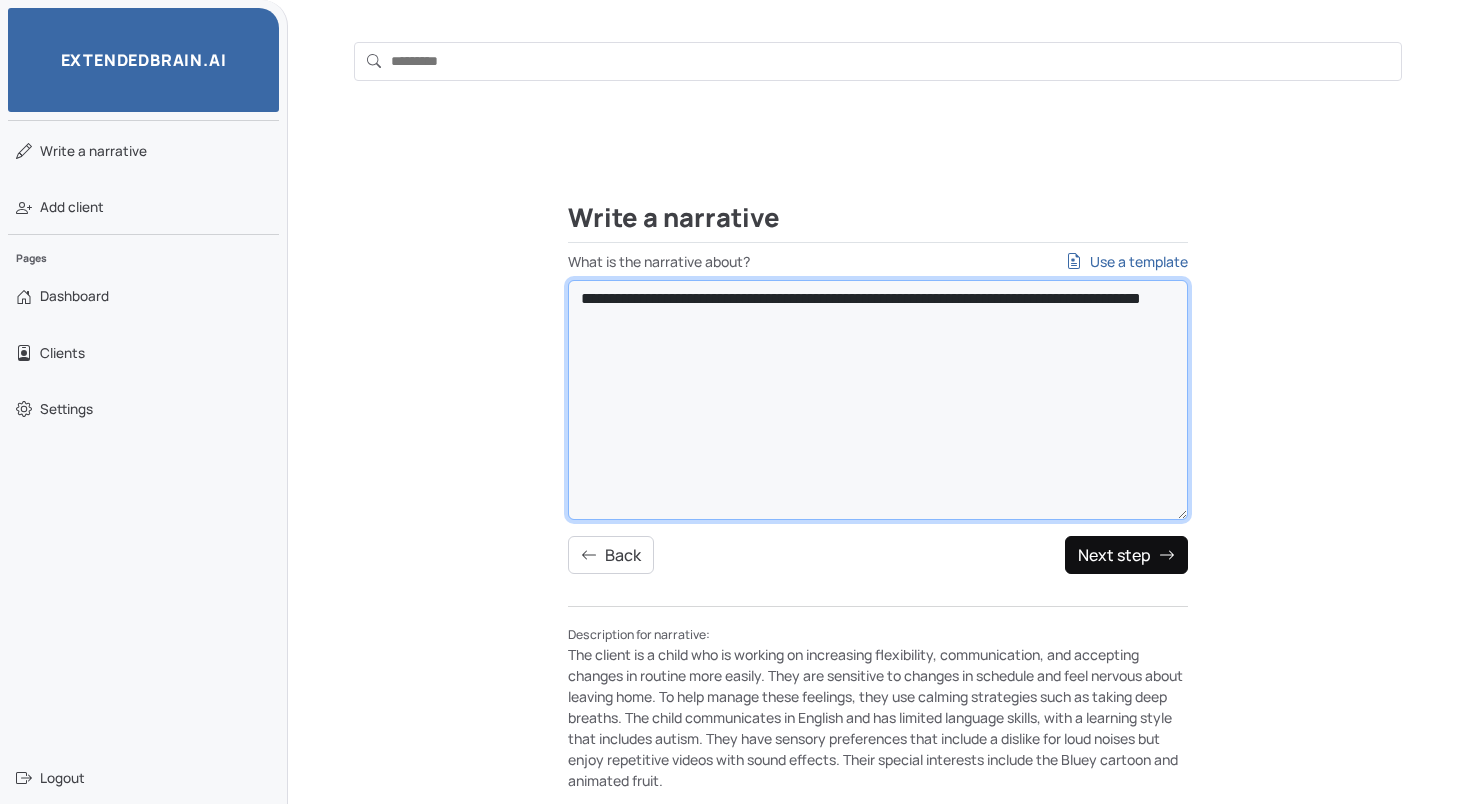 type on "**********" 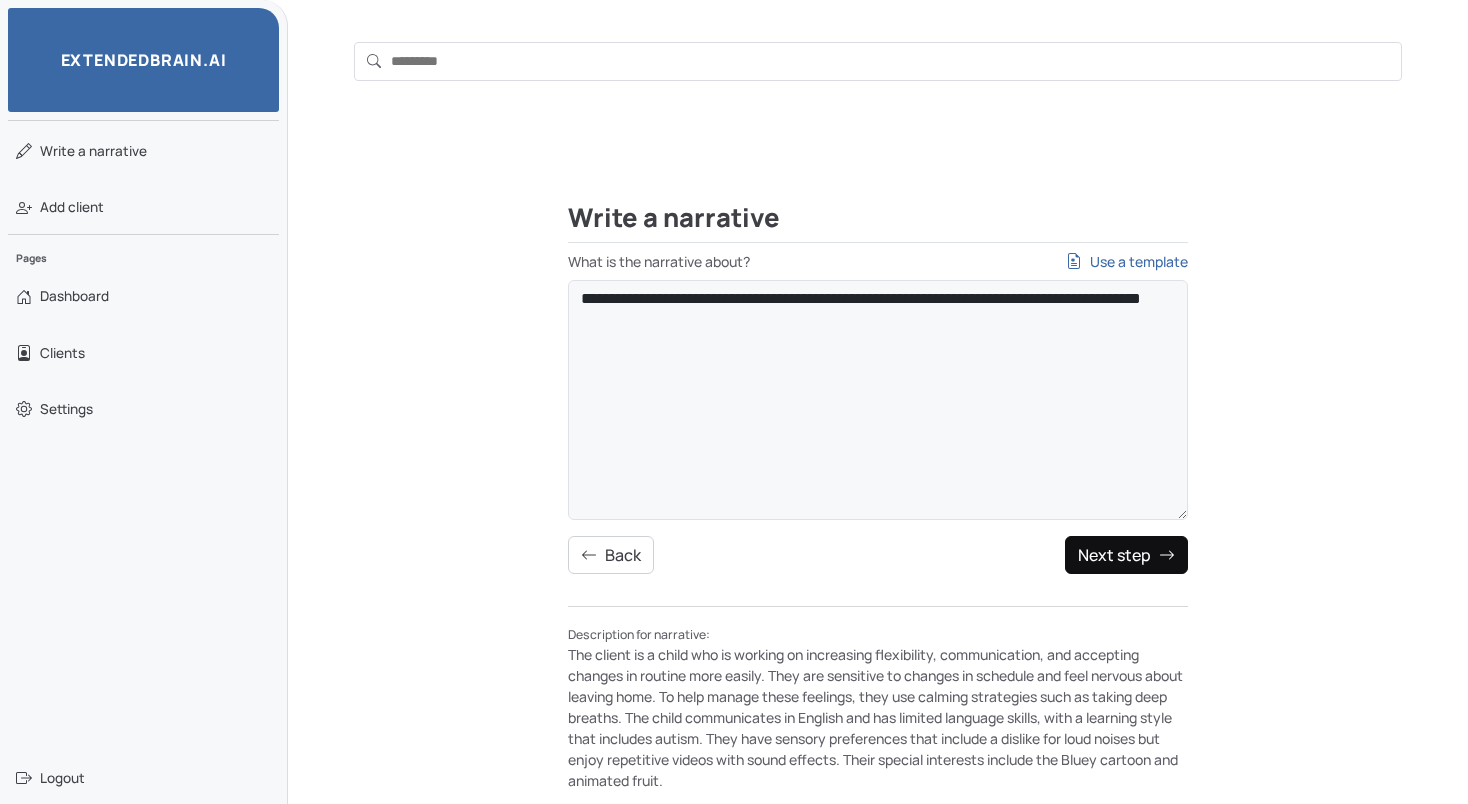 click on "Next step" at bounding box center [1126, 555] 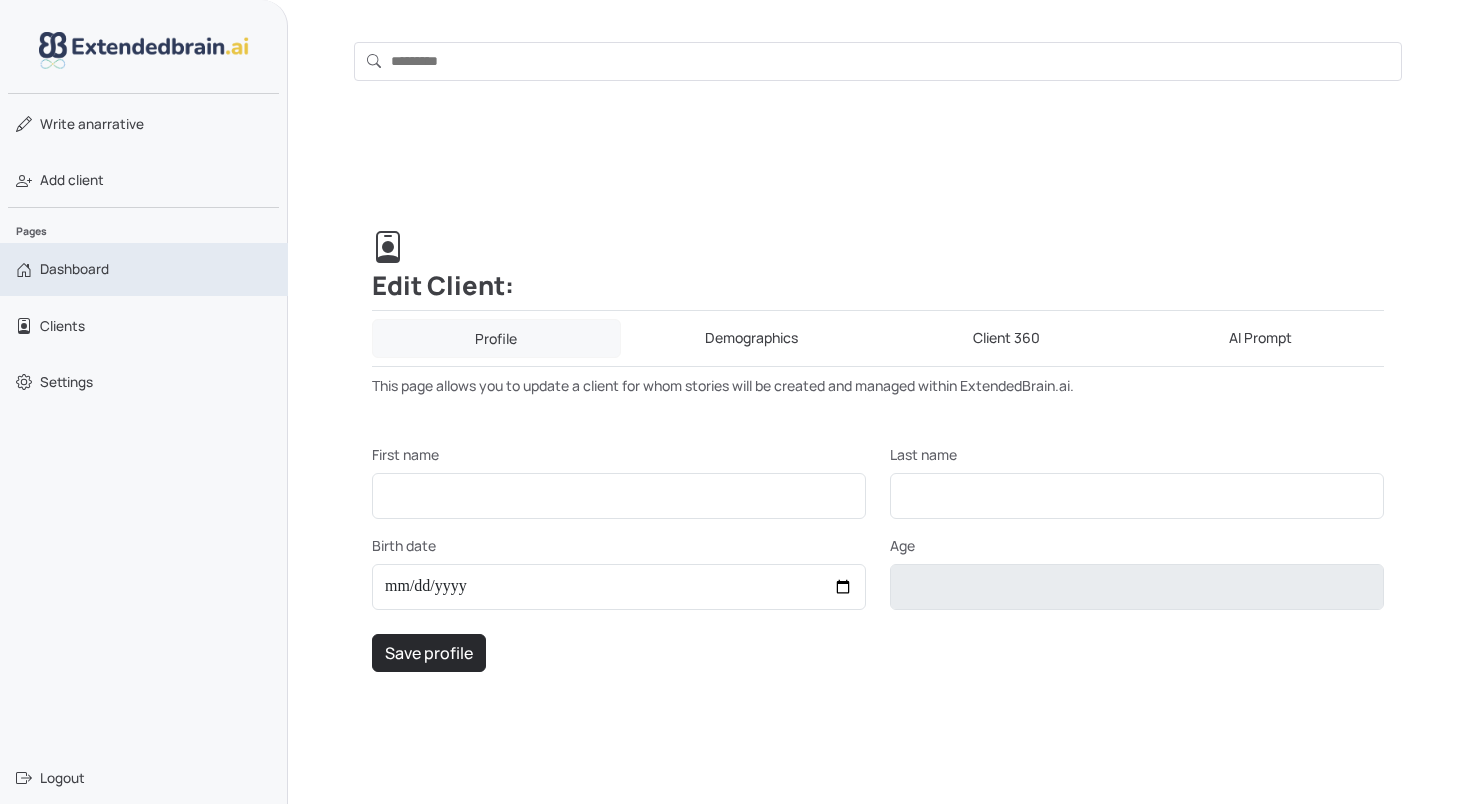 scroll, scrollTop: 0, scrollLeft: 0, axis: both 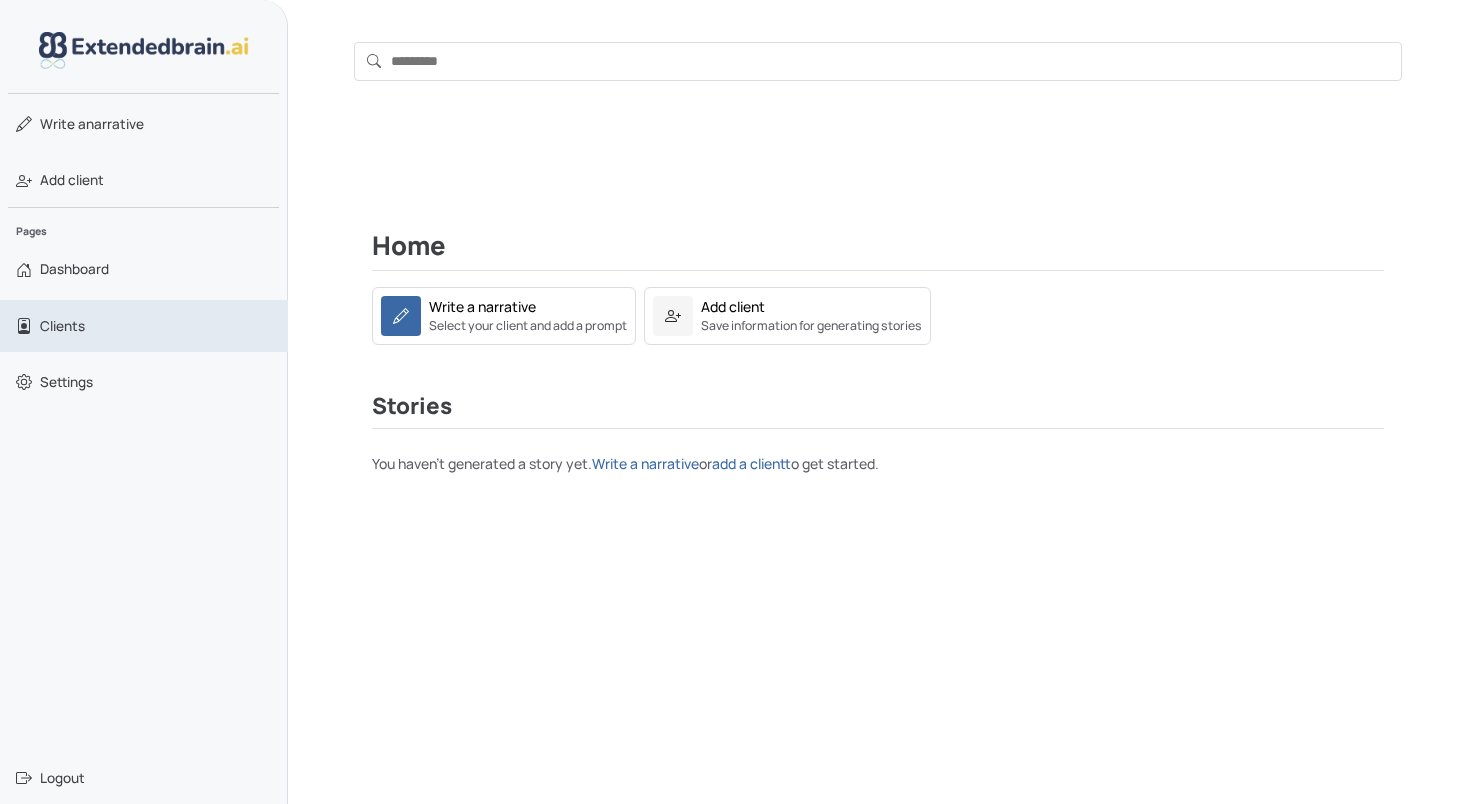 click on "Clients" at bounding box center (62, 326) 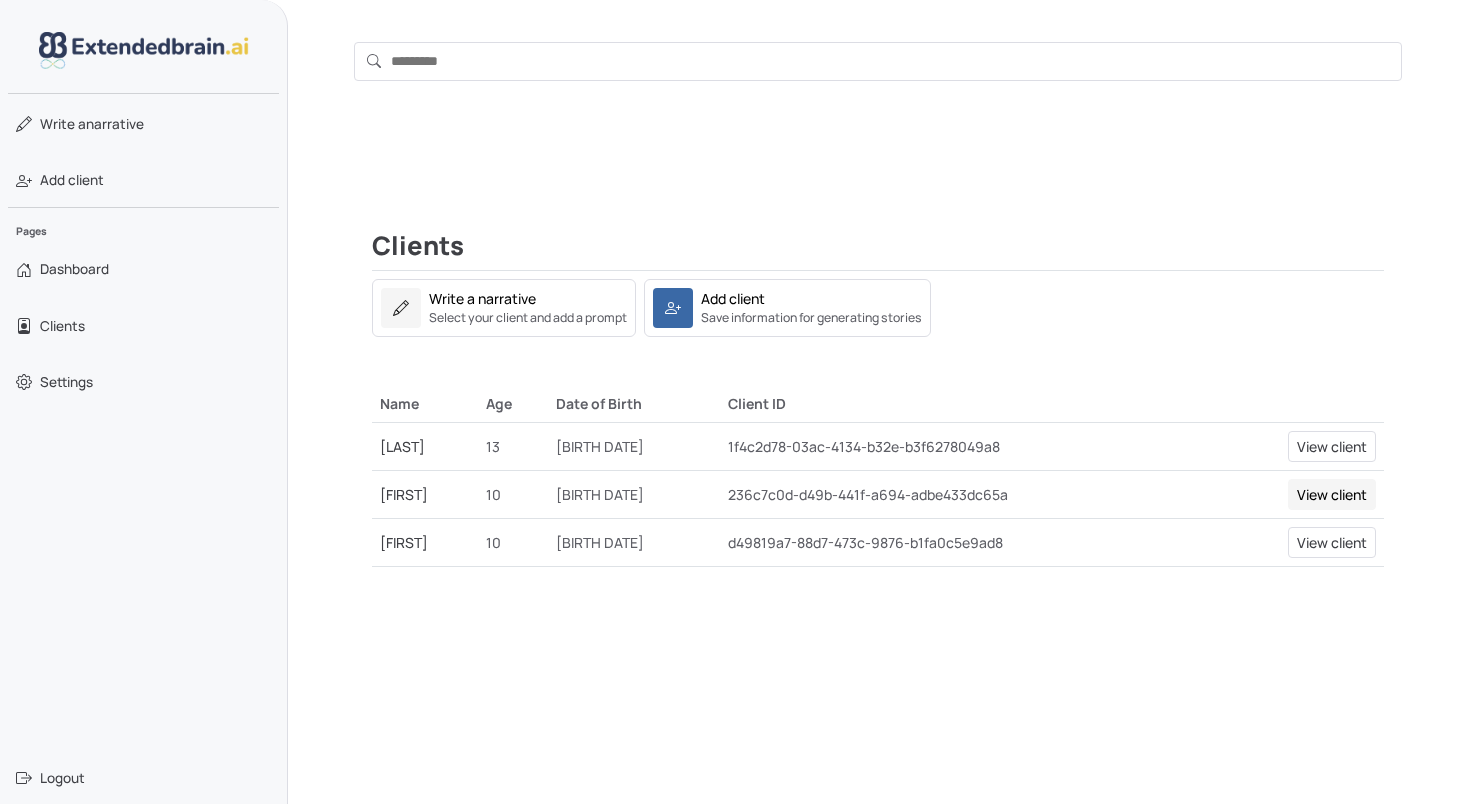 click on "View client" at bounding box center [1332, 494] 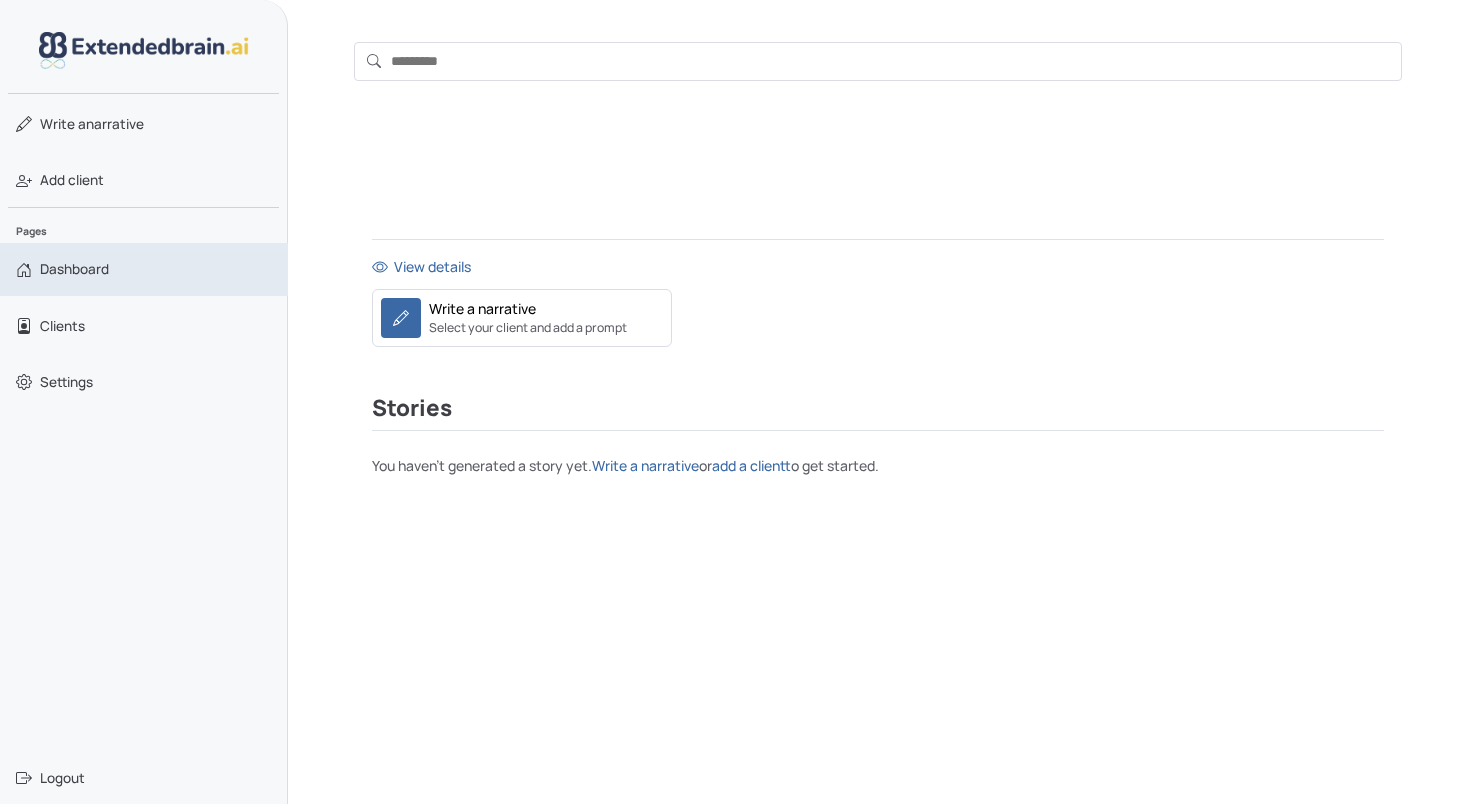 click on "Dashboard" at bounding box center (144, 269) 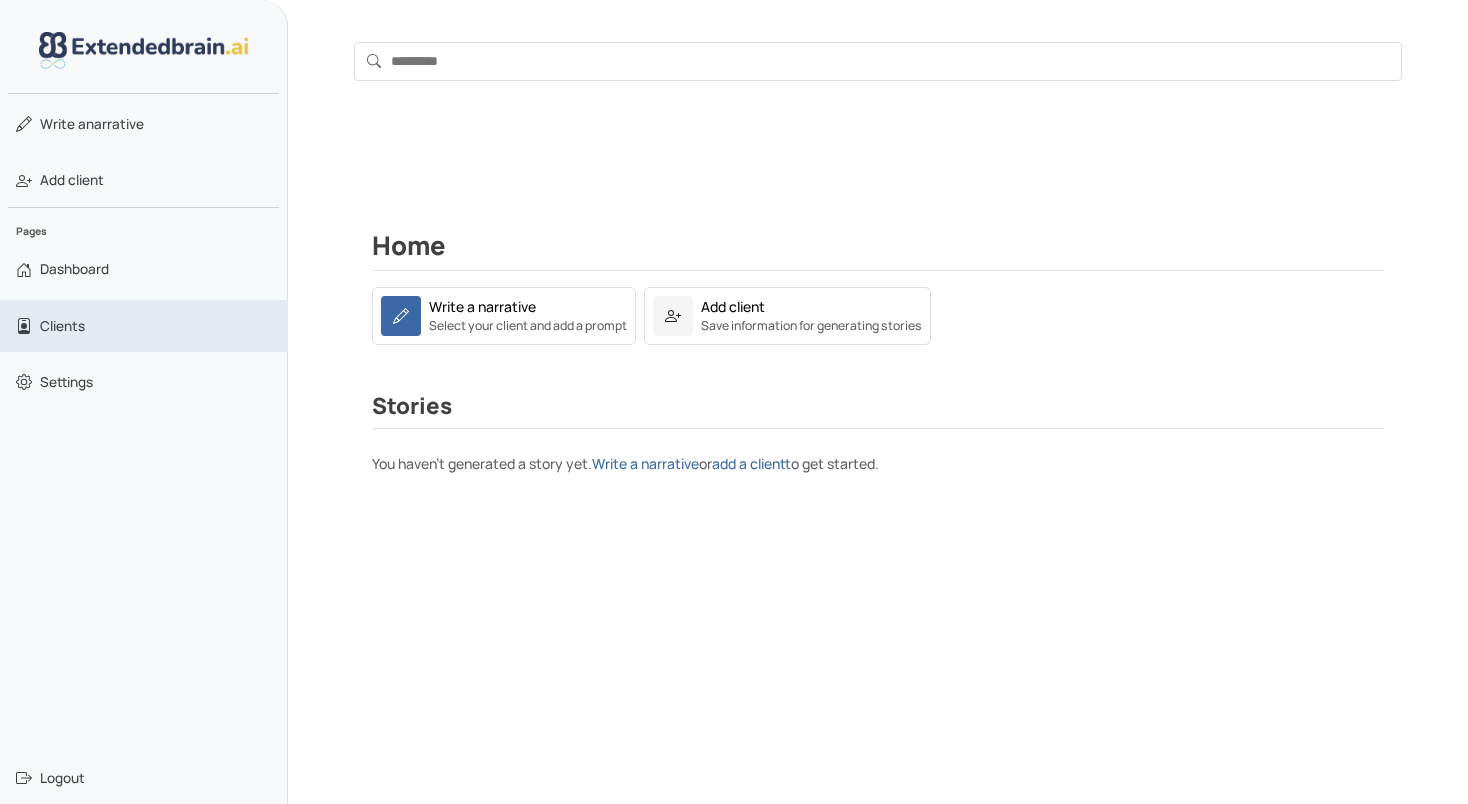 click on "Clients" at bounding box center [144, 326] 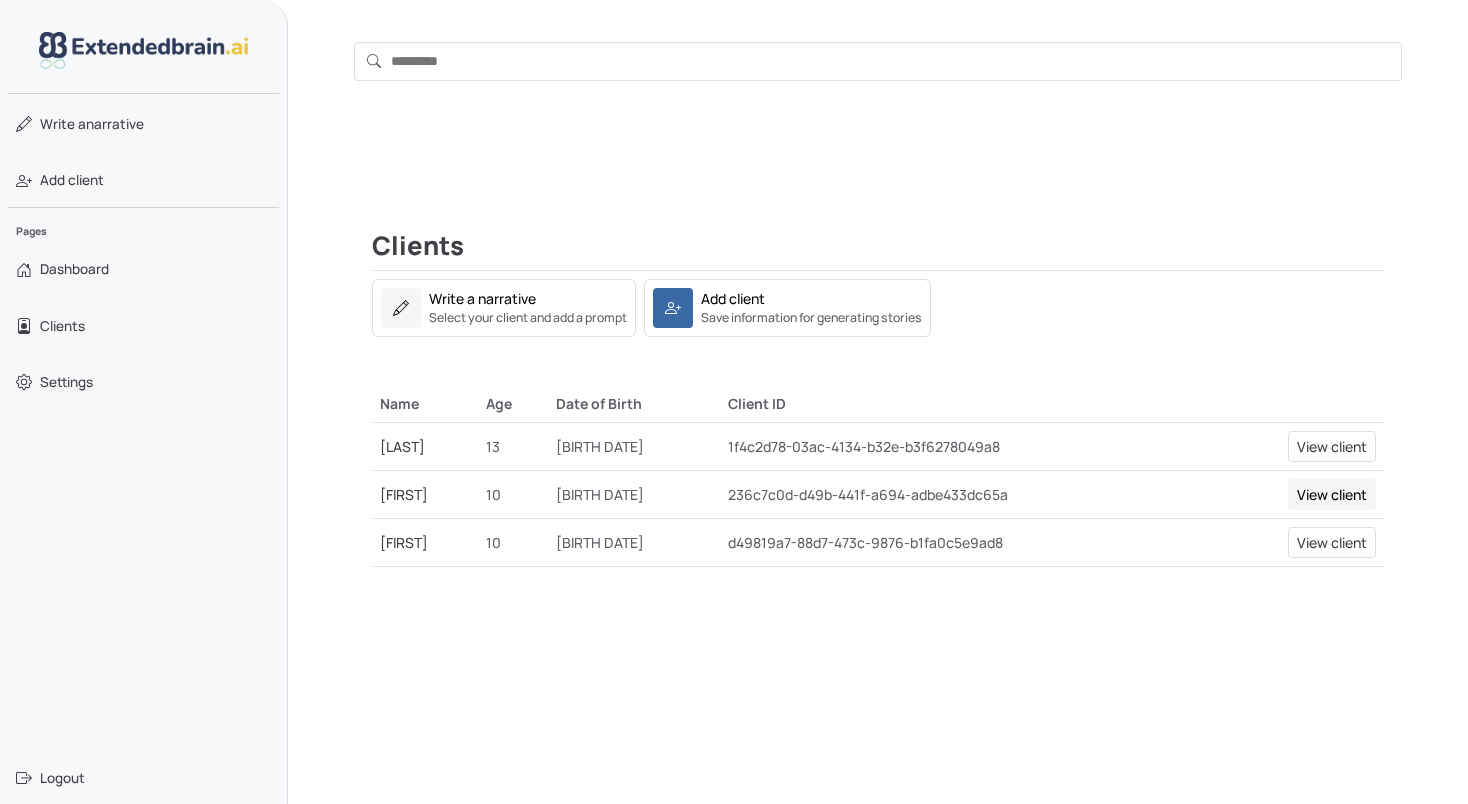 click on "View client" at bounding box center [1332, 494] 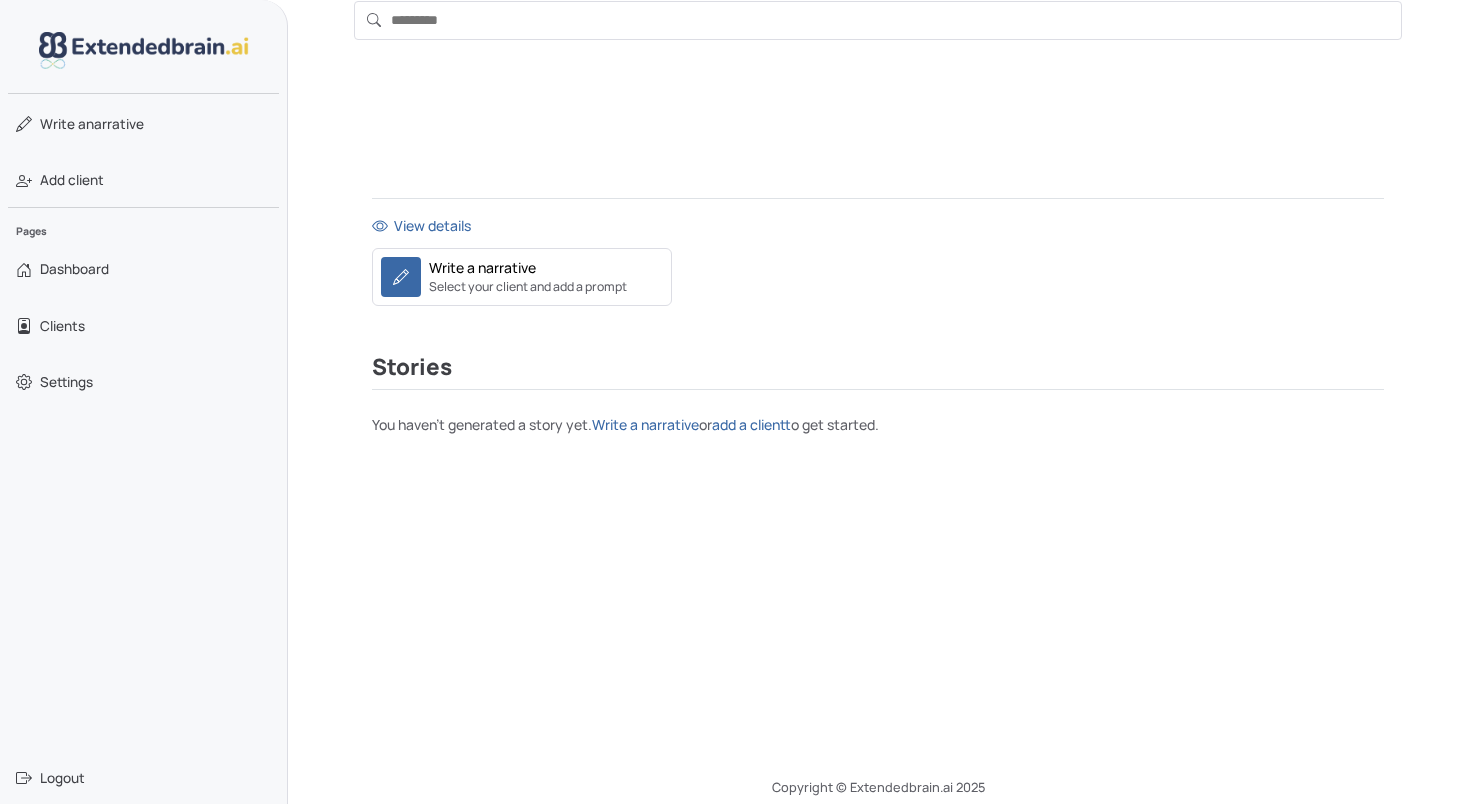 scroll, scrollTop: 63, scrollLeft: 0, axis: vertical 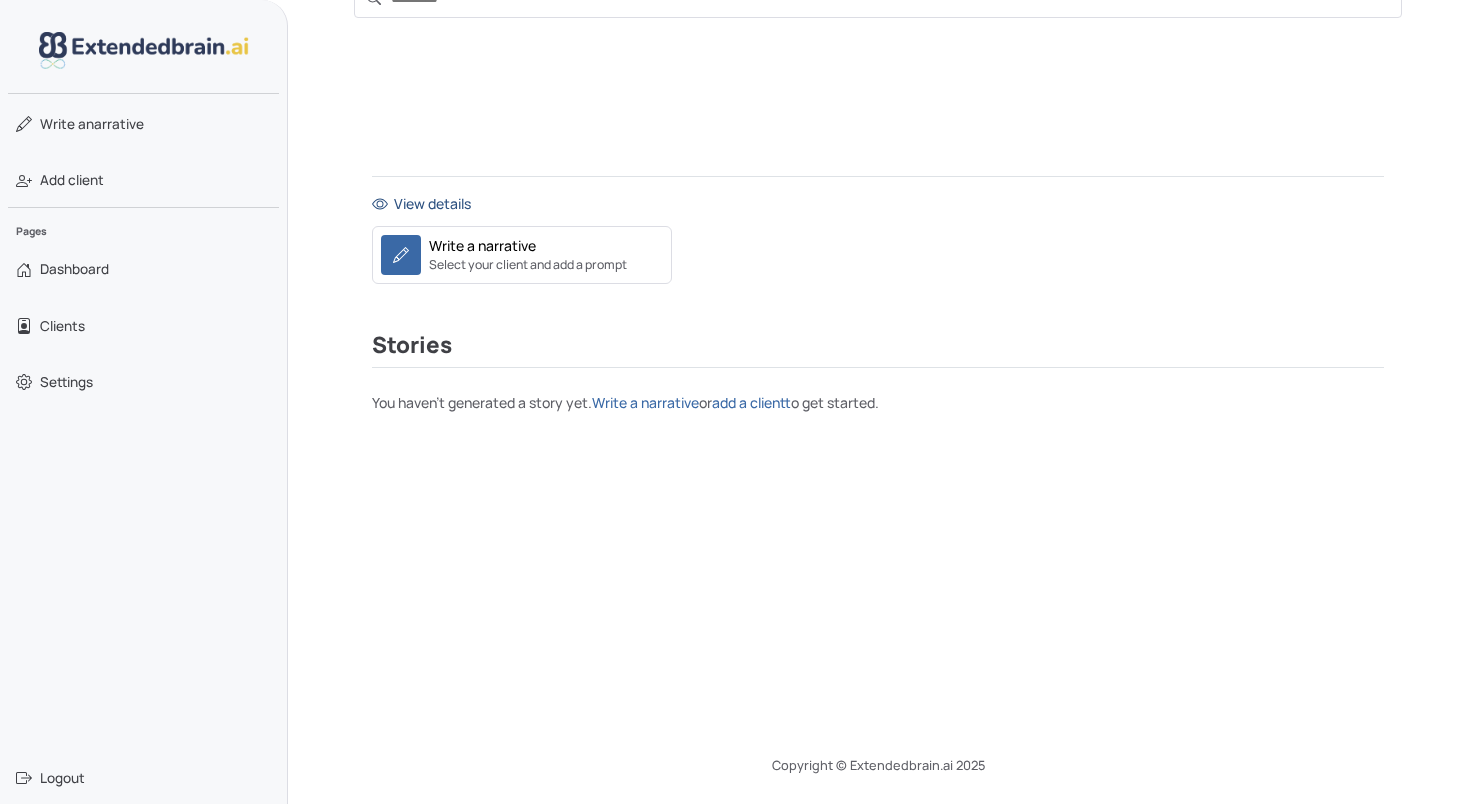 click on "View details" at bounding box center [878, 203] 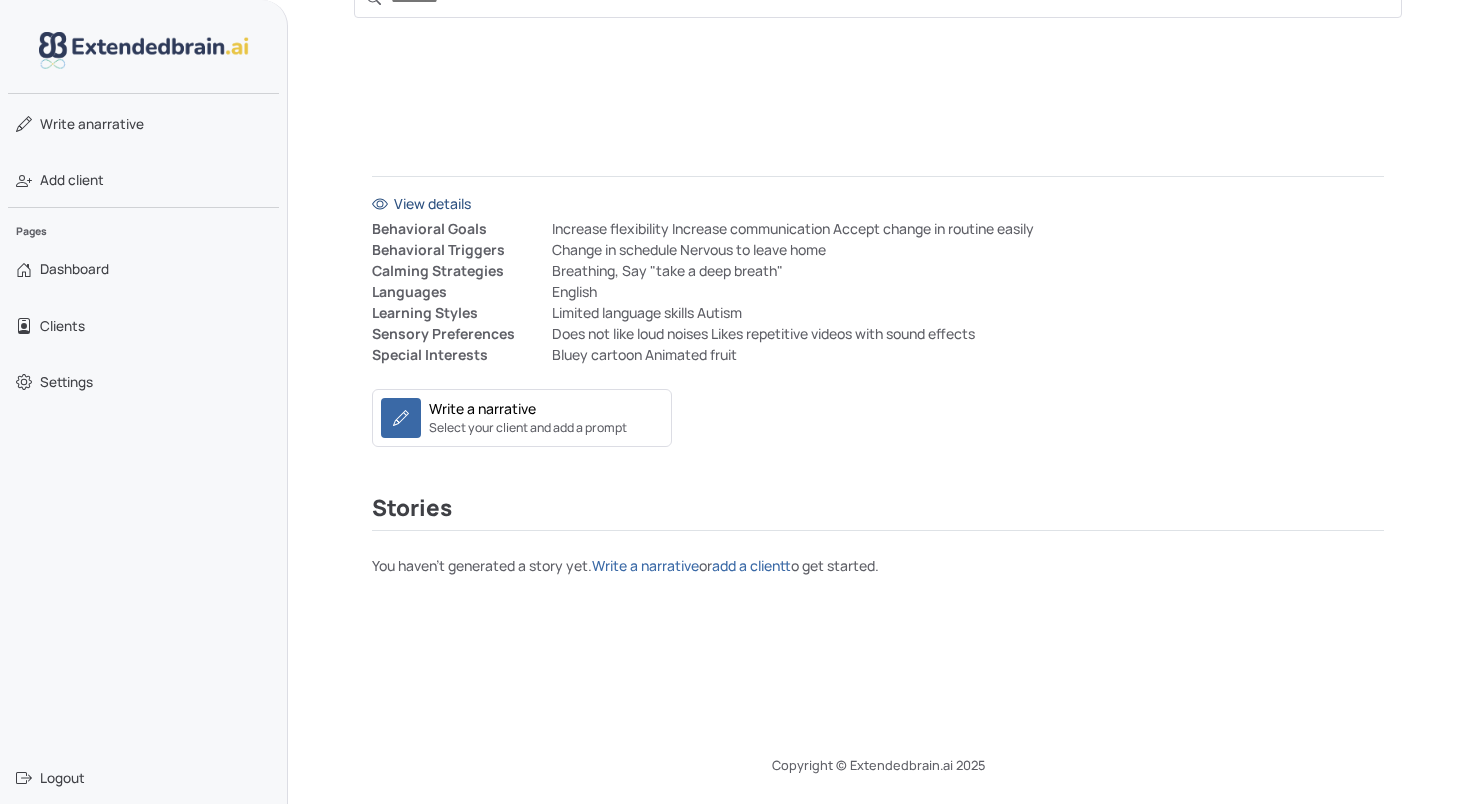 click on "View details" at bounding box center [878, 203] 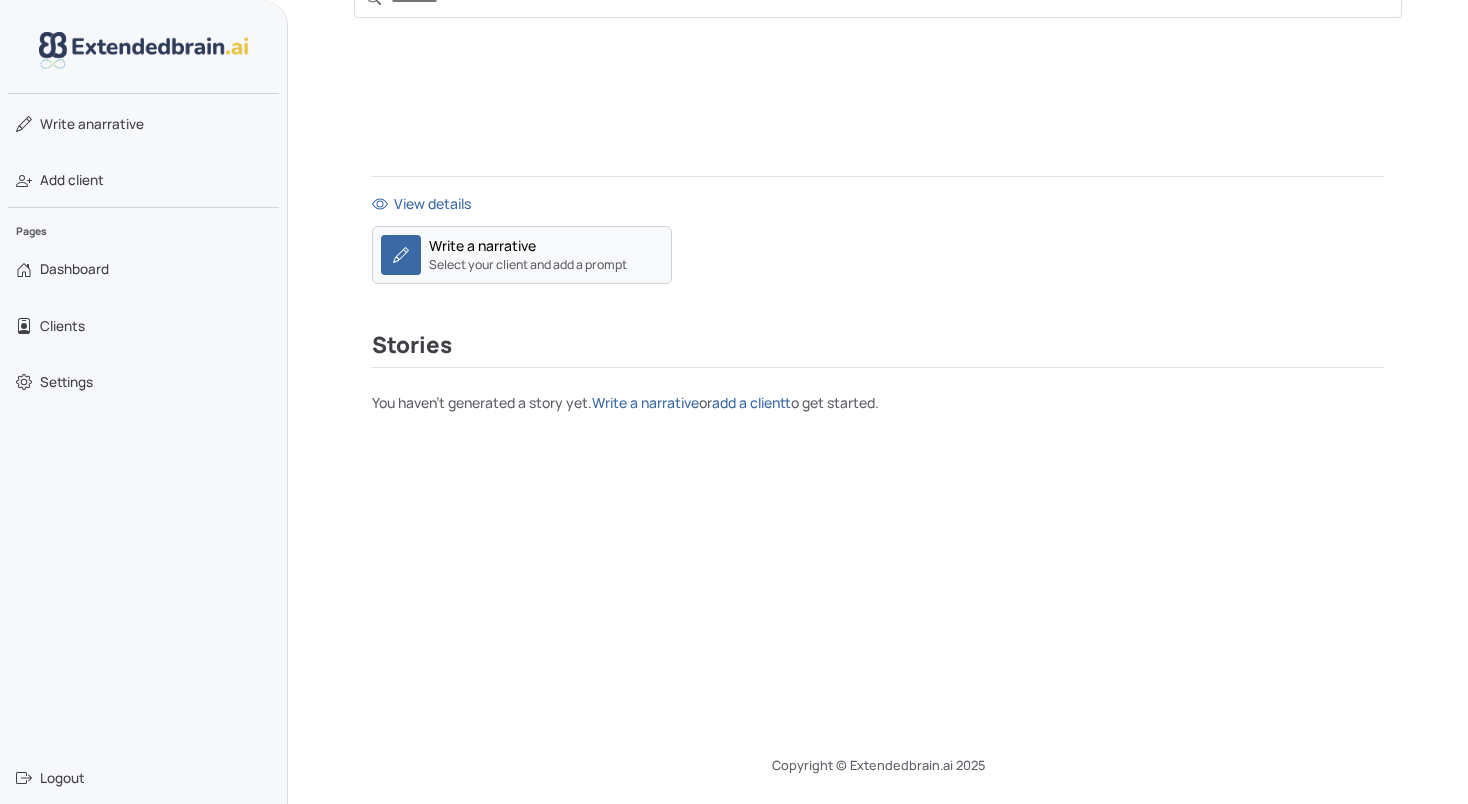 click on "Write a narrative Select your client and add a prompt" at bounding box center [528, 254] 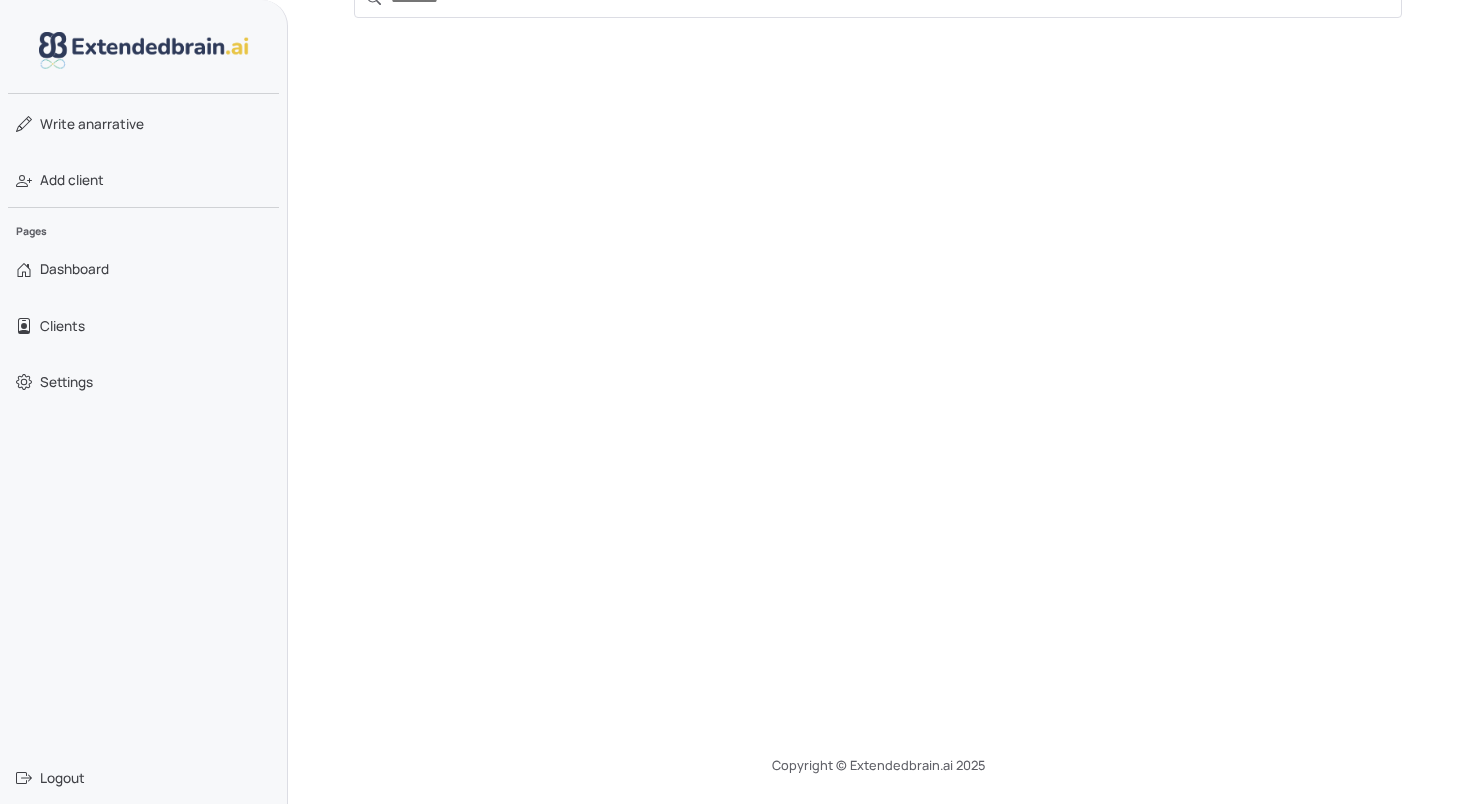 scroll, scrollTop: 0, scrollLeft: 0, axis: both 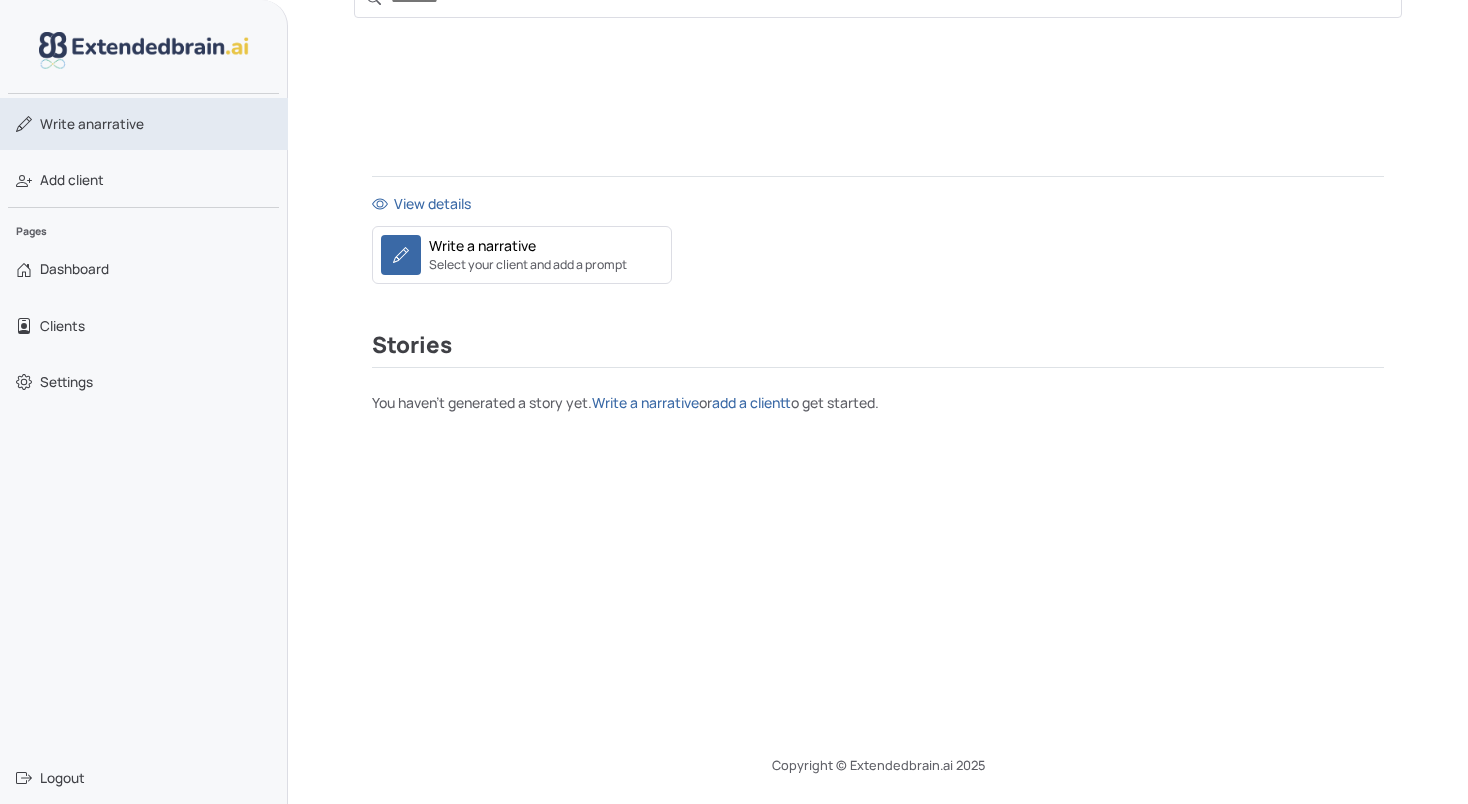 click on "Write a" at bounding box center (63, 124) 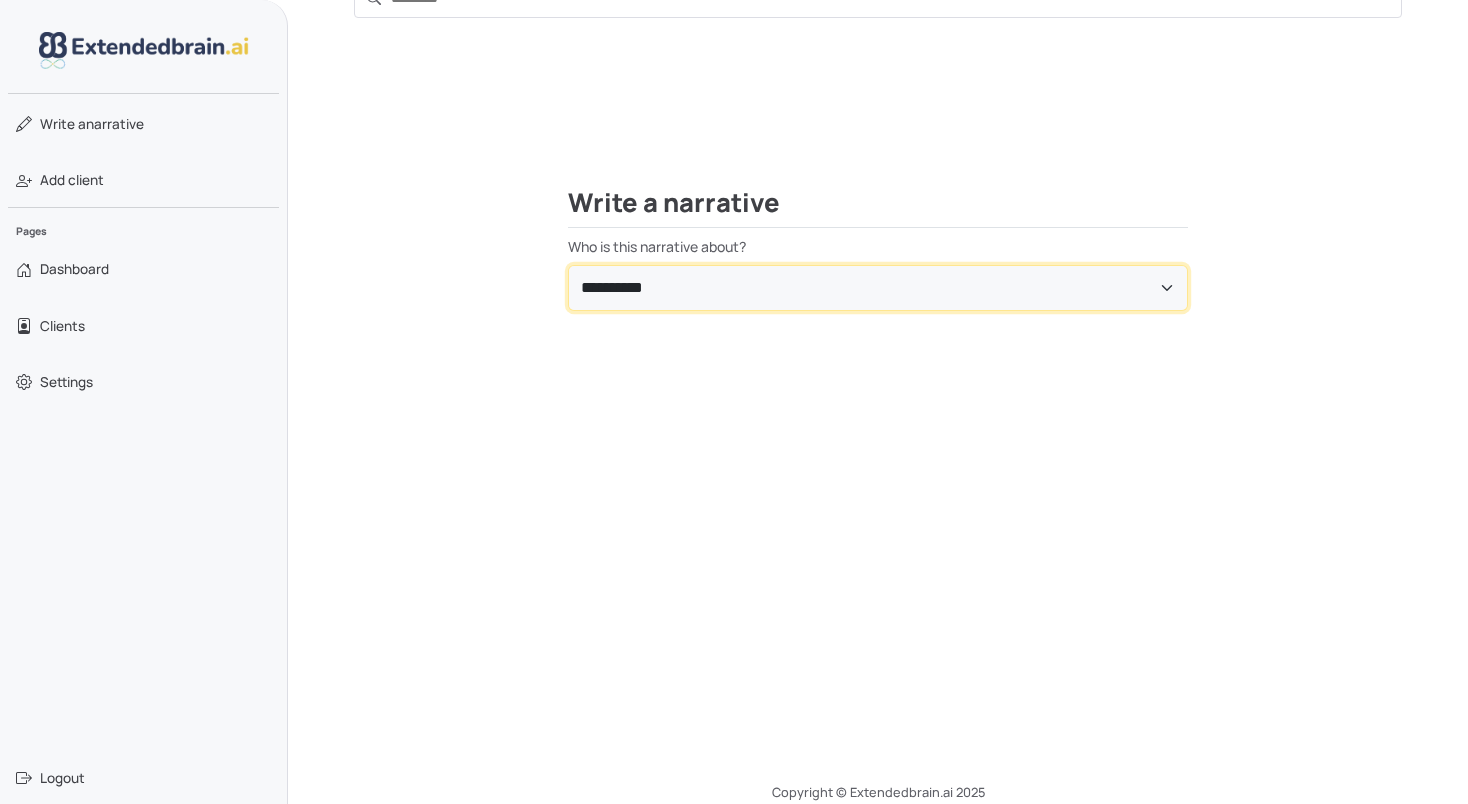 click on "**********" at bounding box center (878, 288) 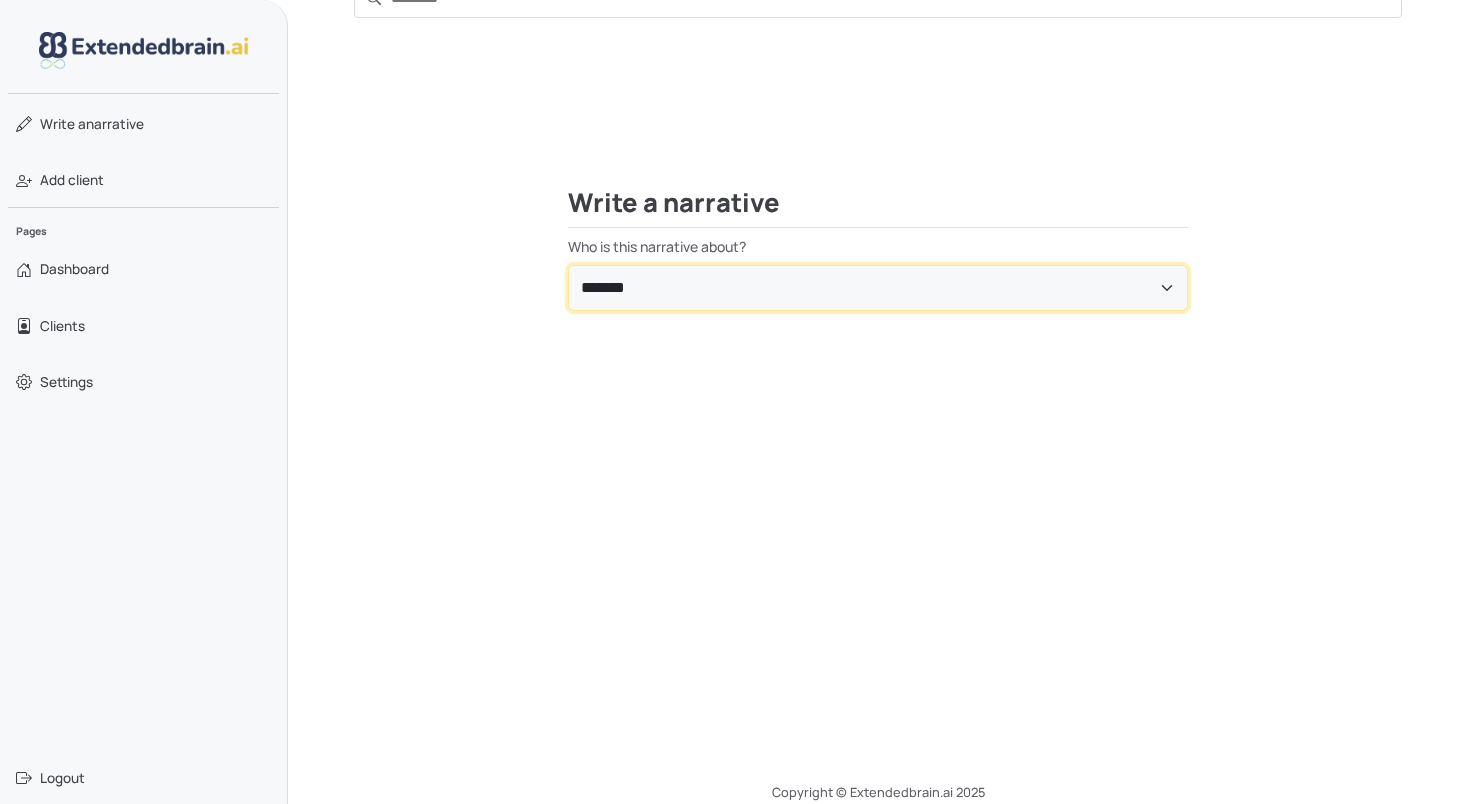 click on "**********" at bounding box center (878, 288) 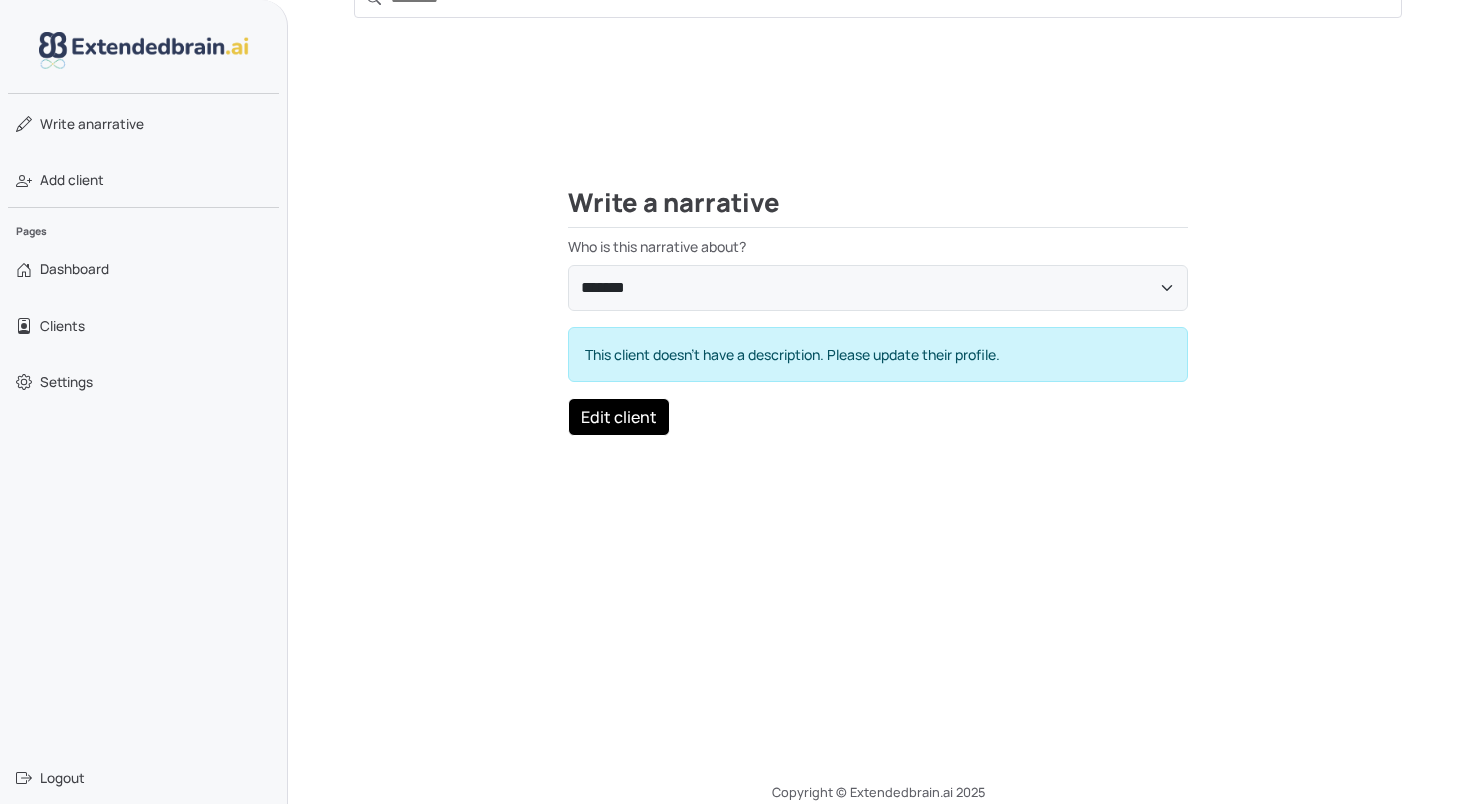 click on "Edit client" at bounding box center (619, 417) 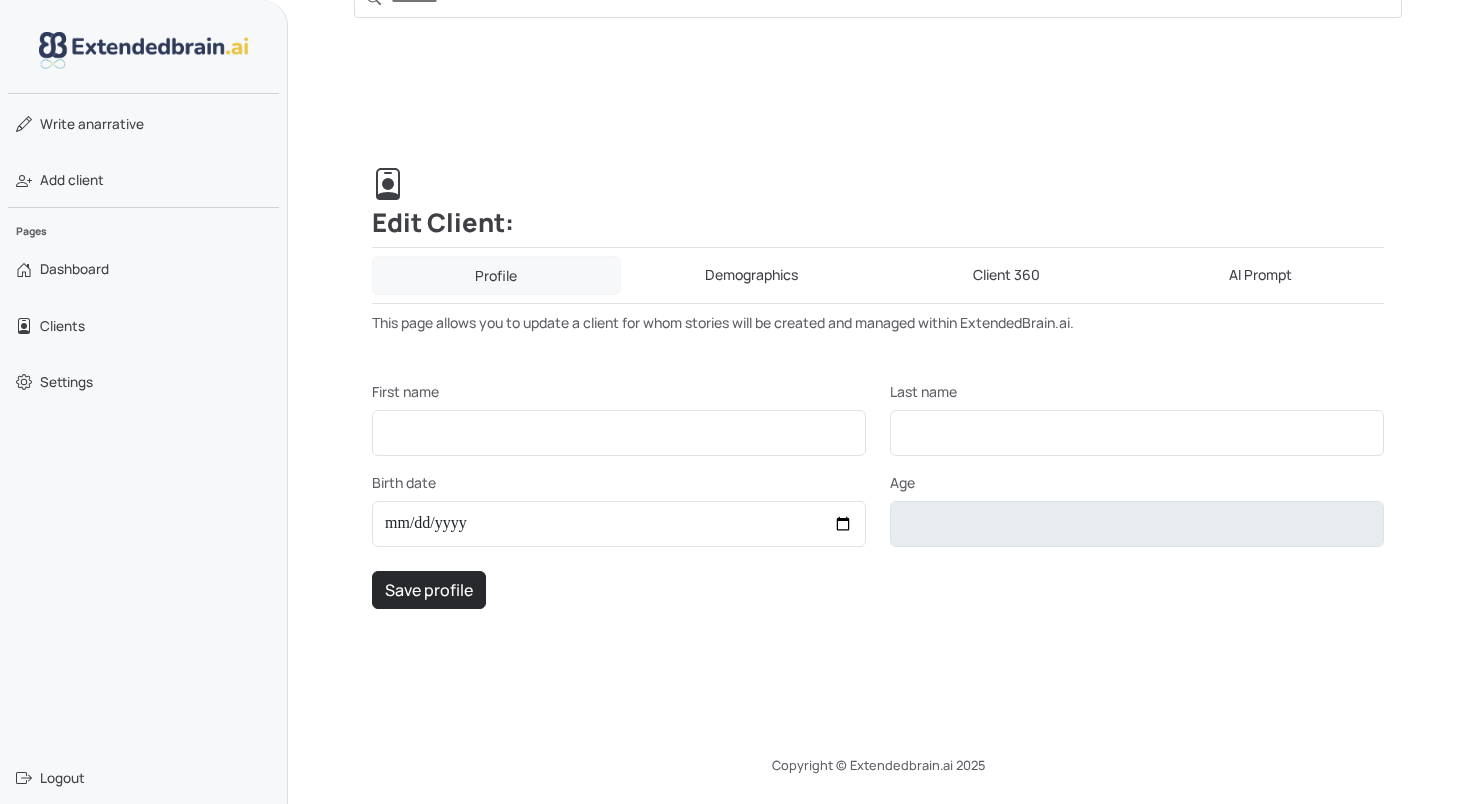 click on "Demographics" at bounding box center (752, 275) 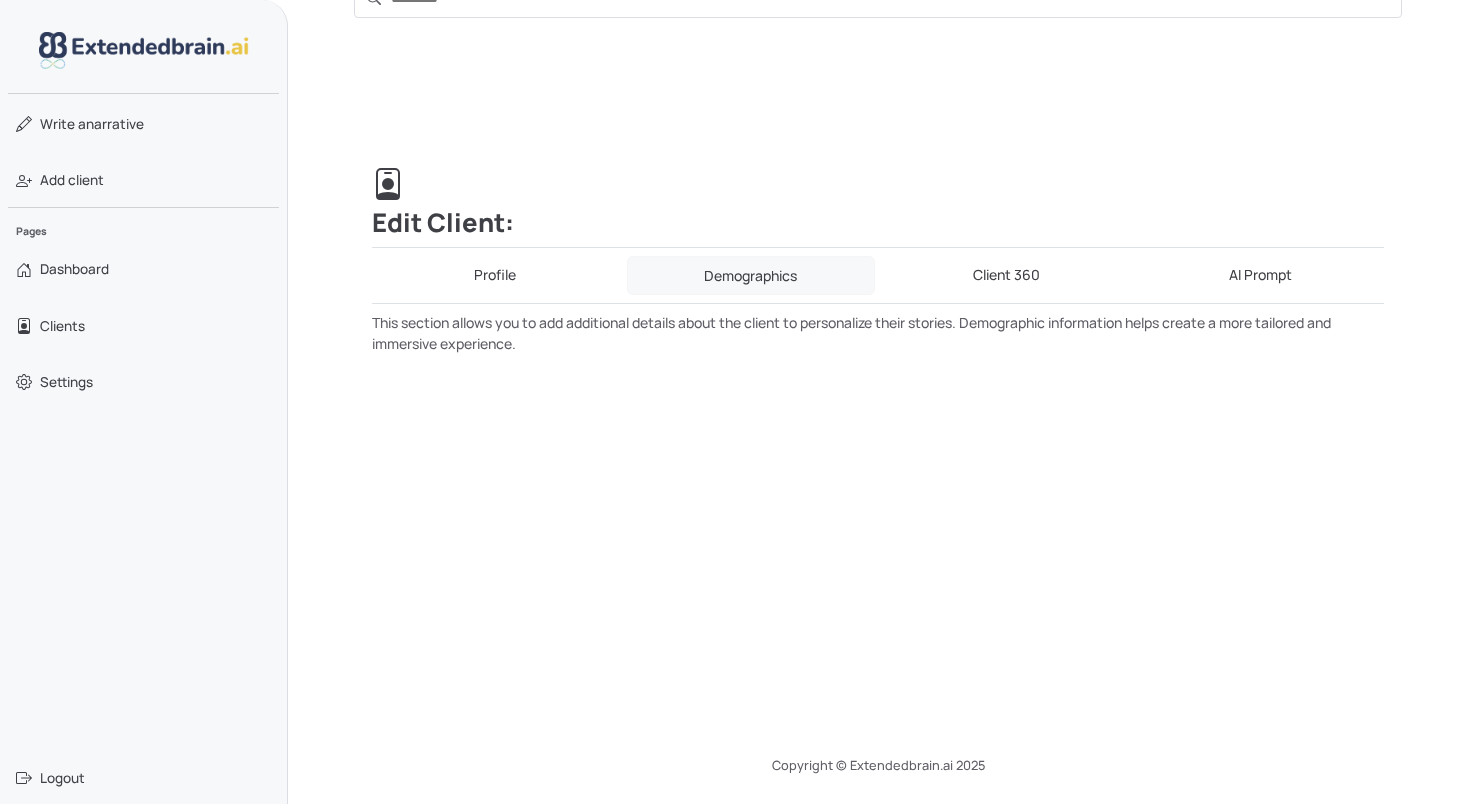 click on "Client 360" at bounding box center (1006, 275) 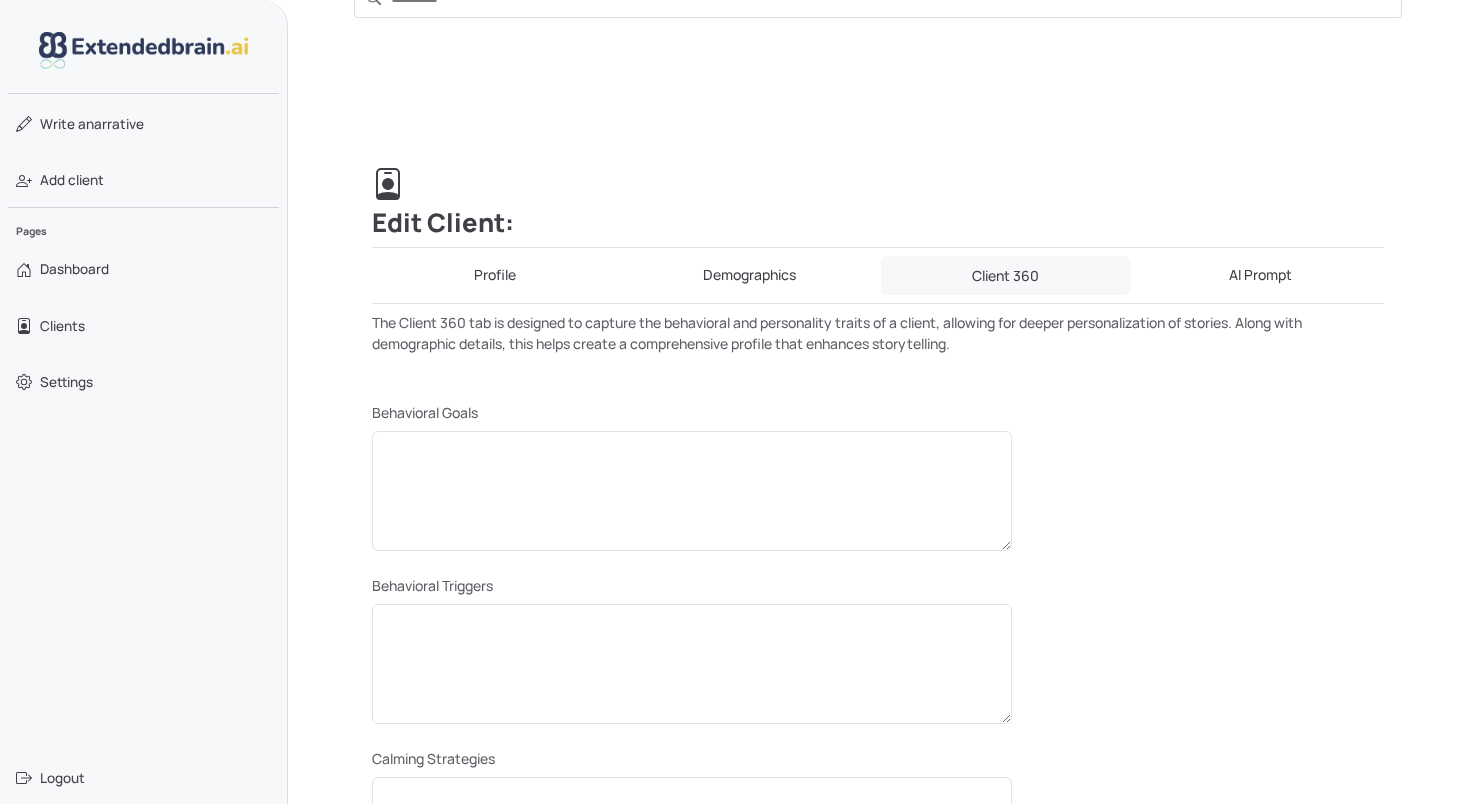 click on "AI Prompt" at bounding box center (1261, 275) 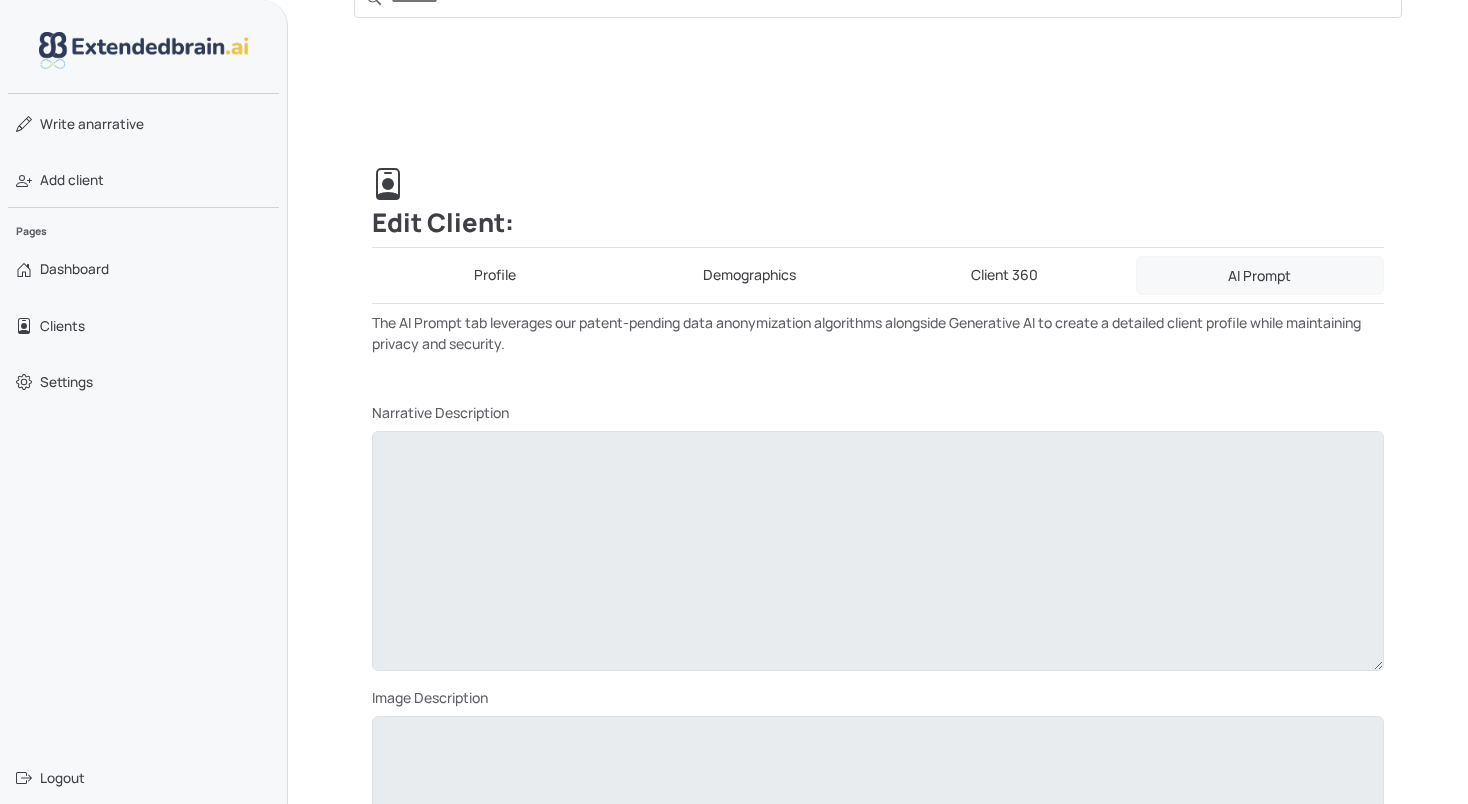 click on "Profile" at bounding box center (495, 275) 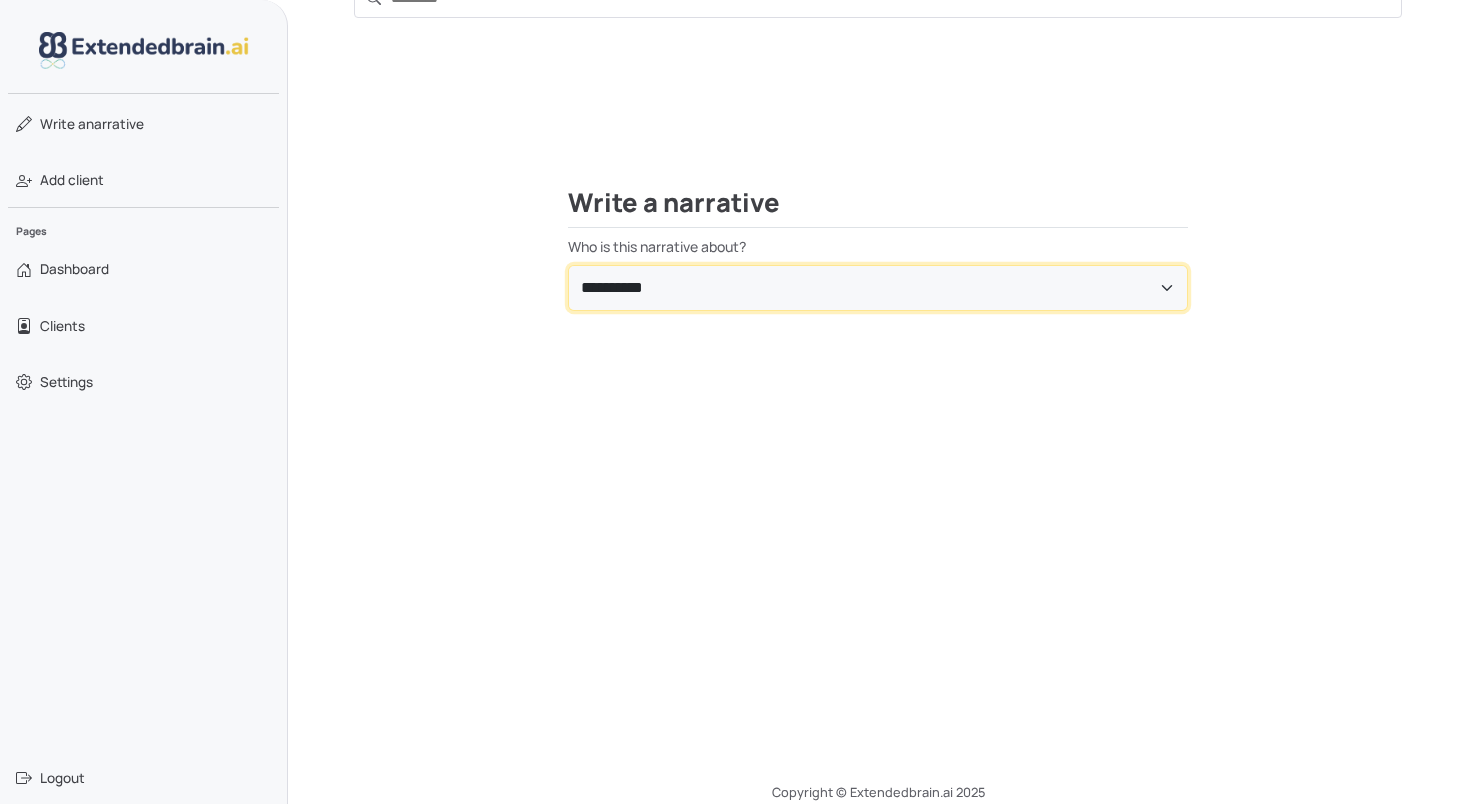 click on "**********" at bounding box center [878, 288] 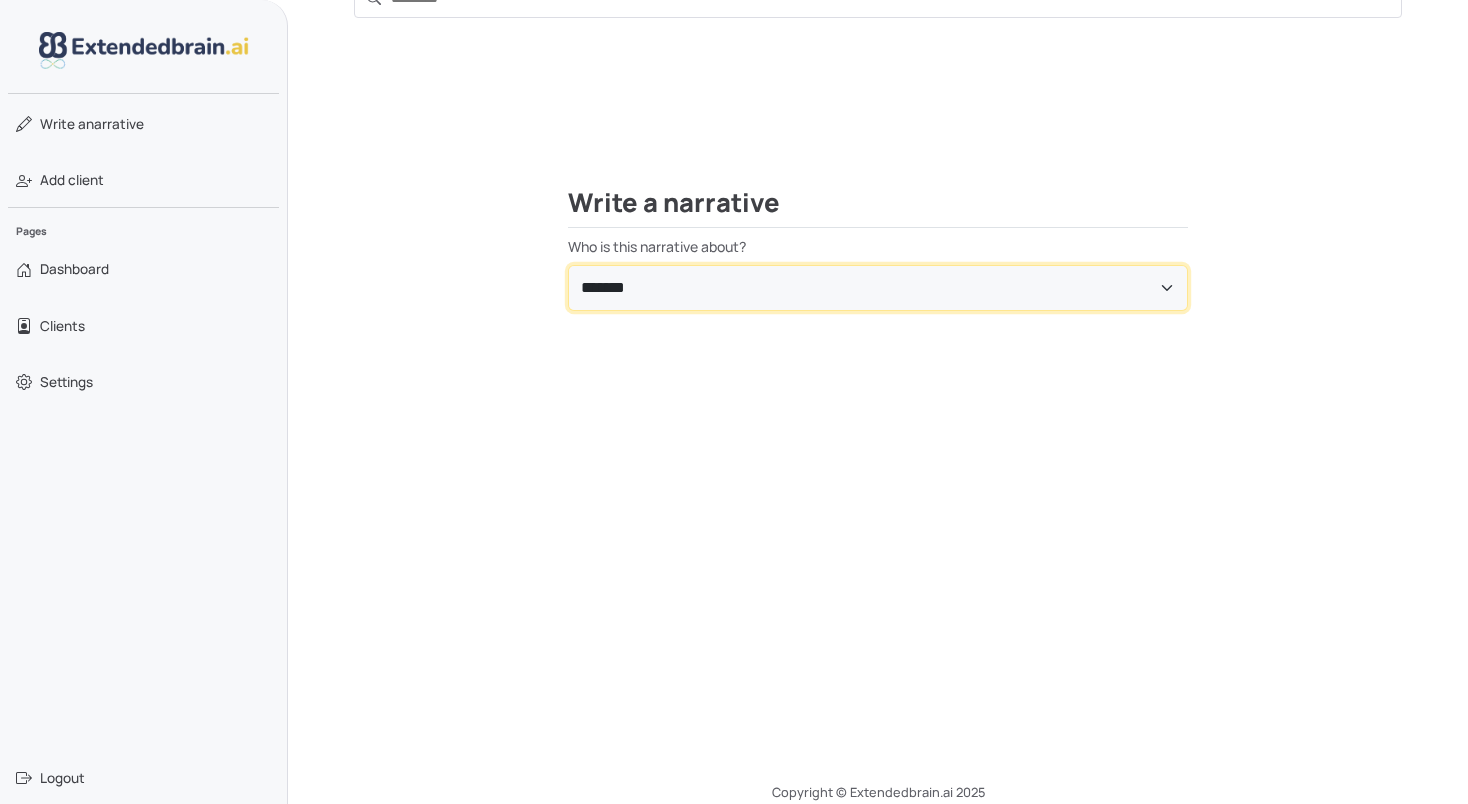 click on "**********" at bounding box center [878, 288] 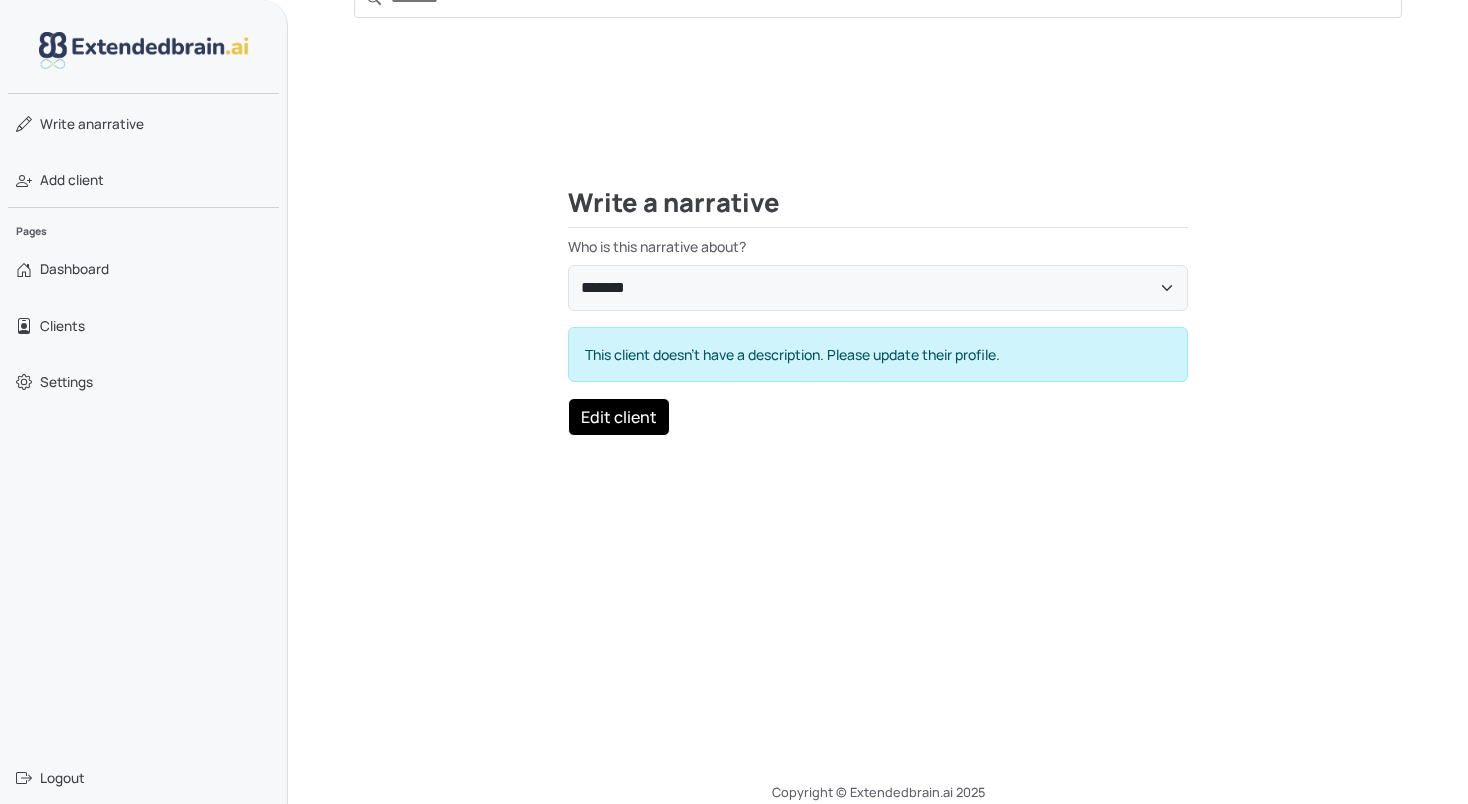 click on "Edit client" at bounding box center [619, 417] 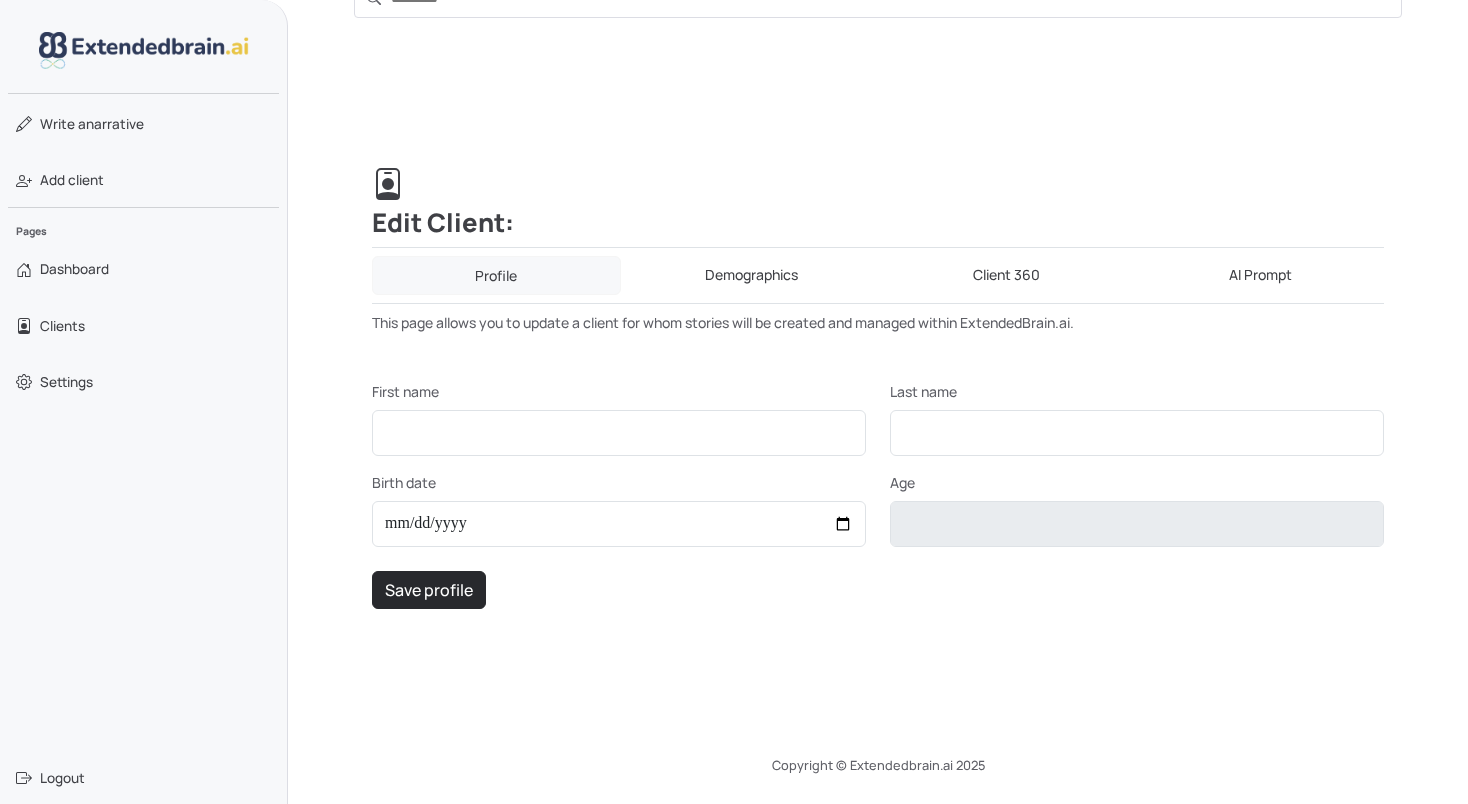 click on "Demographics" at bounding box center [752, 275] 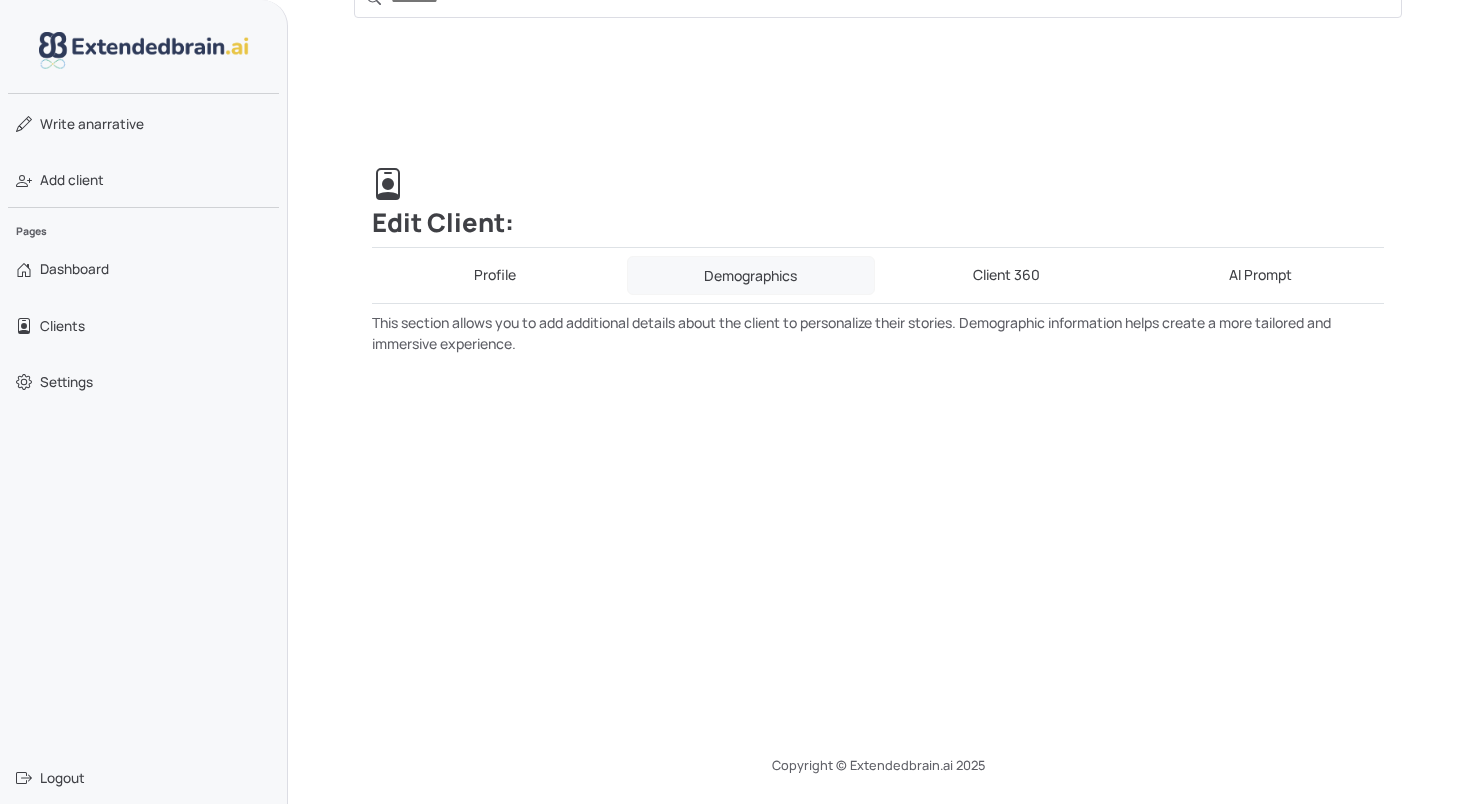 click on "Client 360" at bounding box center [1006, 275] 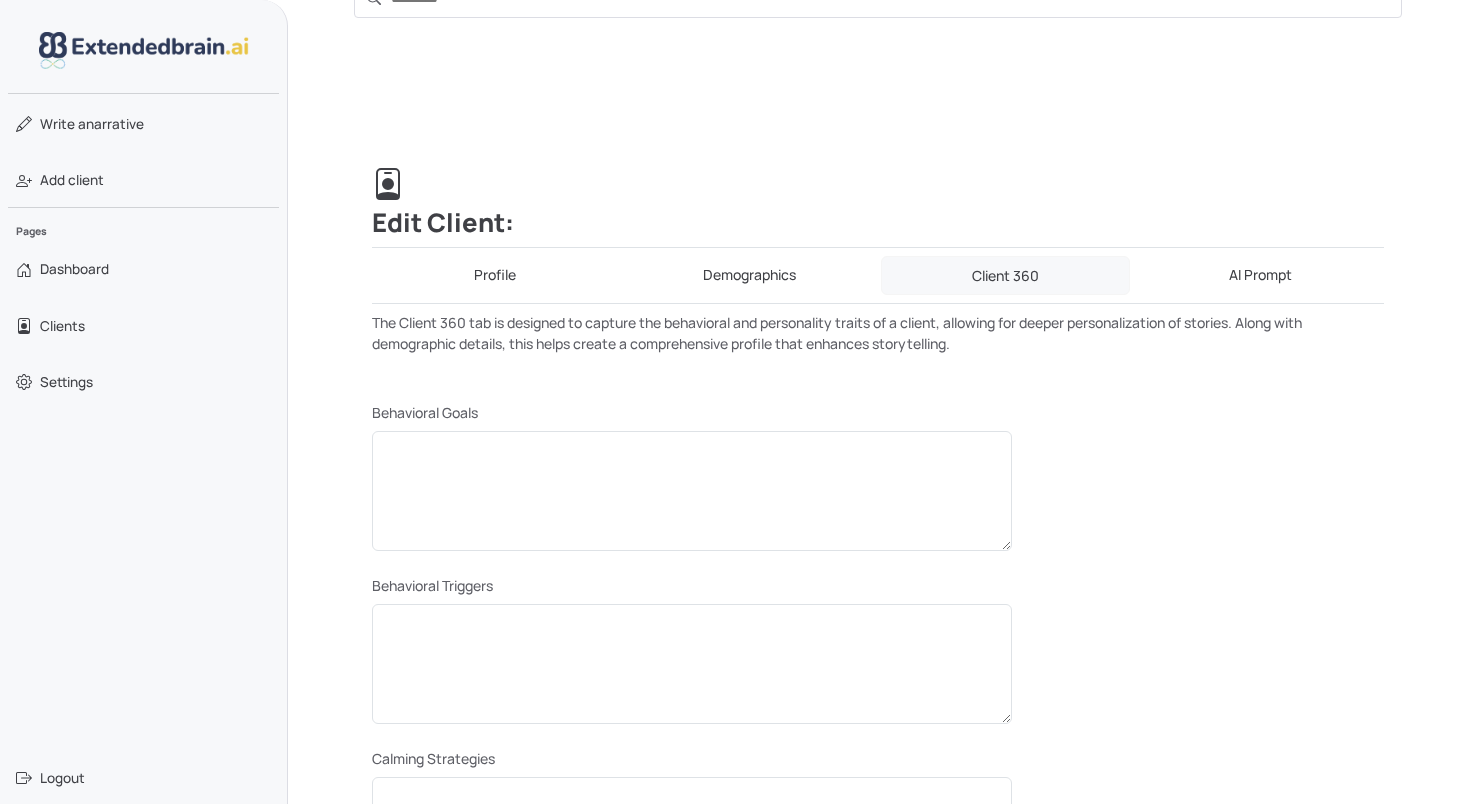 click on "AI Prompt" at bounding box center (1261, 275) 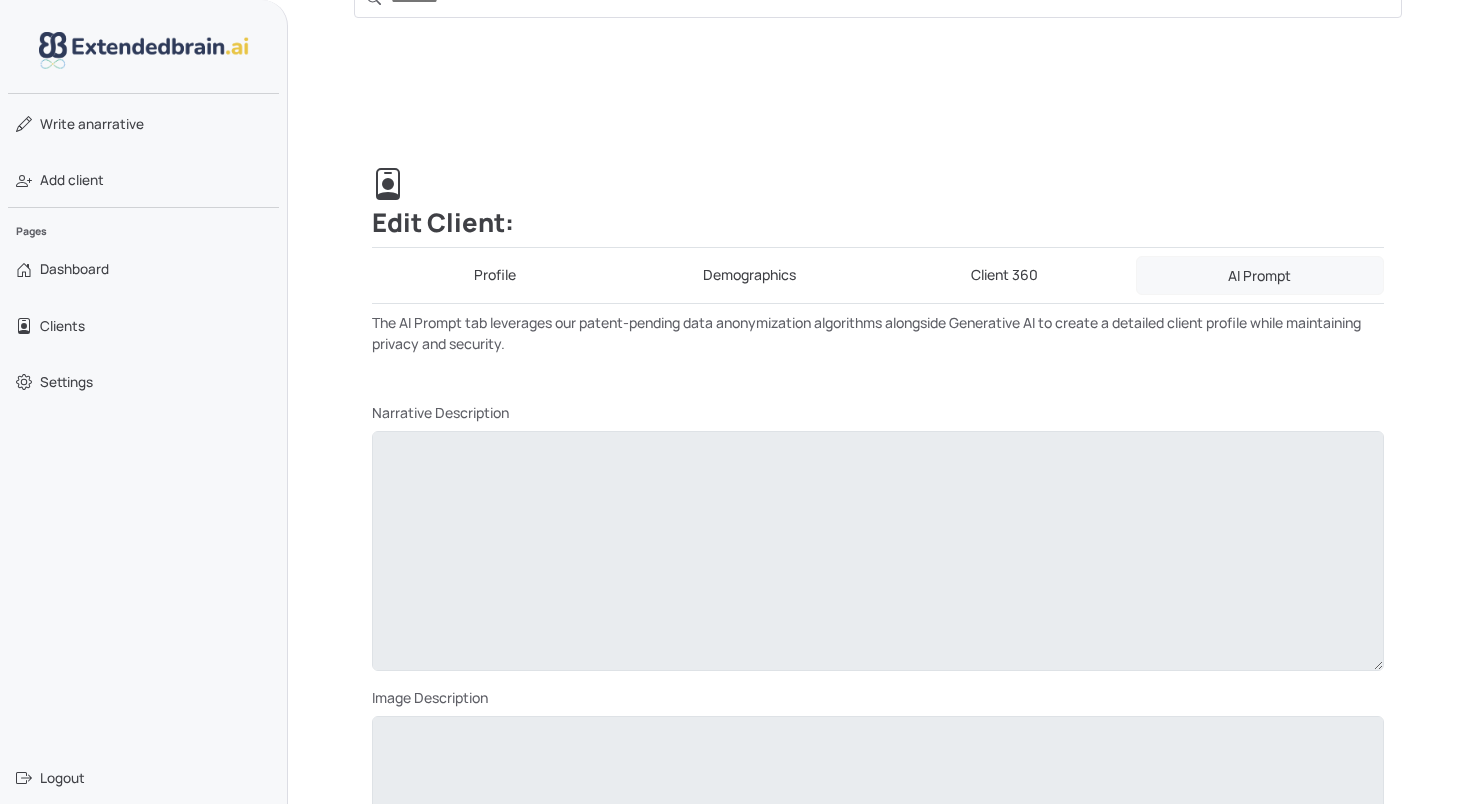 click on "Profile" at bounding box center [495, 275] 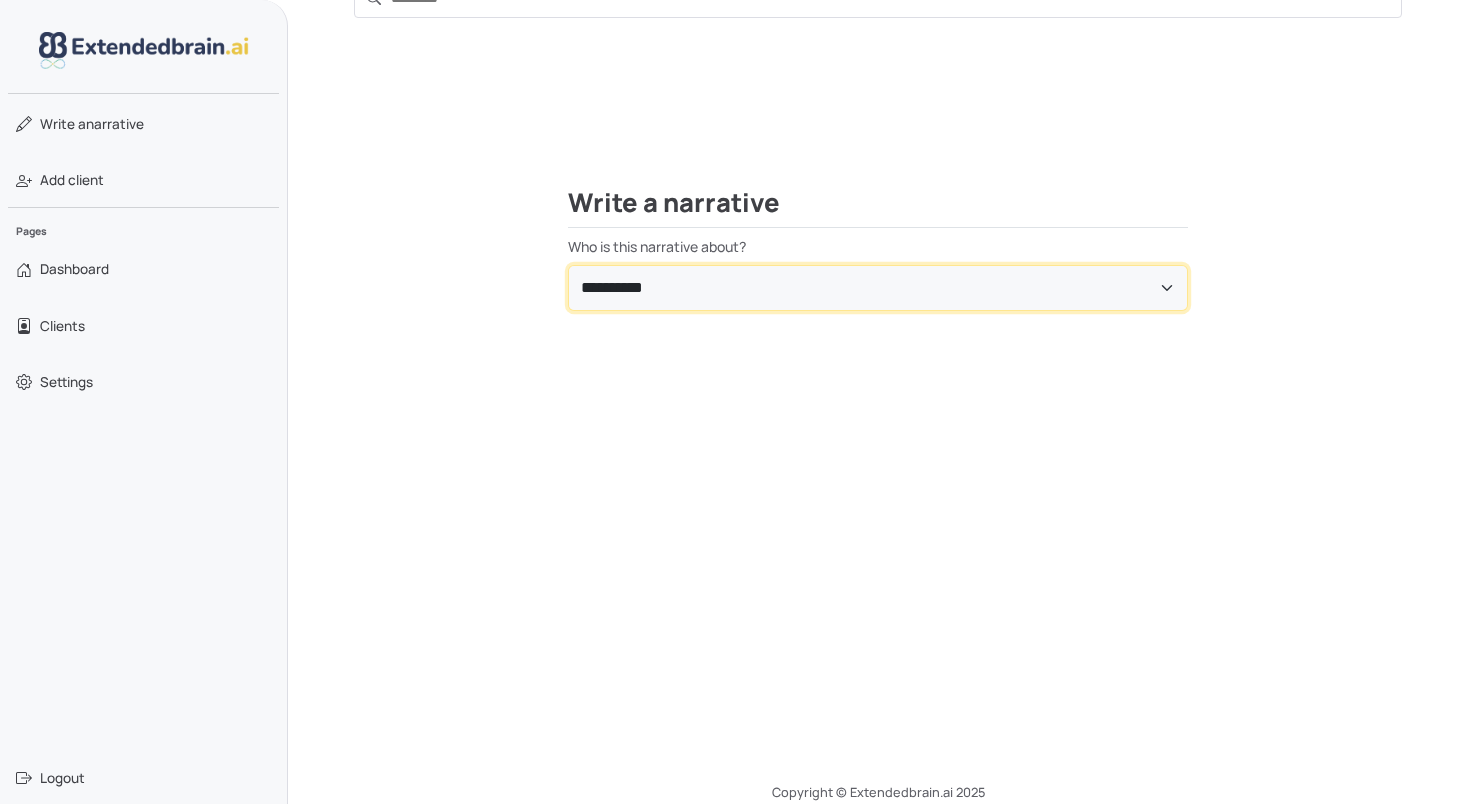 click on "**********" at bounding box center (878, 288) 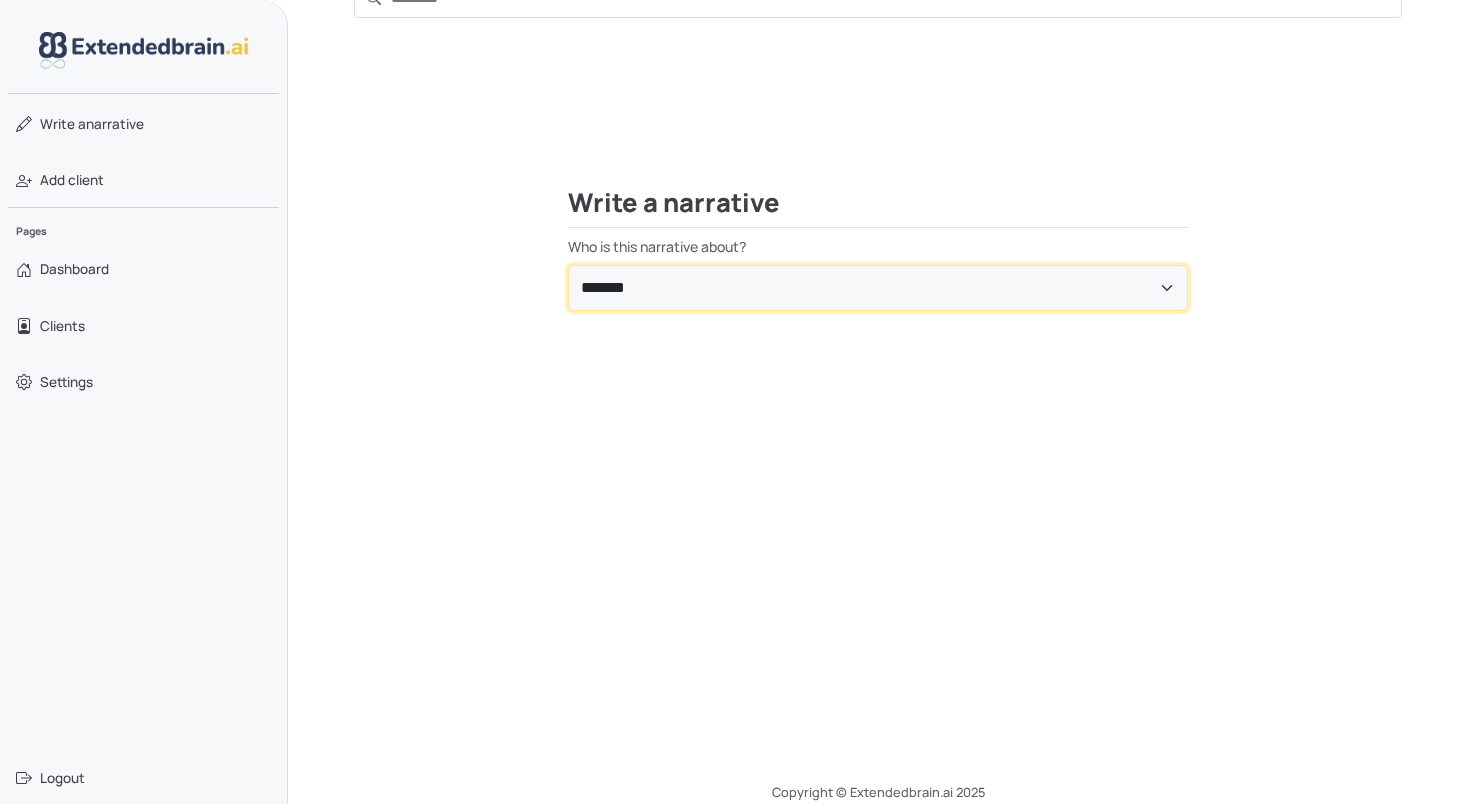 click on "**********" at bounding box center [878, 288] 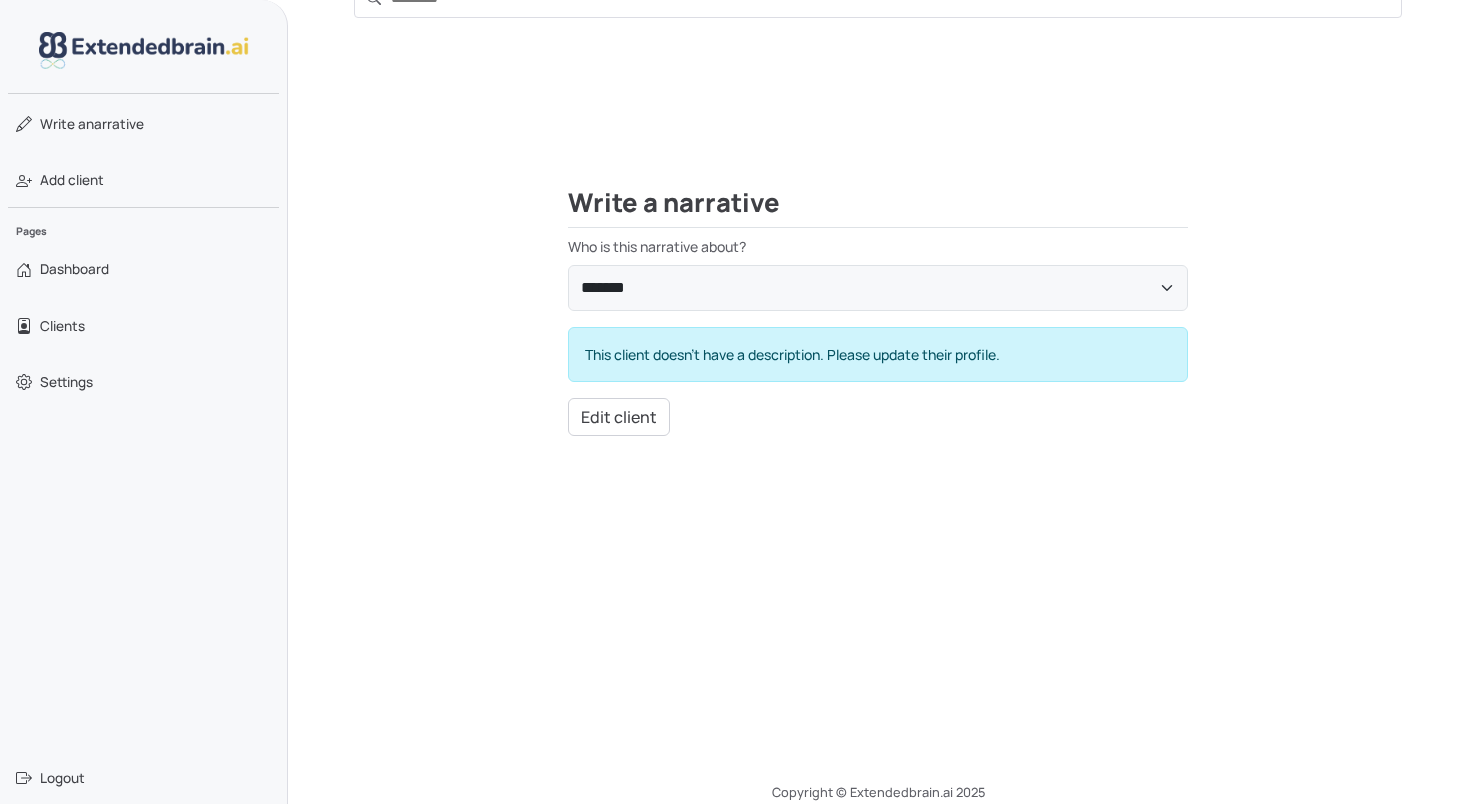 click on "**********" at bounding box center [878, 413] 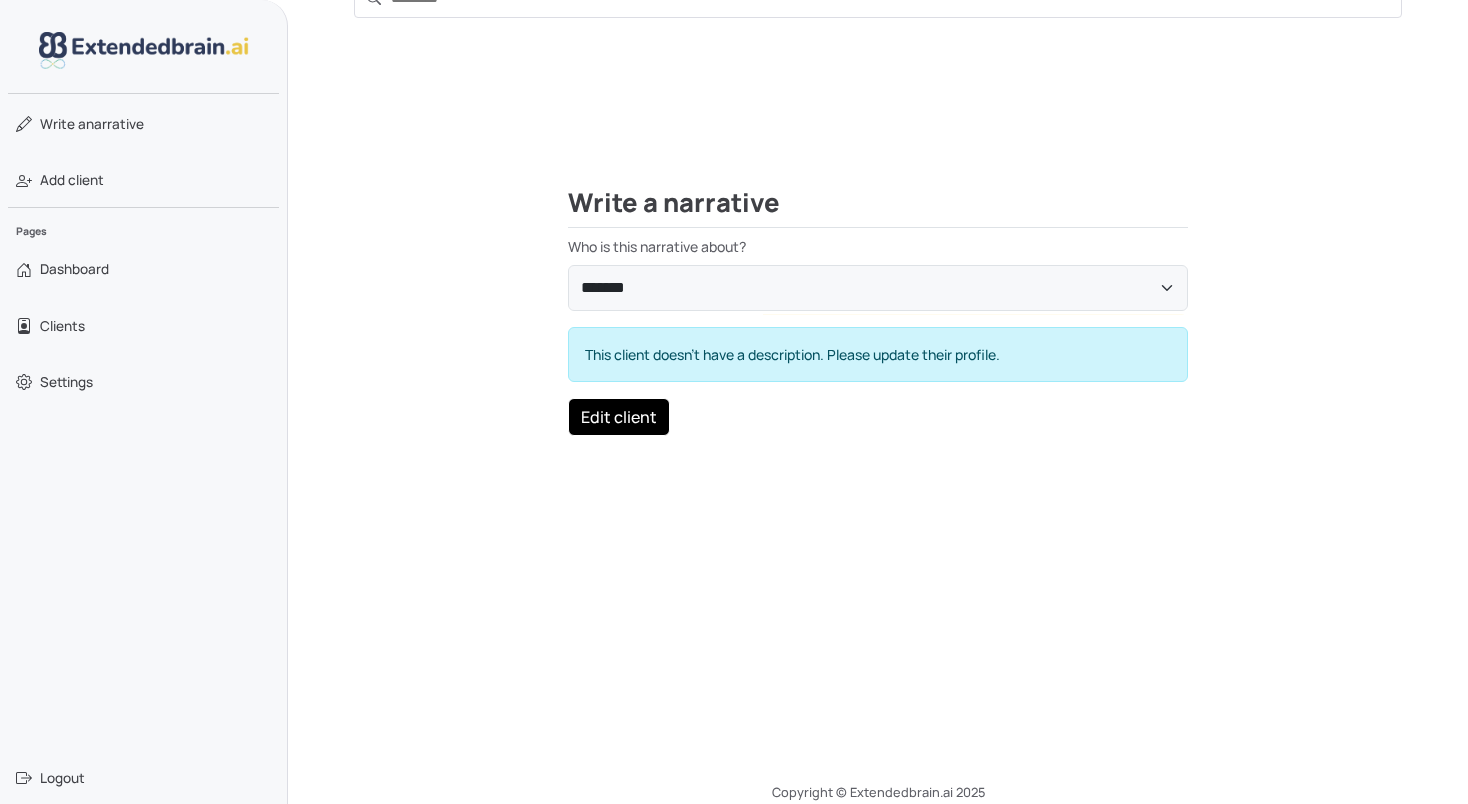 click on "Edit client" at bounding box center (619, 417) 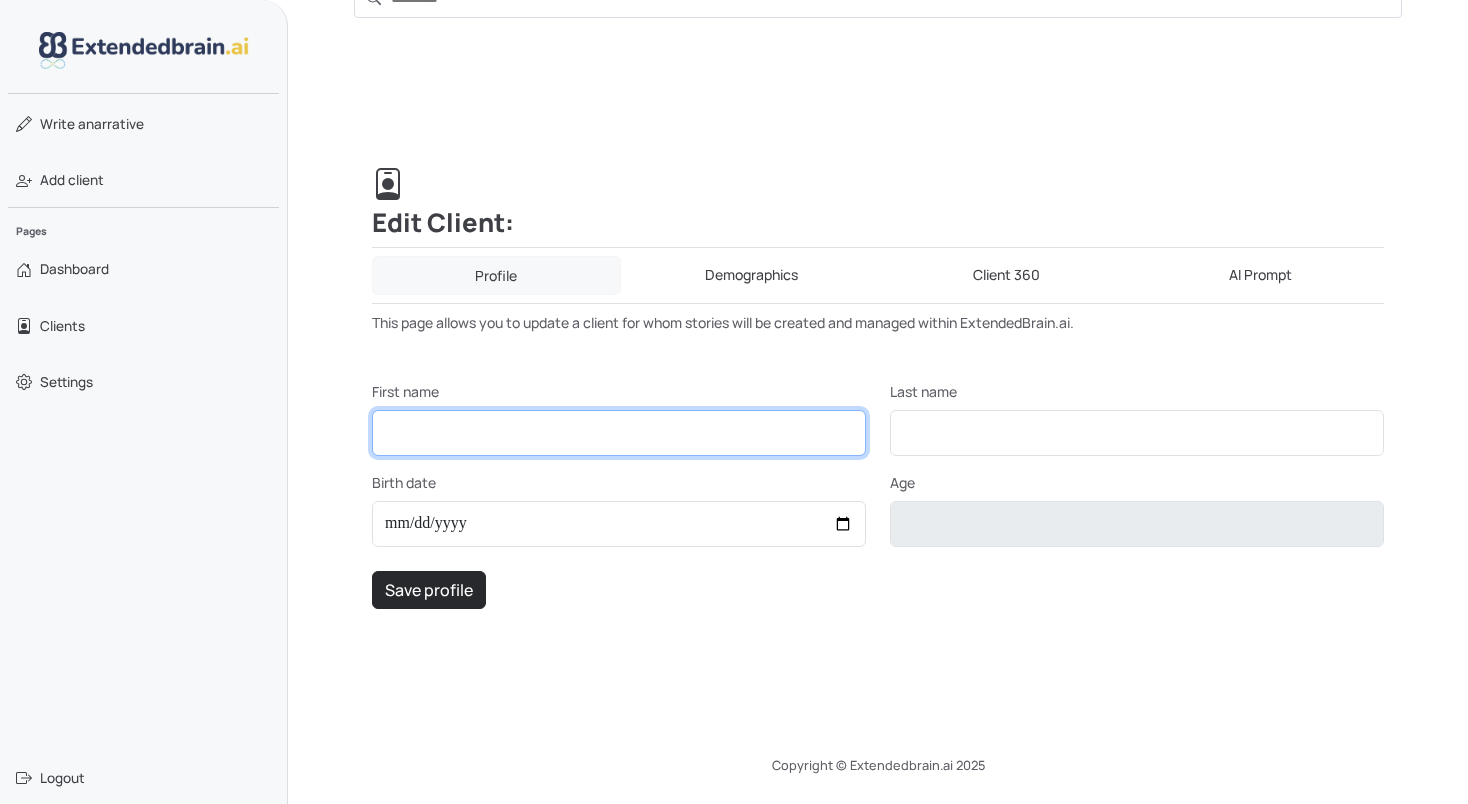 click on "First name" at bounding box center (619, 433) 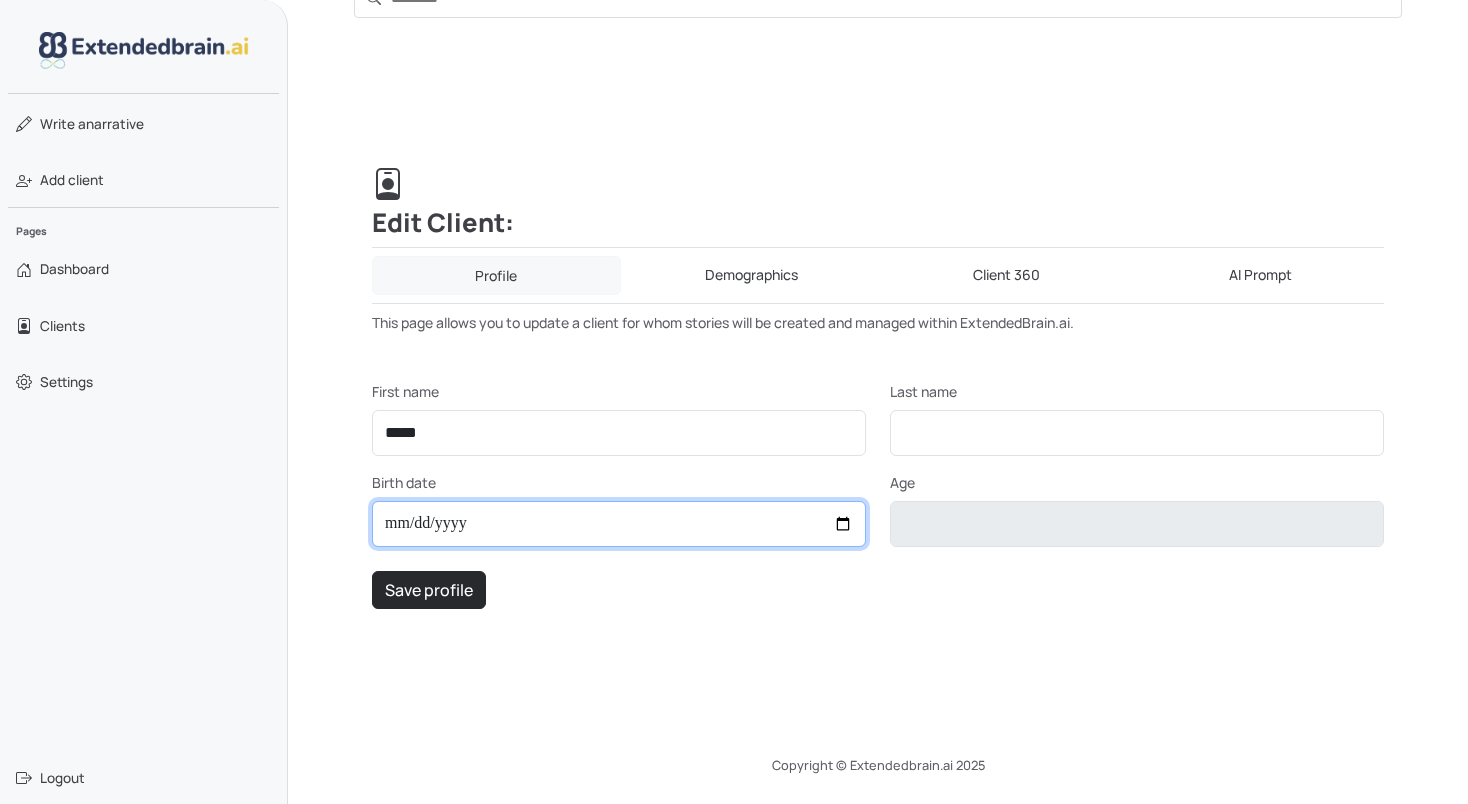click on "Birth date" at bounding box center (619, 524) 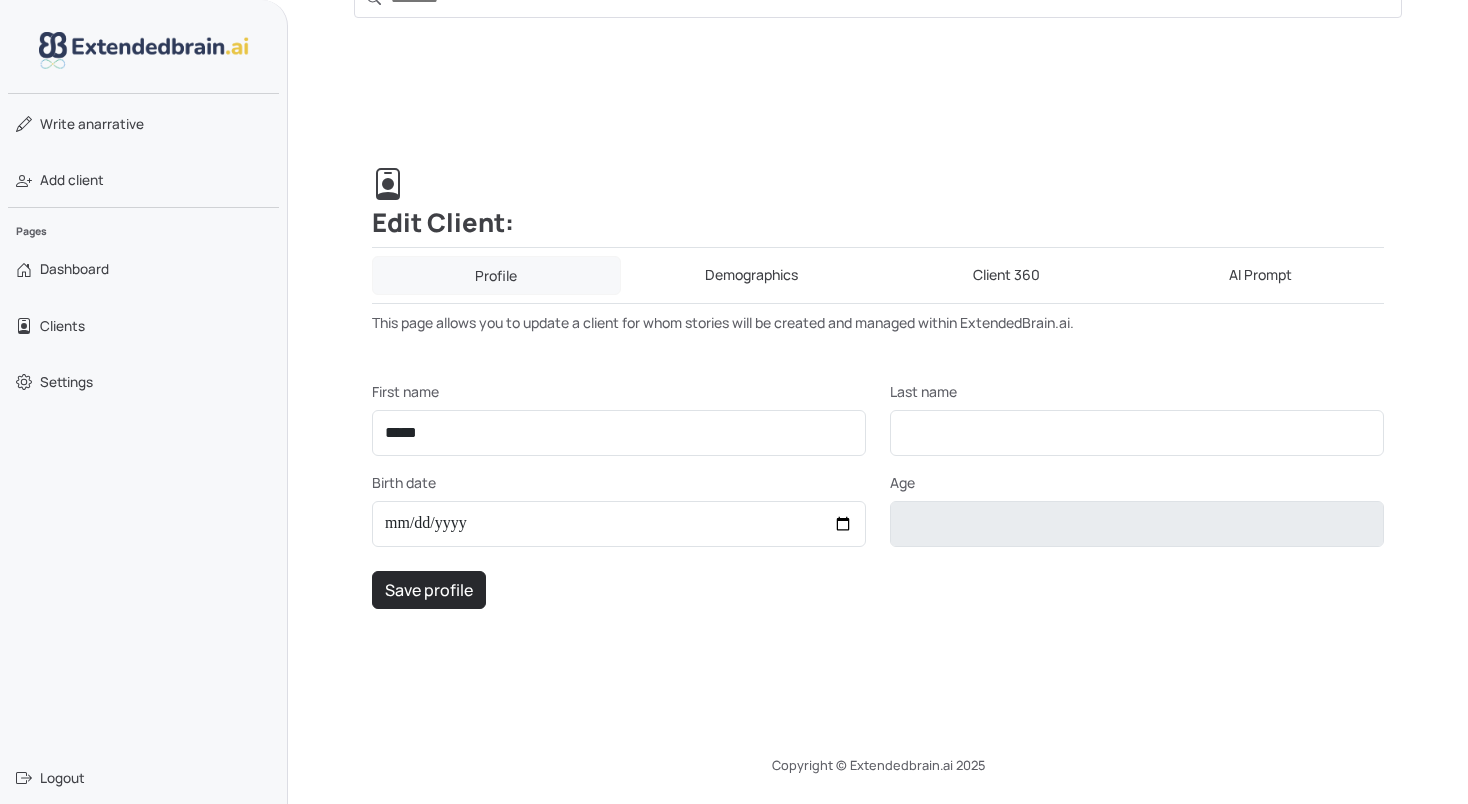 click on "**********" at bounding box center (878, 495) 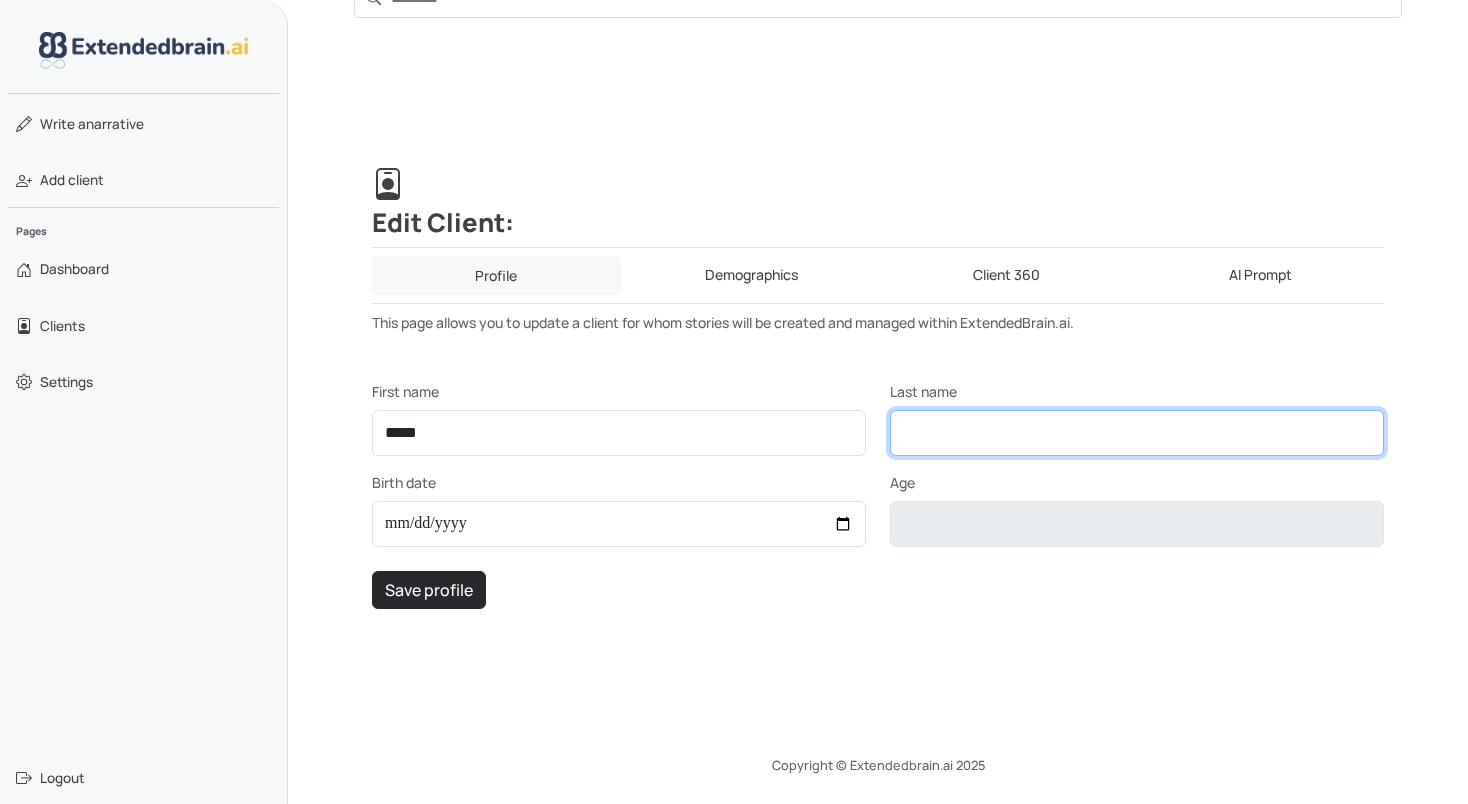 click on "Last name" at bounding box center [1137, 433] 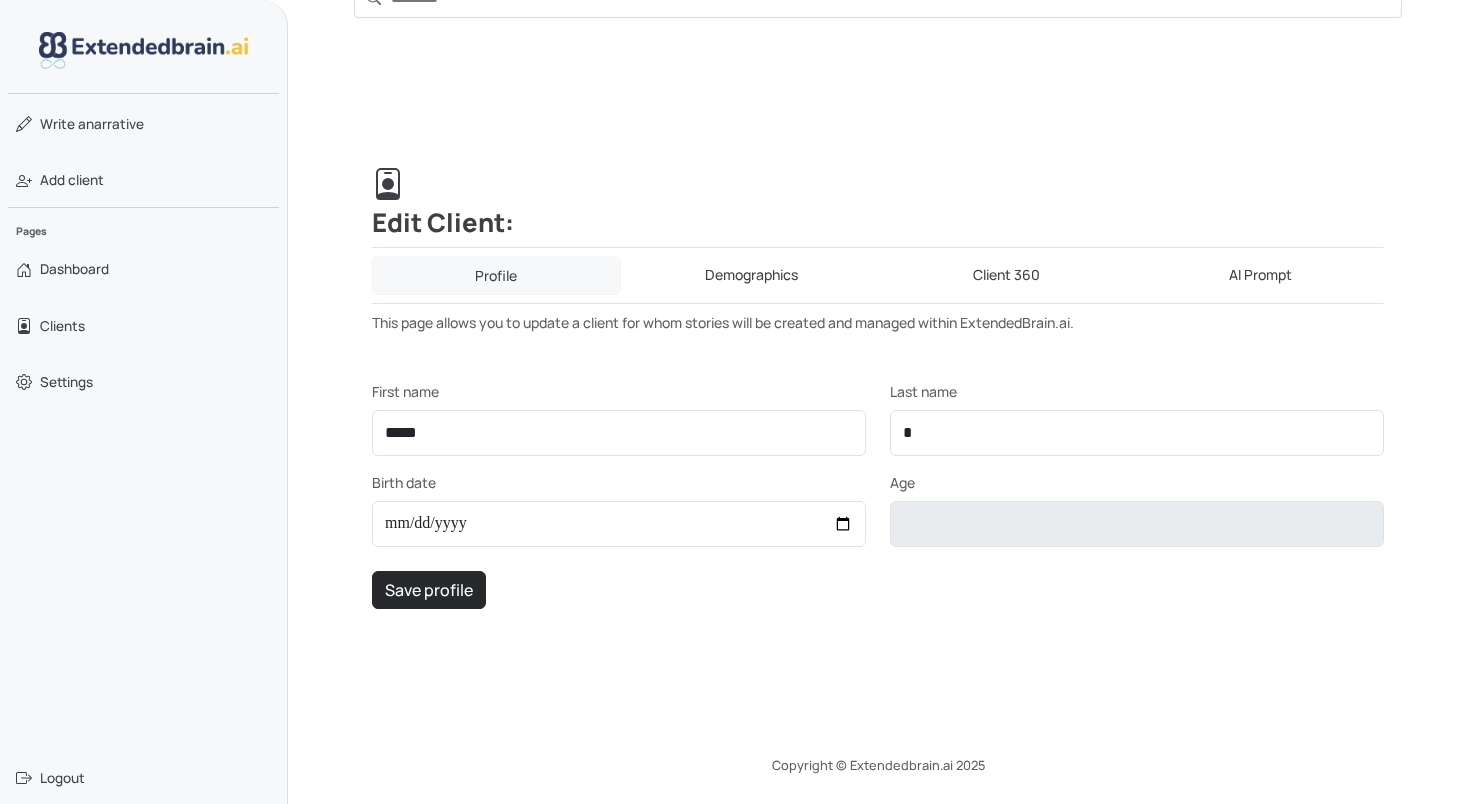 click on "**********" at bounding box center (878, 388) 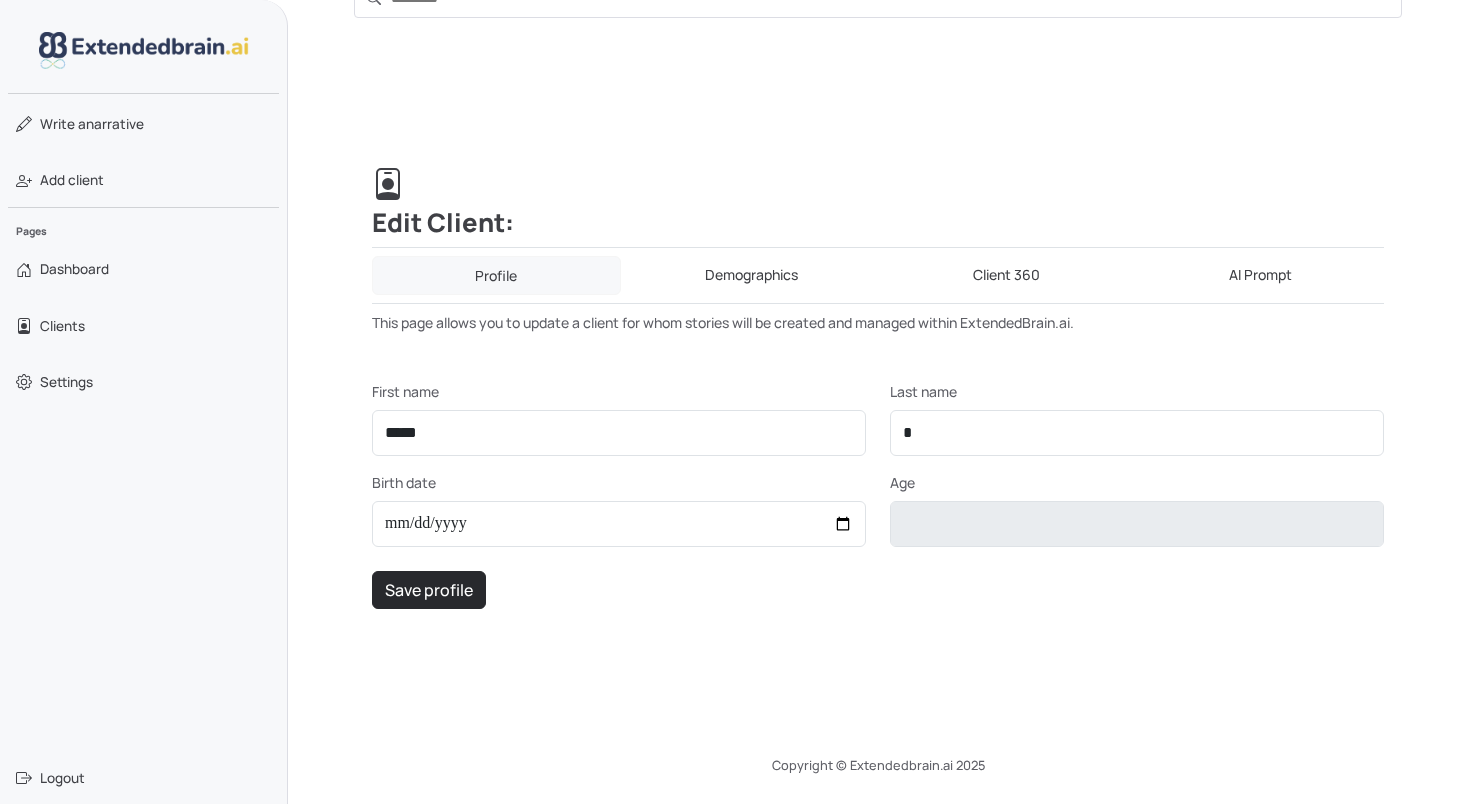 click on "Client 360" at bounding box center [1006, 275] 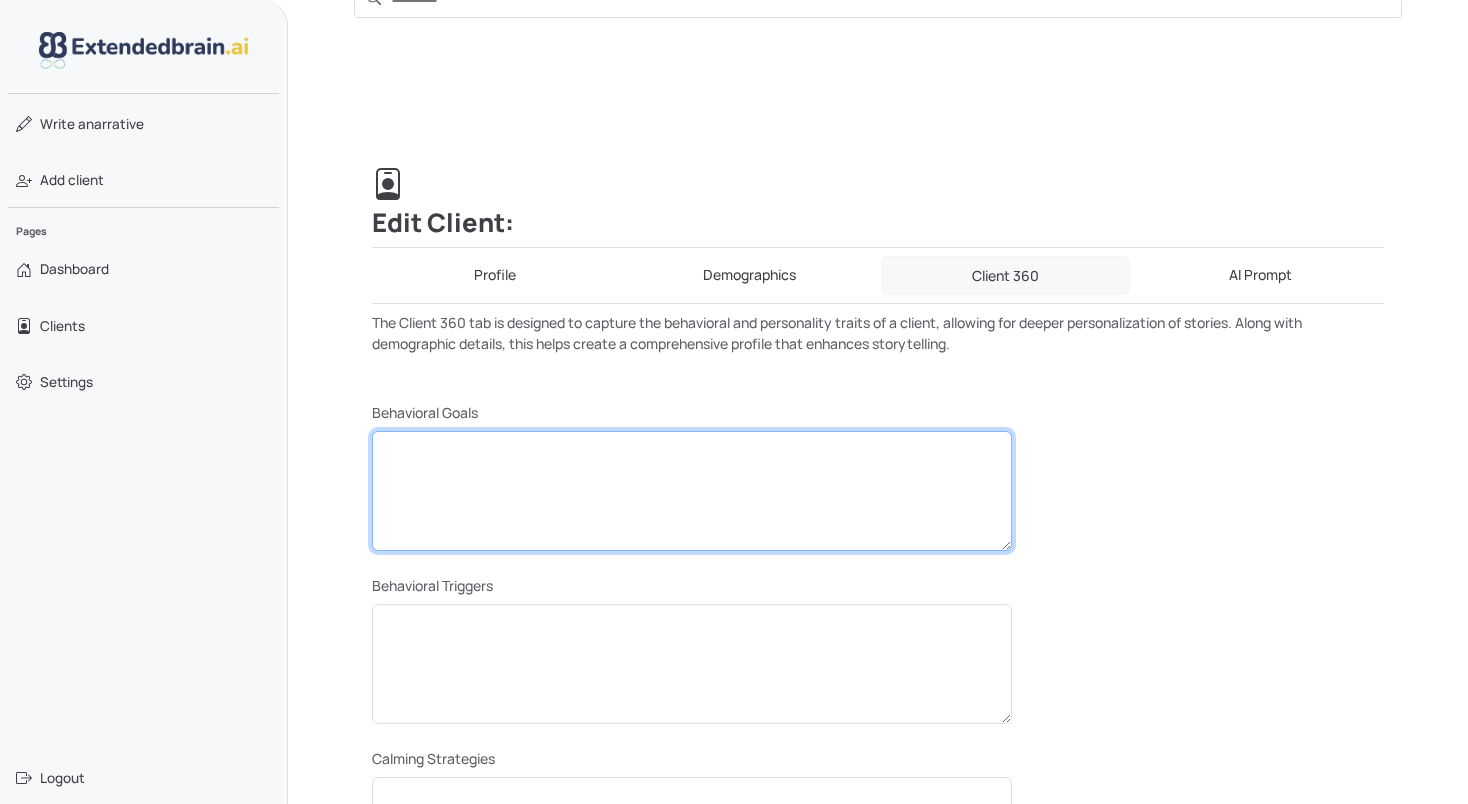 click at bounding box center (692, 491) 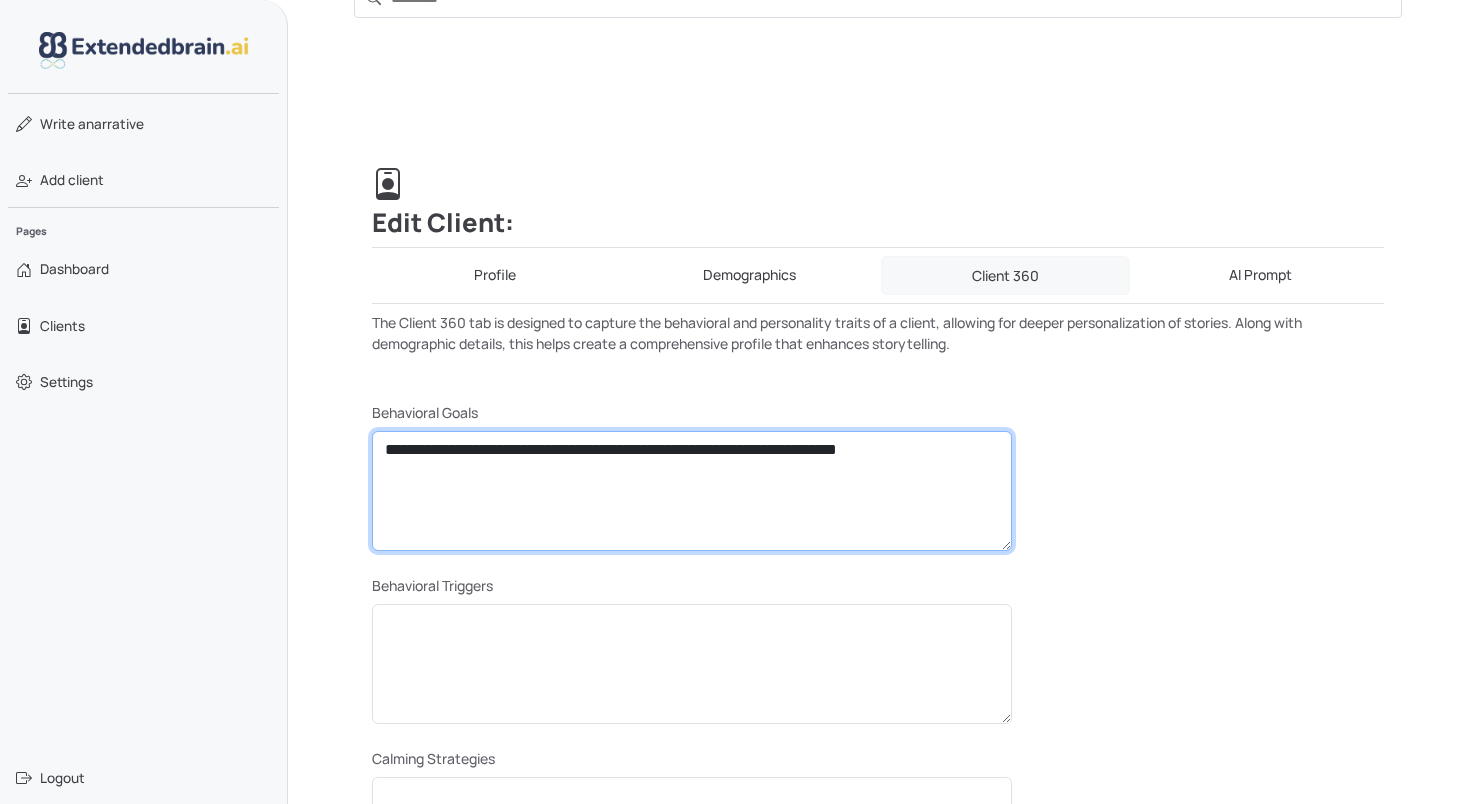 click on "**********" at bounding box center (692, 491) 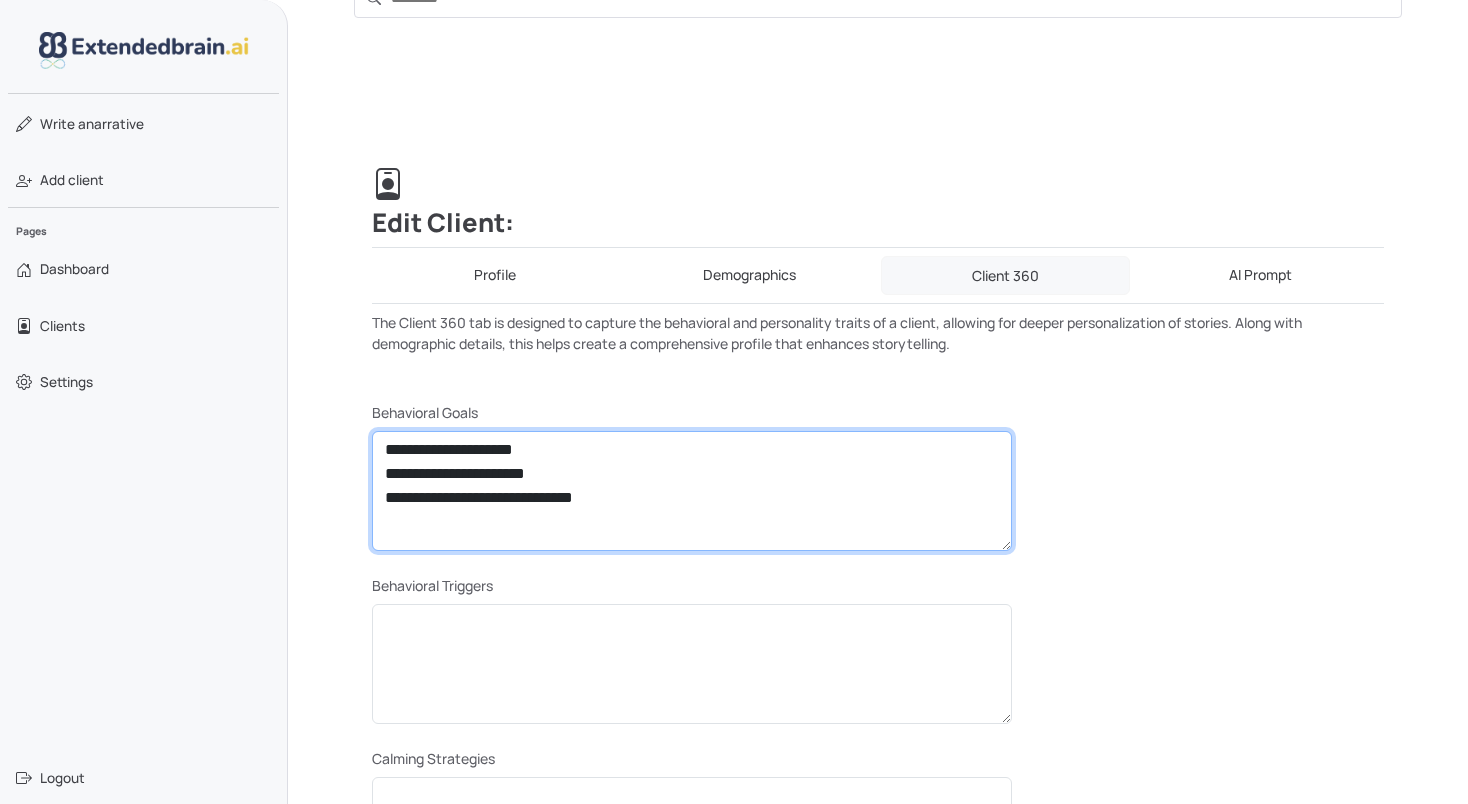 type on "**********" 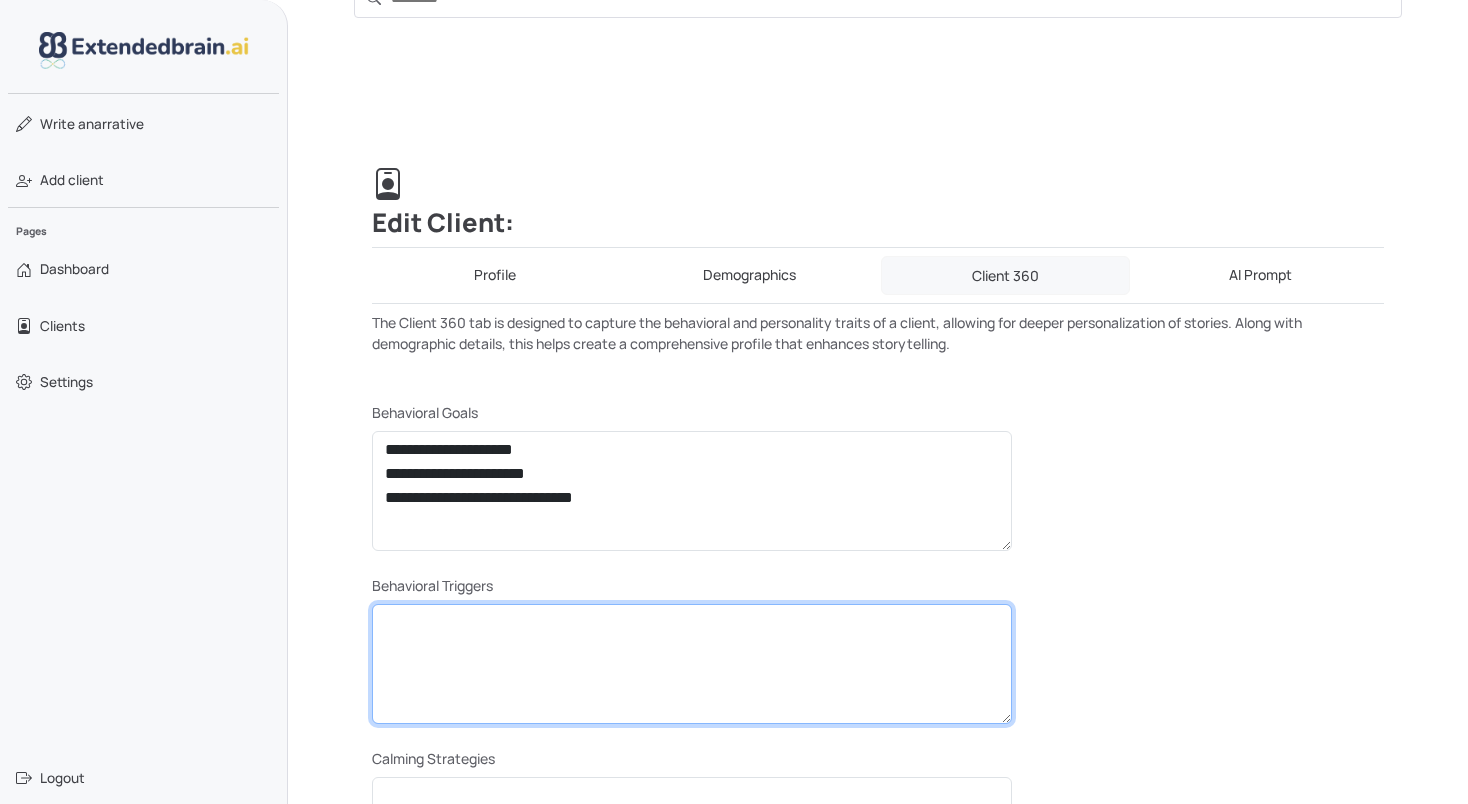 click at bounding box center [692, 664] 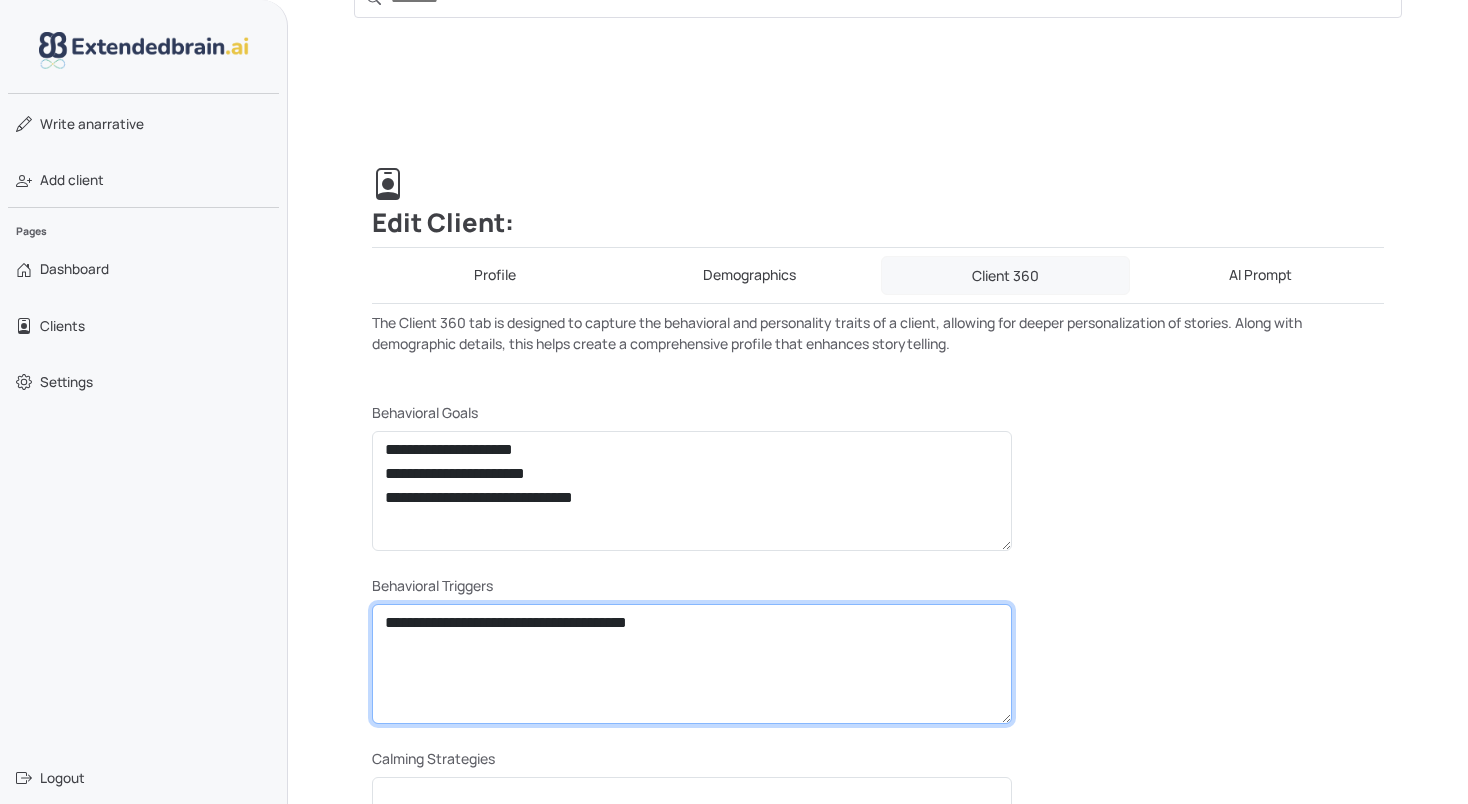 click on "**********" at bounding box center [692, 664] 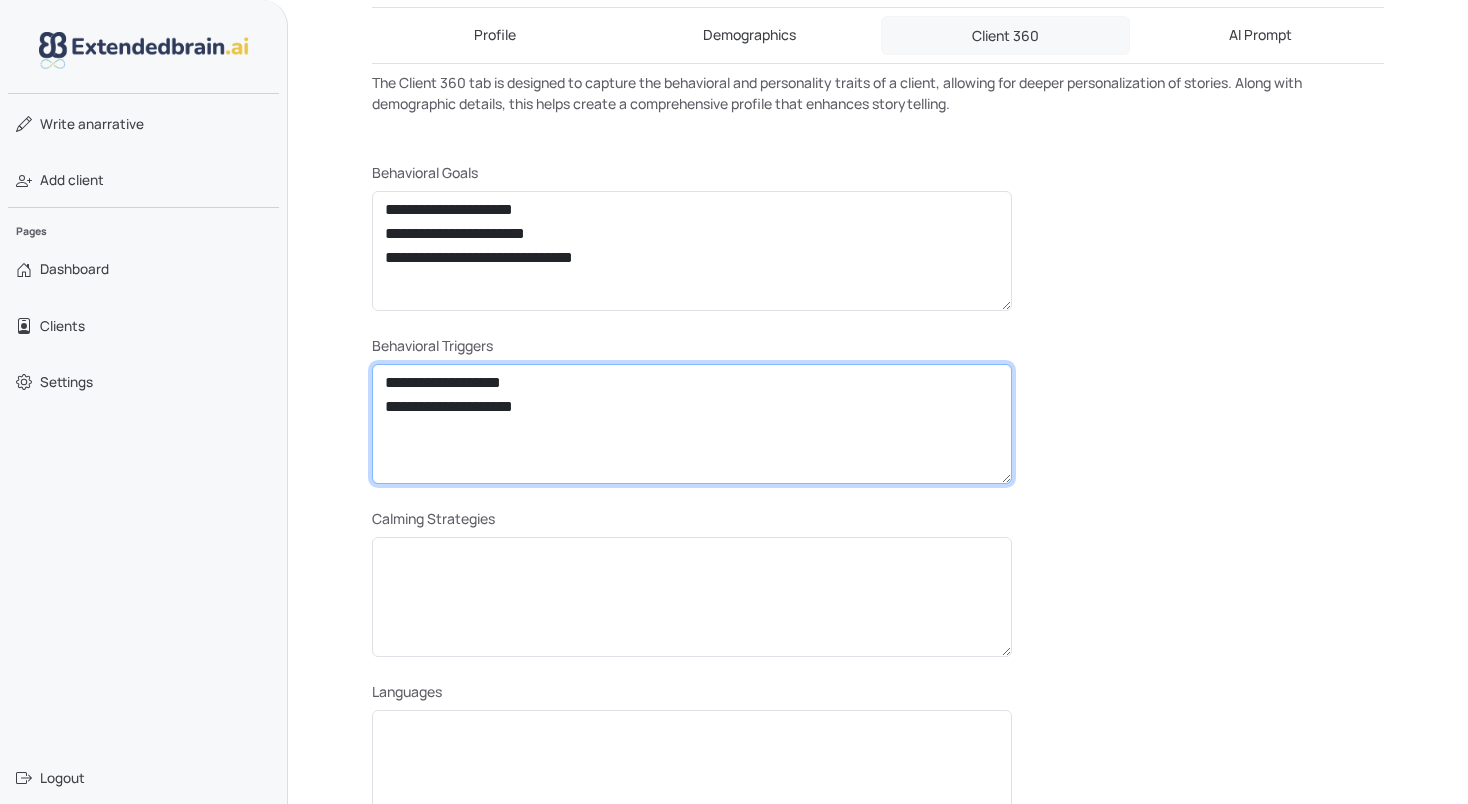 scroll, scrollTop: 363, scrollLeft: 0, axis: vertical 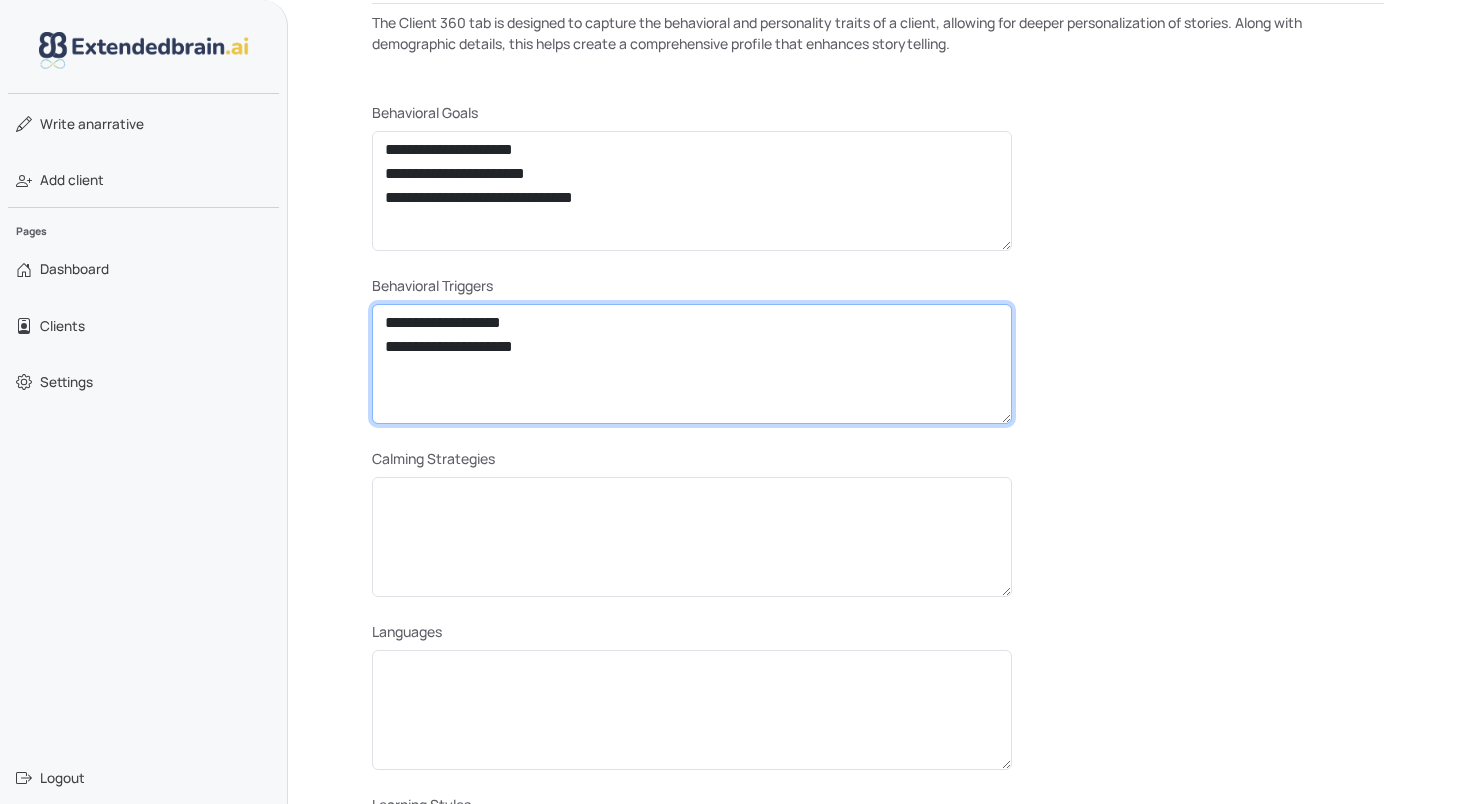 type on "**********" 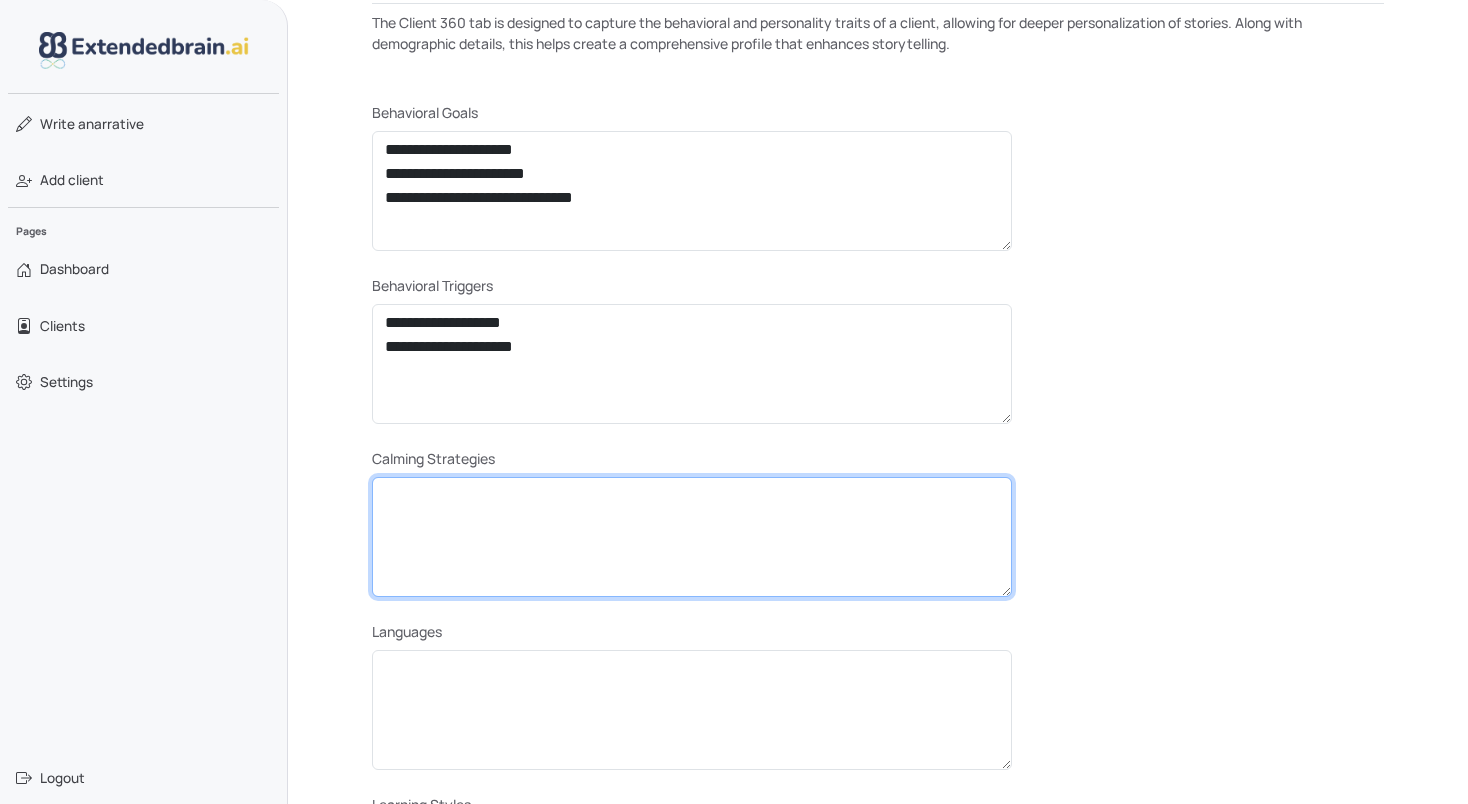 click at bounding box center (692, 537) 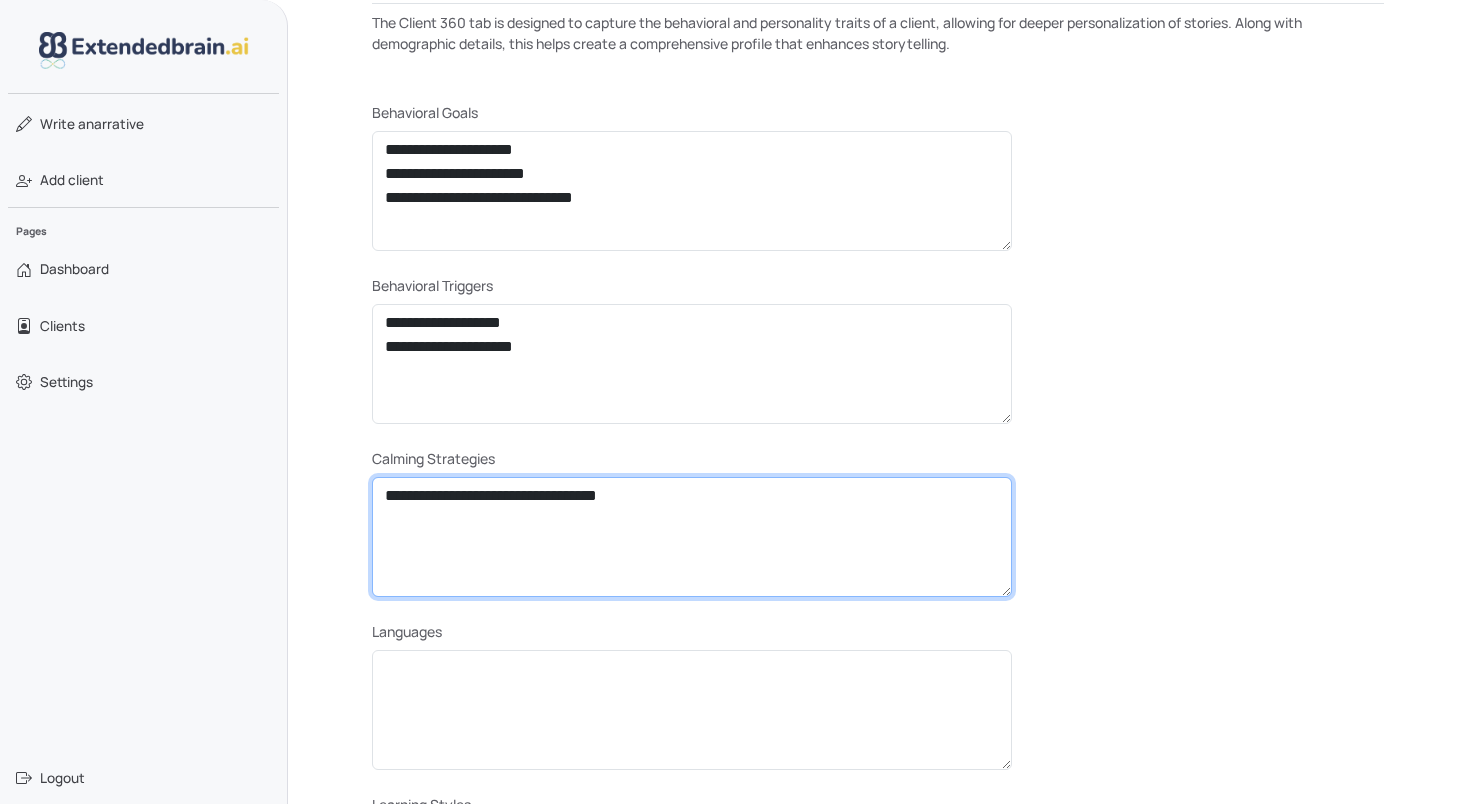 click on "**********" at bounding box center (692, 537) 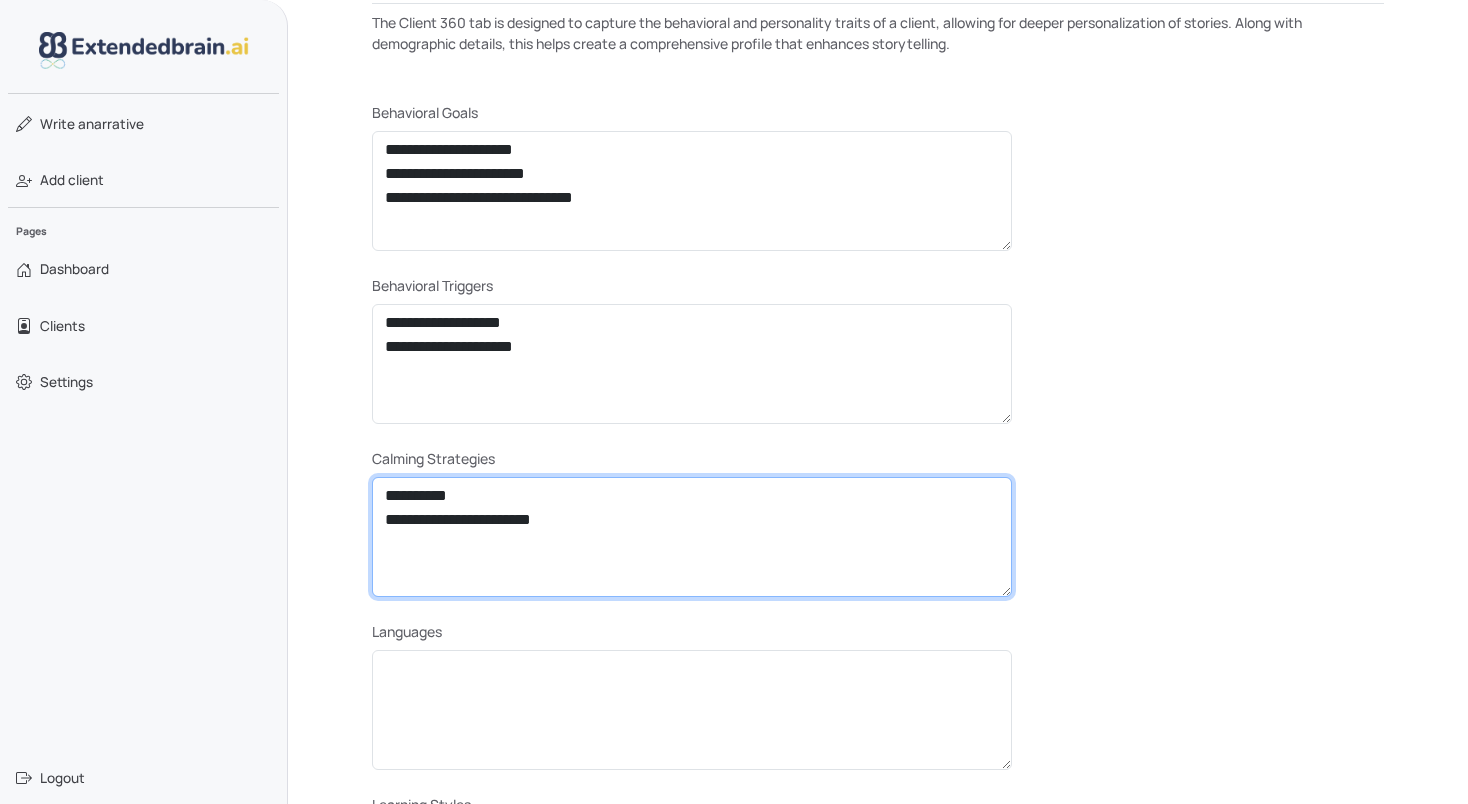 click on "**********" at bounding box center [692, 537] 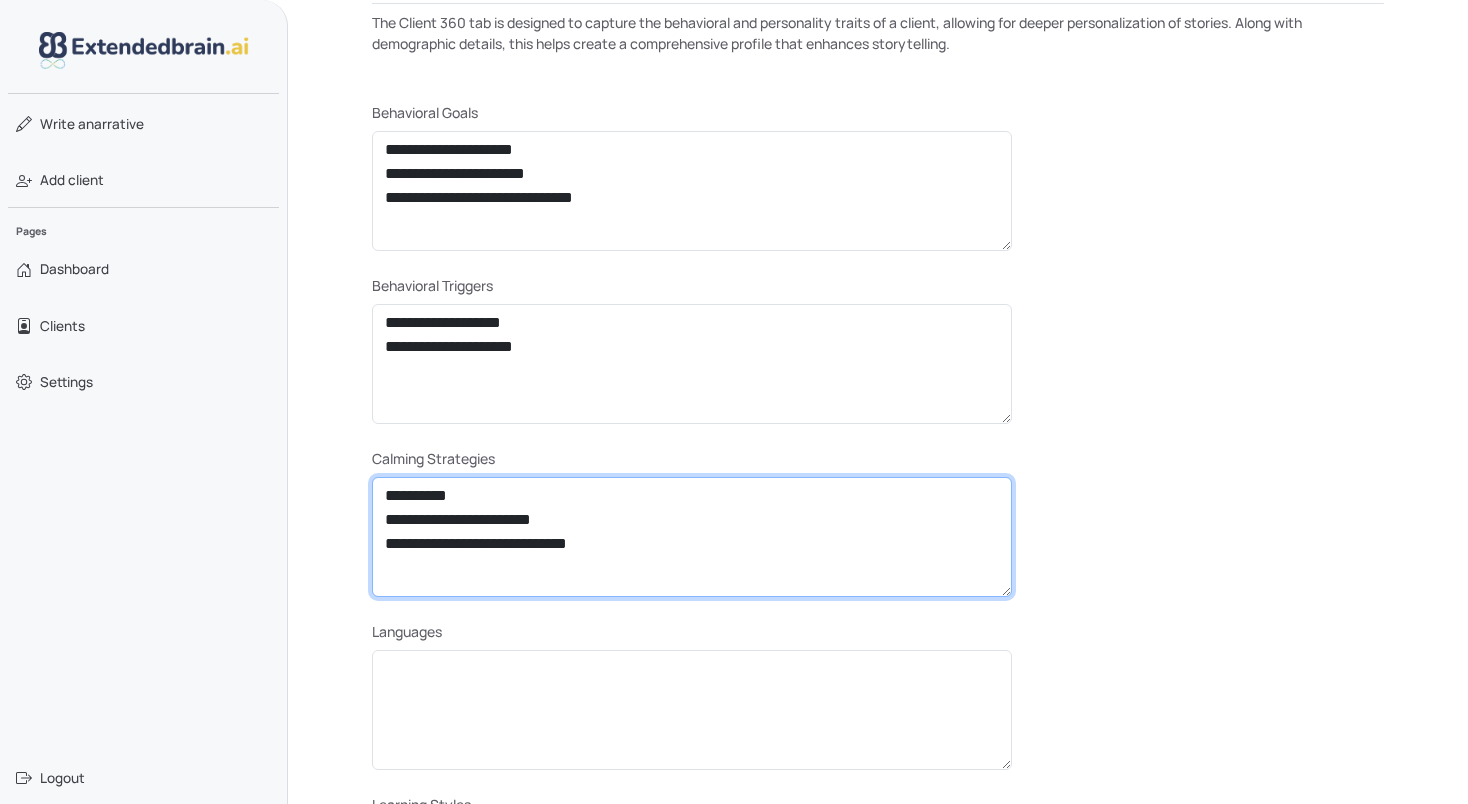 type on "**********" 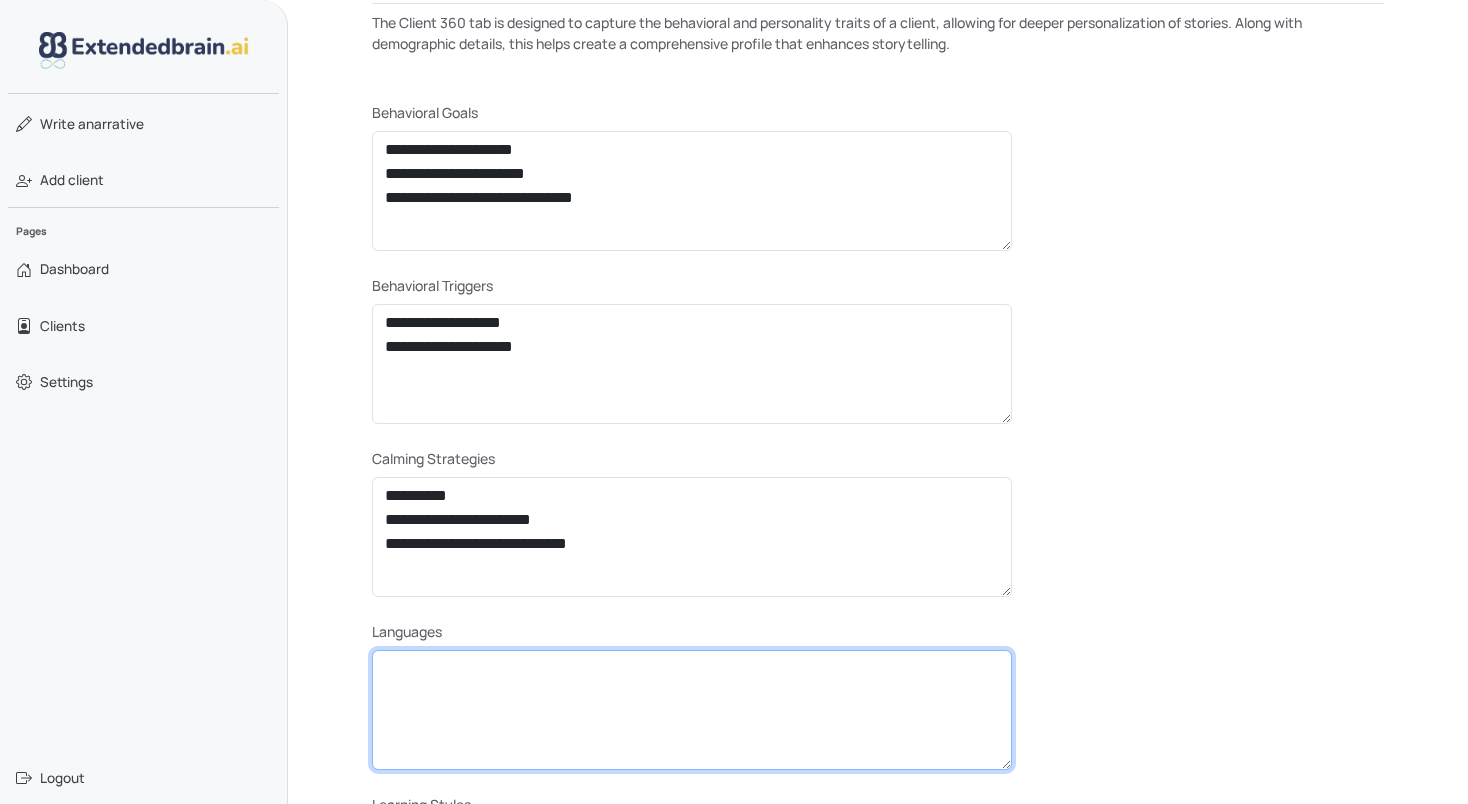 click at bounding box center [692, 710] 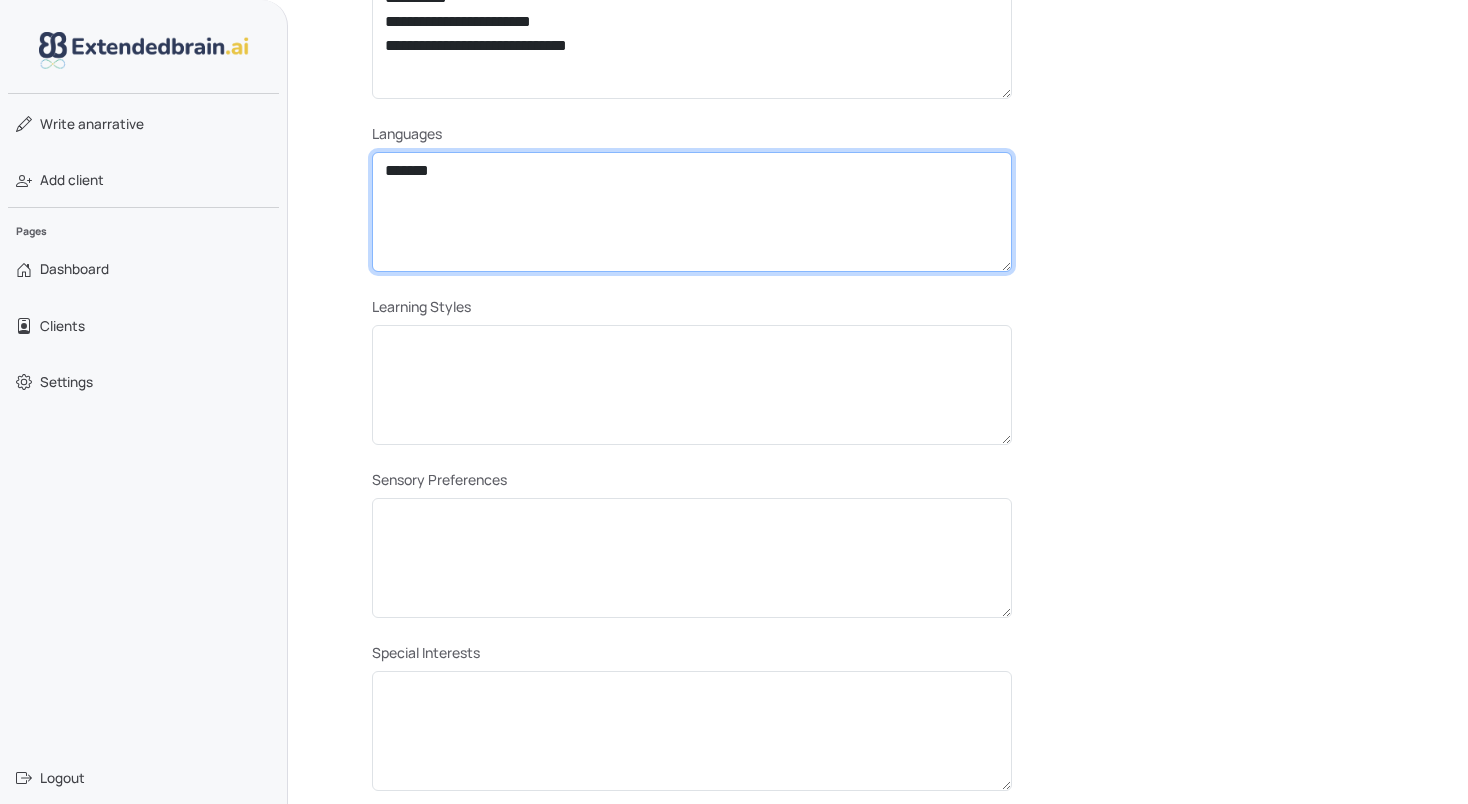 scroll, scrollTop: 863, scrollLeft: 0, axis: vertical 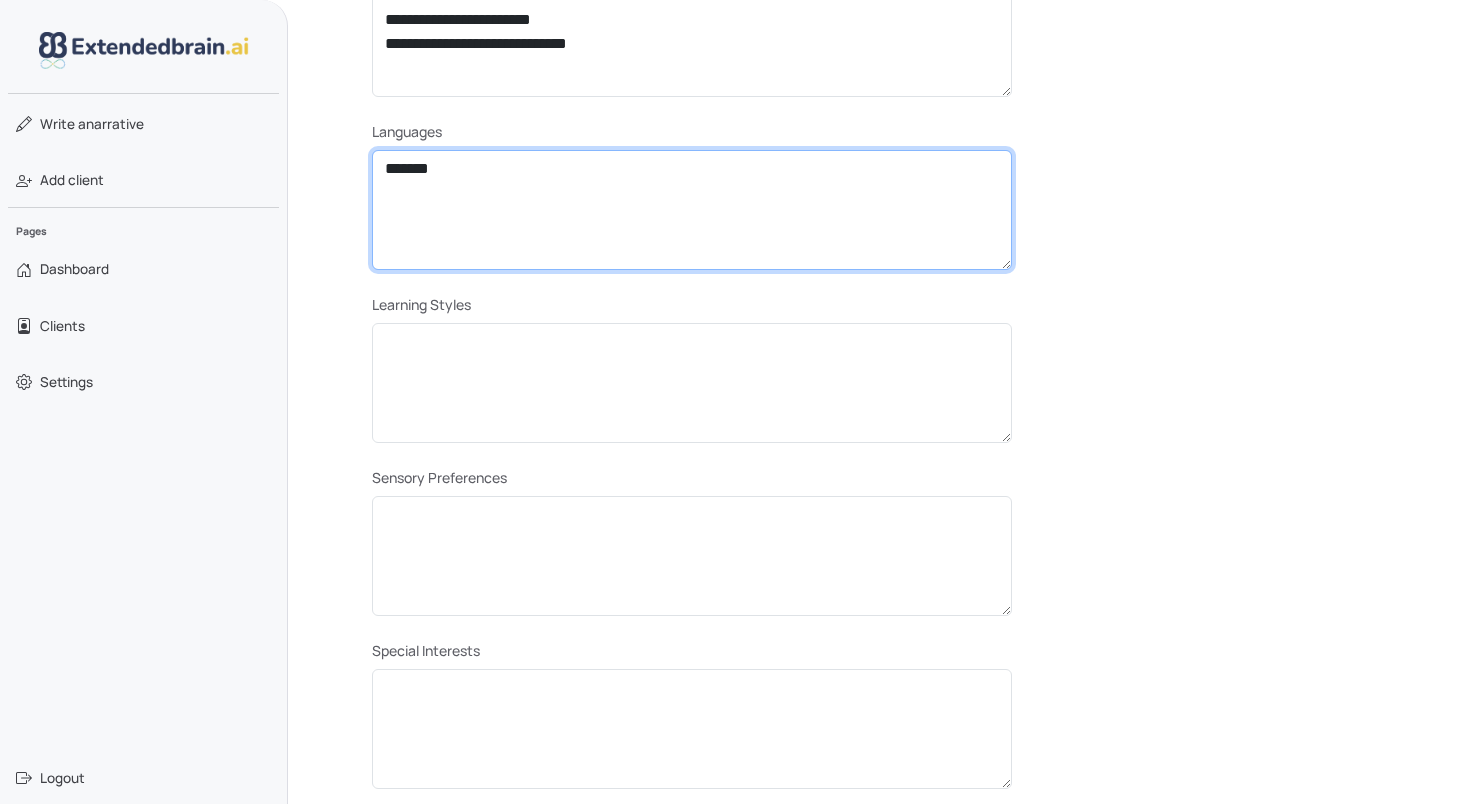 type on "*******" 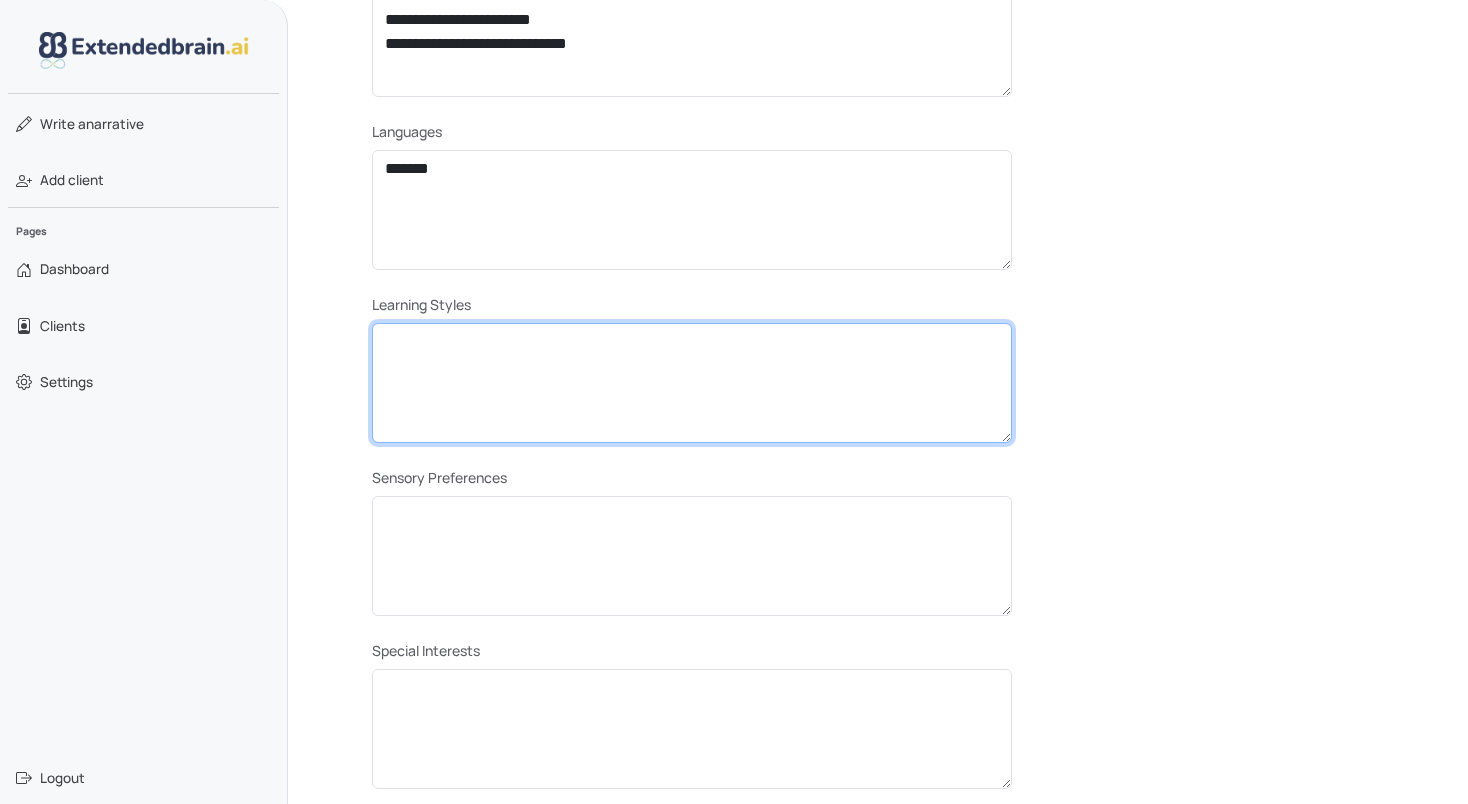 click at bounding box center [692, 383] 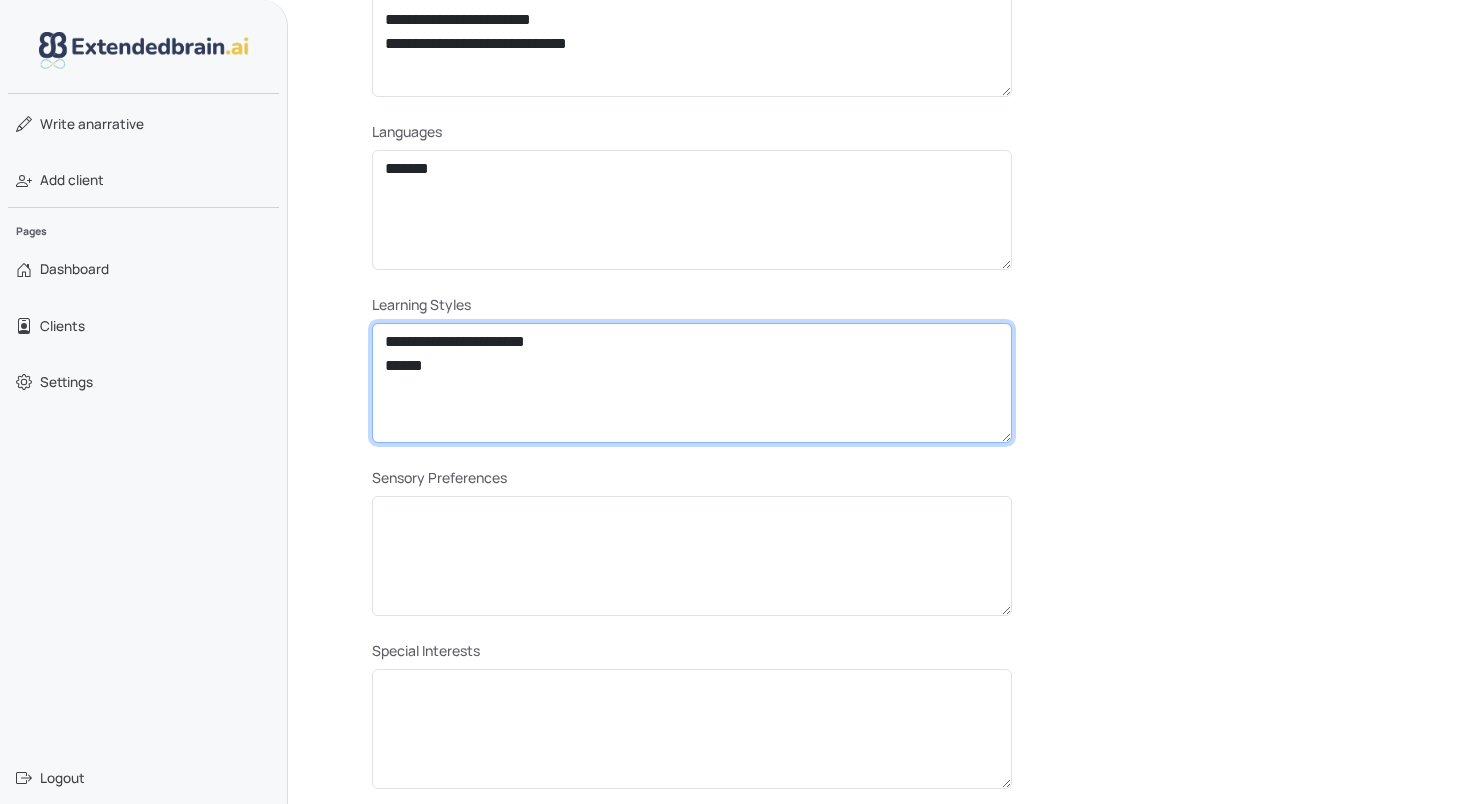 type on "**********" 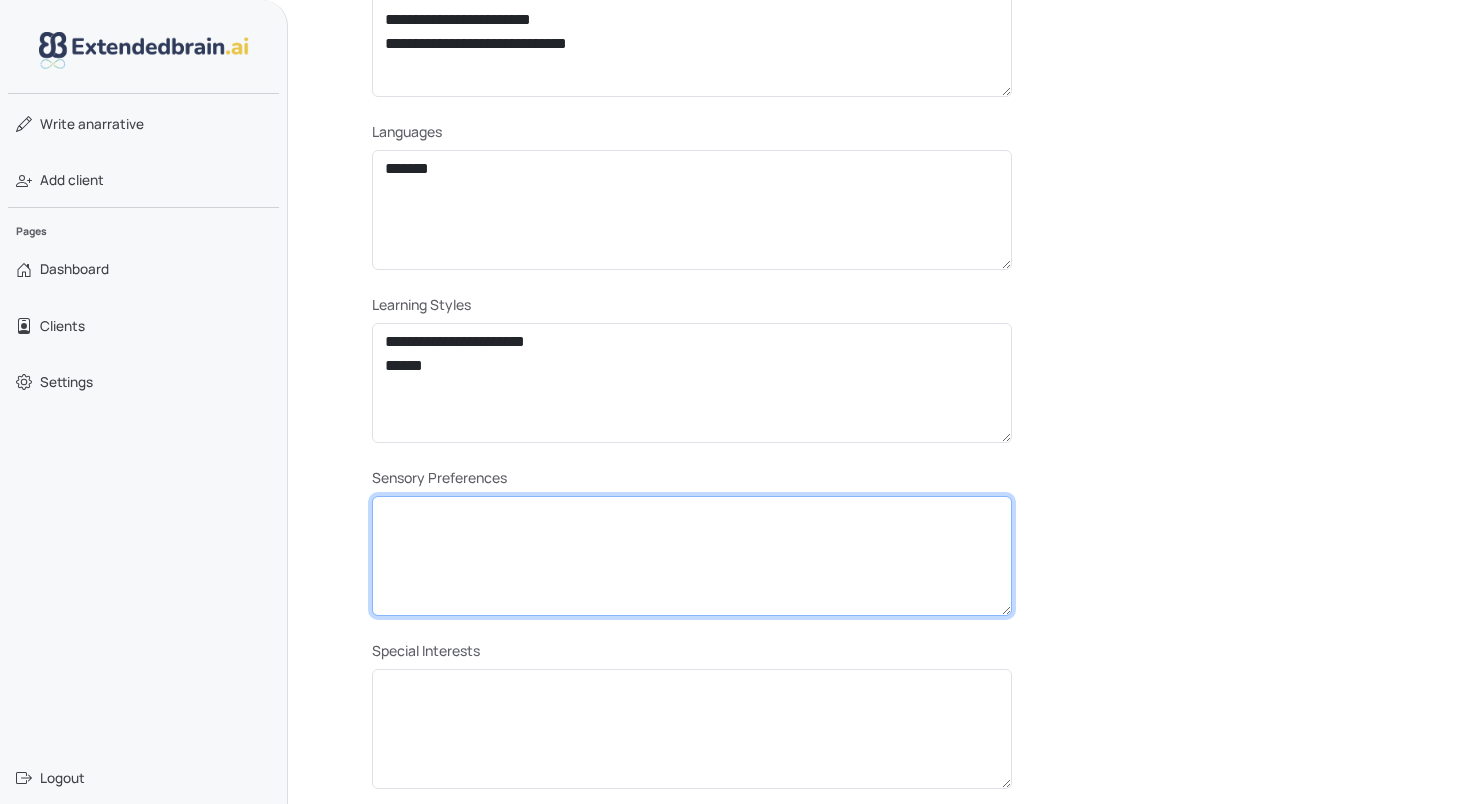 click at bounding box center [692, 556] 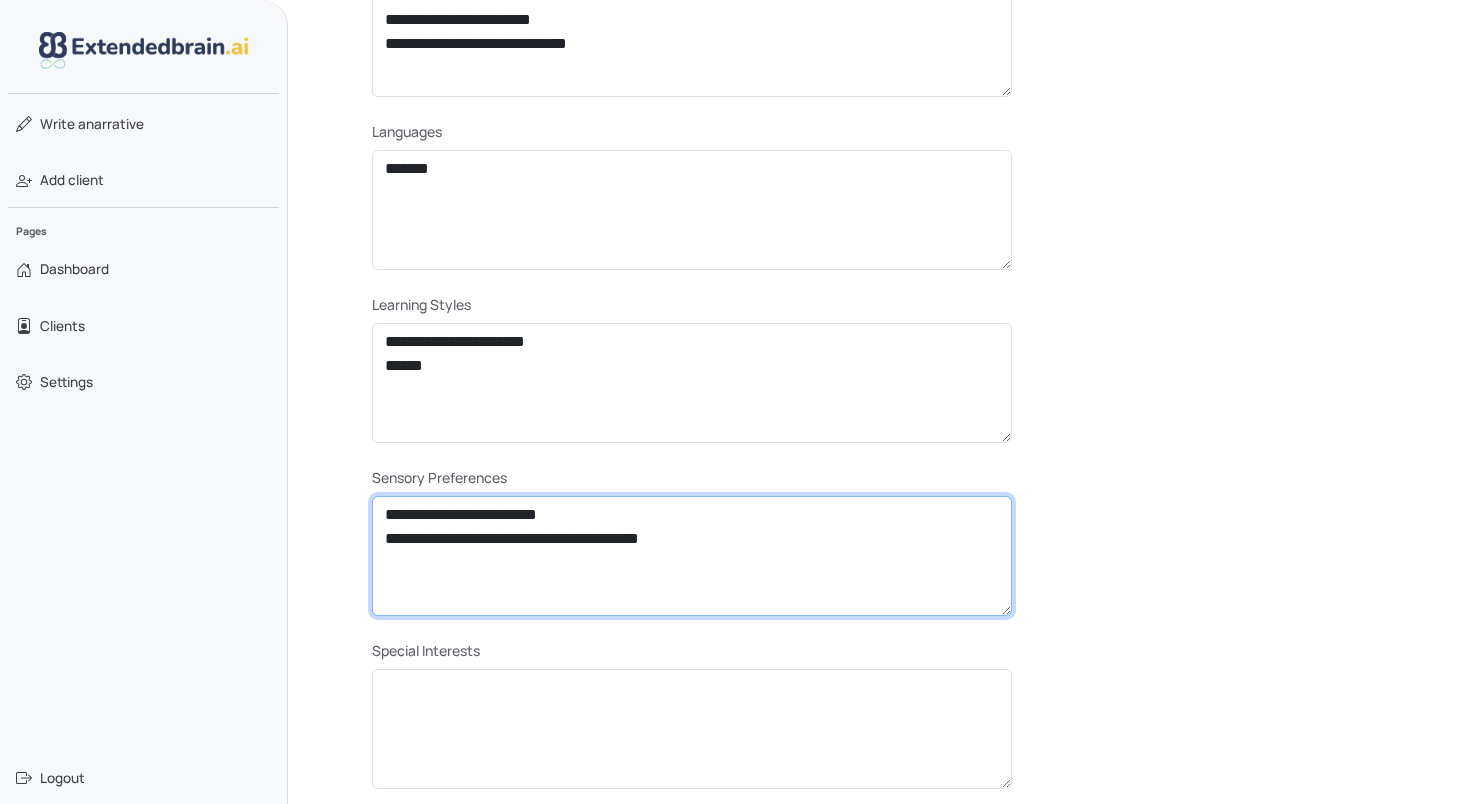 type on "**********" 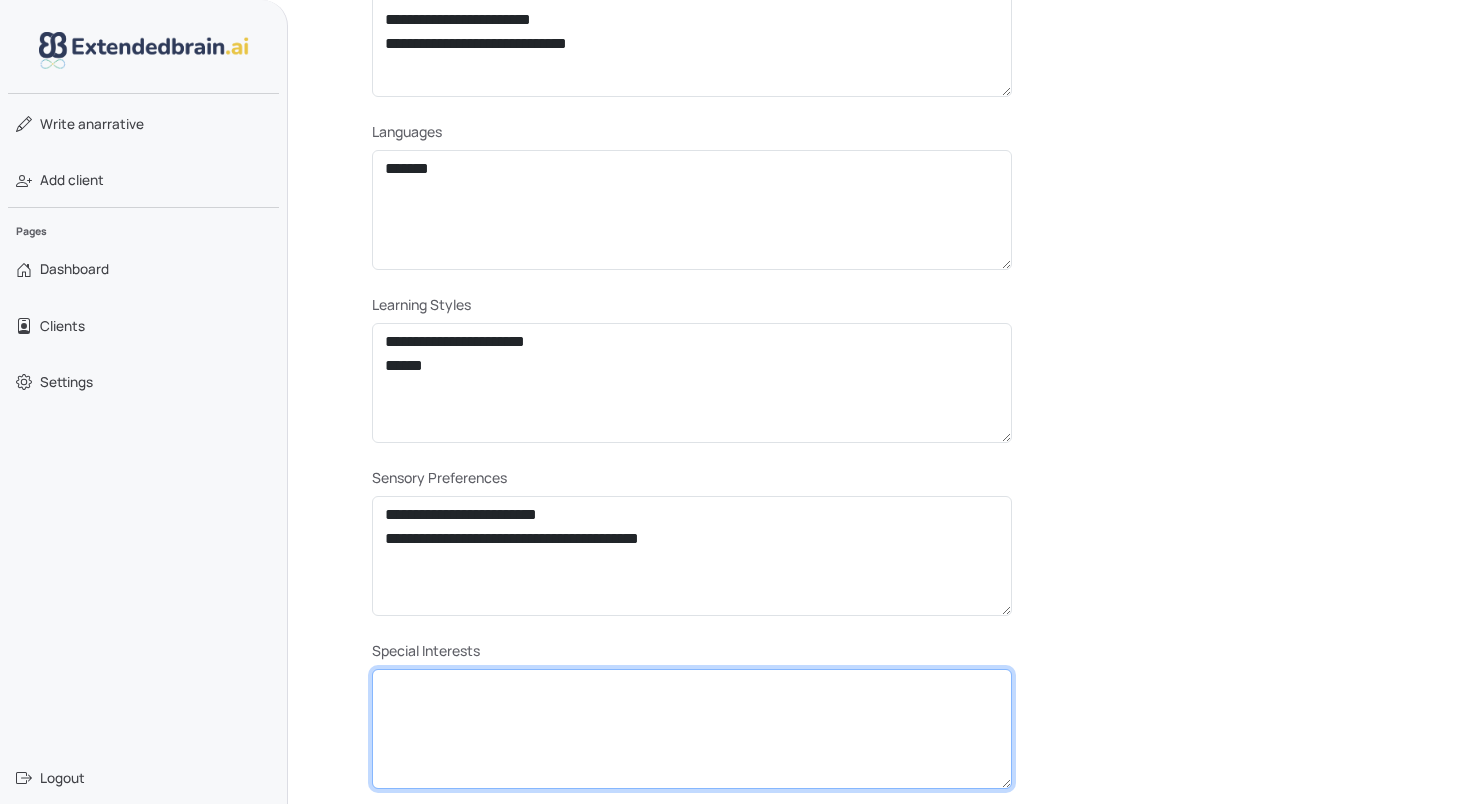 click at bounding box center [692, 729] 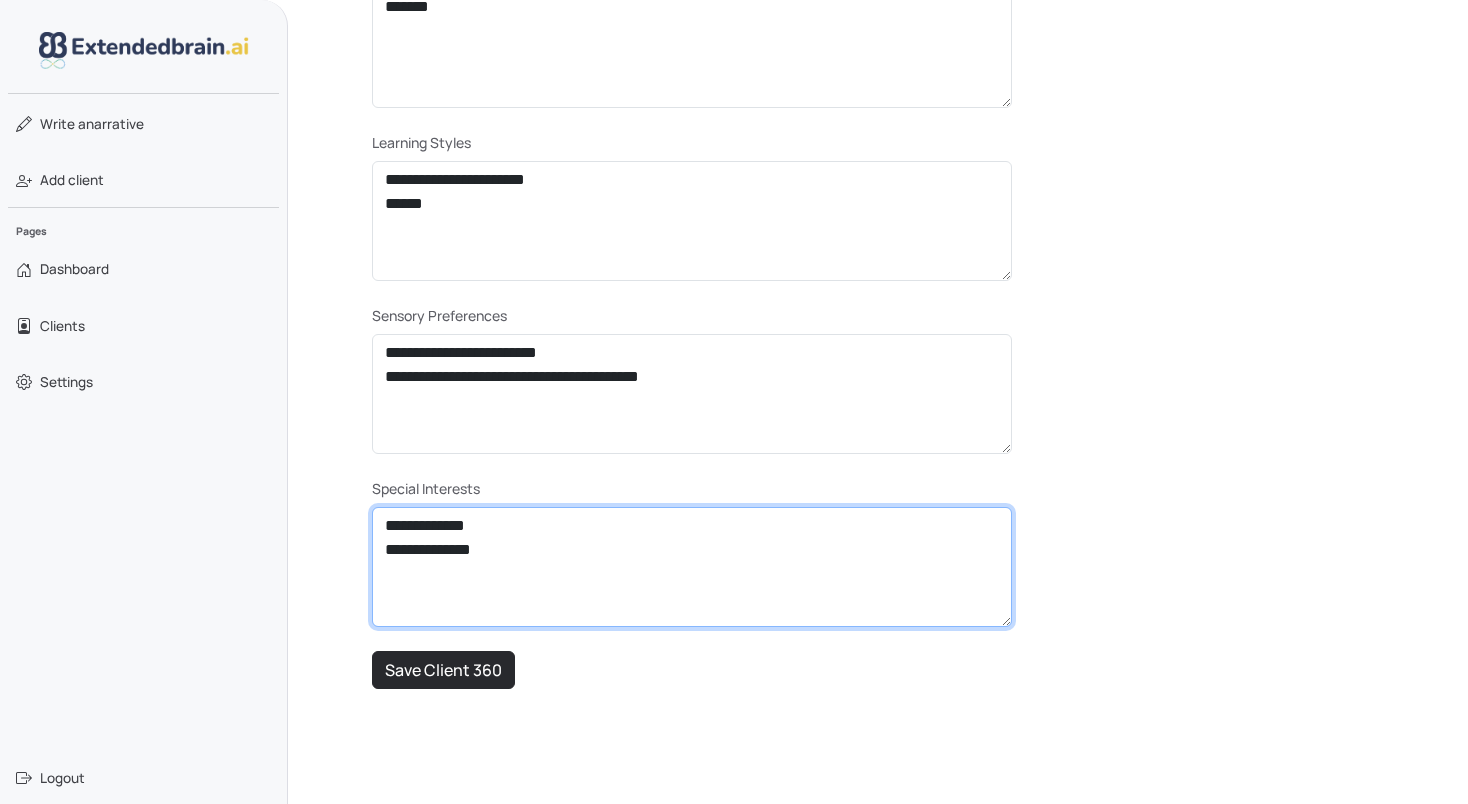 scroll, scrollTop: 1103, scrollLeft: 0, axis: vertical 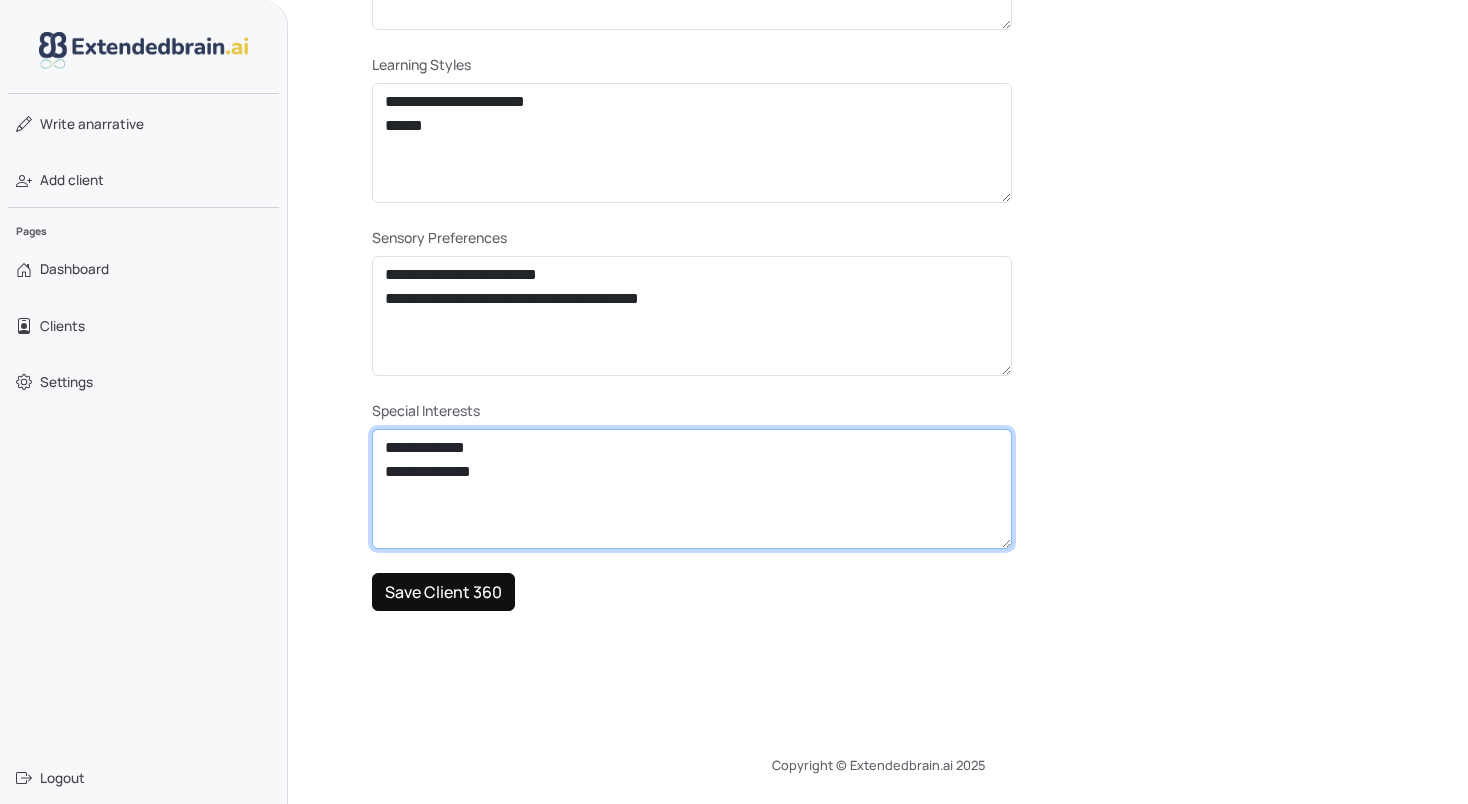 type on "**********" 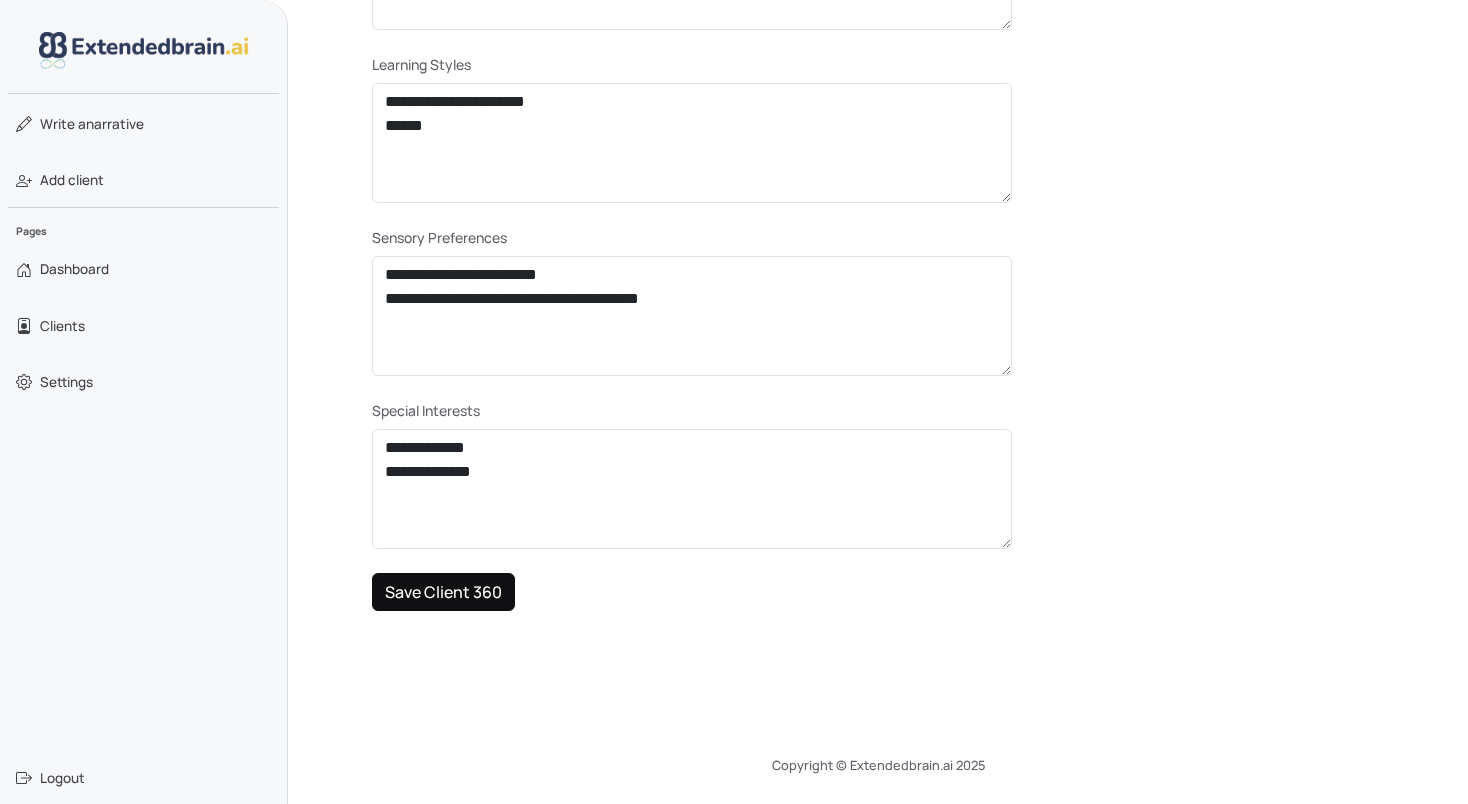 click on "Save Client 360" at bounding box center [443, 592] 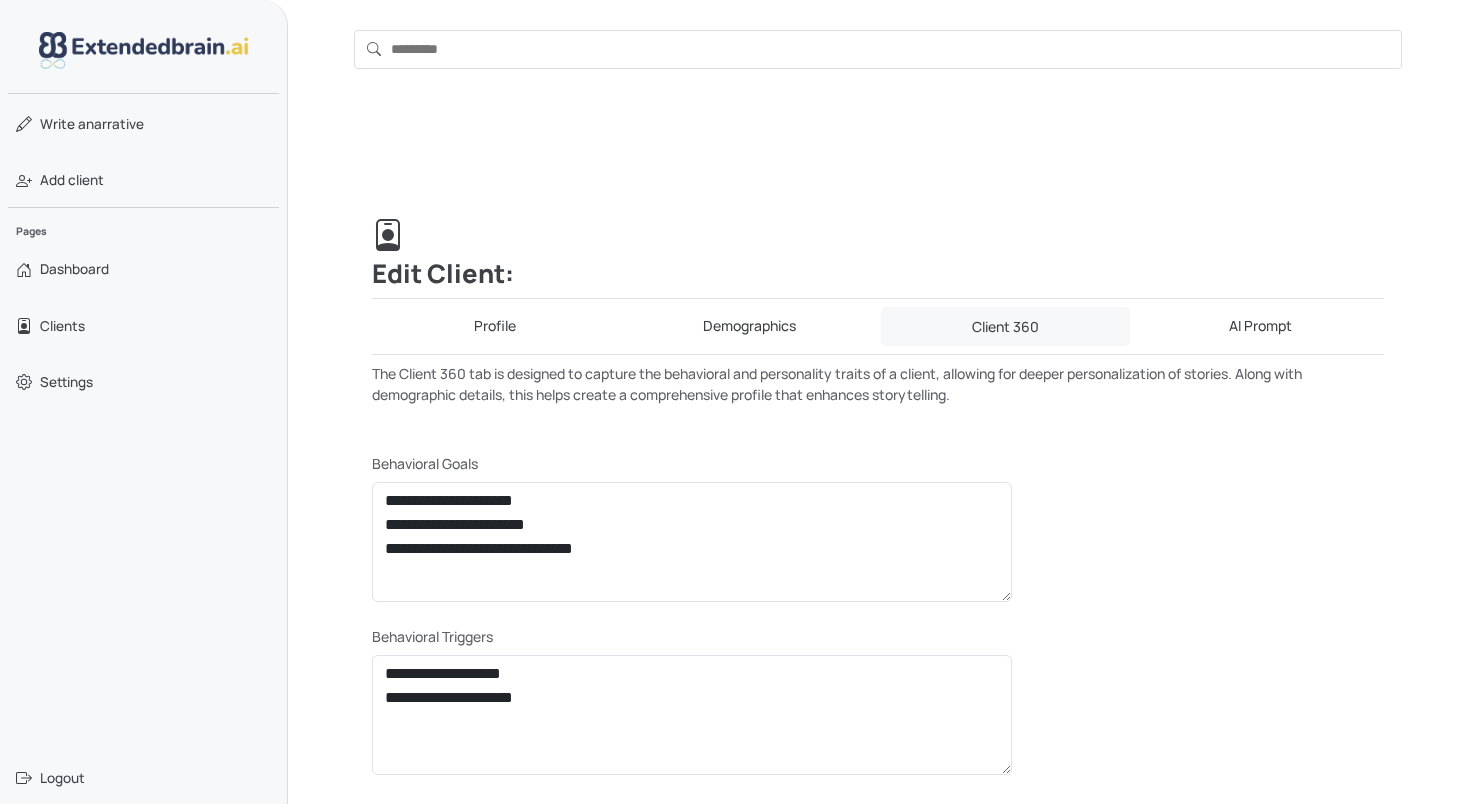 scroll, scrollTop: 0, scrollLeft: 0, axis: both 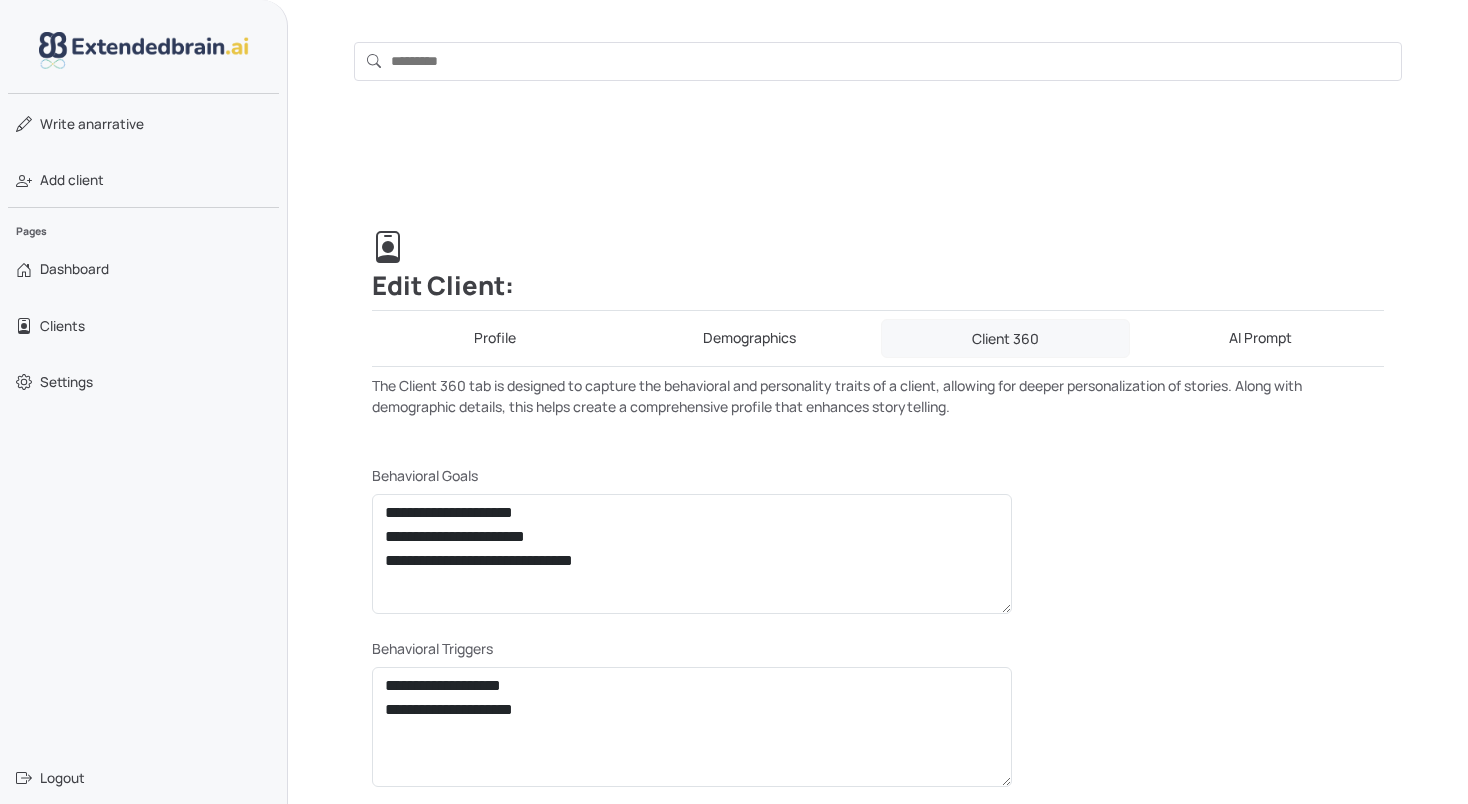 click on "AI Prompt" at bounding box center (1261, 338) 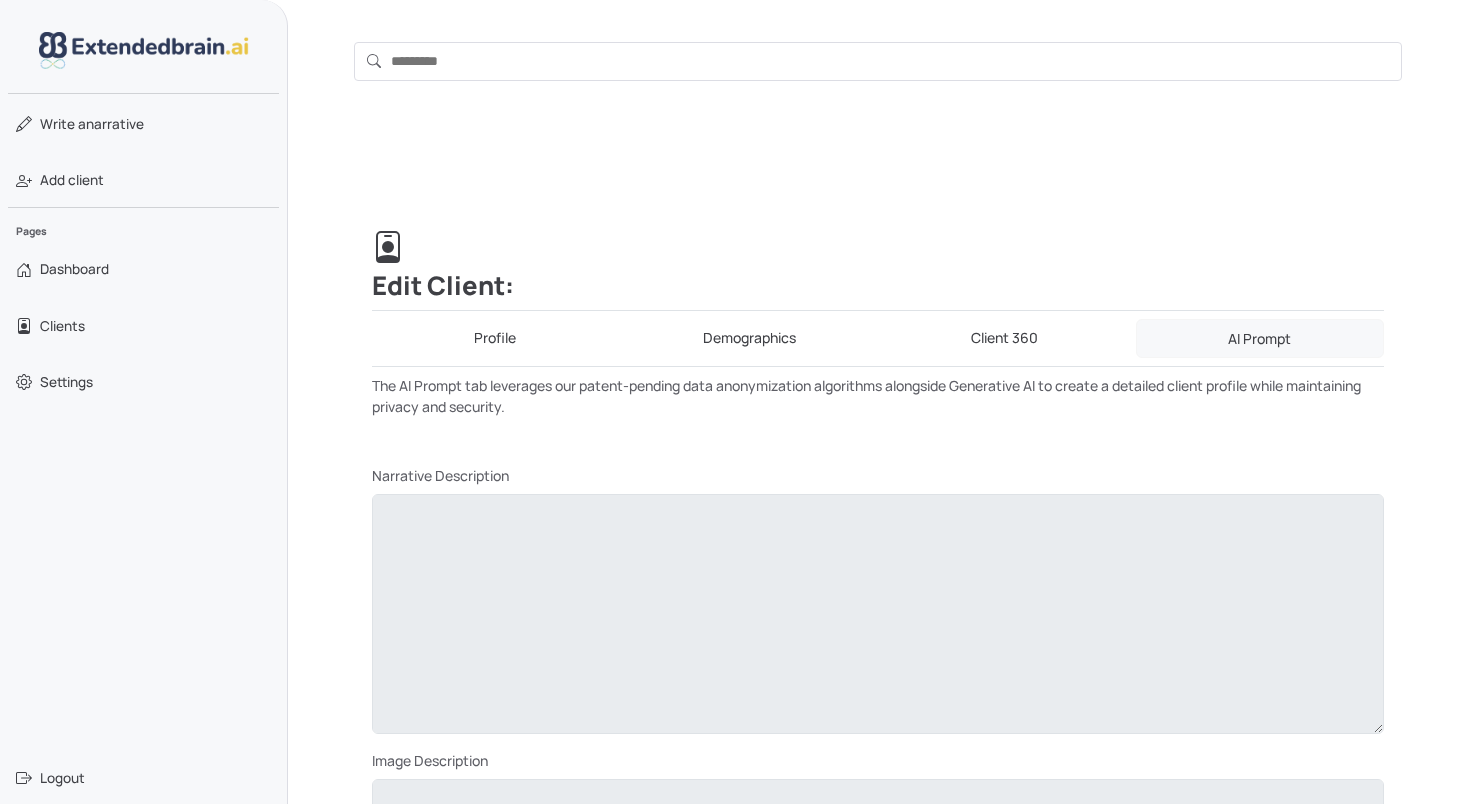 click on "Client 360" at bounding box center [1004, 338] 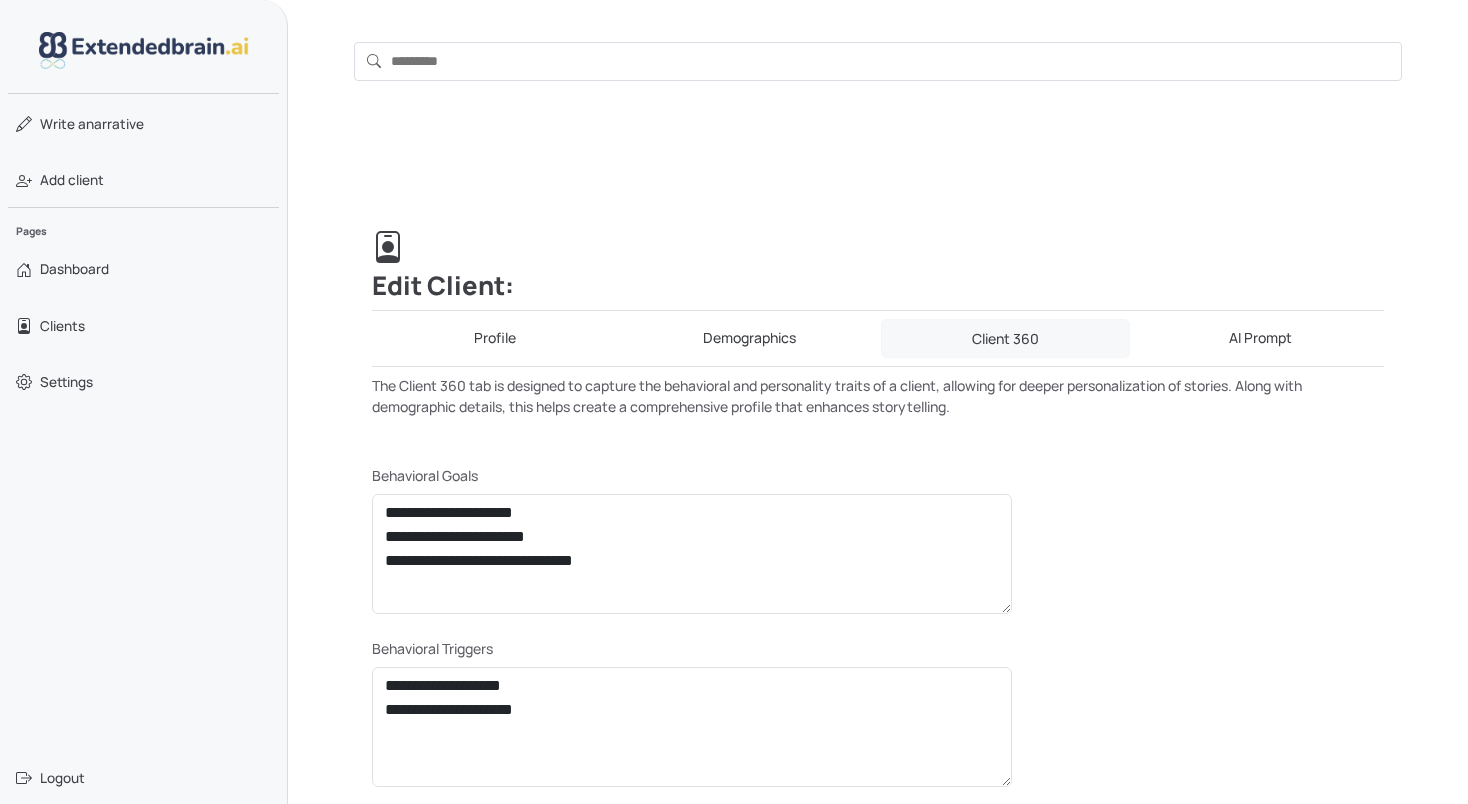 click on "AI Prompt" at bounding box center [1261, 338] 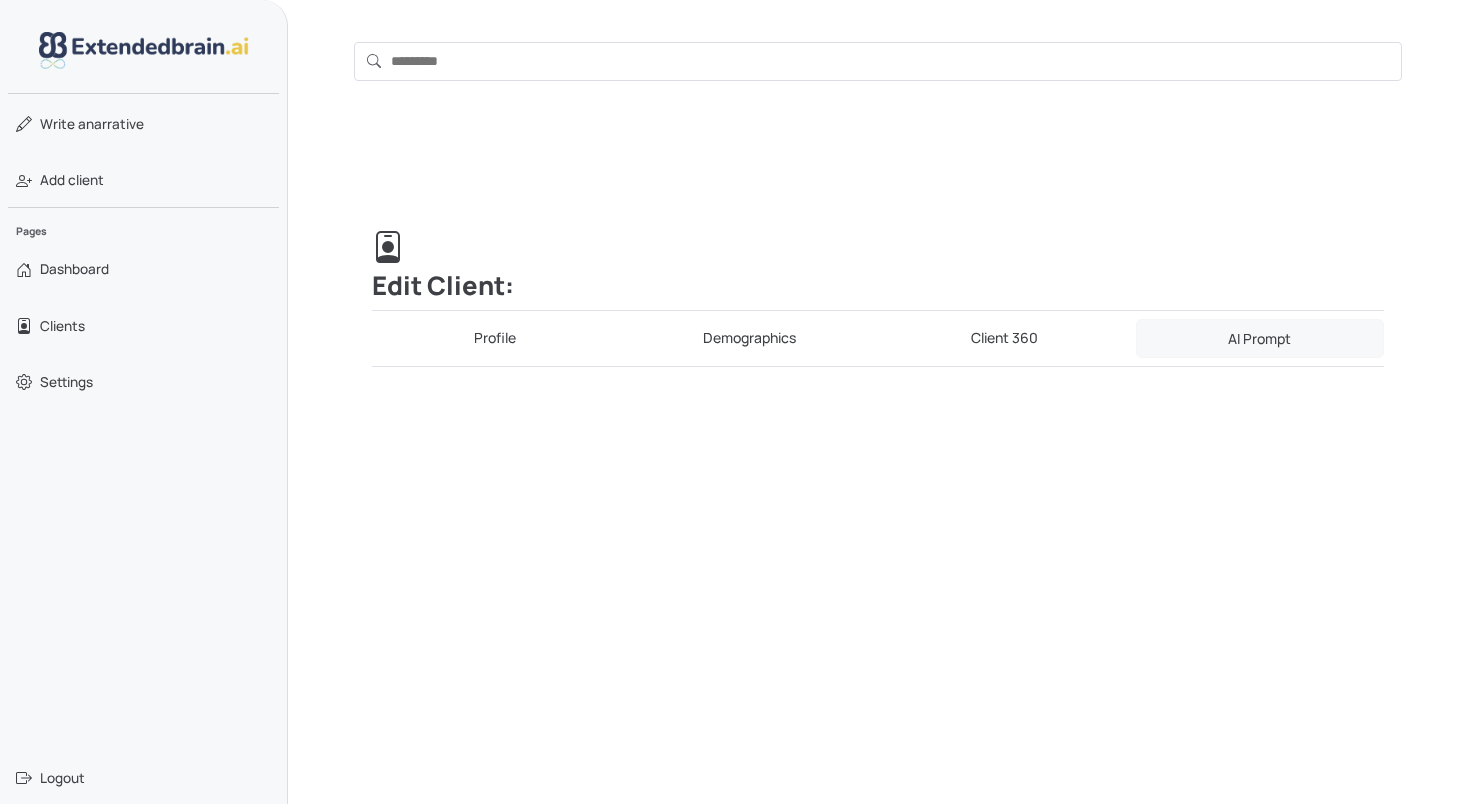 type on "**********" 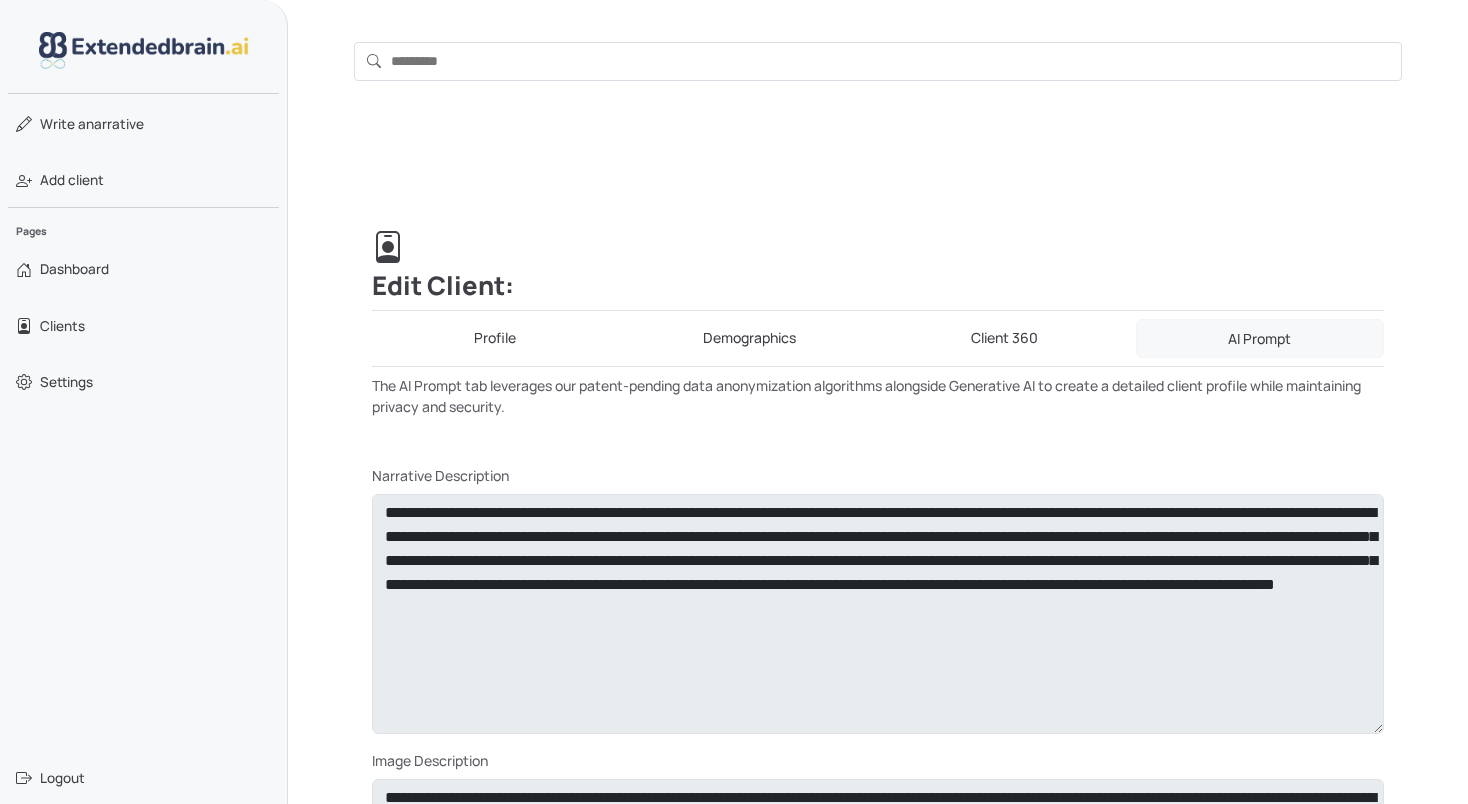 click on "Client 360" at bounding box center [1004, 338] 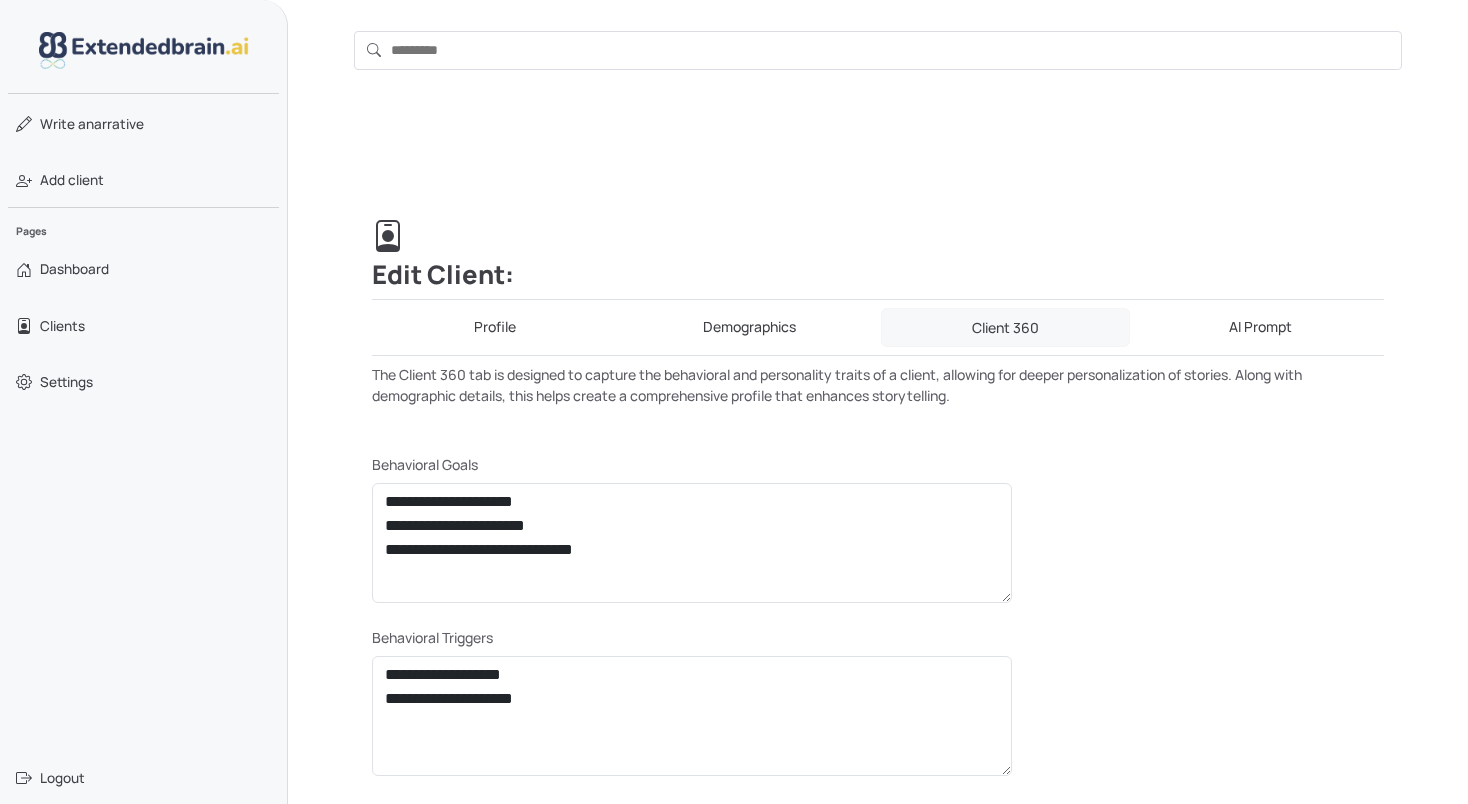 scroll, scrollTop: 0, scrollLeft: 0, axis: both 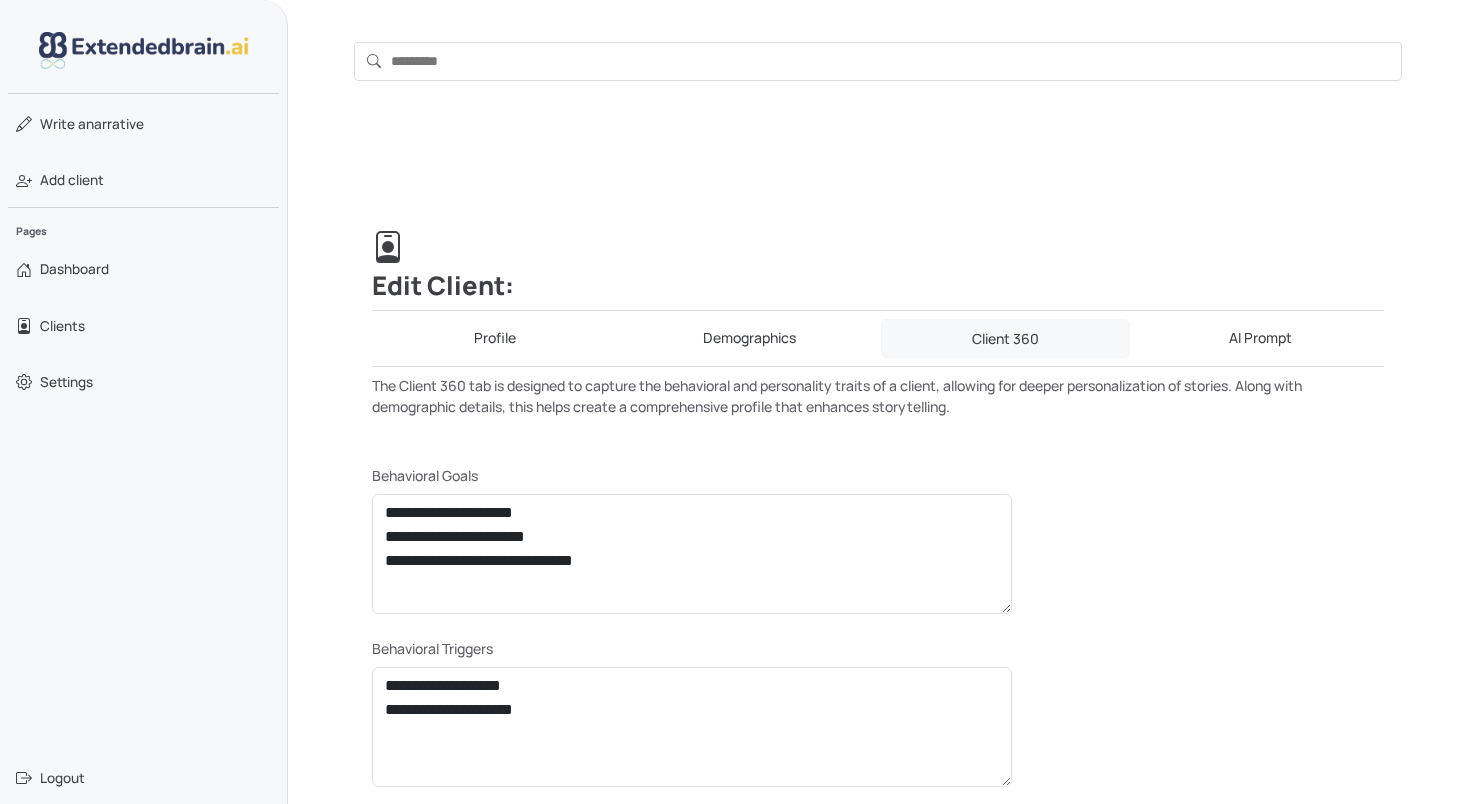 click on "Profile" at bounding box center (495, 338) 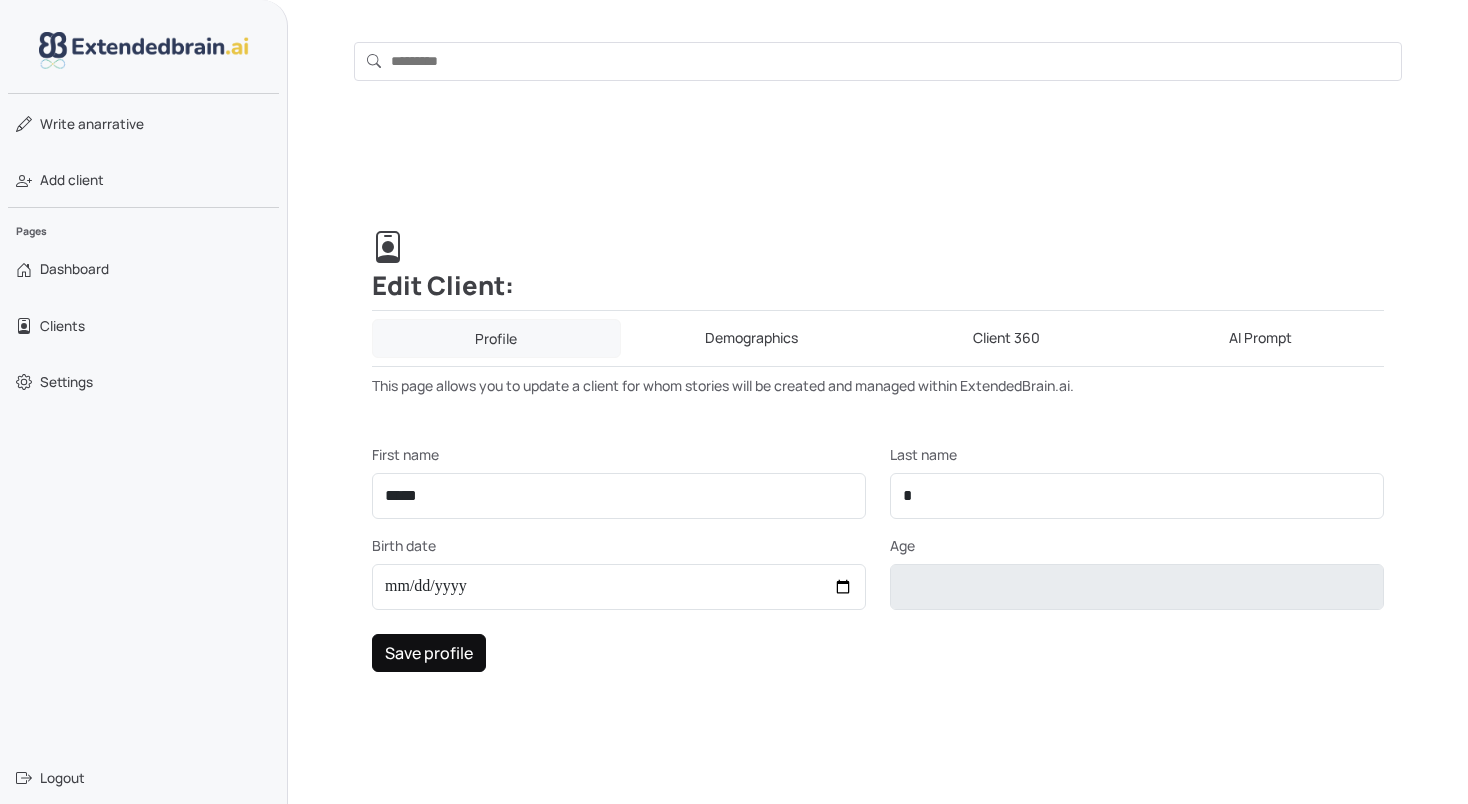 click on "Save profile" at bounding box center [429, 653] 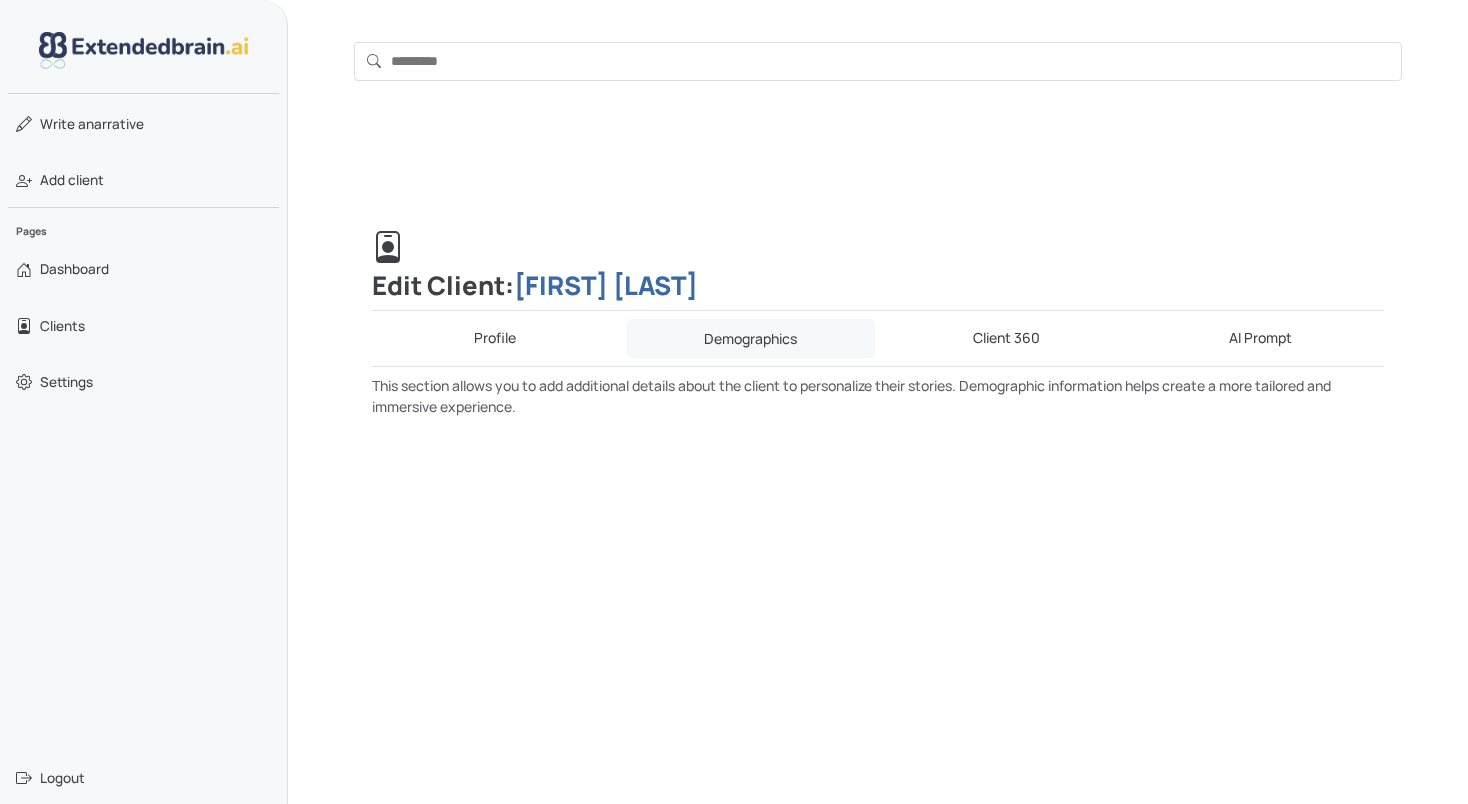 click on "Client 360" at bounding box center [1006, 338] 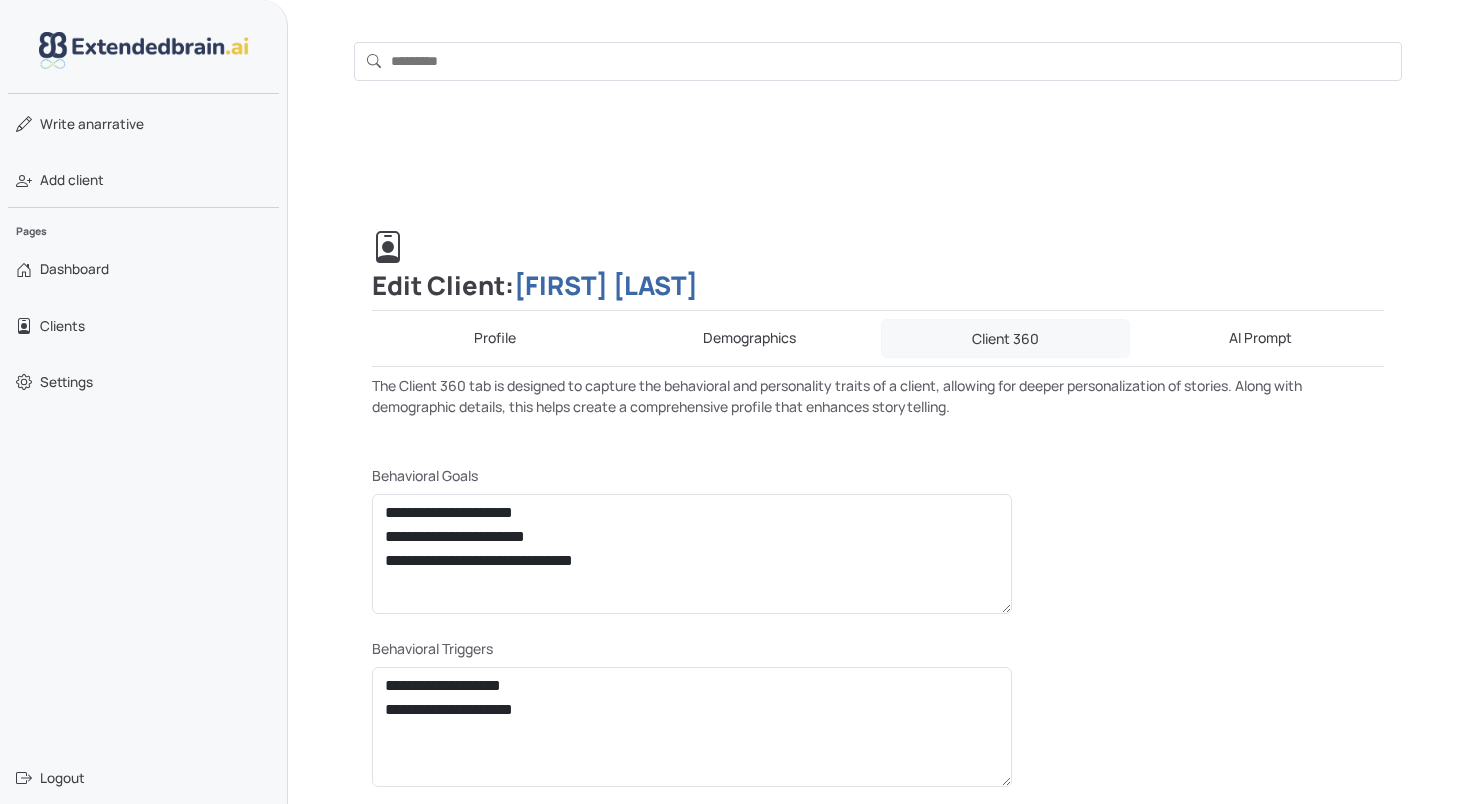 click on "**********" at bounding box center (878, 972) 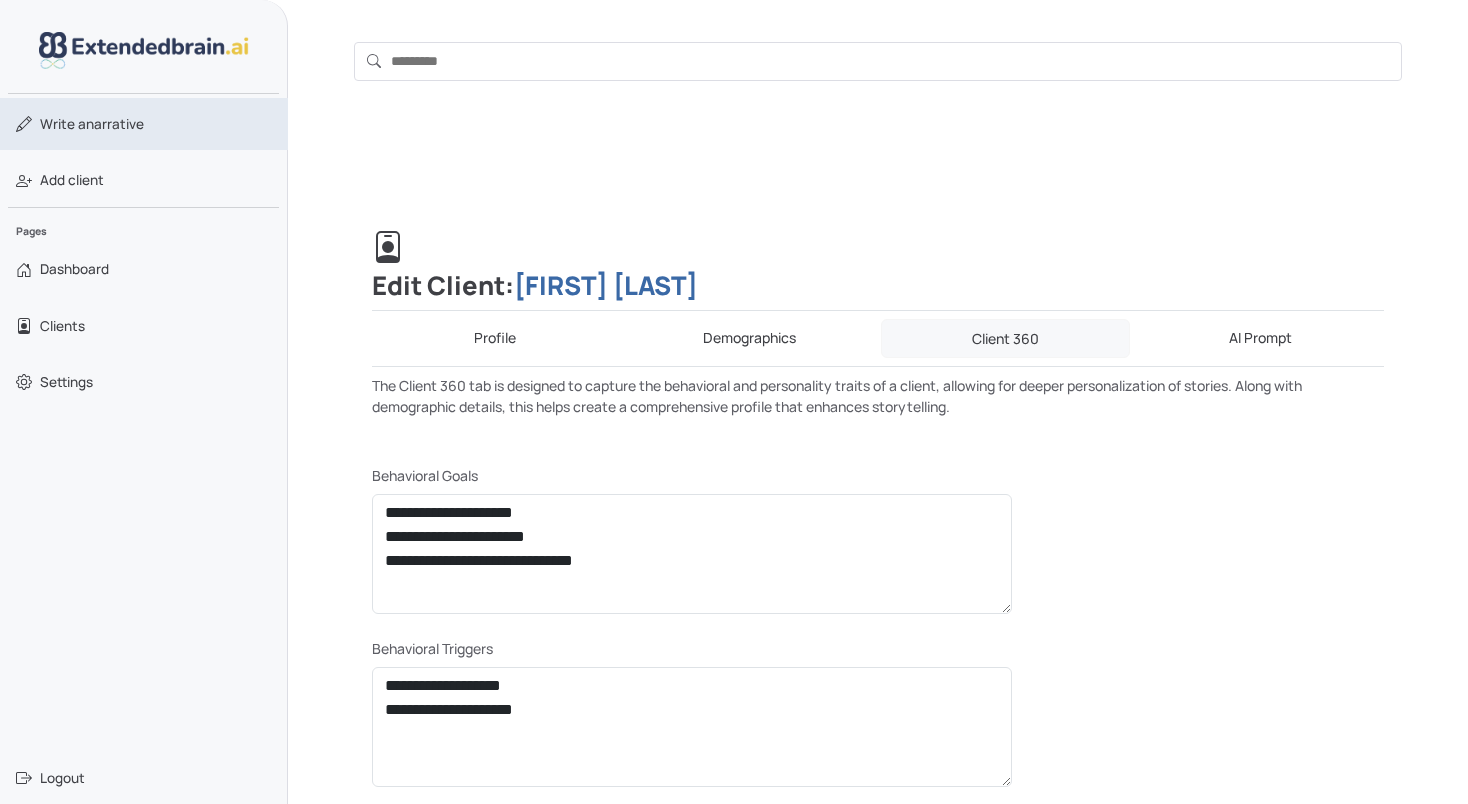click on "Write a  narrative" at bounding box center [92, 124] 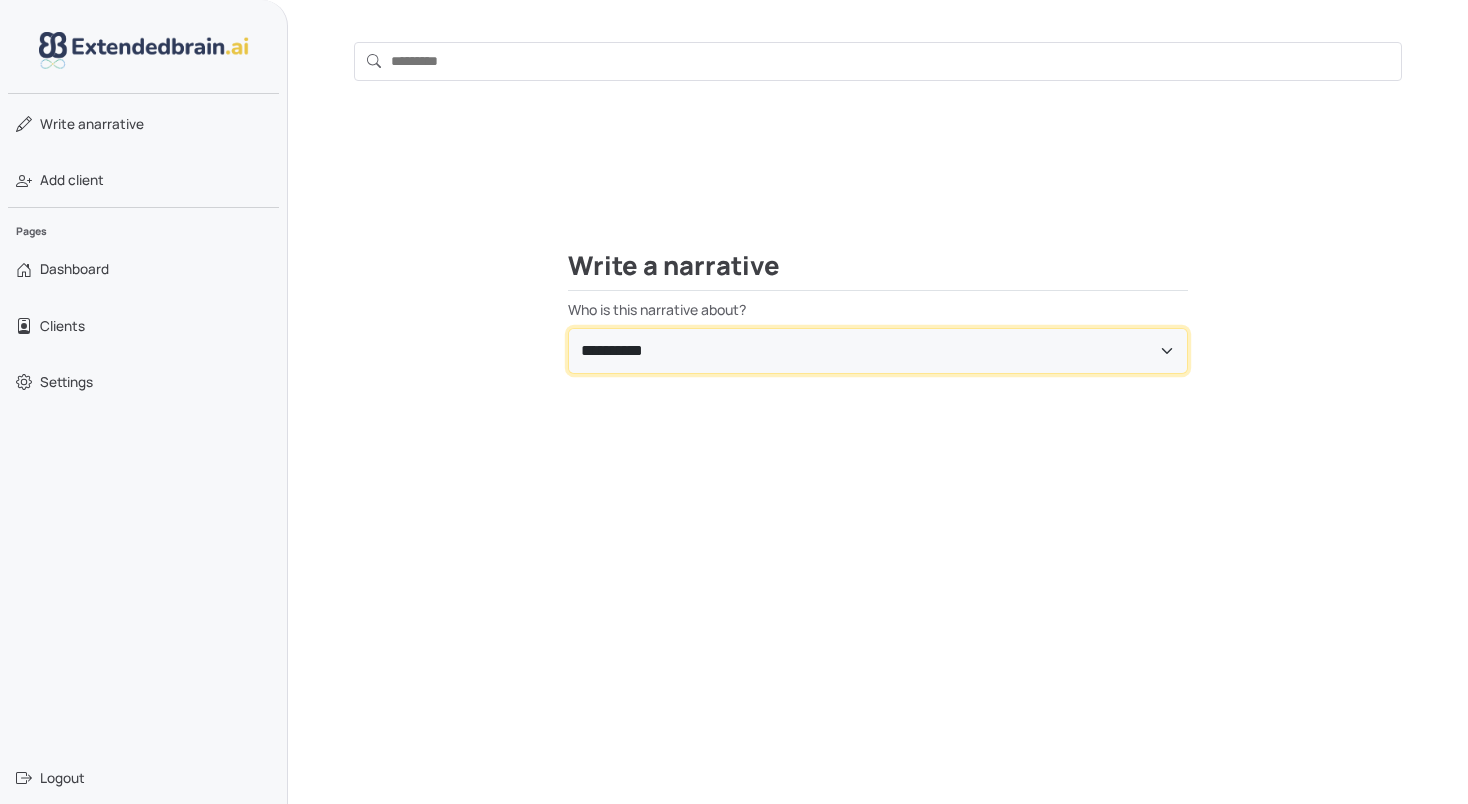 click on "**********" at bounding box center (878, 351) 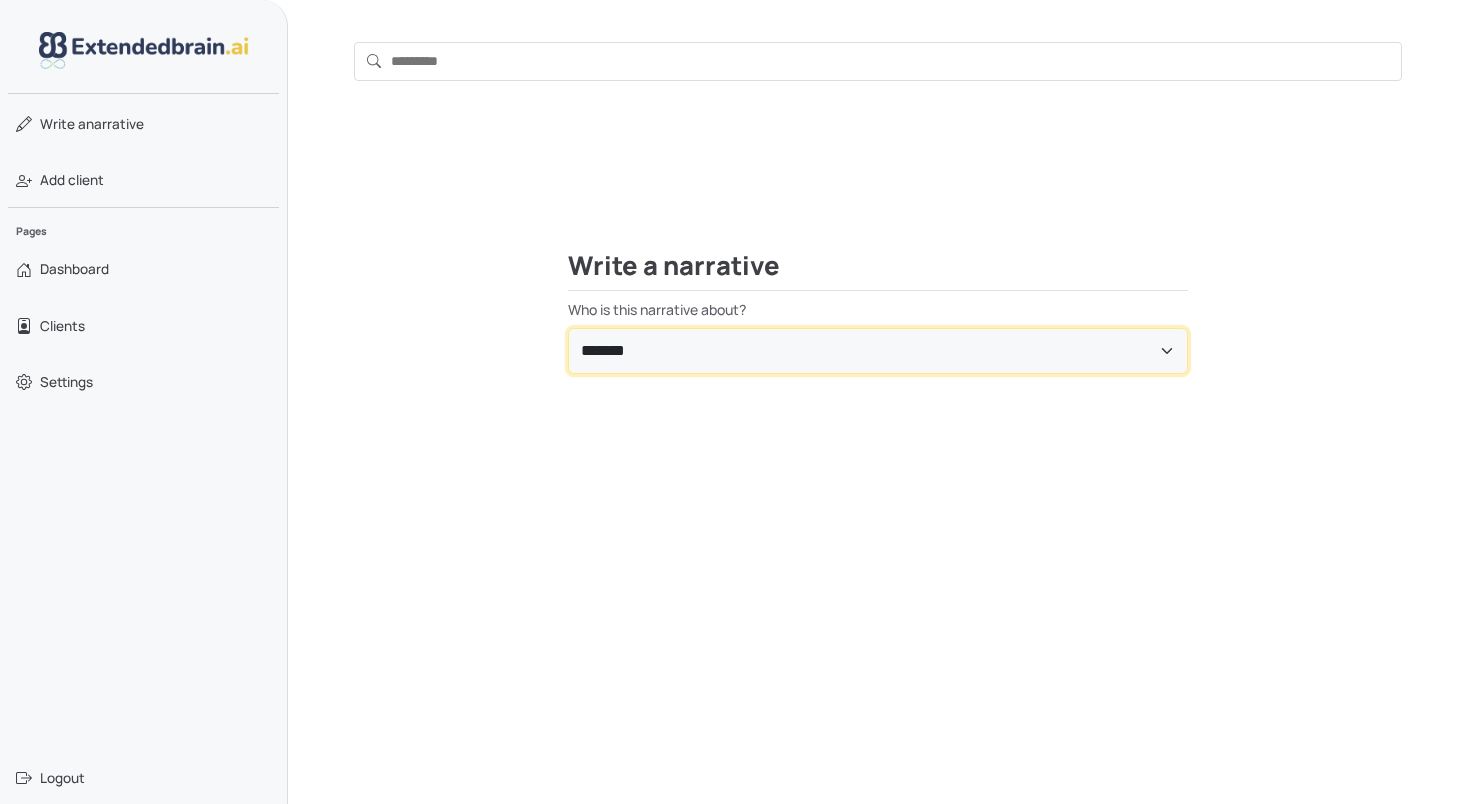 click on "**********" at bounding box center [878, 351] 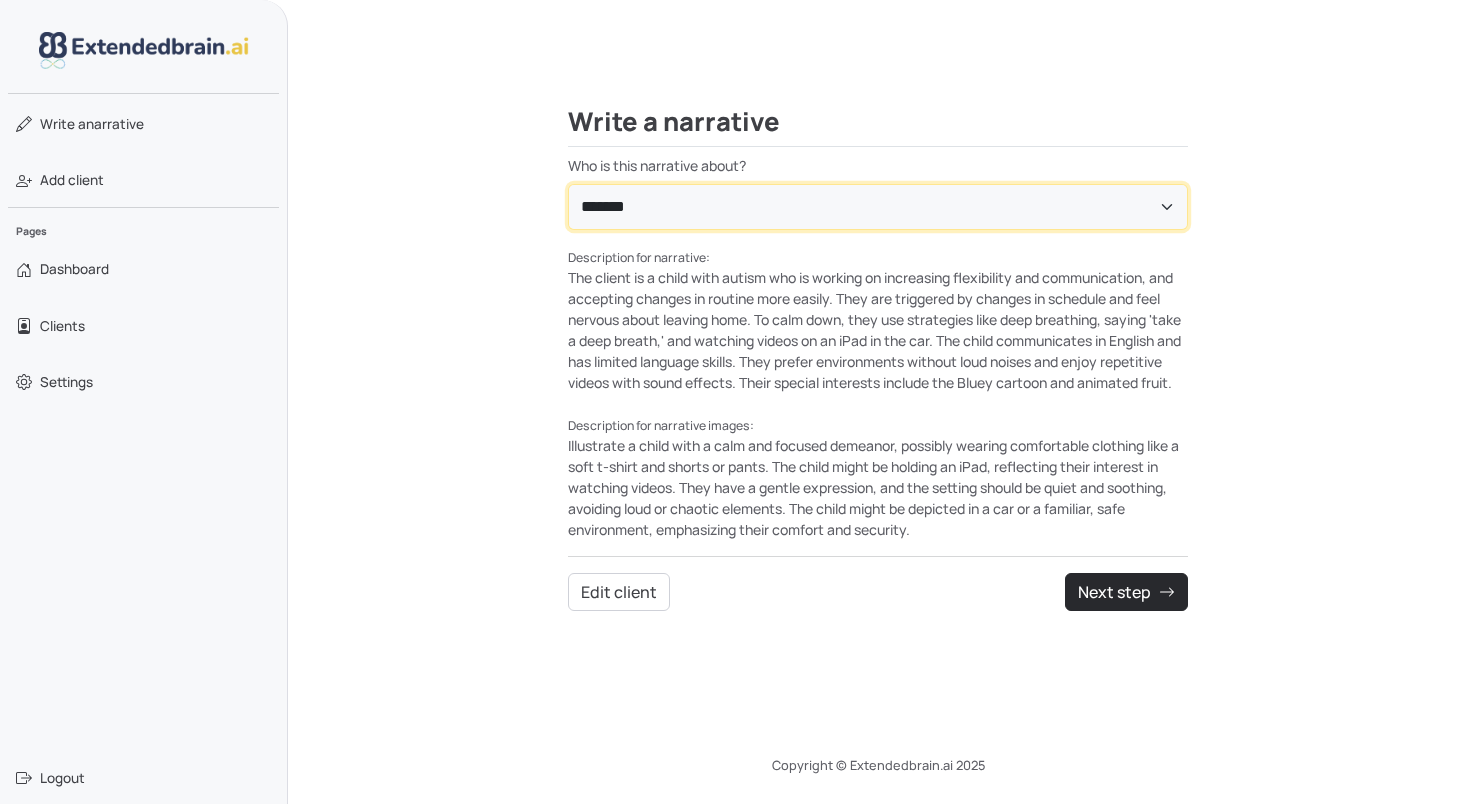 scroll, scrollTop: 165, scrollLeft: 0, axis: vertical 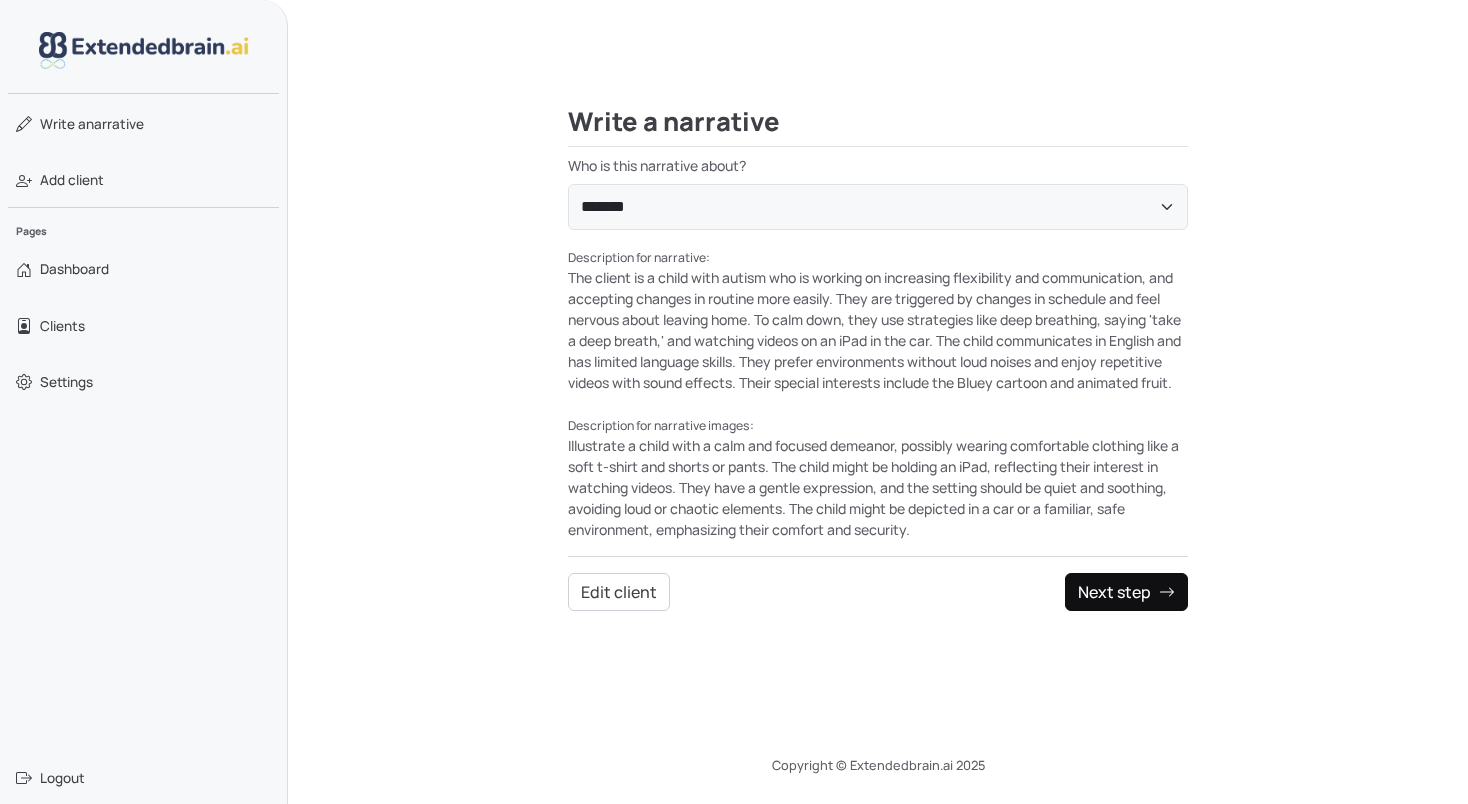 click on "Next step" at bounding box center [1126, 592] 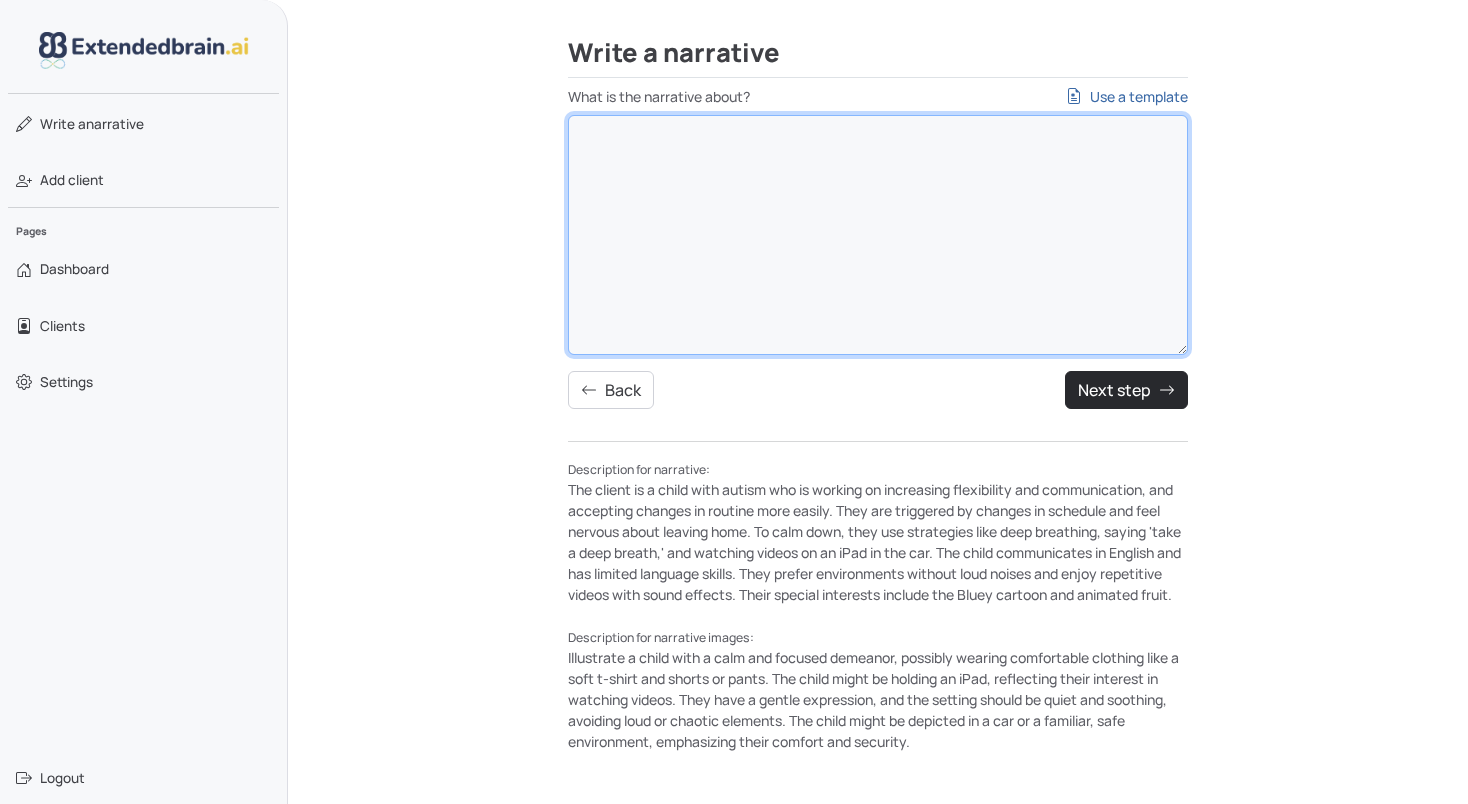 click on "What is the narrative about?   Use a template" at bounding box center [878, 235] 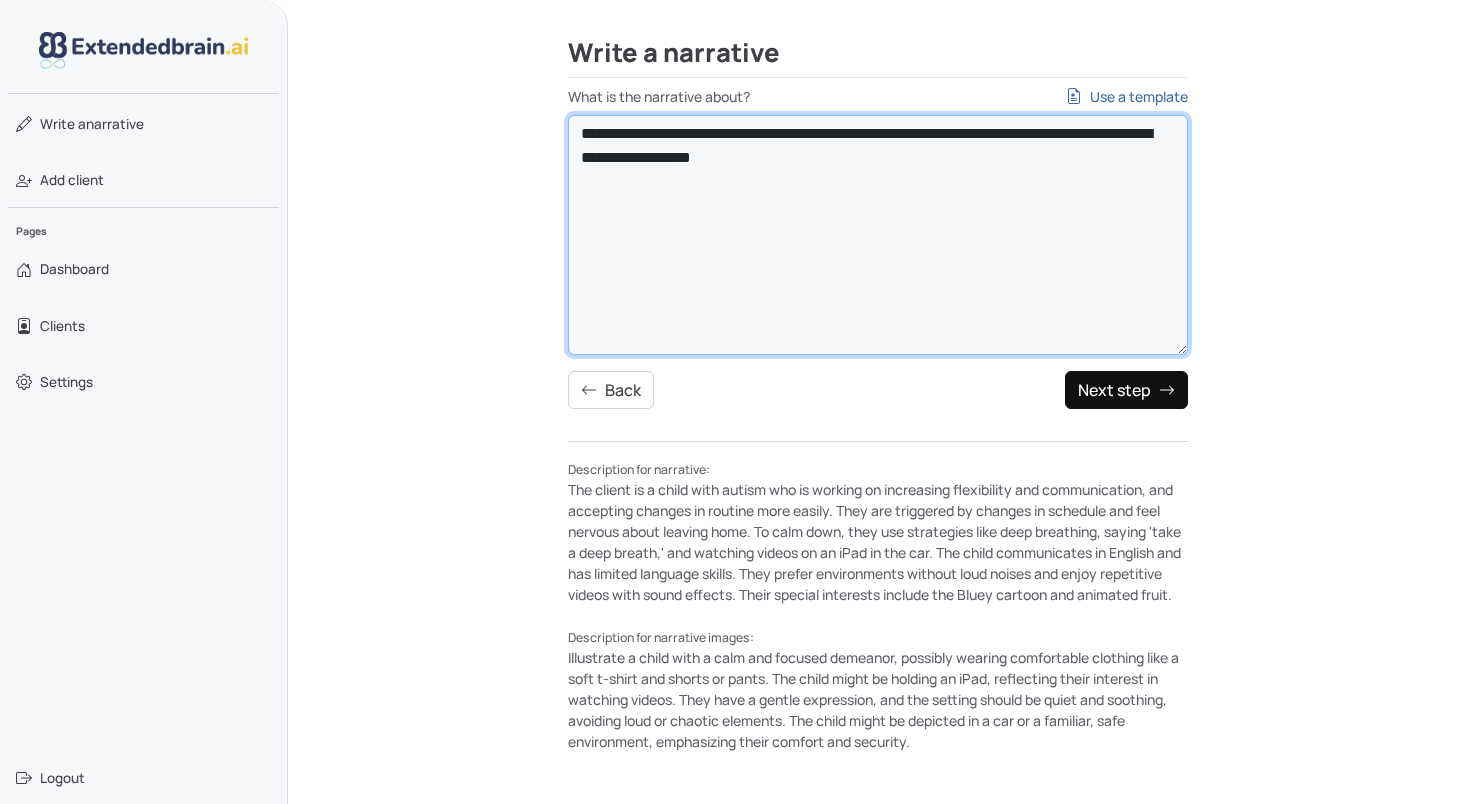 type on "**********" 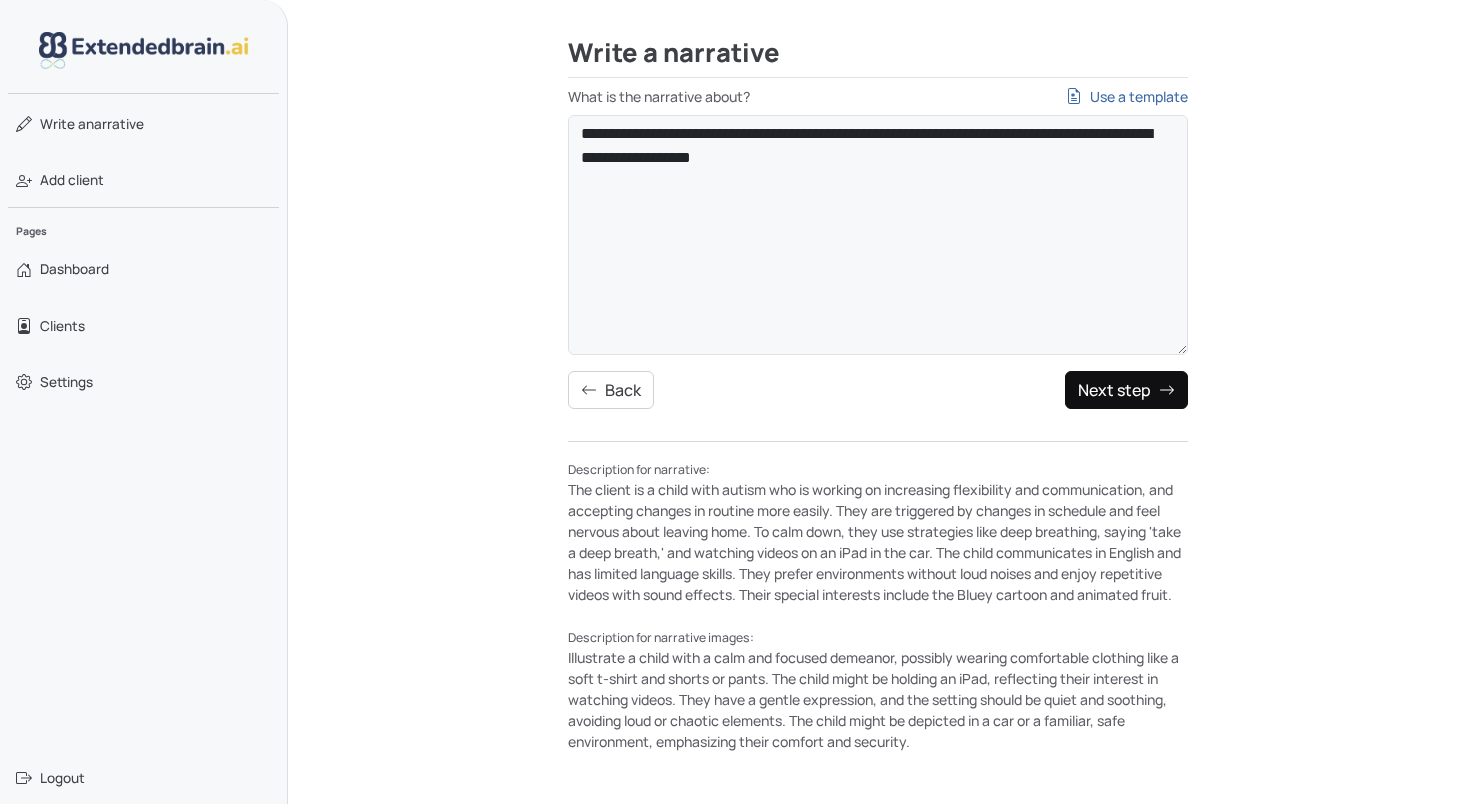 click on "Next step" at bounding box center [1126, 390] 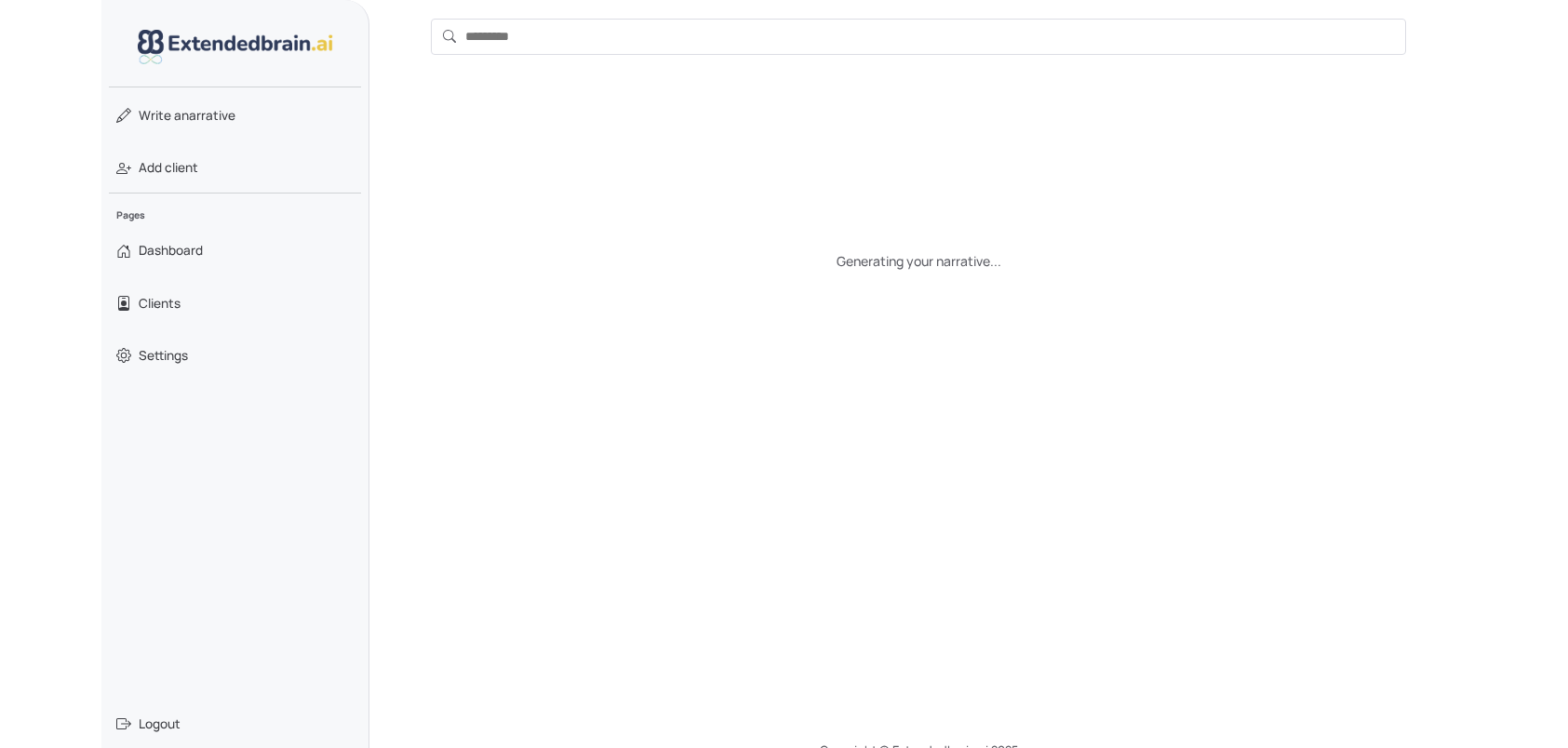 scroll, scrollTop: 0, scrollLeft: 0, axis: both 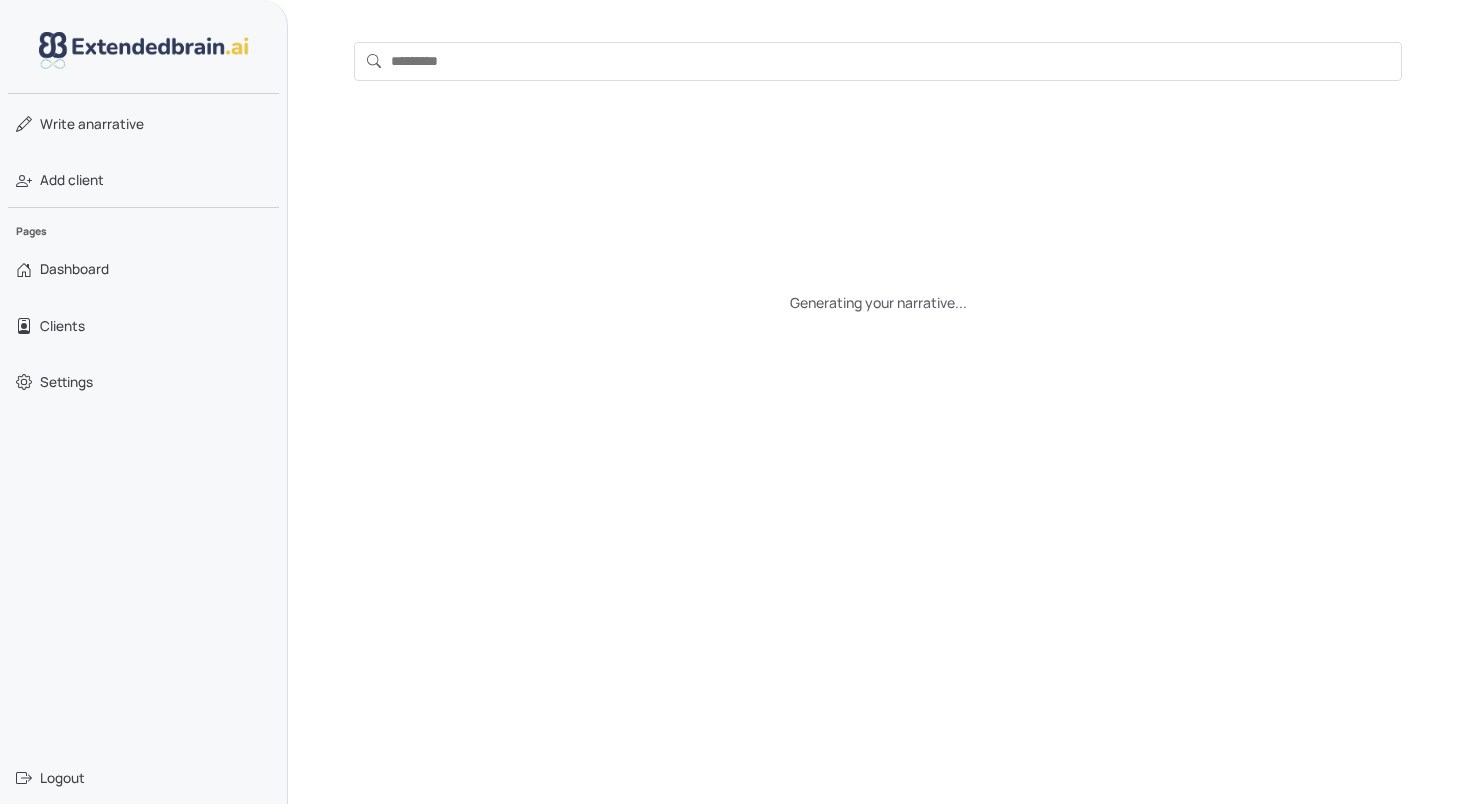 click on "Generating your narrative..." at bounding box center [878, 452] 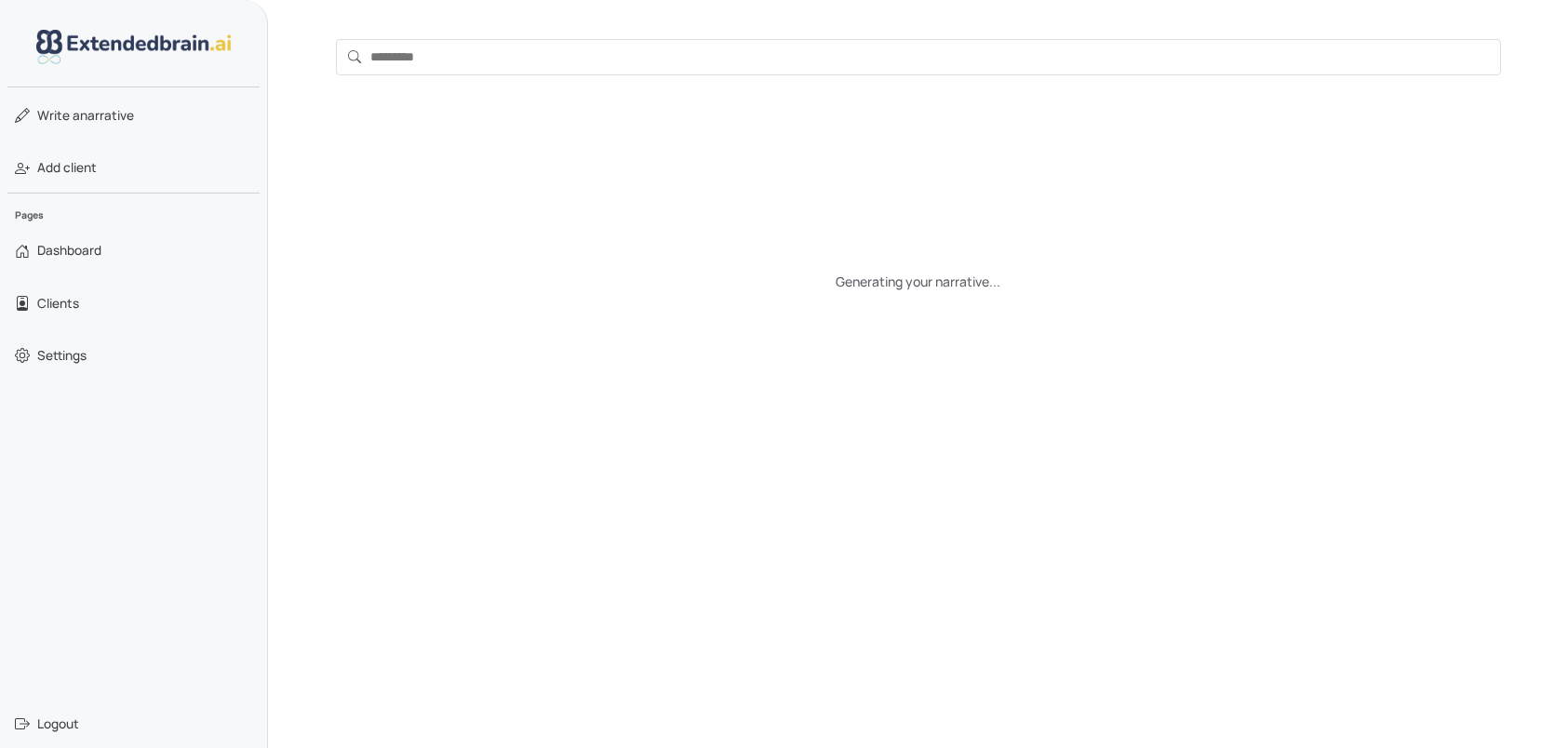 click on "Write a  narrative Add client Pages Dashboard Clients Settings Logout" at bounding box center [134, 374] 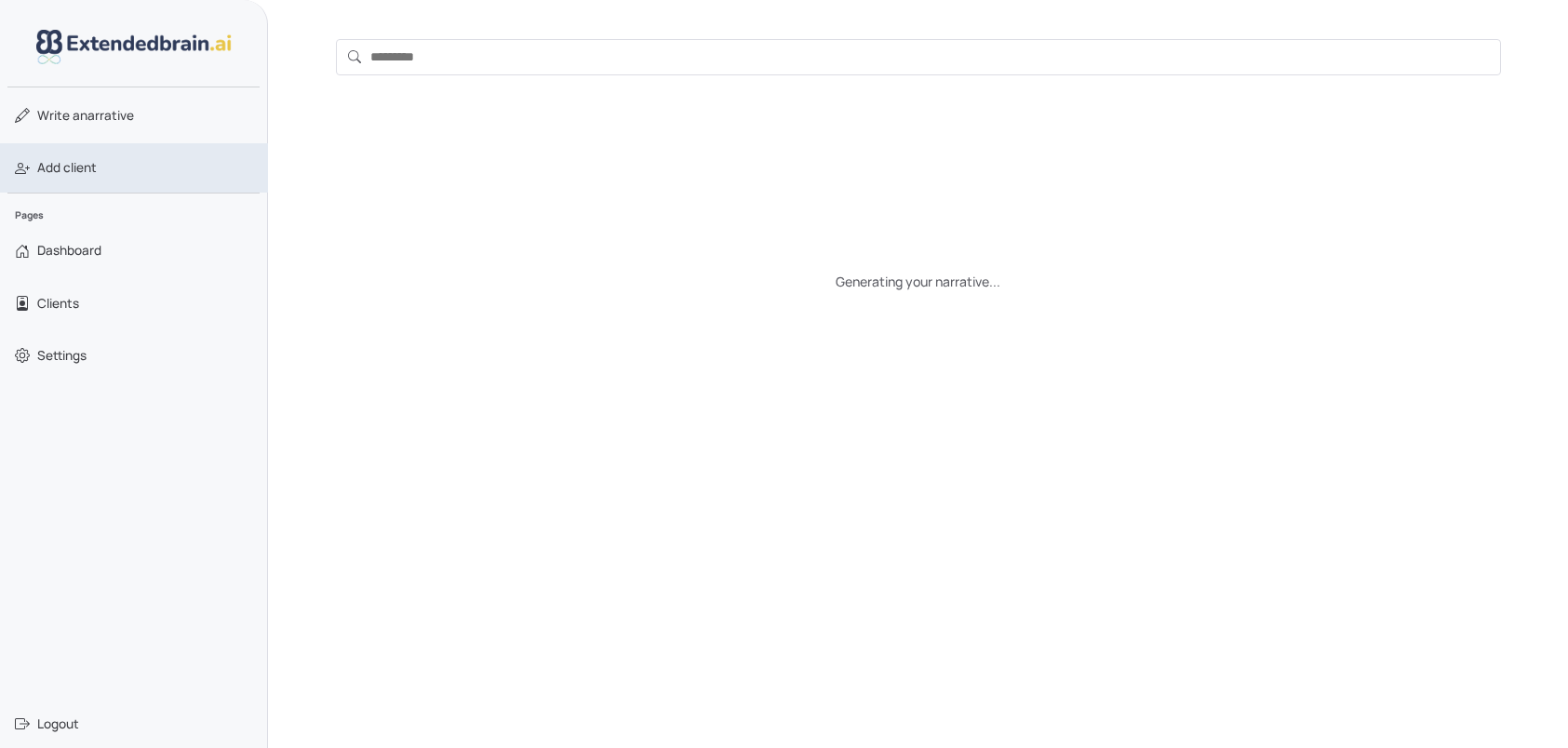 click on "Add client" at bounding box center [67, 167] 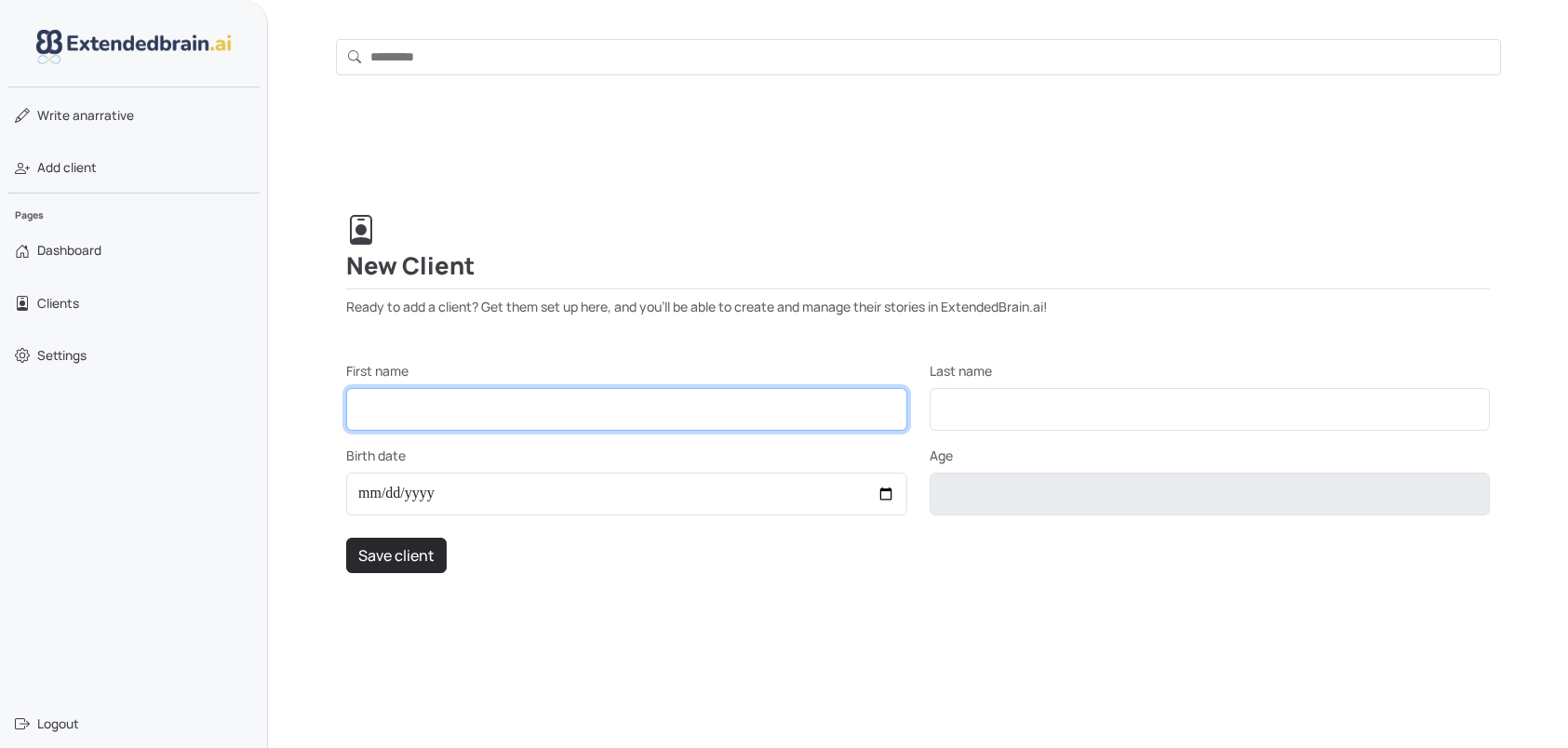 click on "First name" at bounding box center [626, 409] 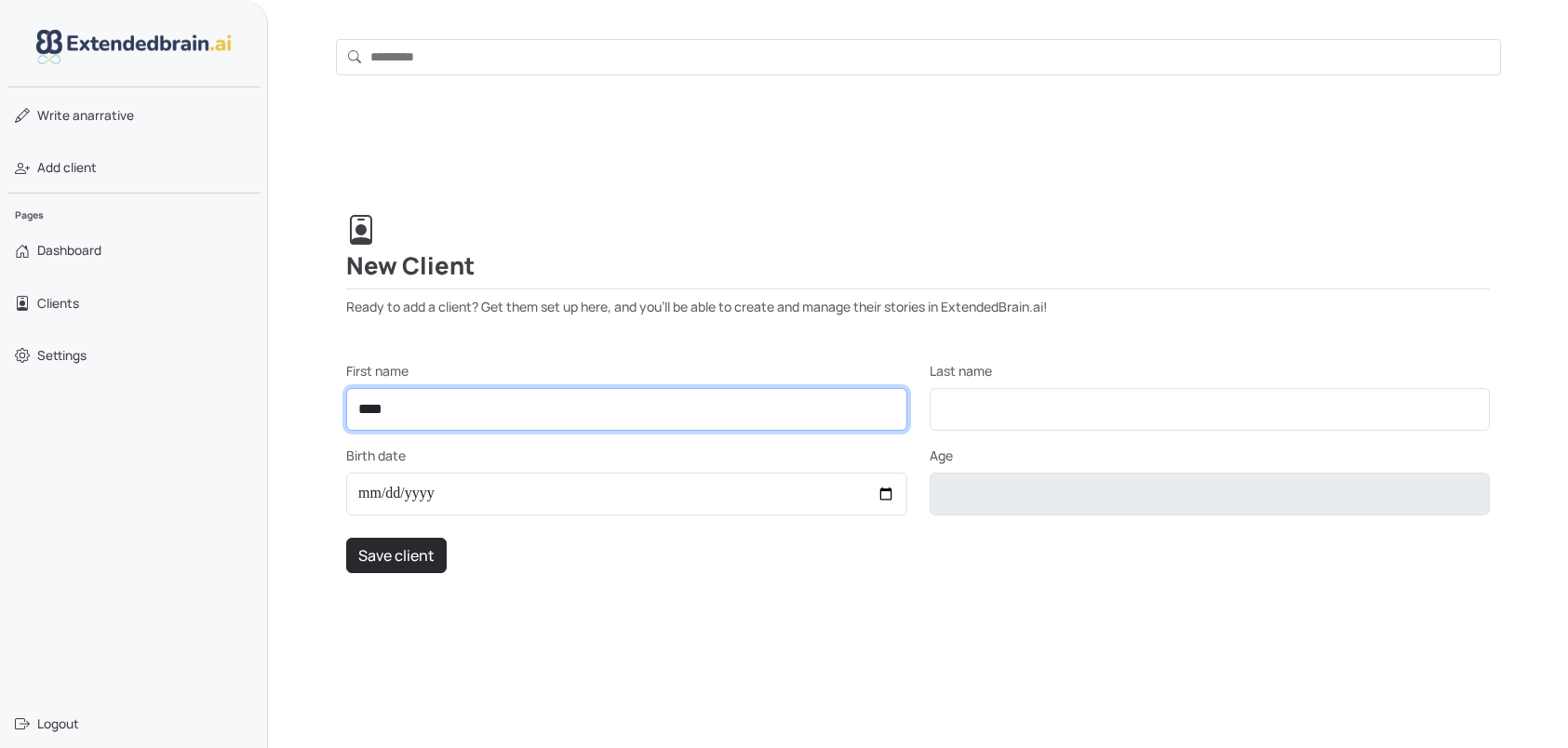 type on "****" 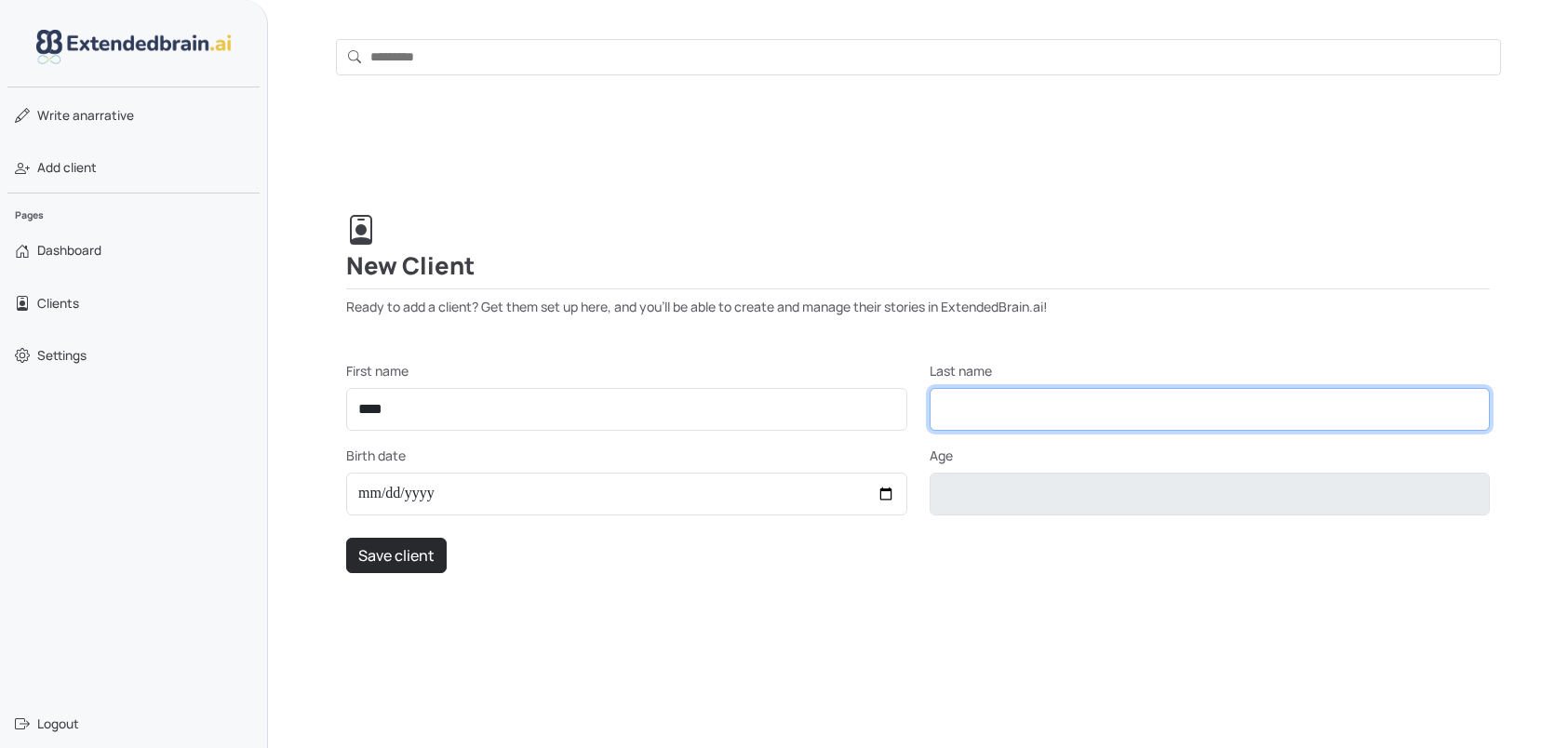 click on "Last name" at bounding box center (1210, 409) 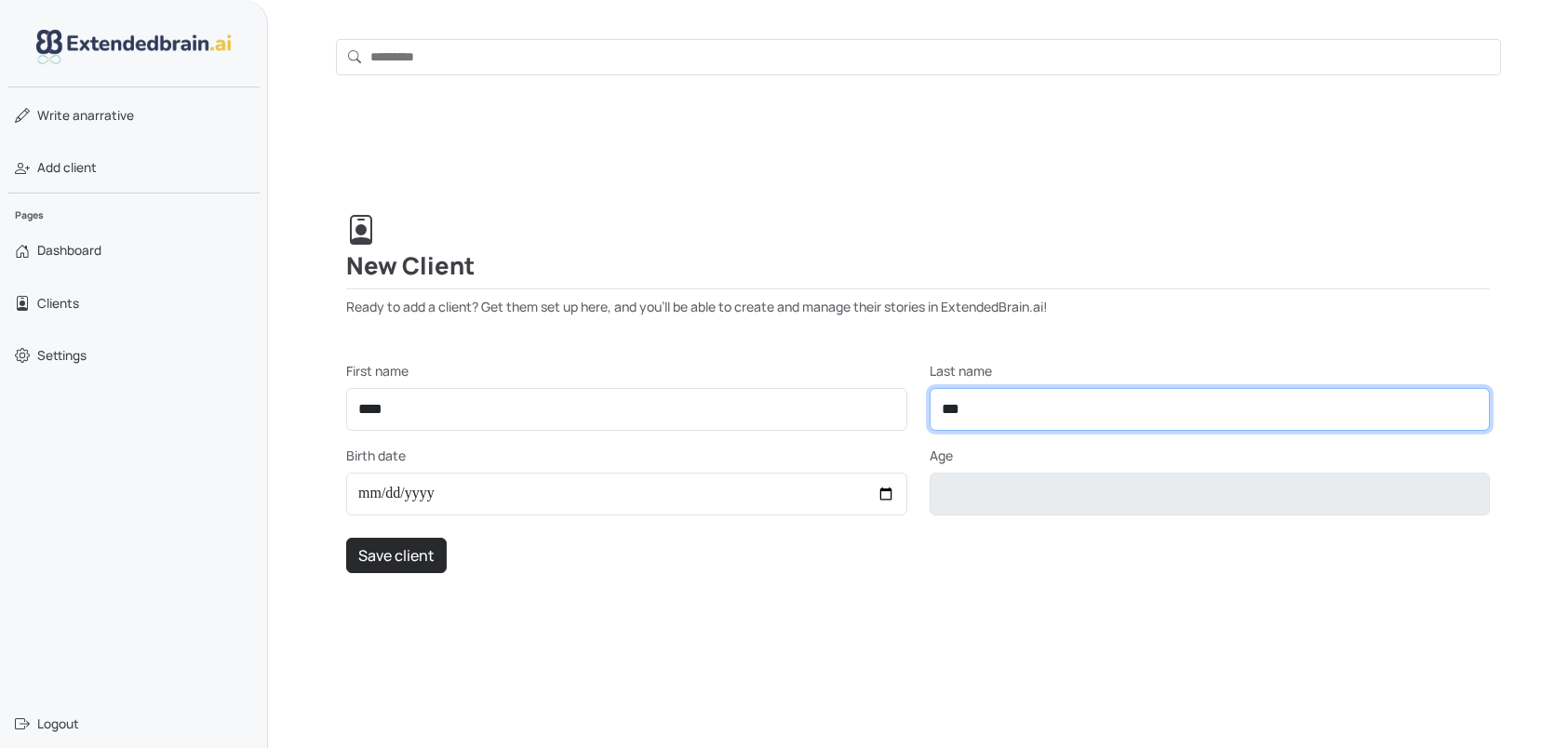 type on "***" 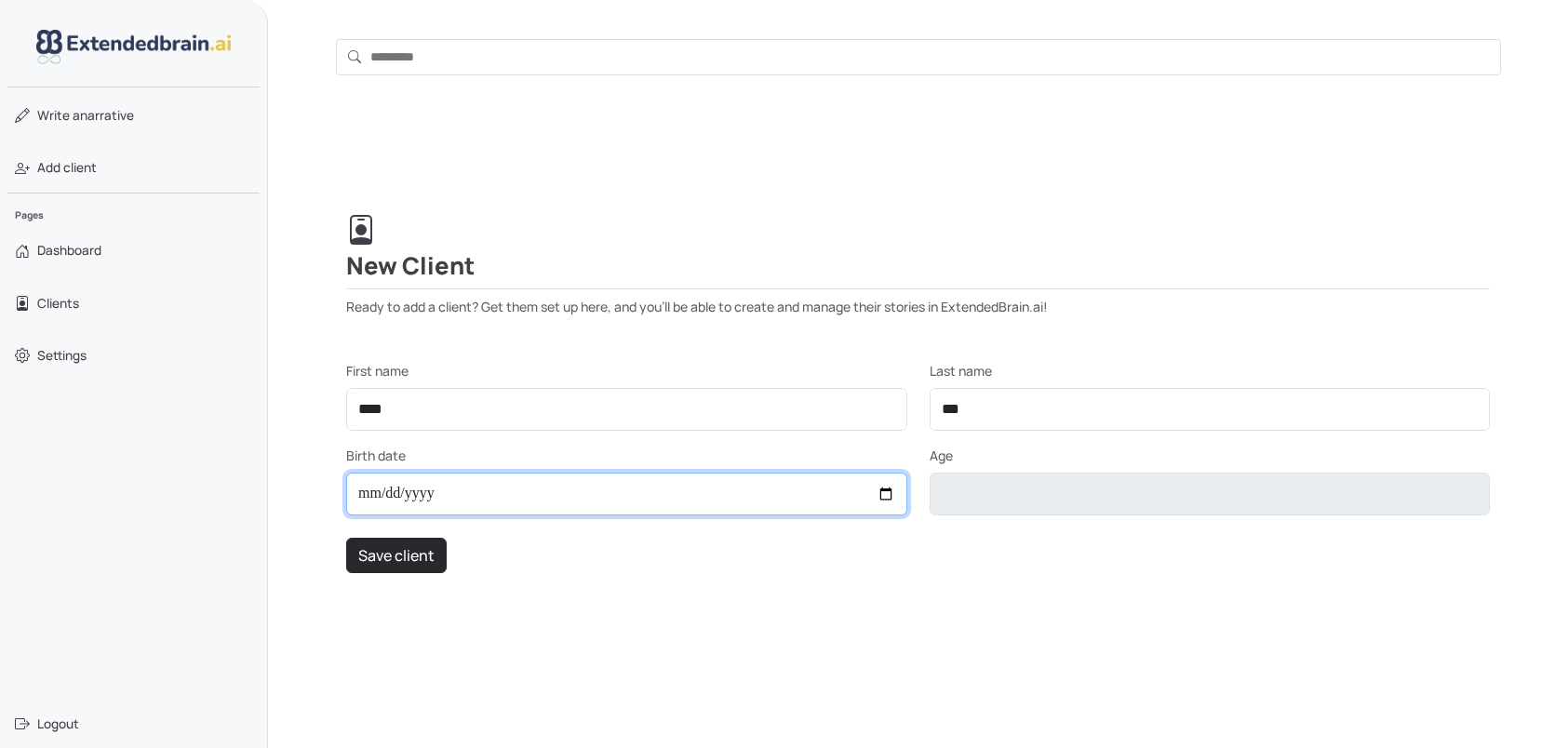click on "Birth date" at bounding box center (626, 494) 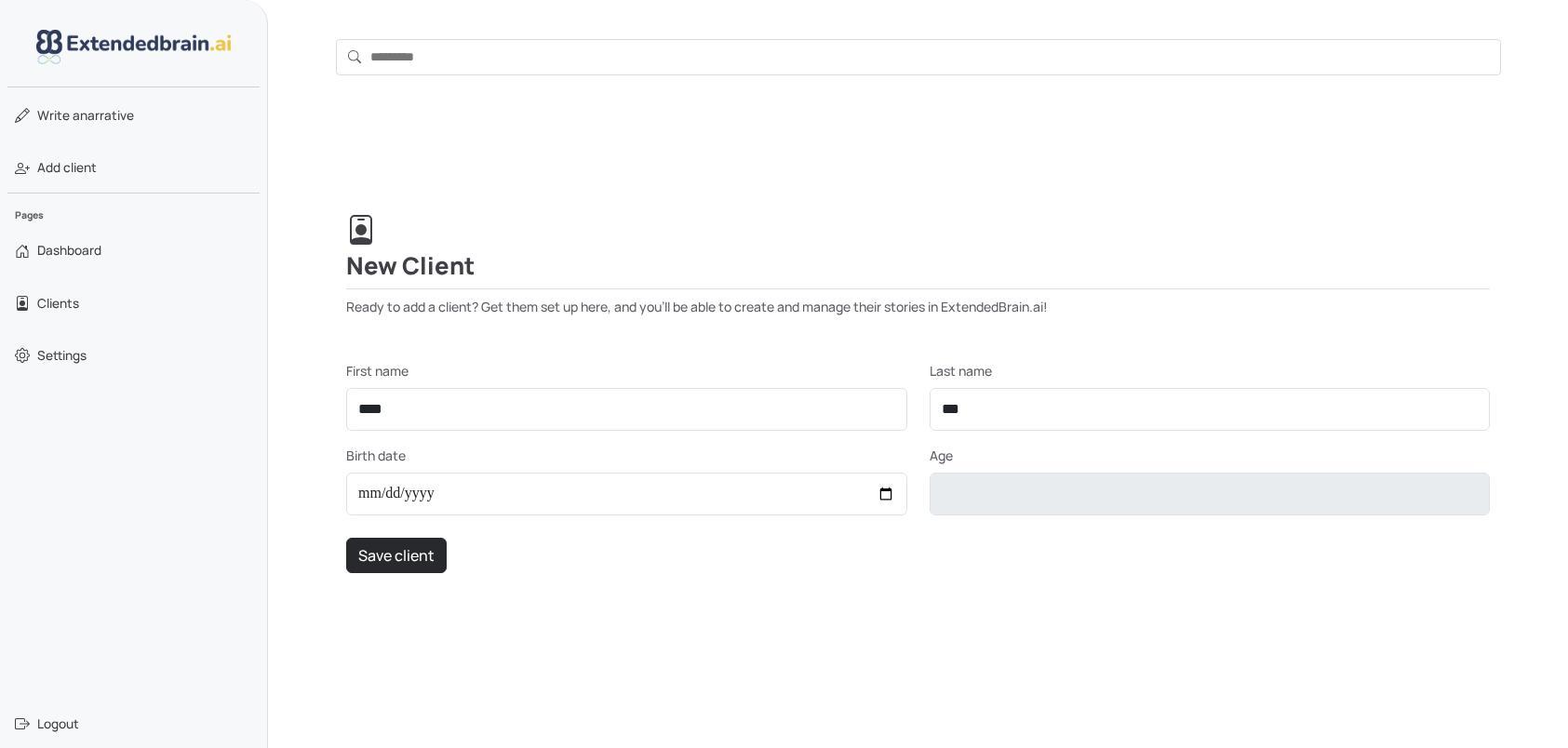 click on "**********" at bounding box center (918, 467) 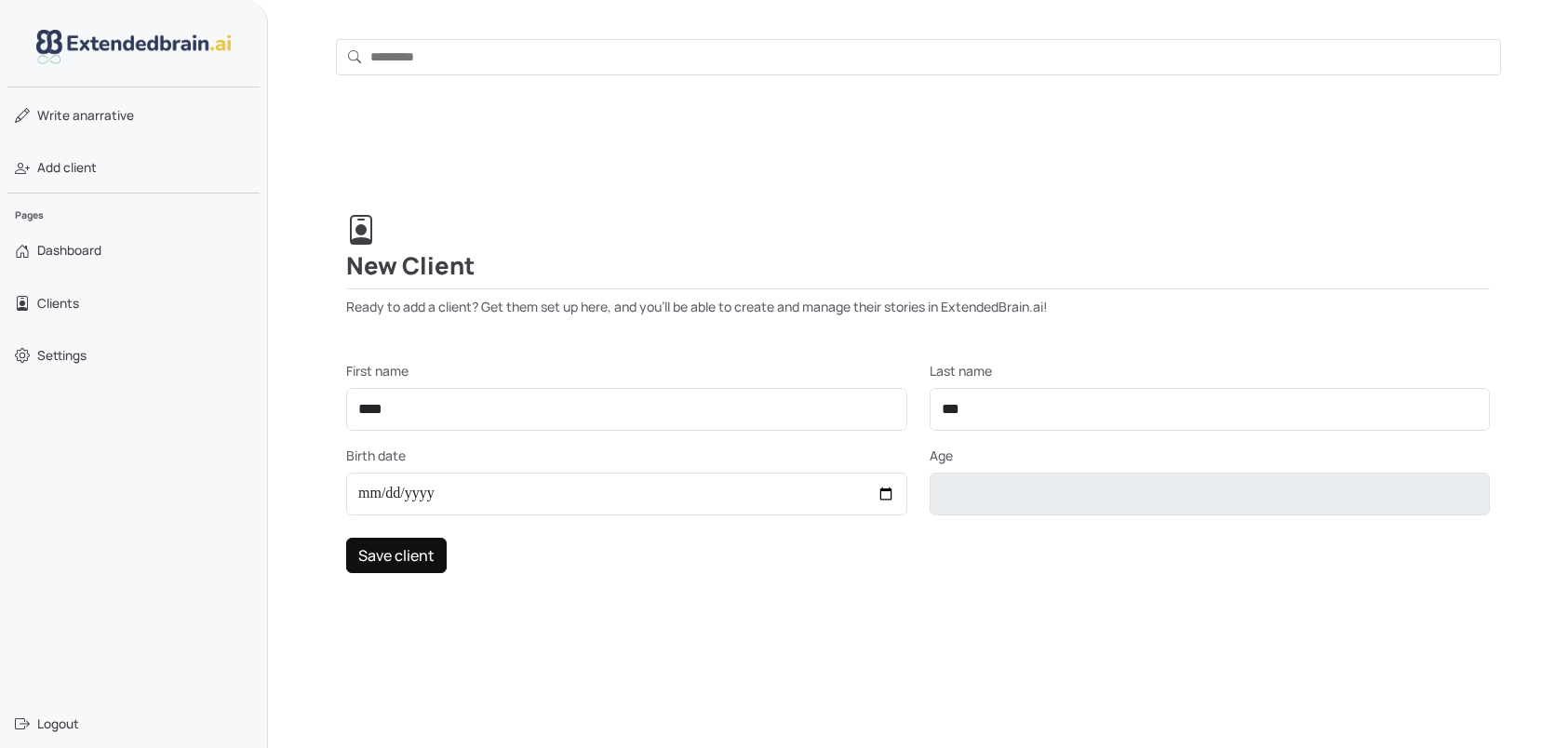 click on "Save client" at bounding box center [396, 555] 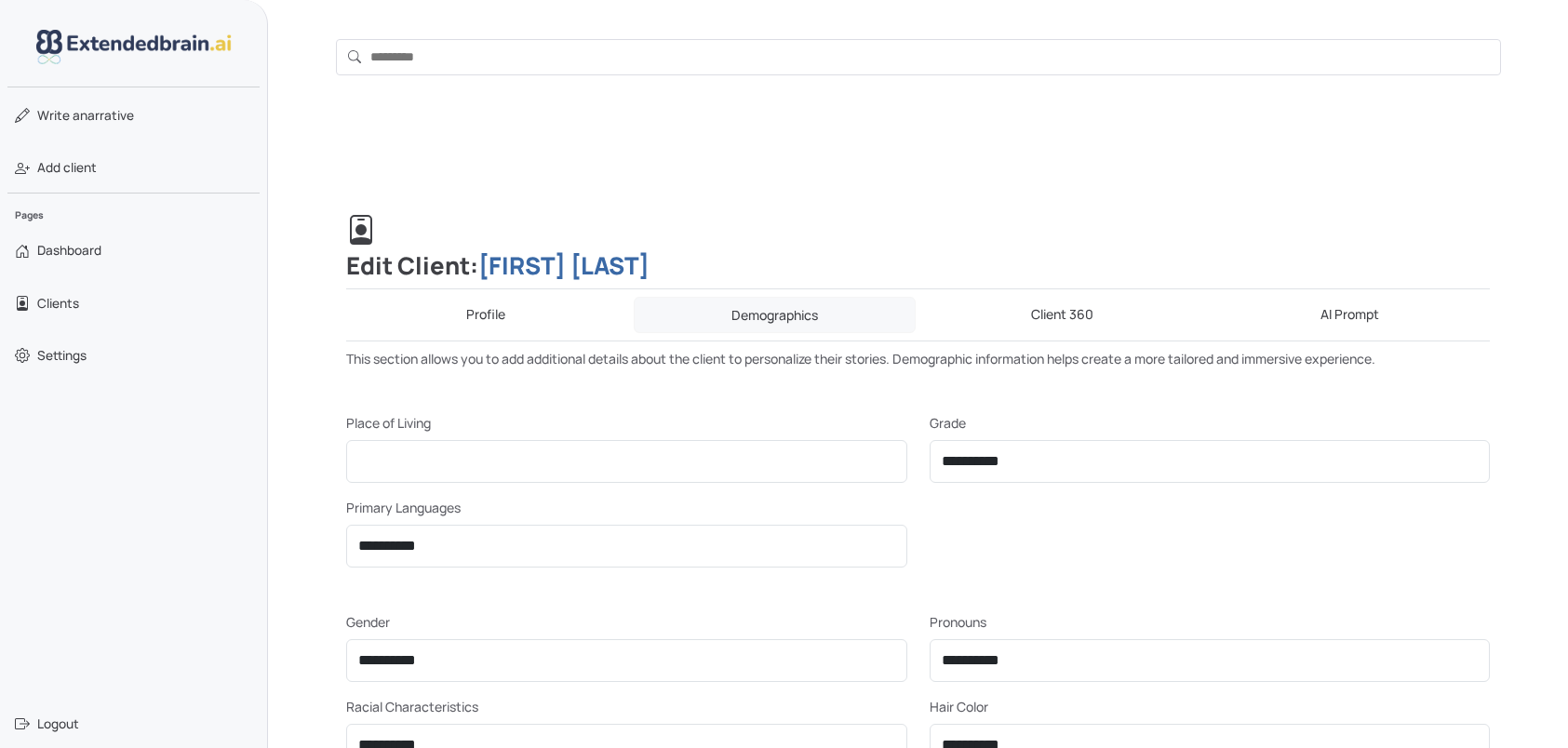 click on "Demographics" at bounding box center [774, 314] 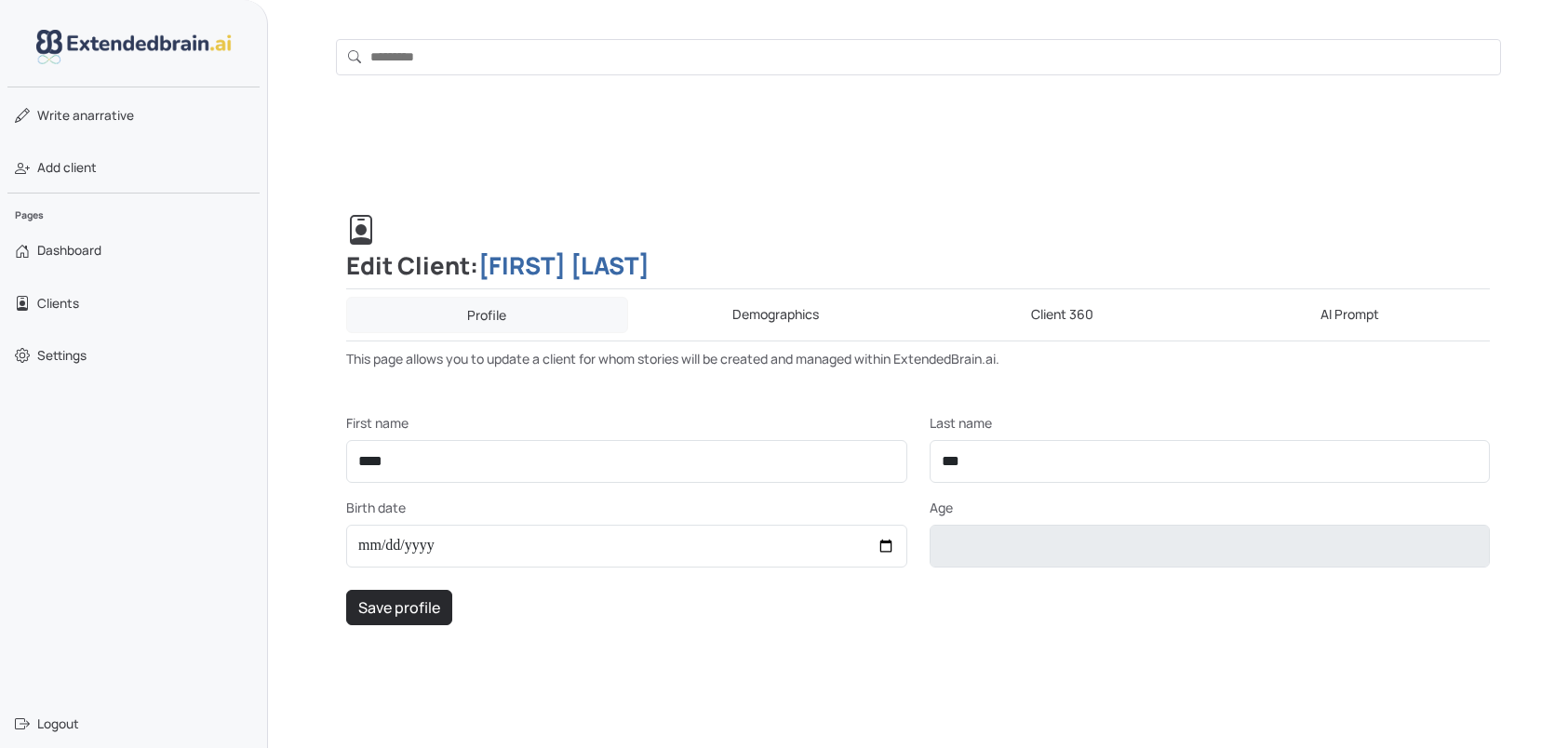 click on "Demographics" at bounding box center (775, 314) 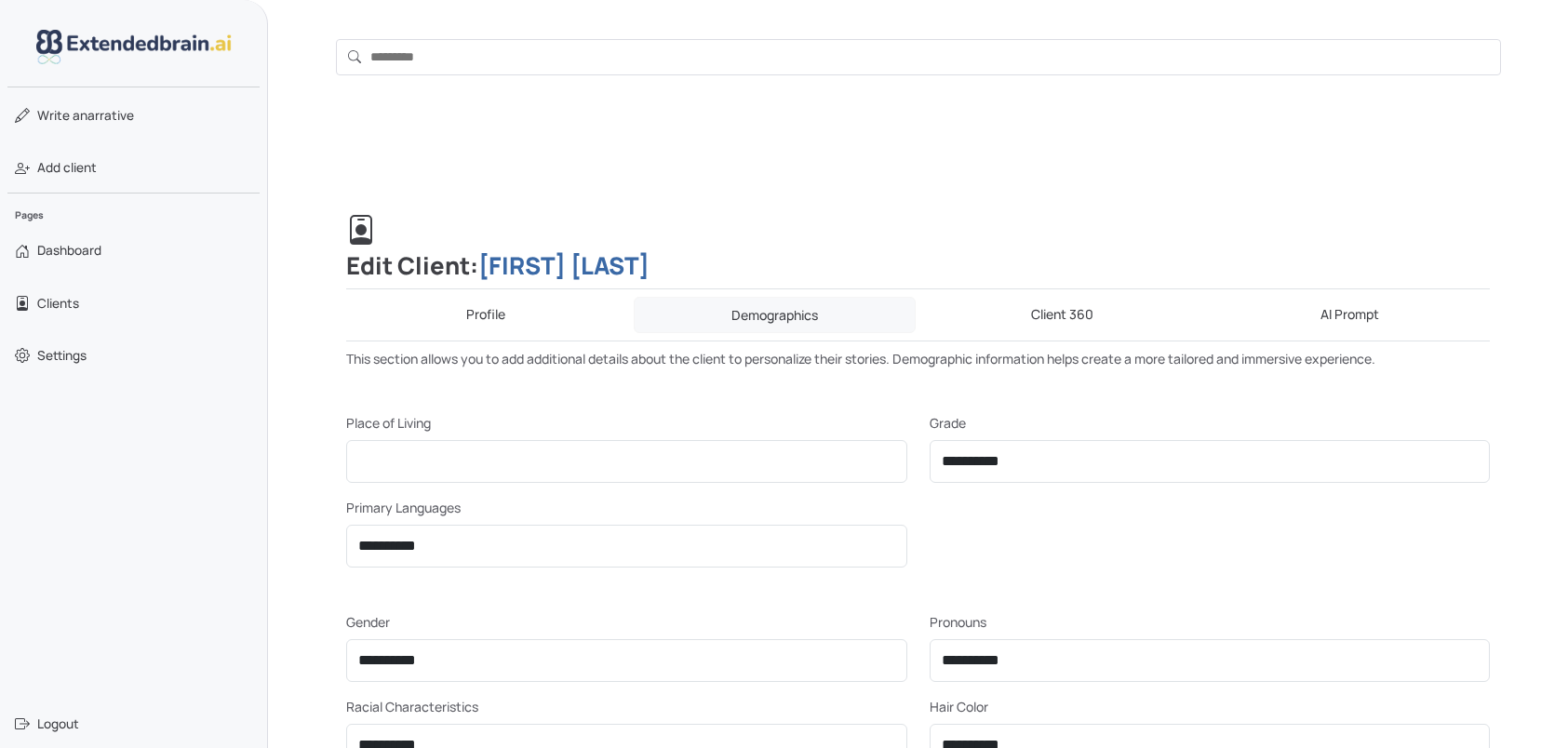 click on "Client 360" at bounding box center (1063, 314) 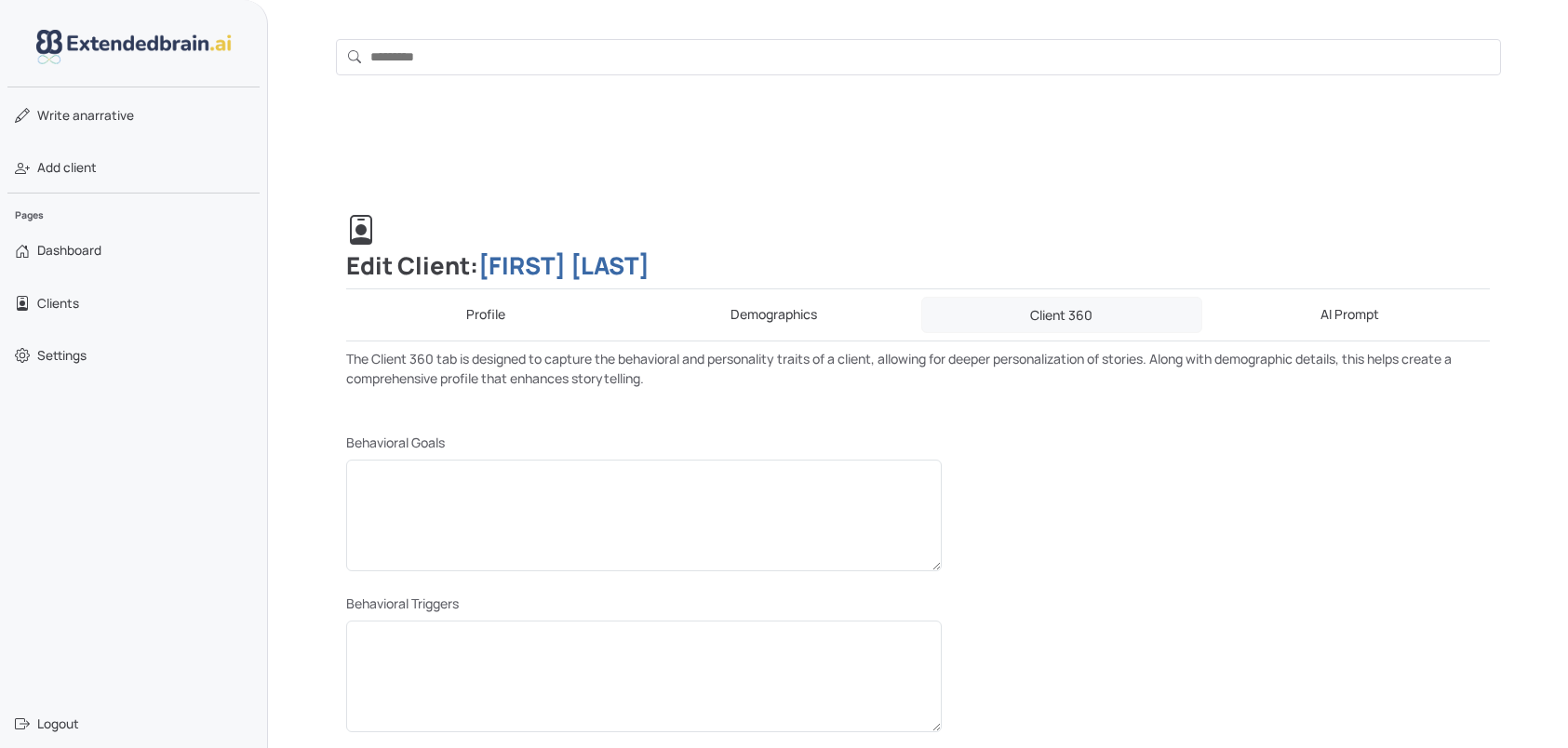click on "Demographics" at bounding box center (773, 314) 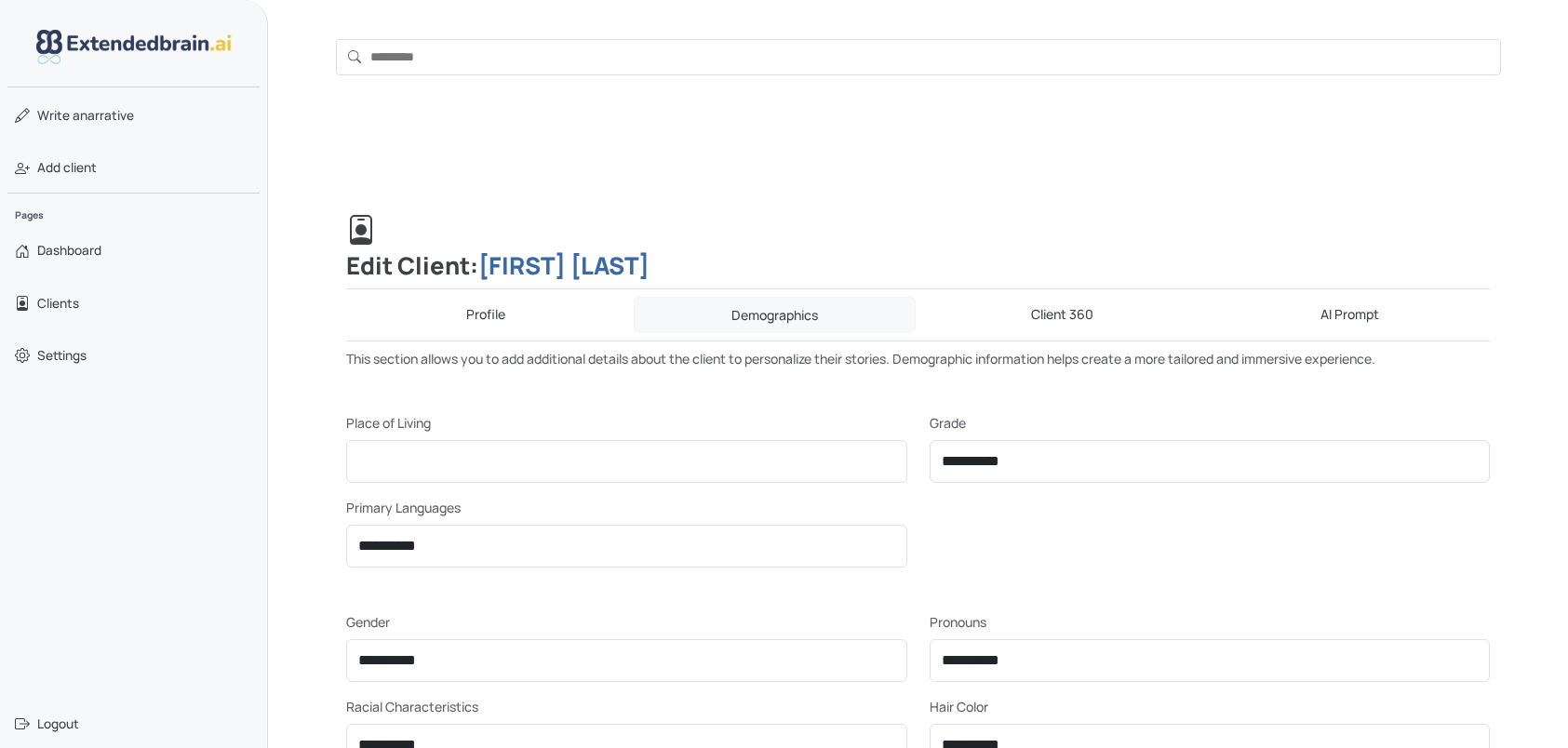 click on "Profile" at bounding box center (486, 314) 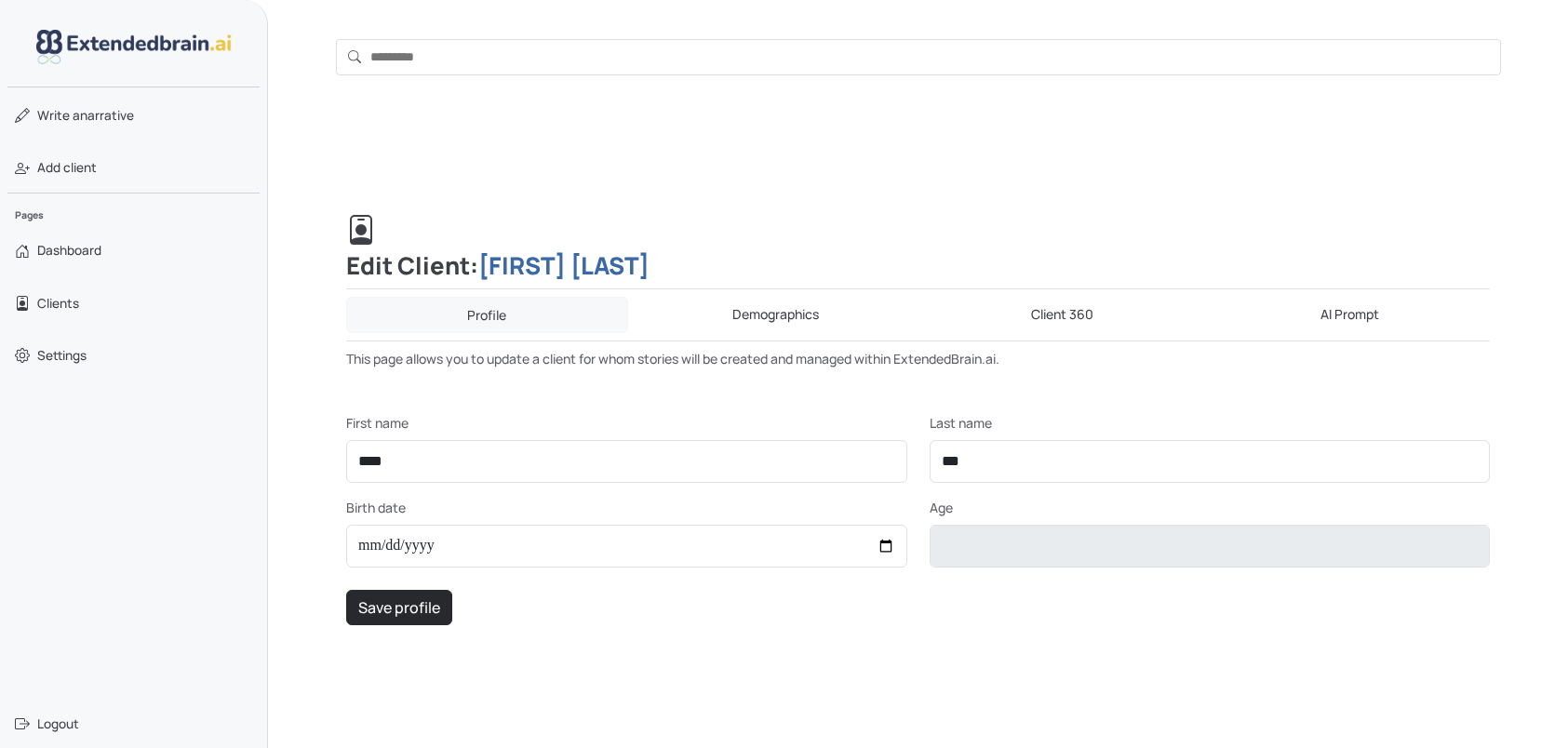 click on "Demographics" at bounding box center [775, 314] 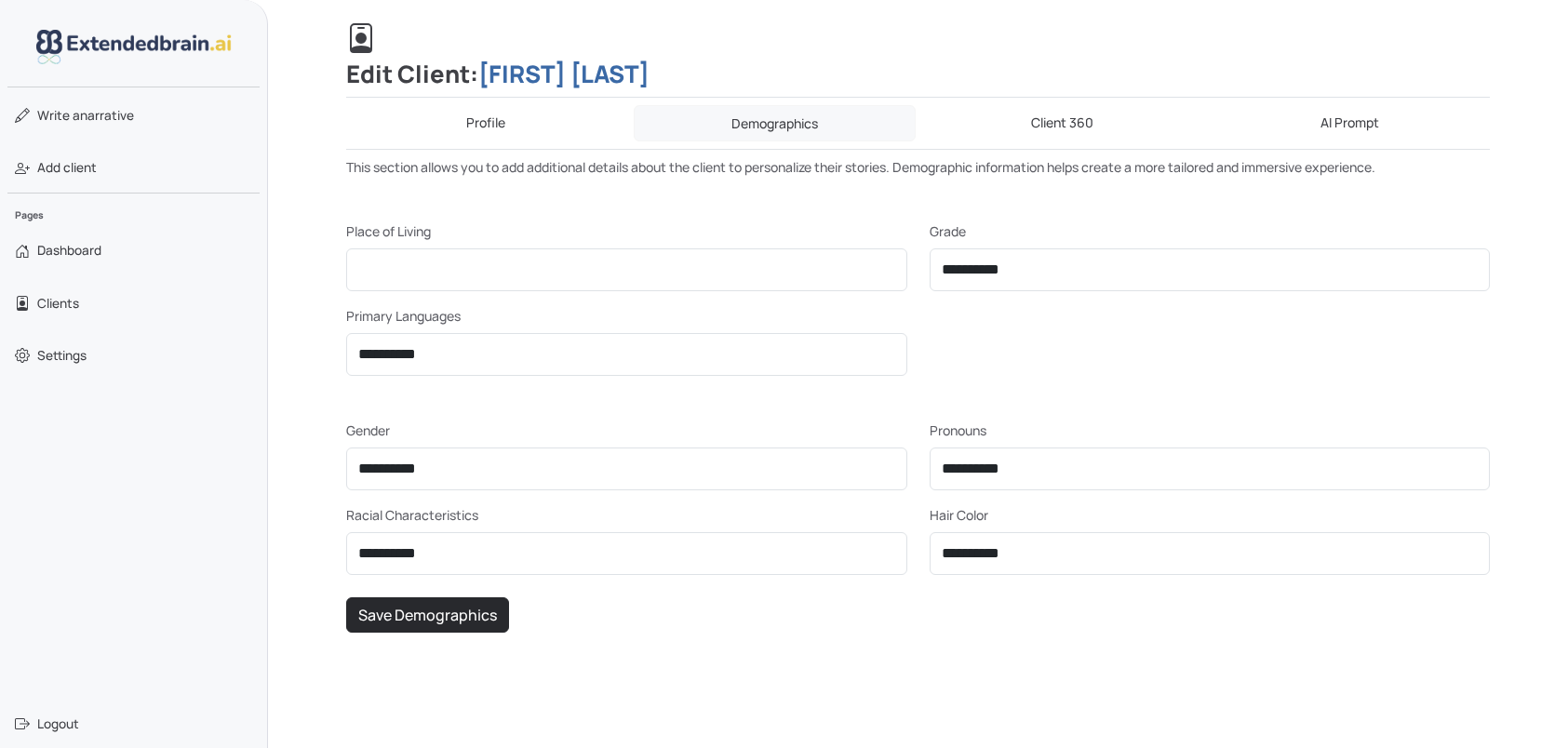 scroll, scrollTop: 163, scrollLeft: 0, axis: vertical 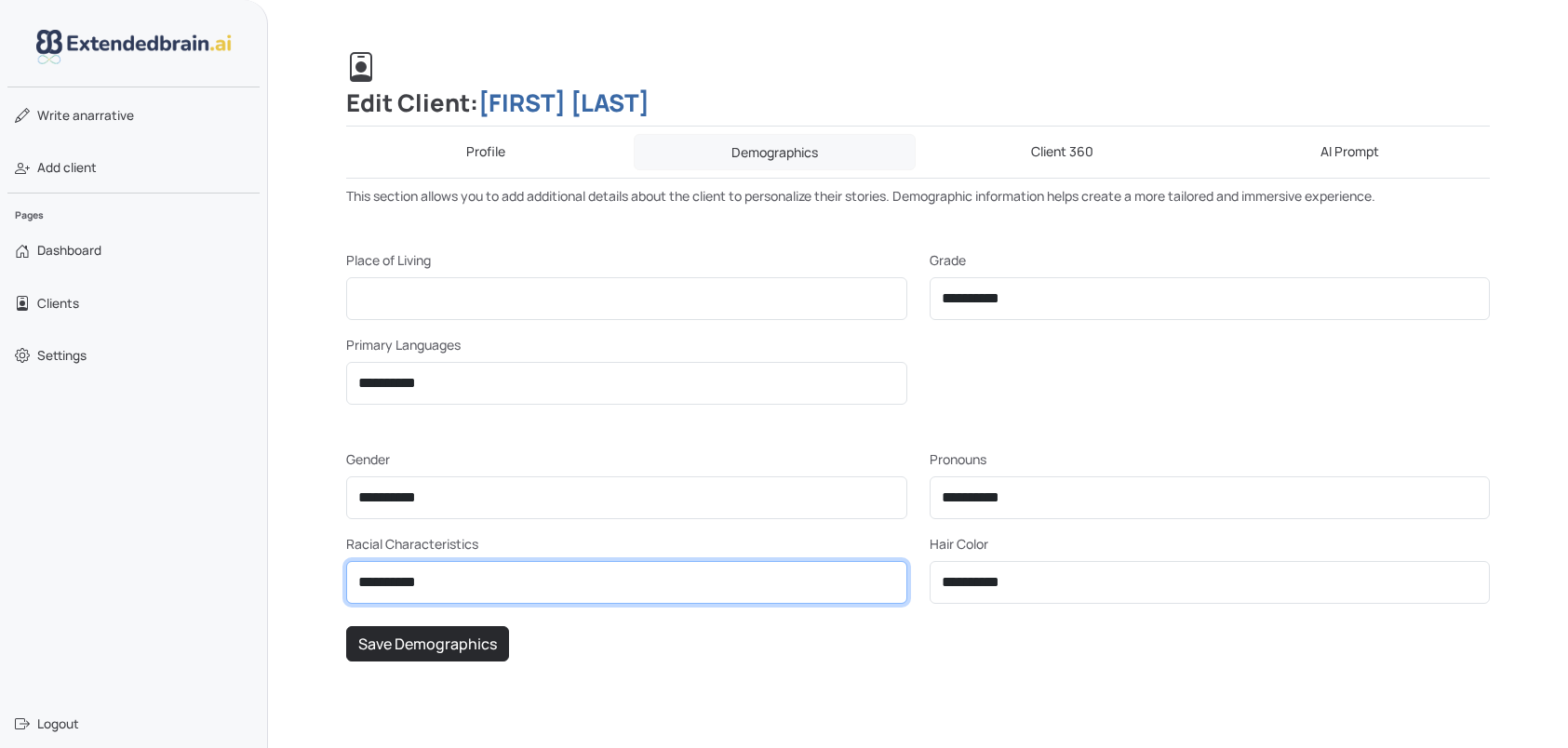 click on "**********" at bounding box center [626, 582] 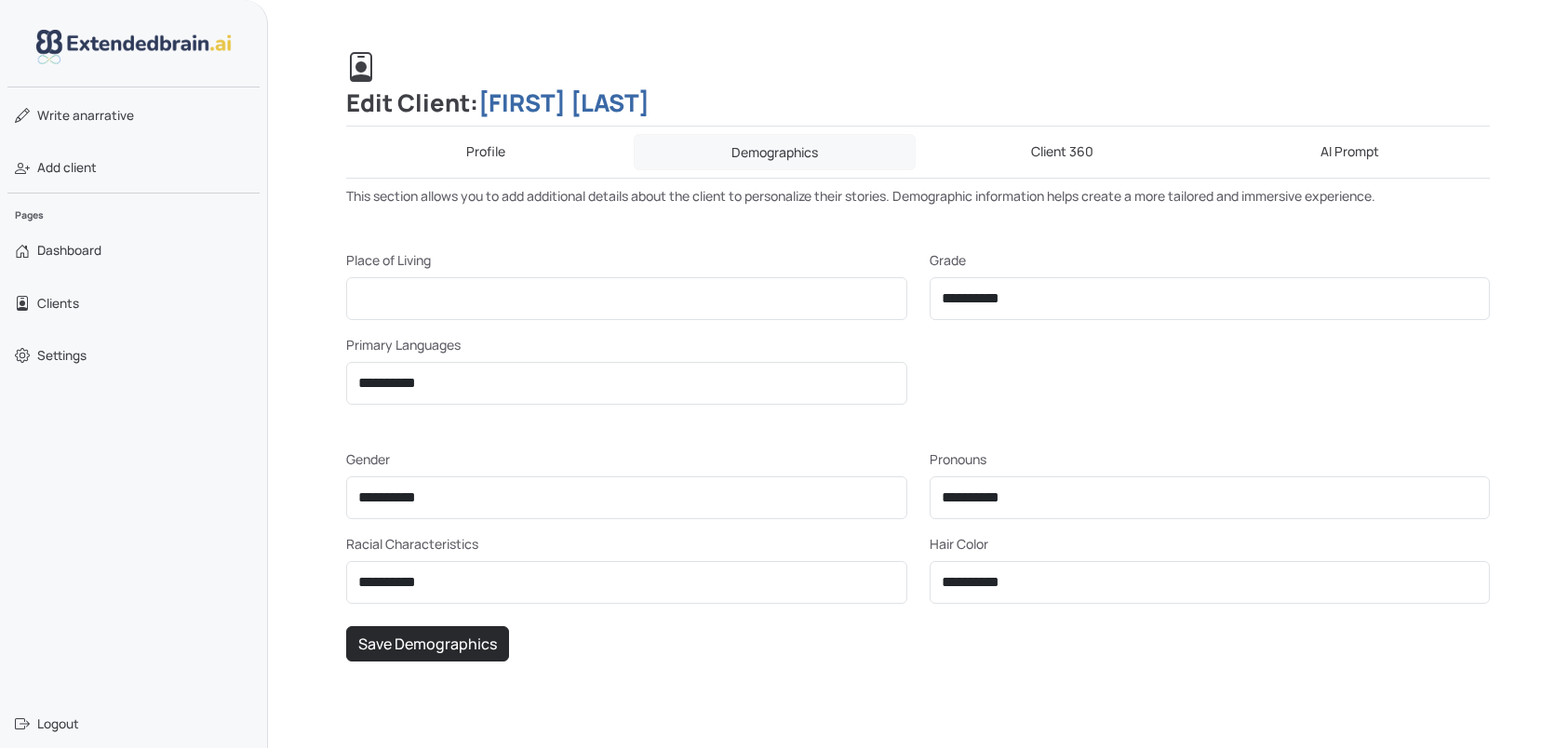click on "Save Demographics" at bounding box center (918, 644) 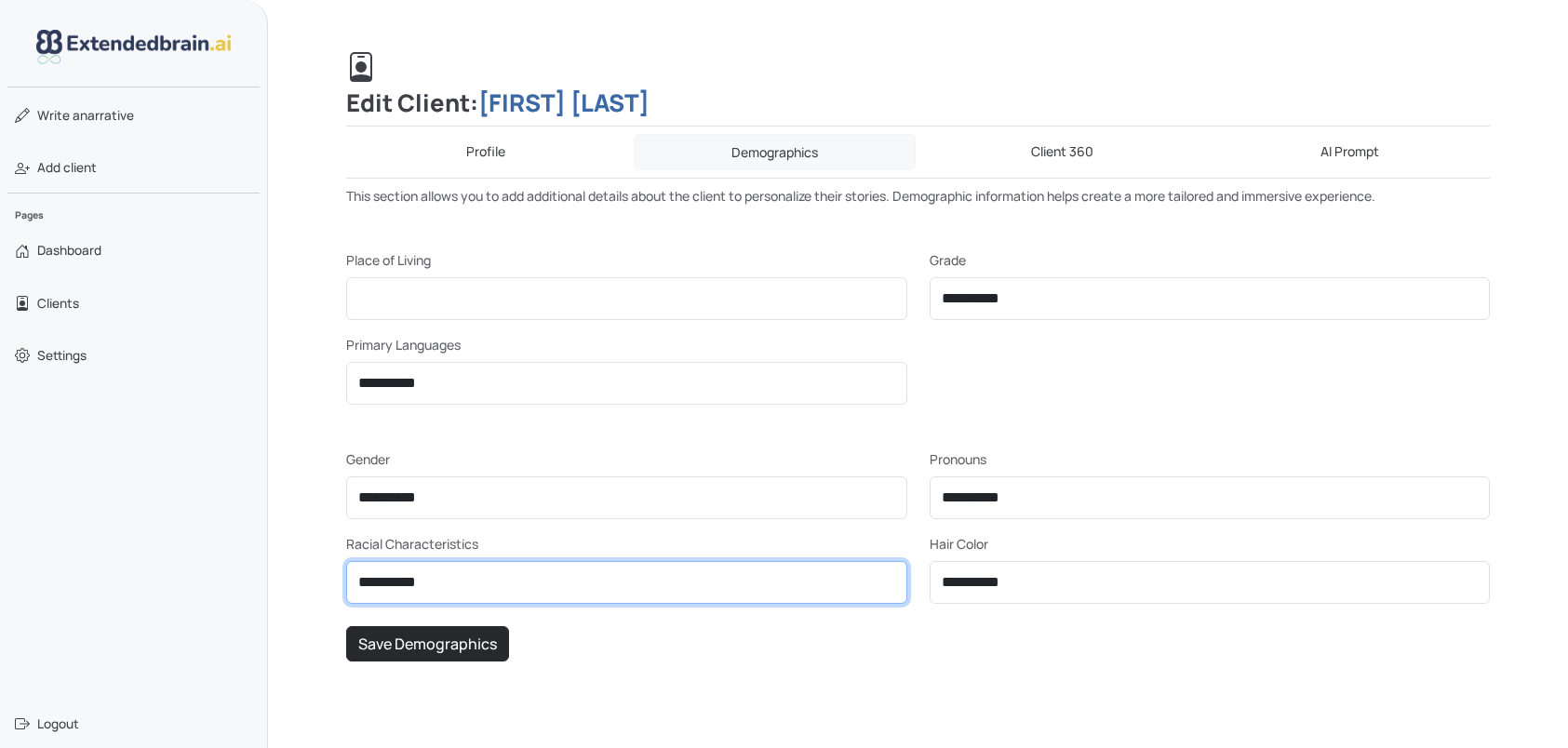 click on "**********" at bounding box center [626, 582] 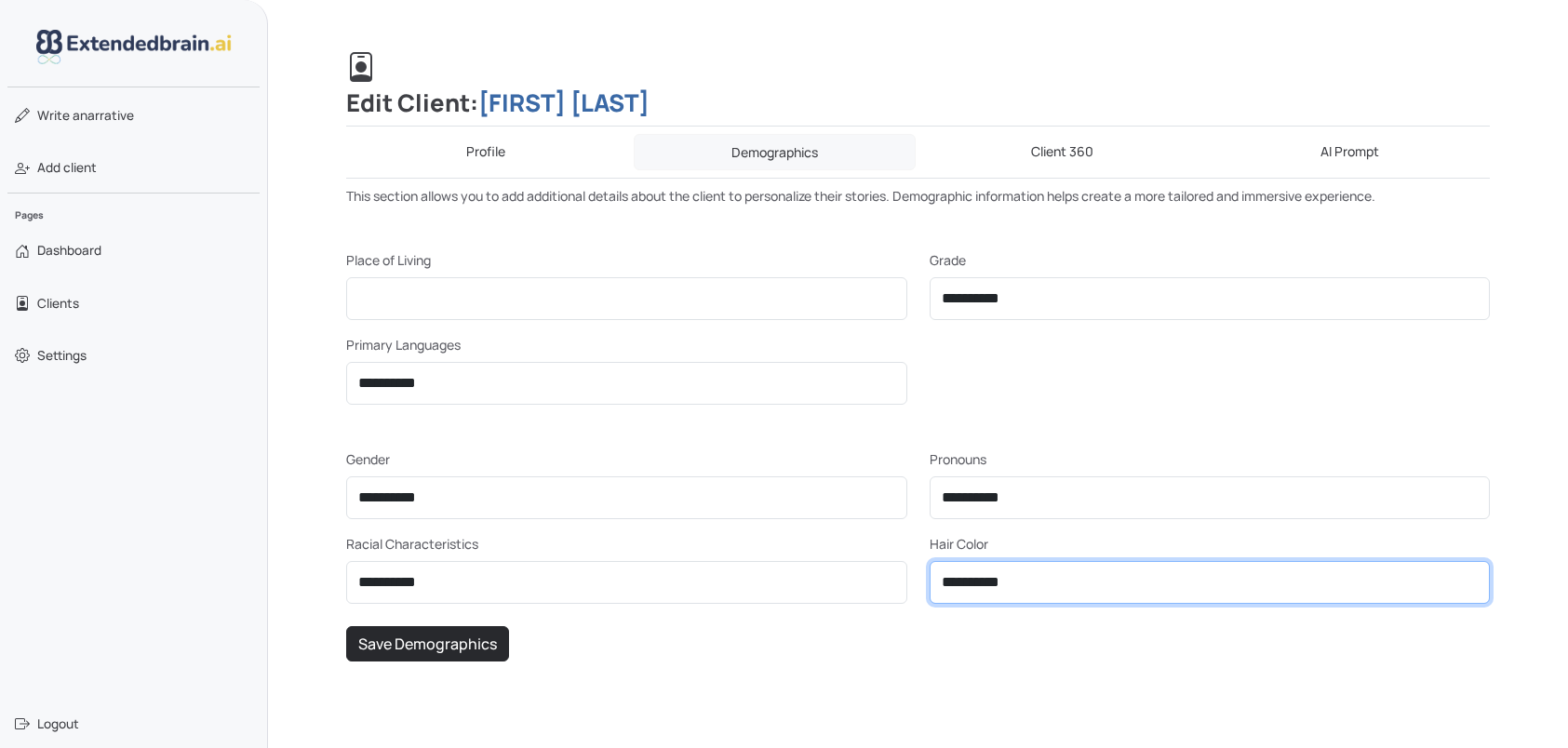 click on "**********" at bounding box center (1210, 582) 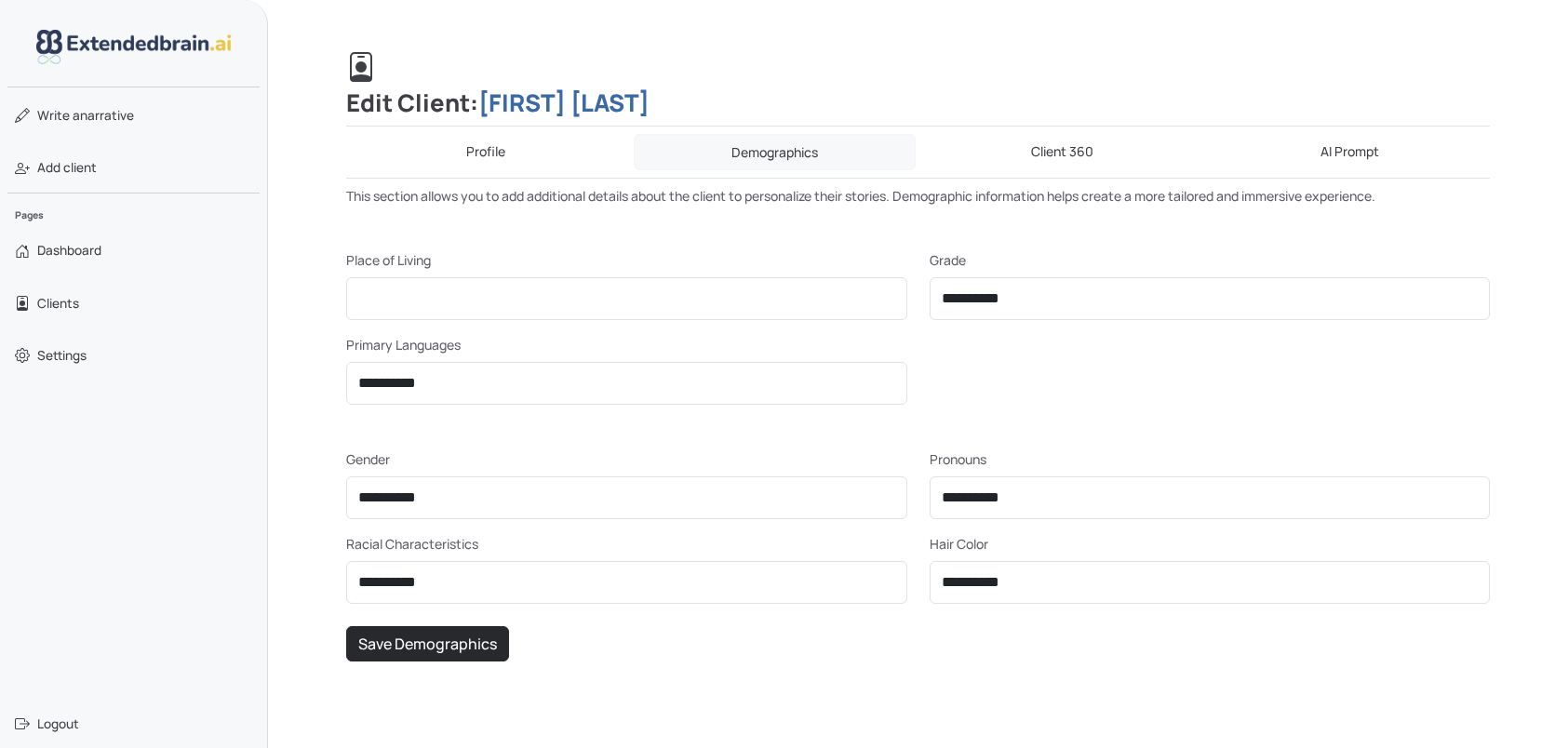 click on "**********" at bounding box center [918, 356] 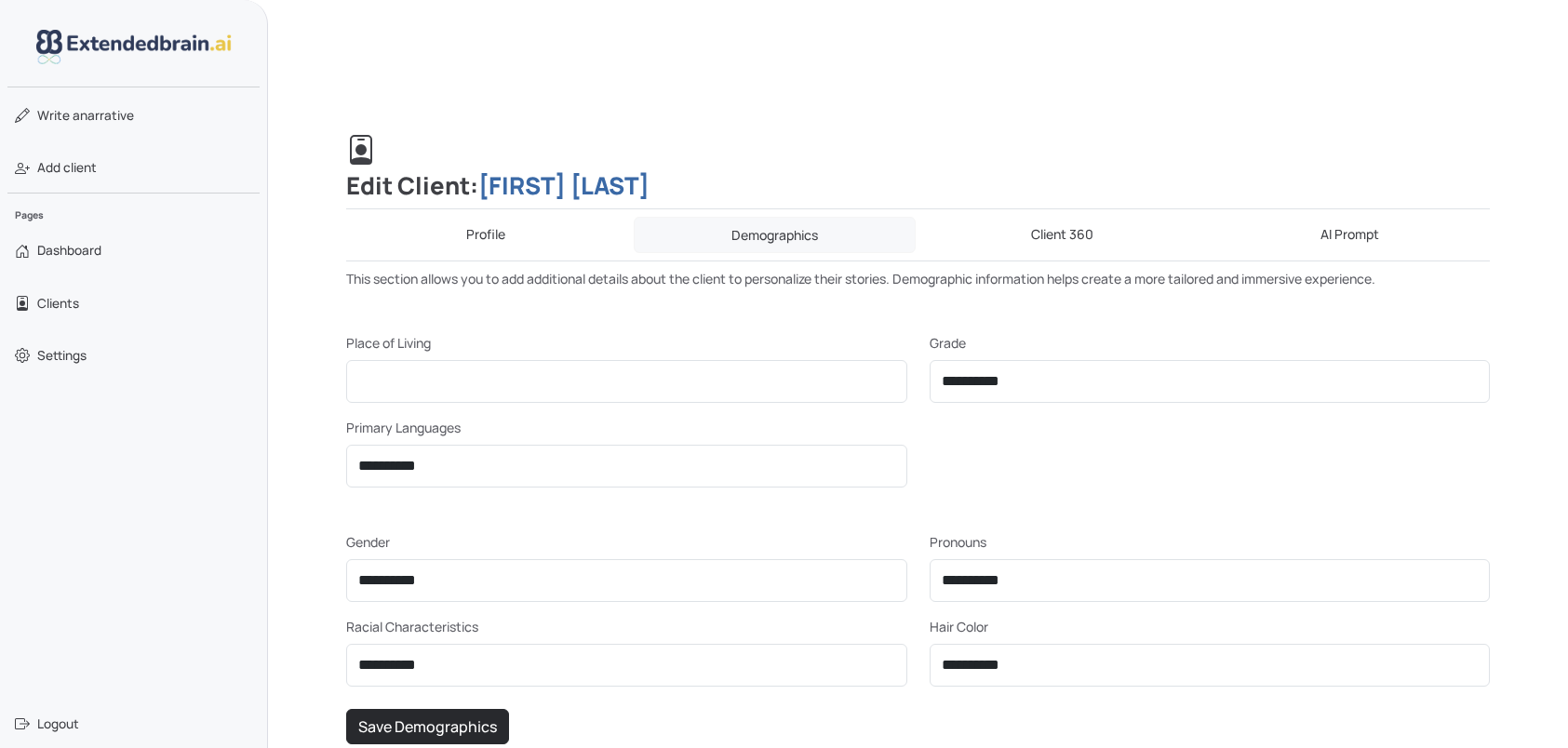 scroll, scrollTop: 256, scrollLeft: 0, axis: vertical 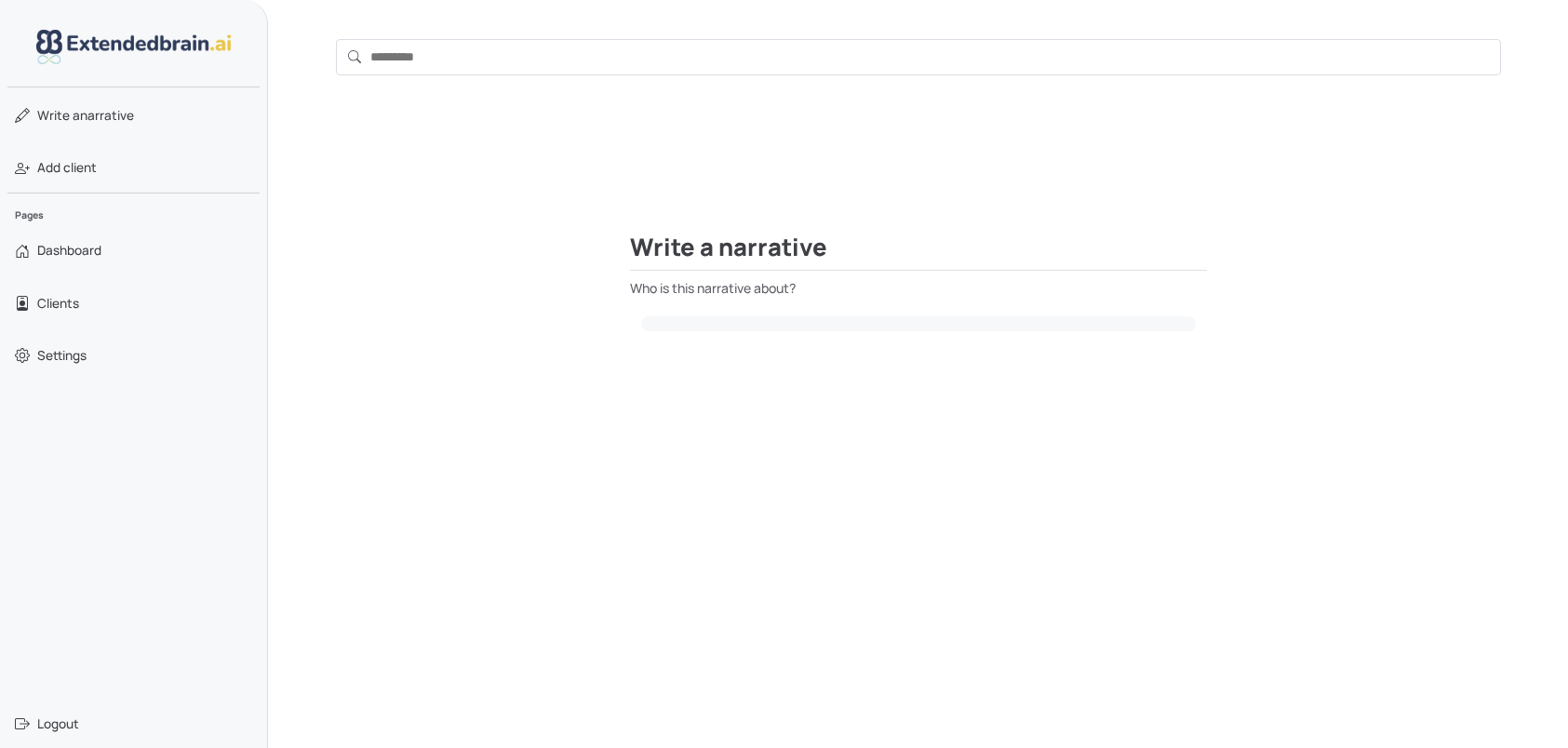 select 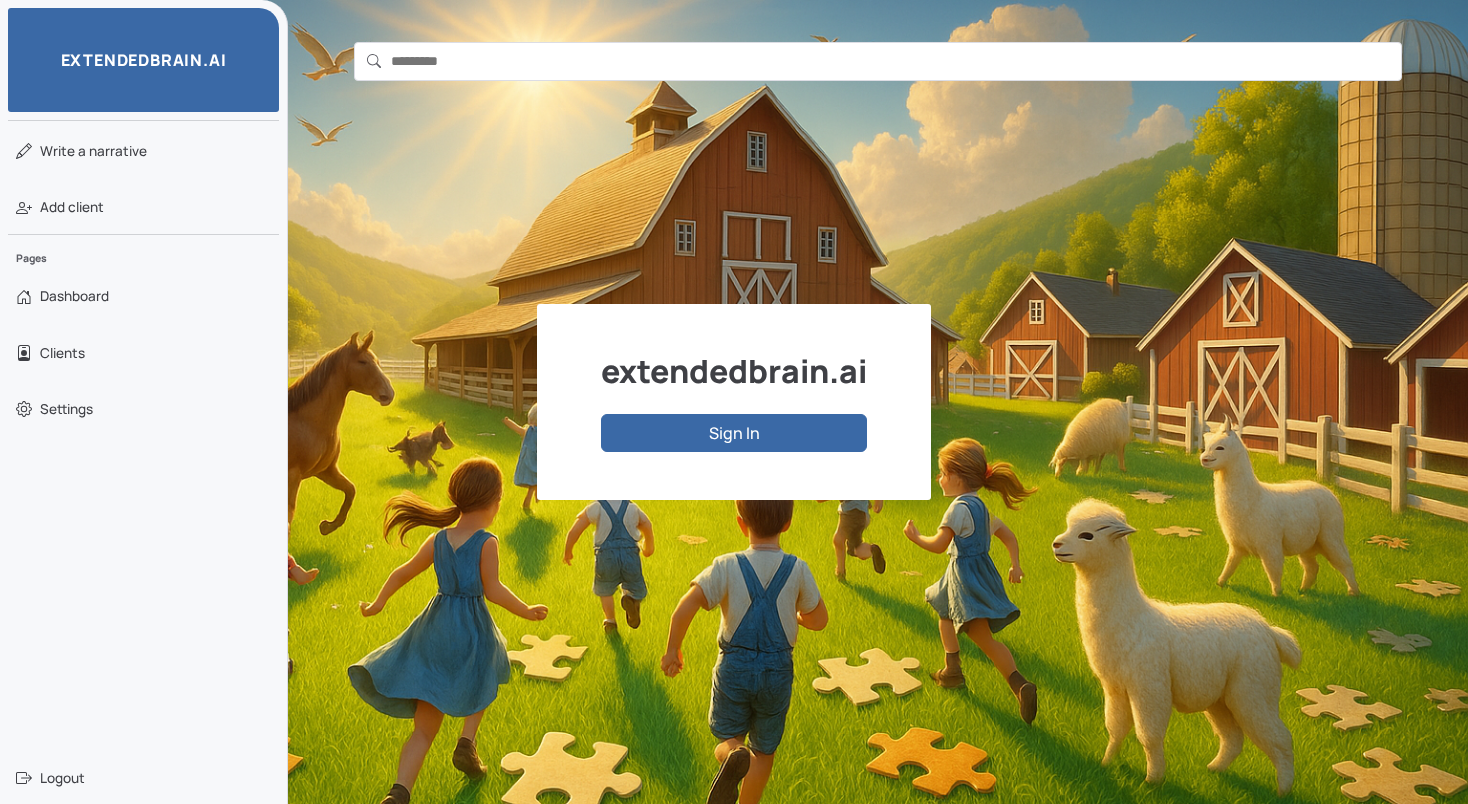 scroll, scrollTop: 0, scrollLeft: 0, axis: both 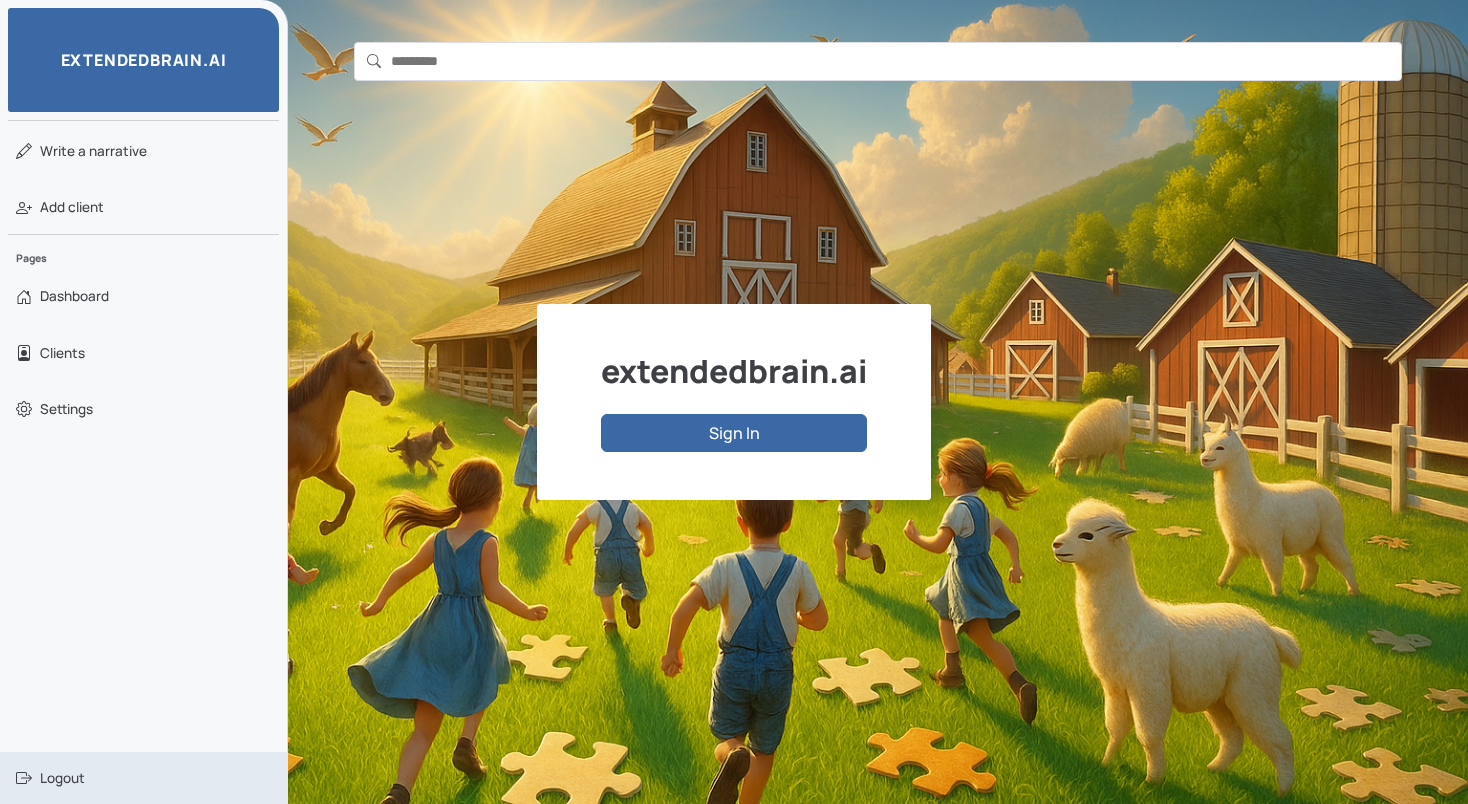 click on "Logout" at bounding box center (62, 778) 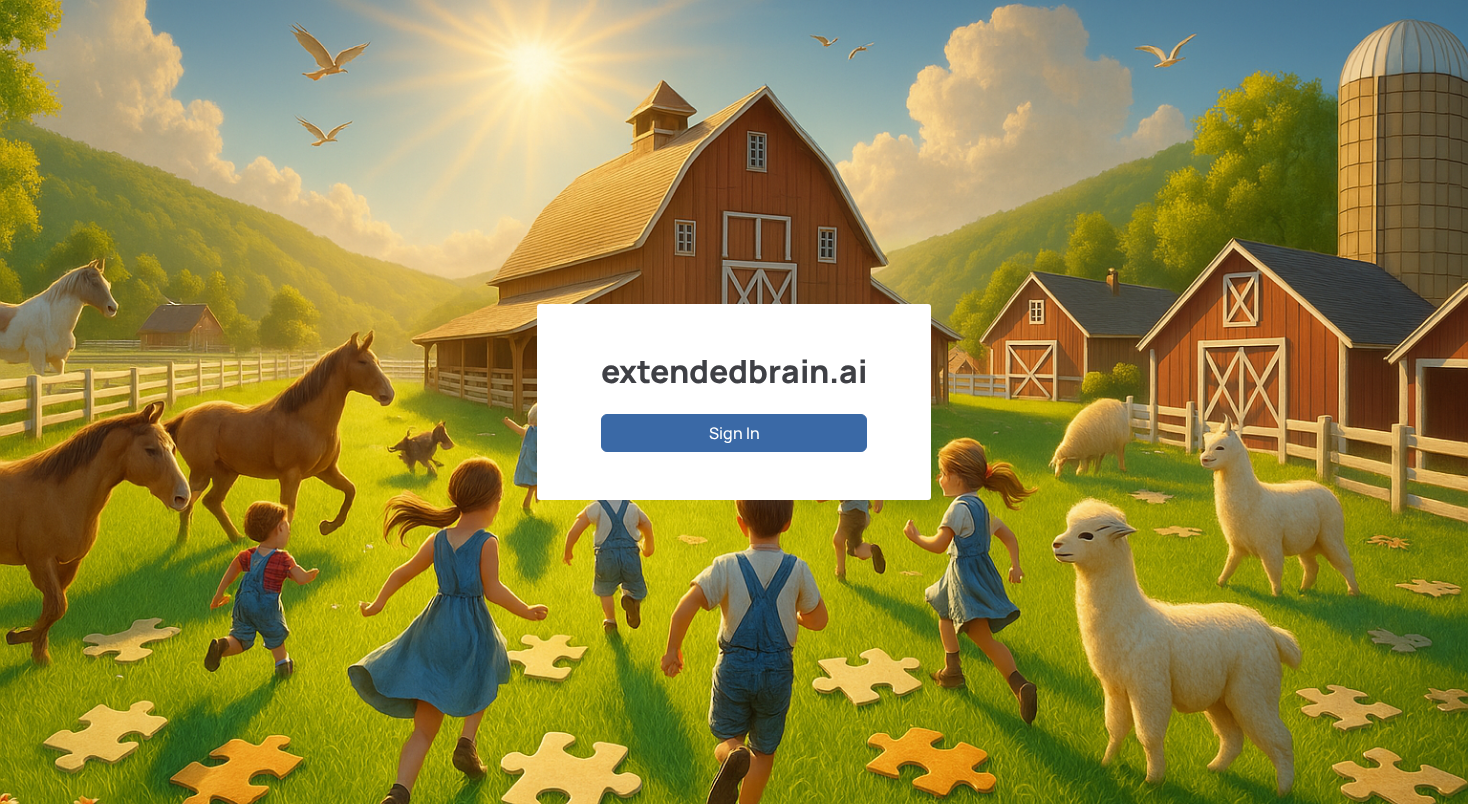 scroll, scrollTop: 0, scrollLeft: 0, axis: both 